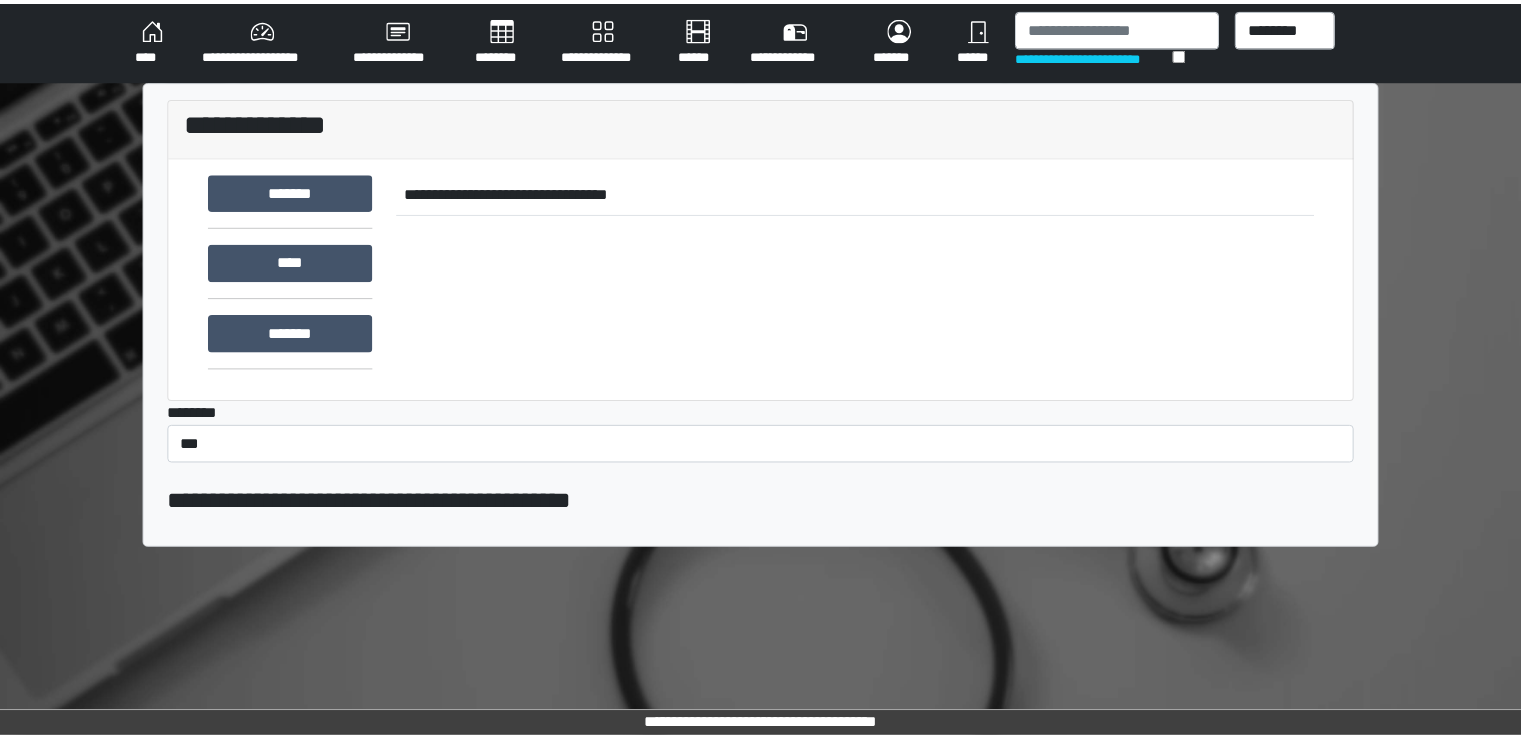 scroll, scrollTop: 0, scrollLeft: 0, axis: both 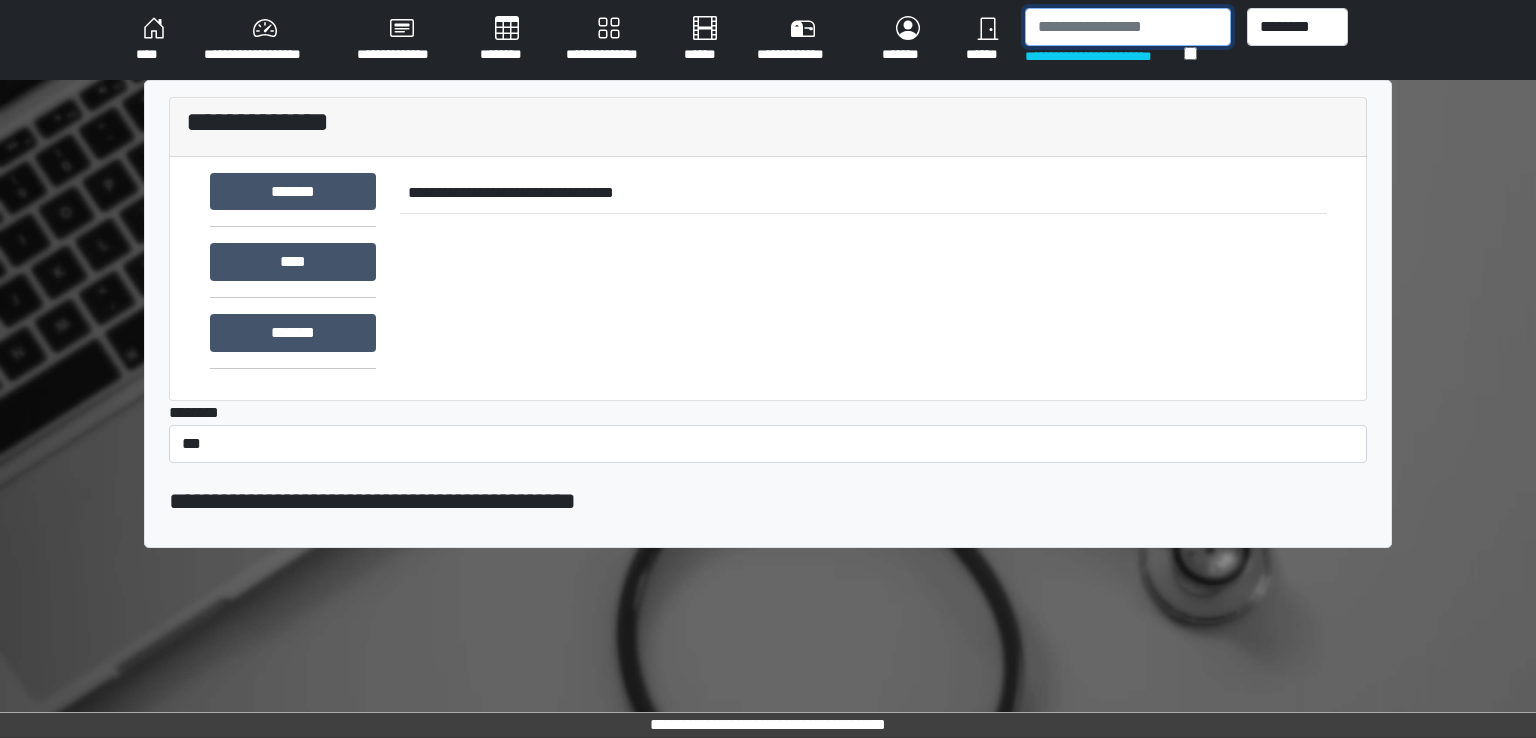 click at bounding box center (1128, 27) 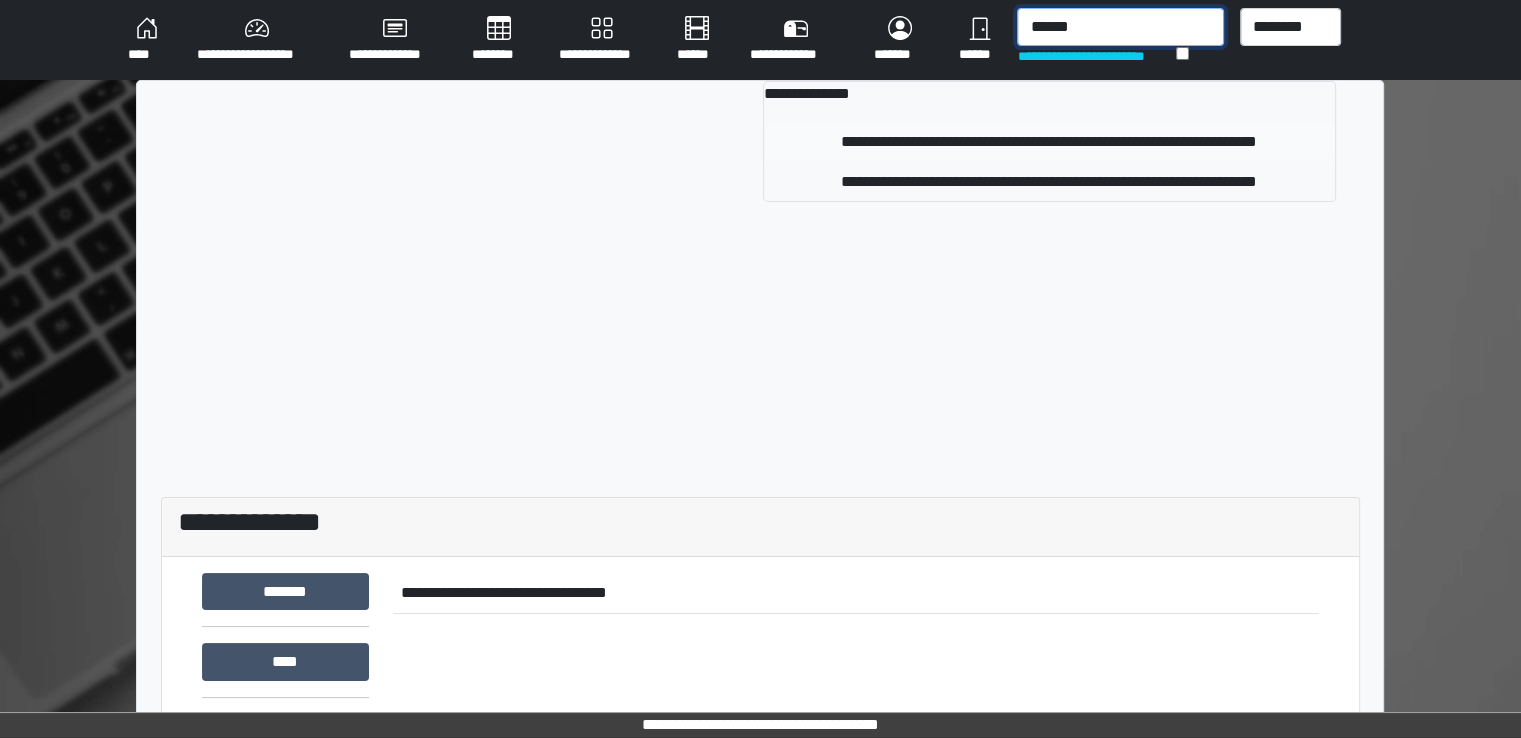type on "******" 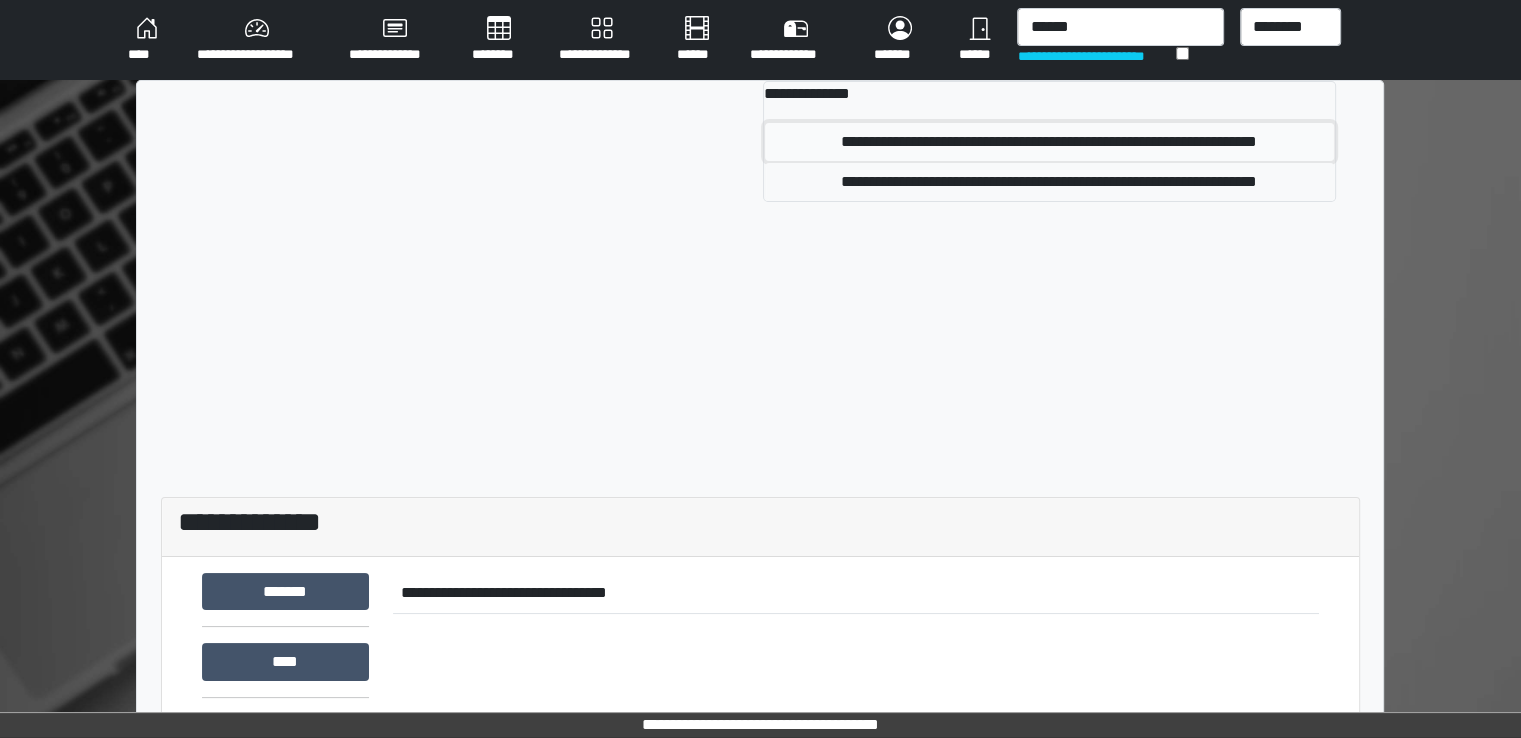 click on "**********" at bounding box center [1049, 142] 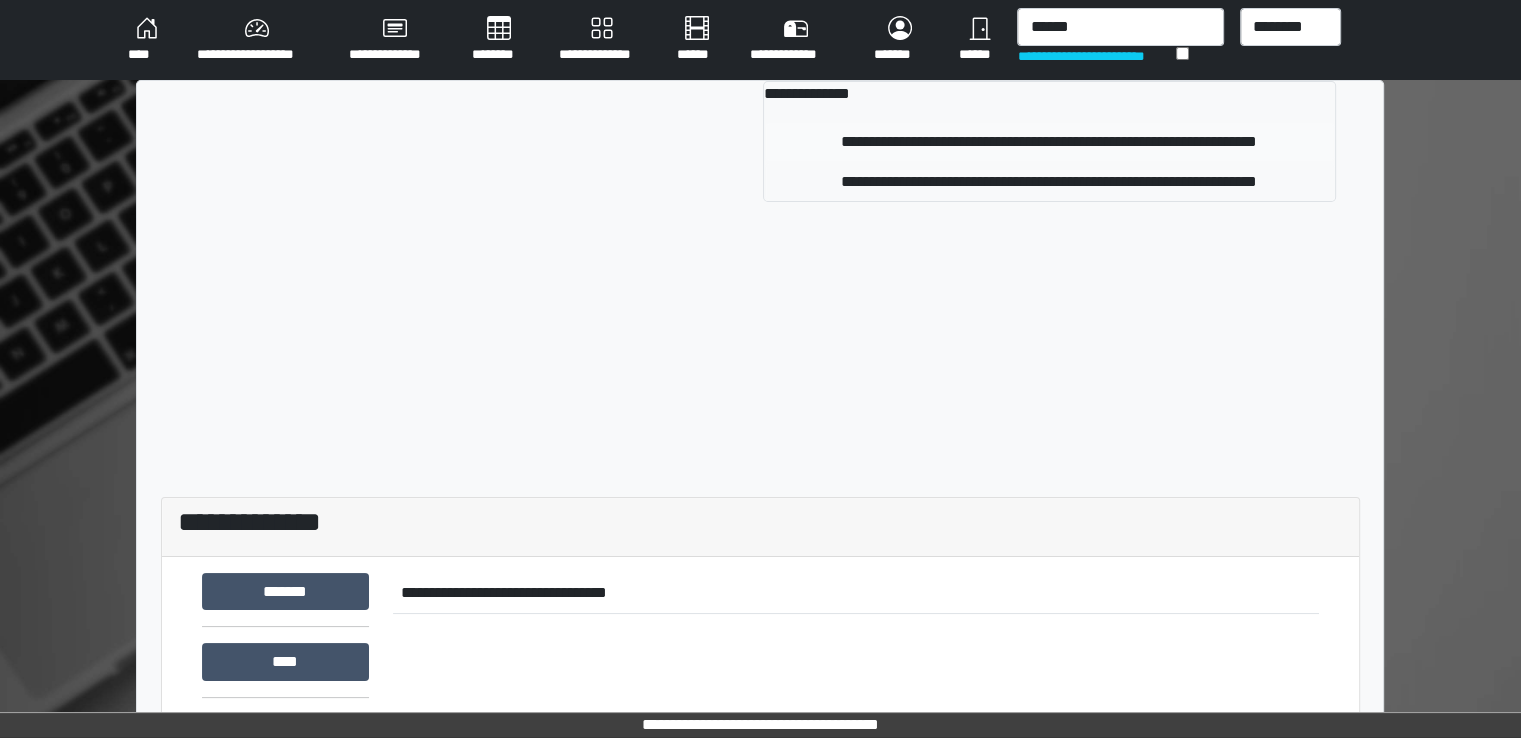 type 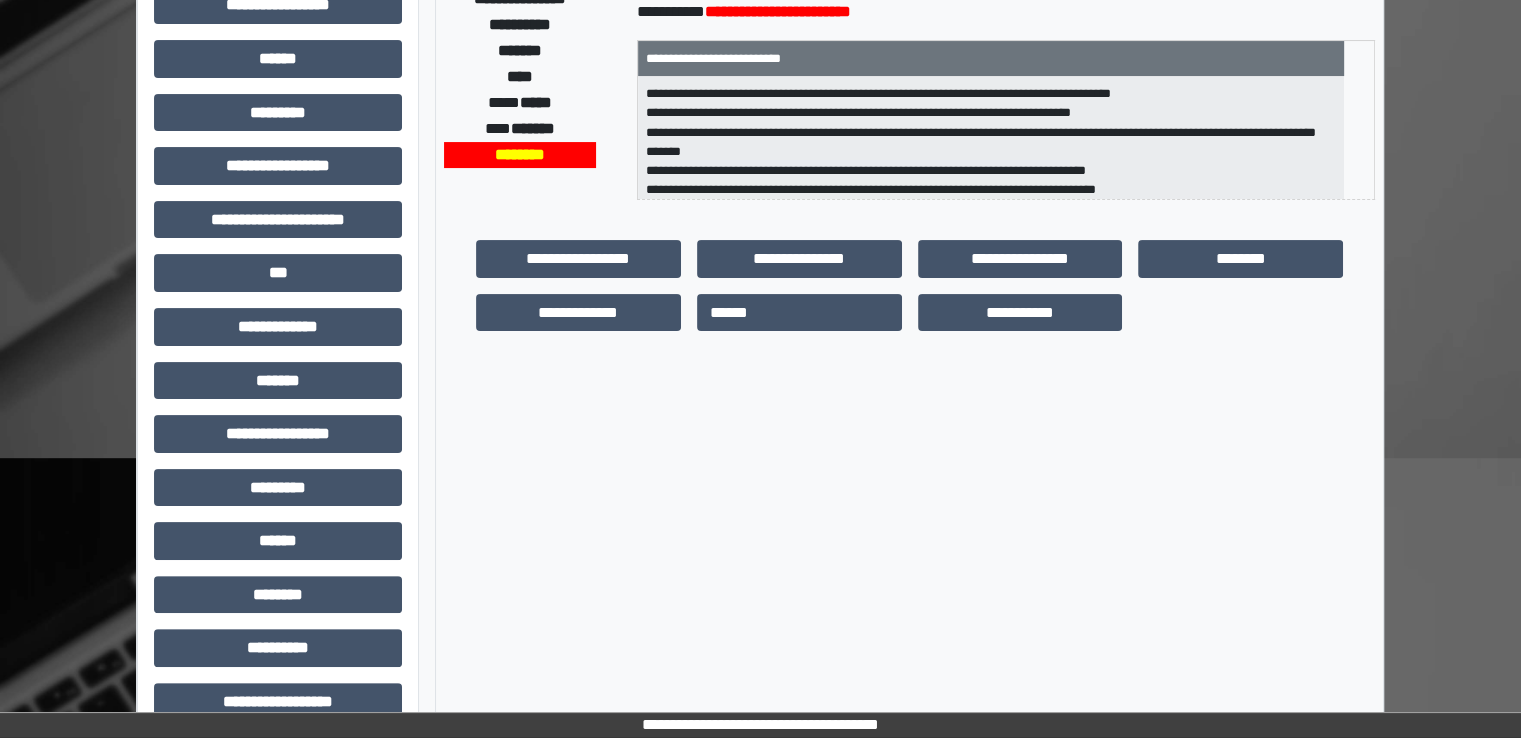 scroll, scrollTop: 428, scrollLeft: 0, axis: vertical 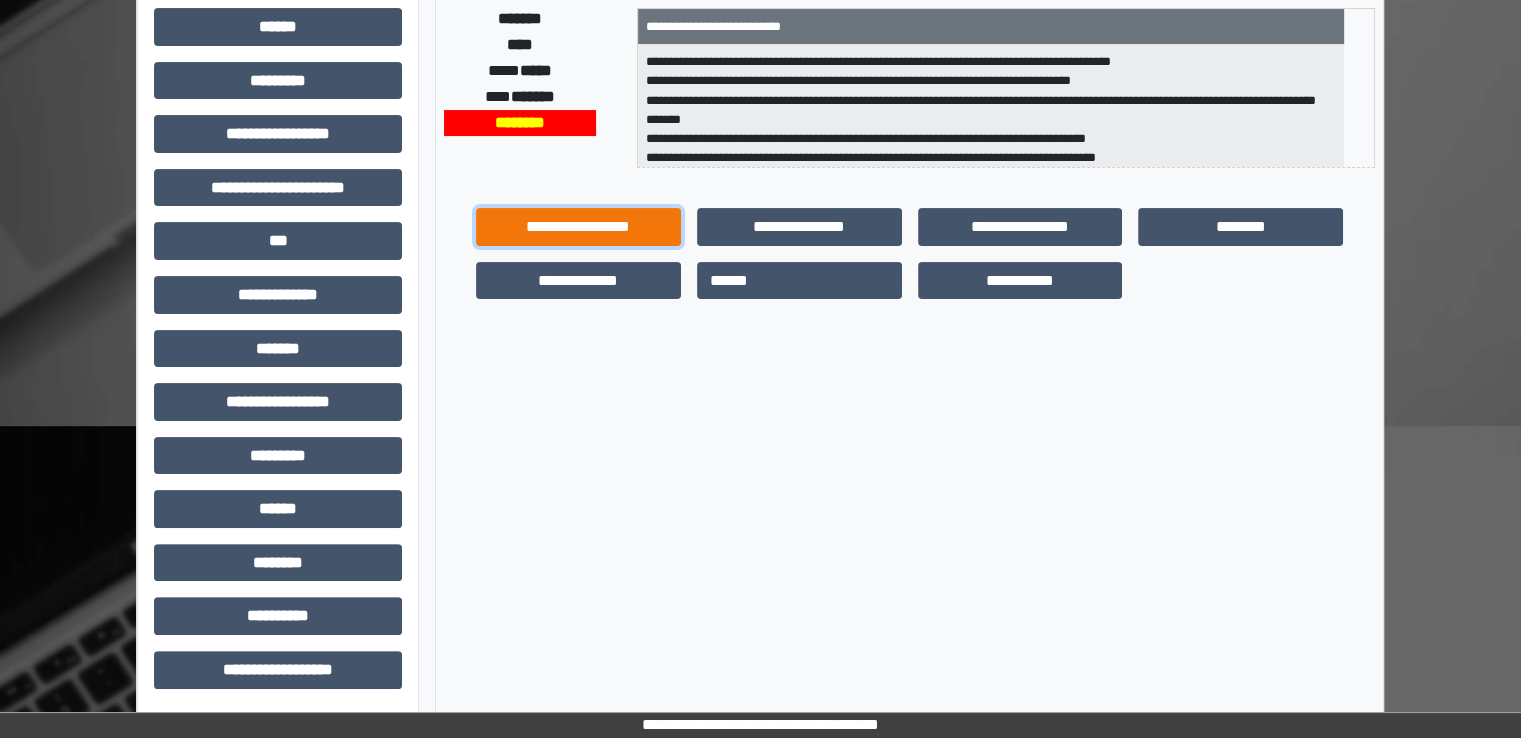 click on "**********" at bounding box center [578, 227] 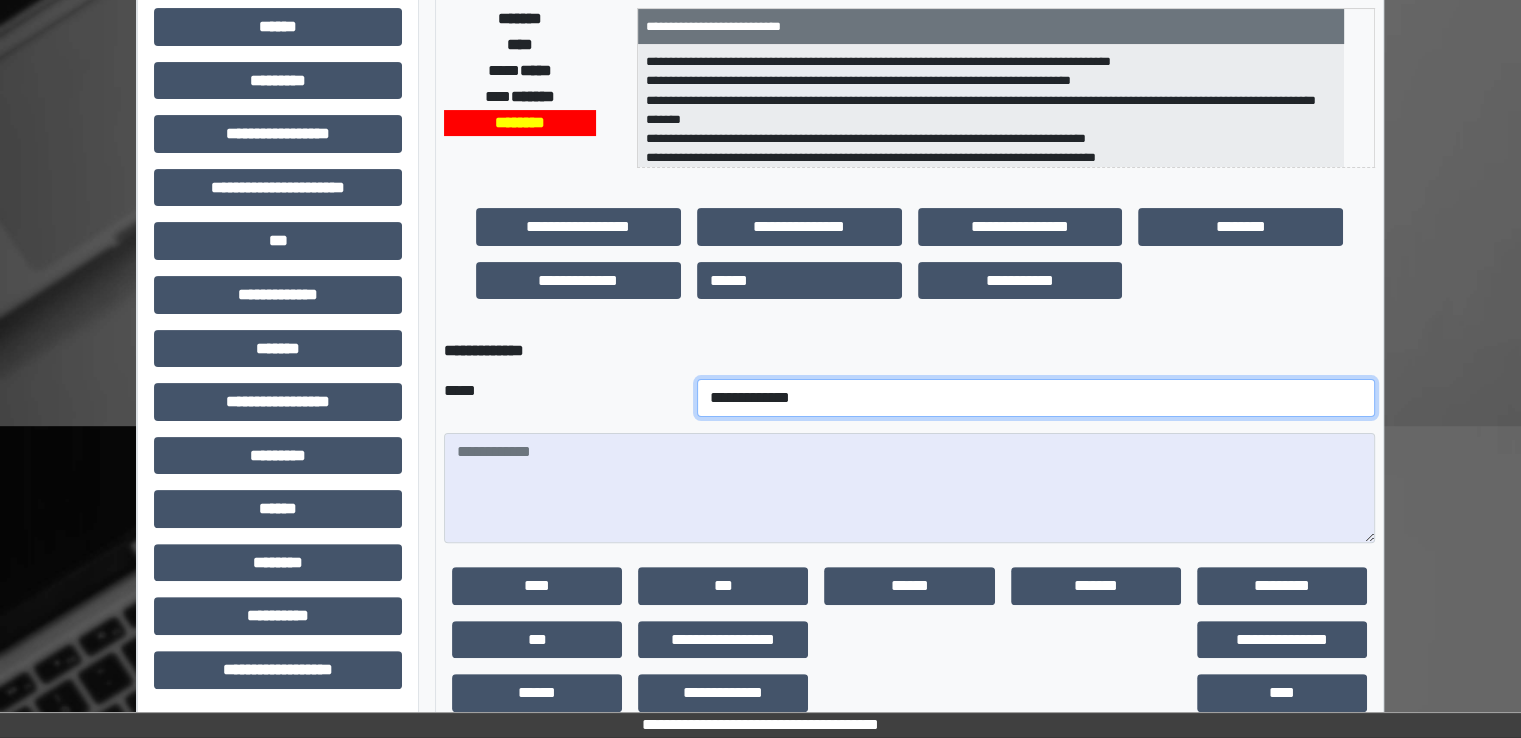 click on "**********" at bounding box center (1036, 398) 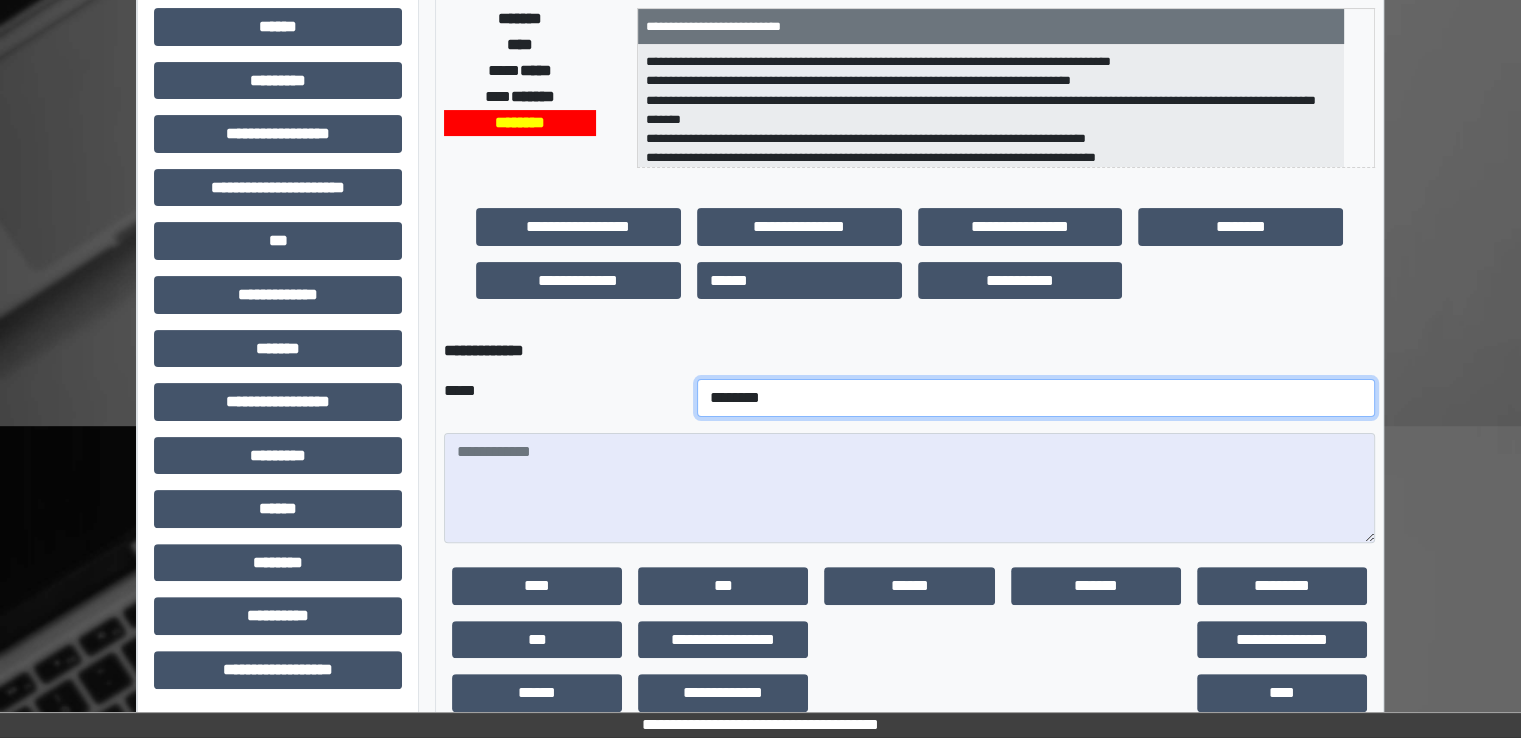 click on "**********" at bounding box center [1036, 398] 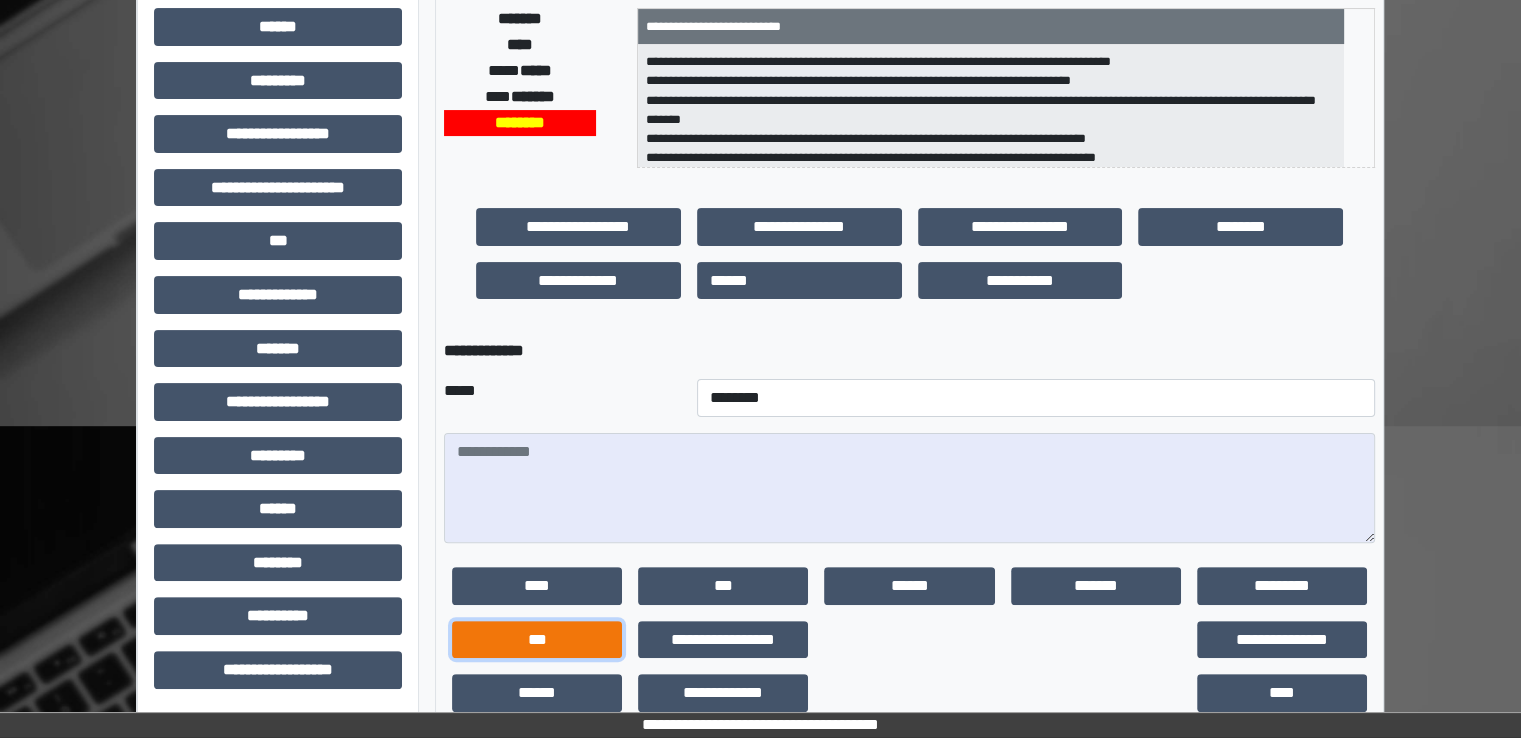 click on "***" at bounding box center [537, 640] 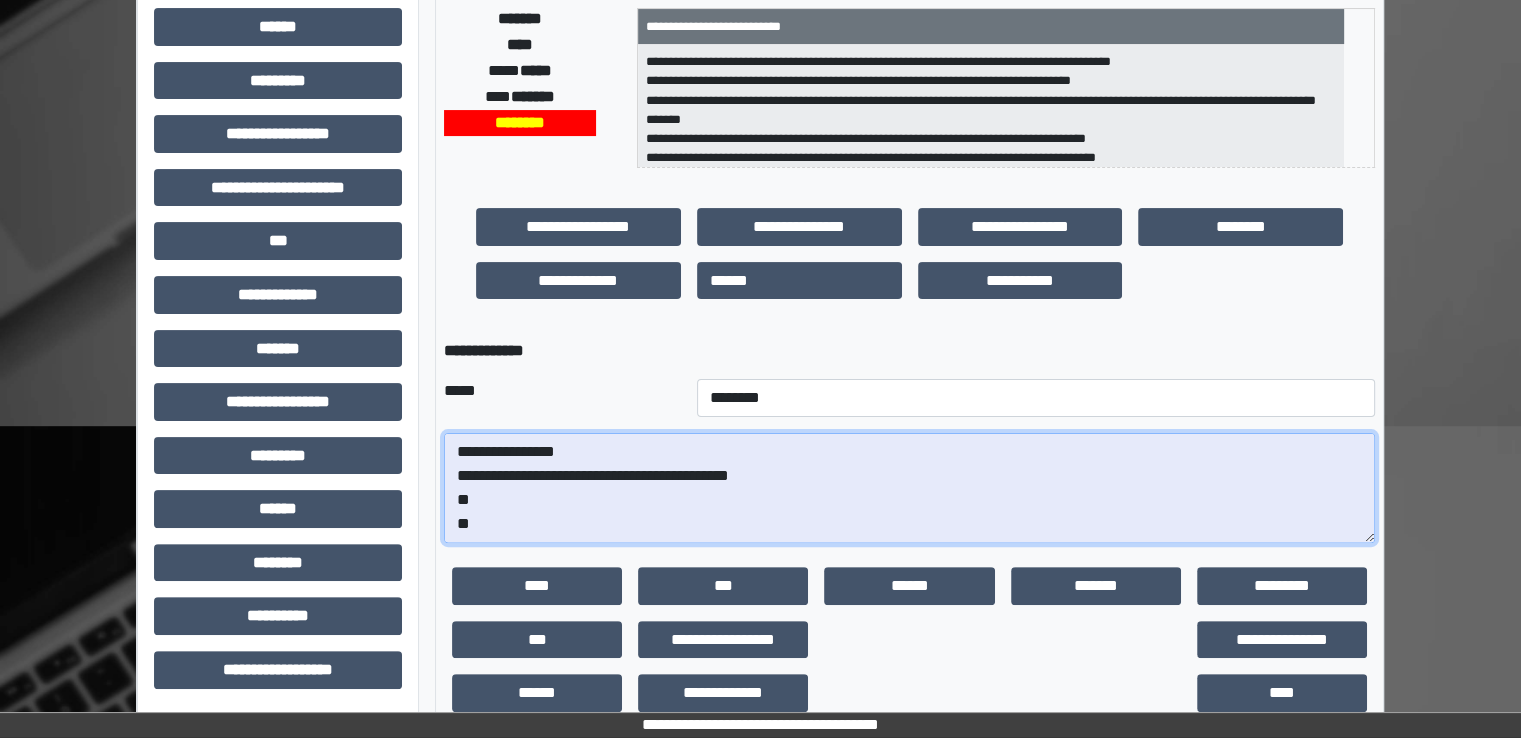 click on "**********" at bounding box center (909, 488) 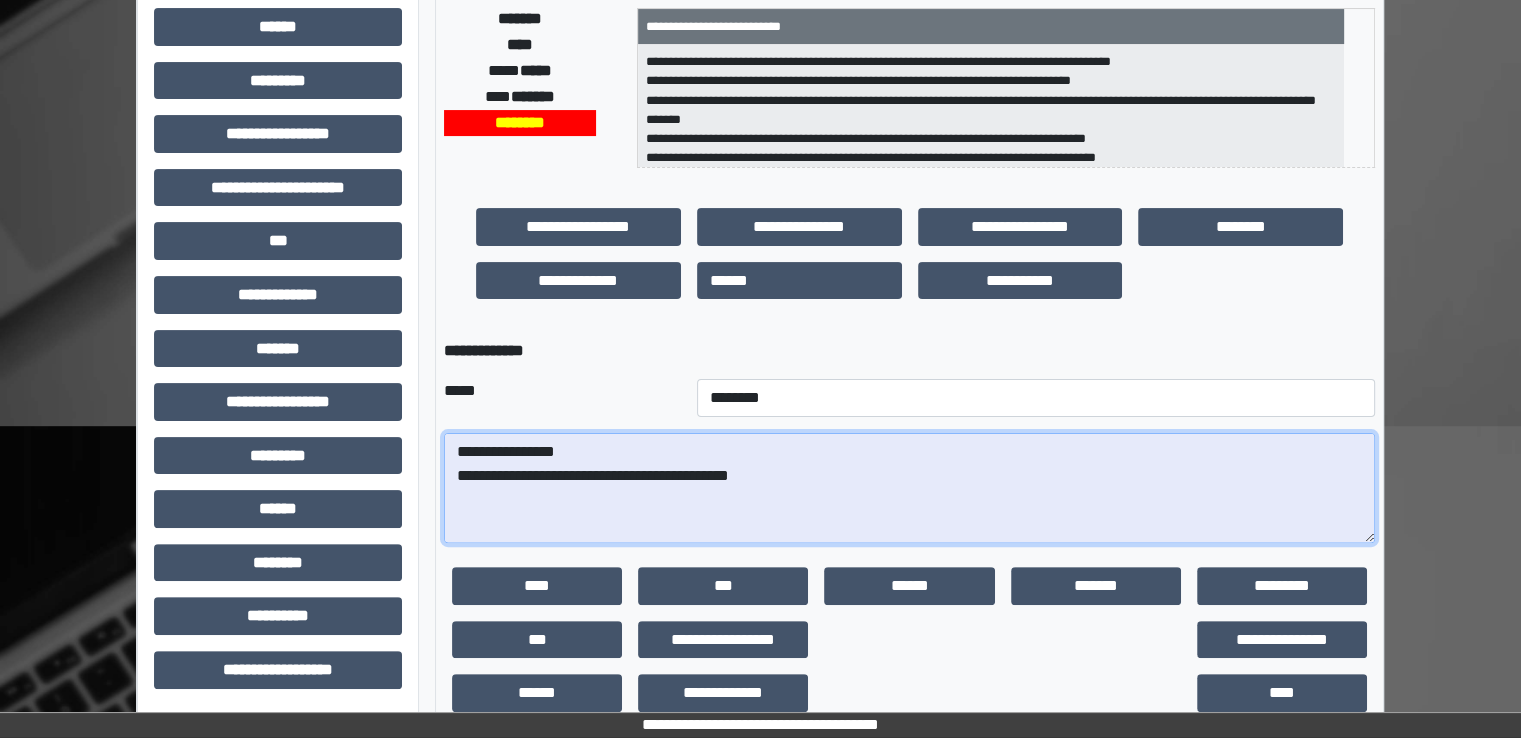 paste on "**********" 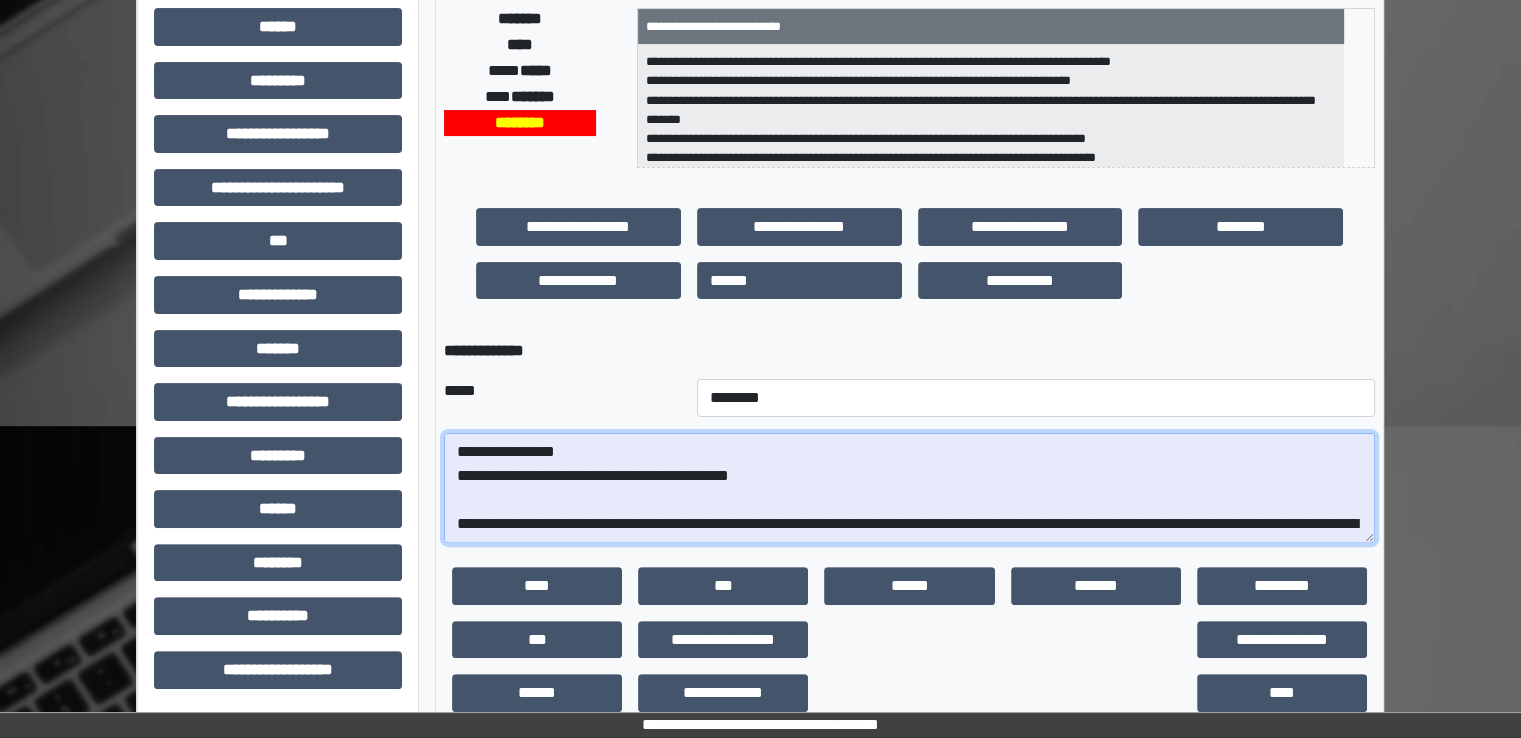 scroll, scrollTop: 304, scrollLeft: 0, axis: vertical 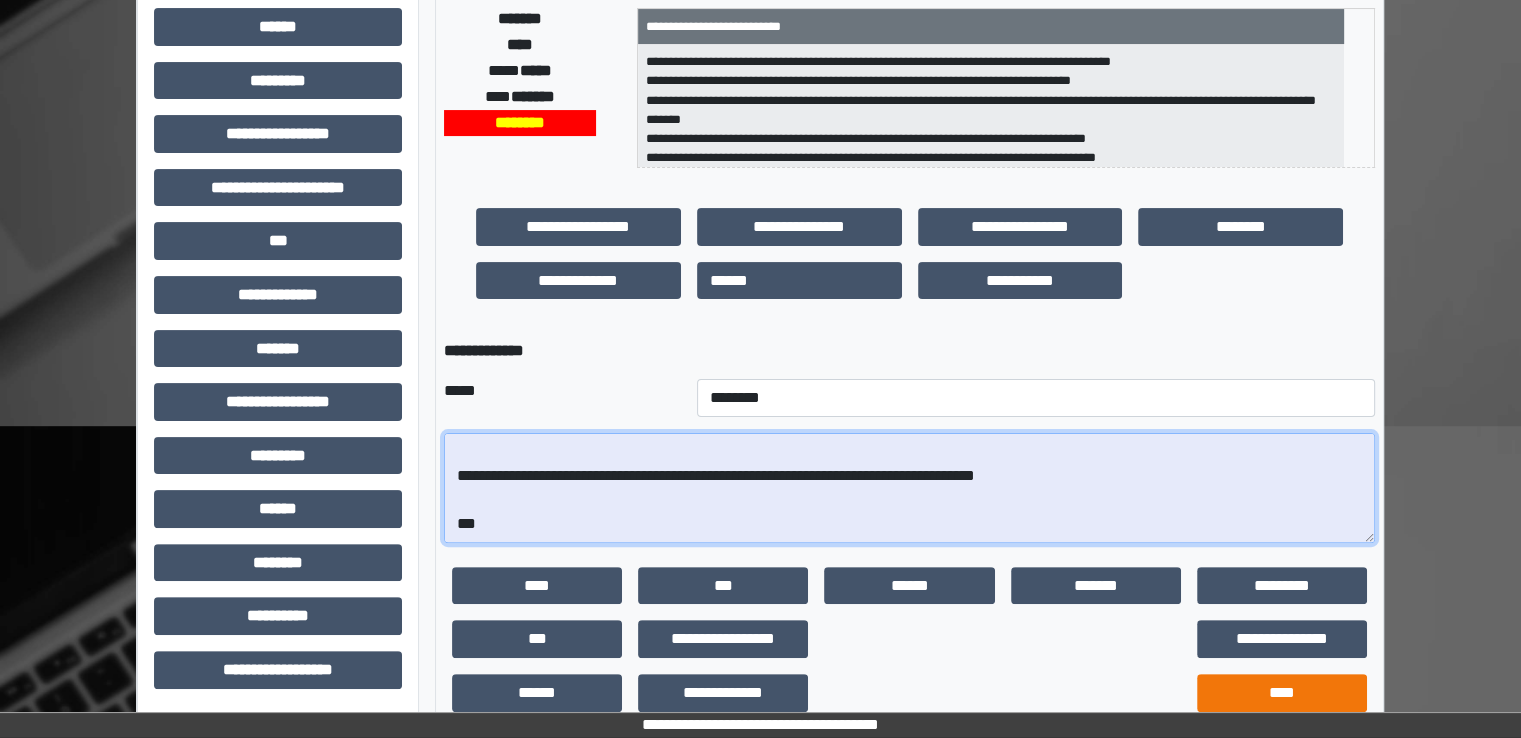 type on "**********" 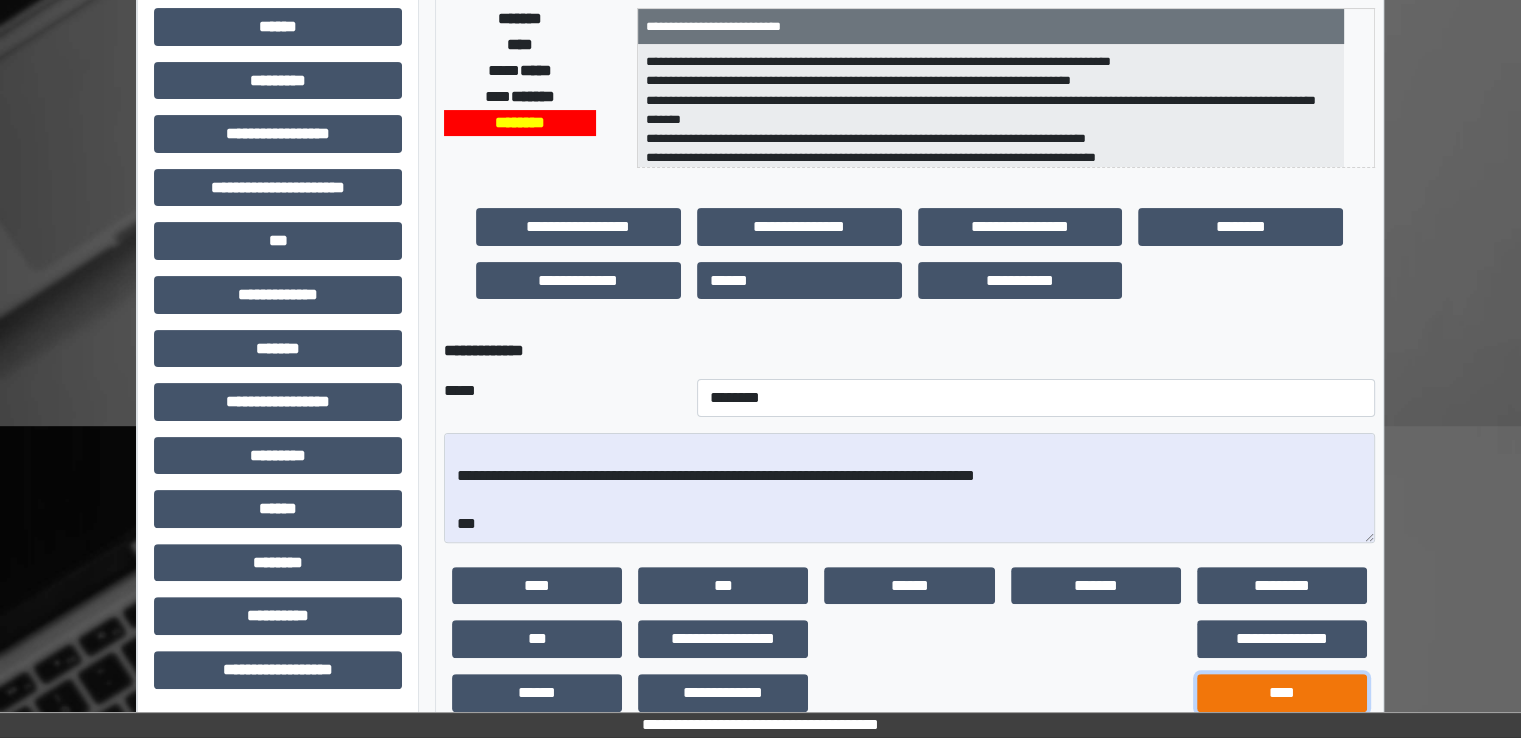click on "****" at bounding box center (1282, 693) 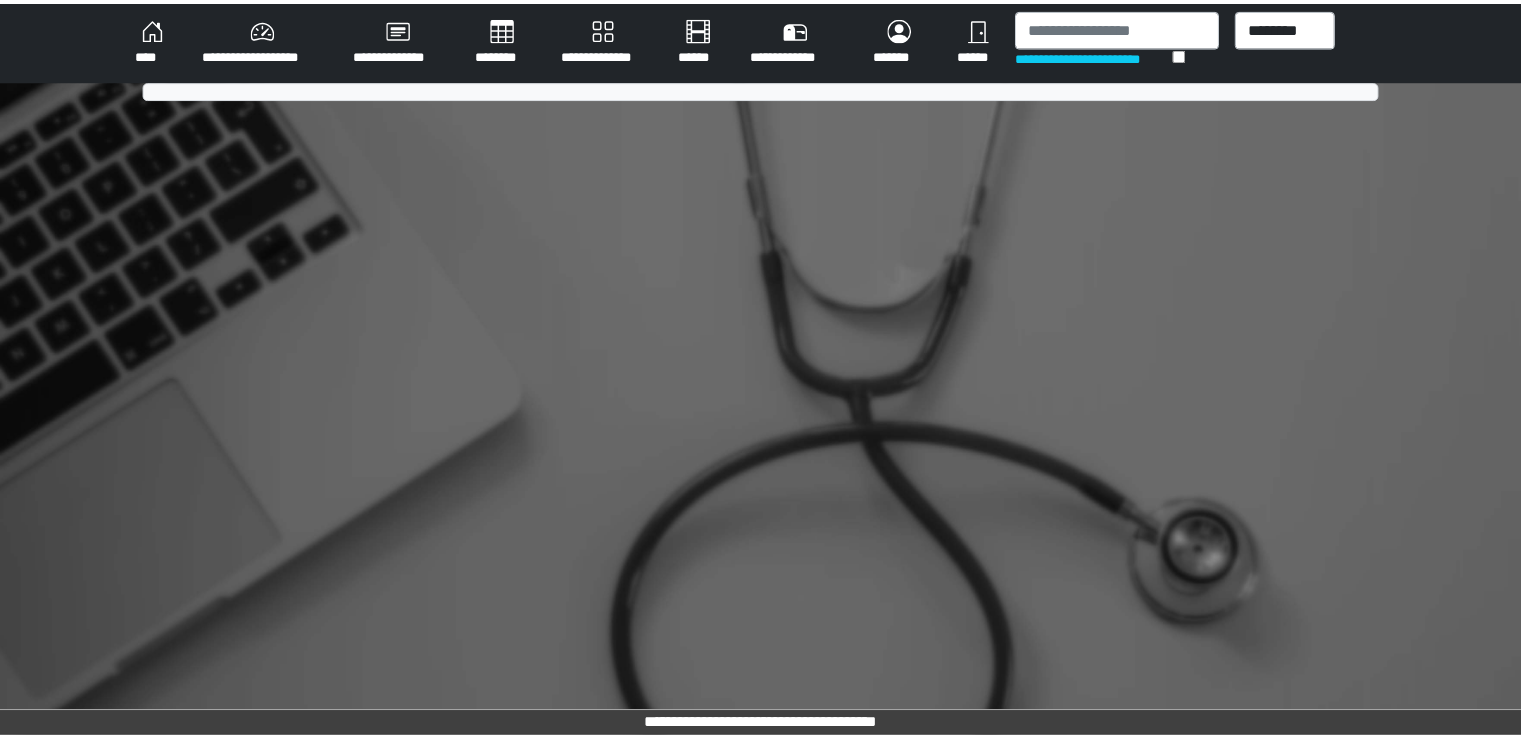 scroll, scrollTop: 0, scrollLeft: 0, axis: both 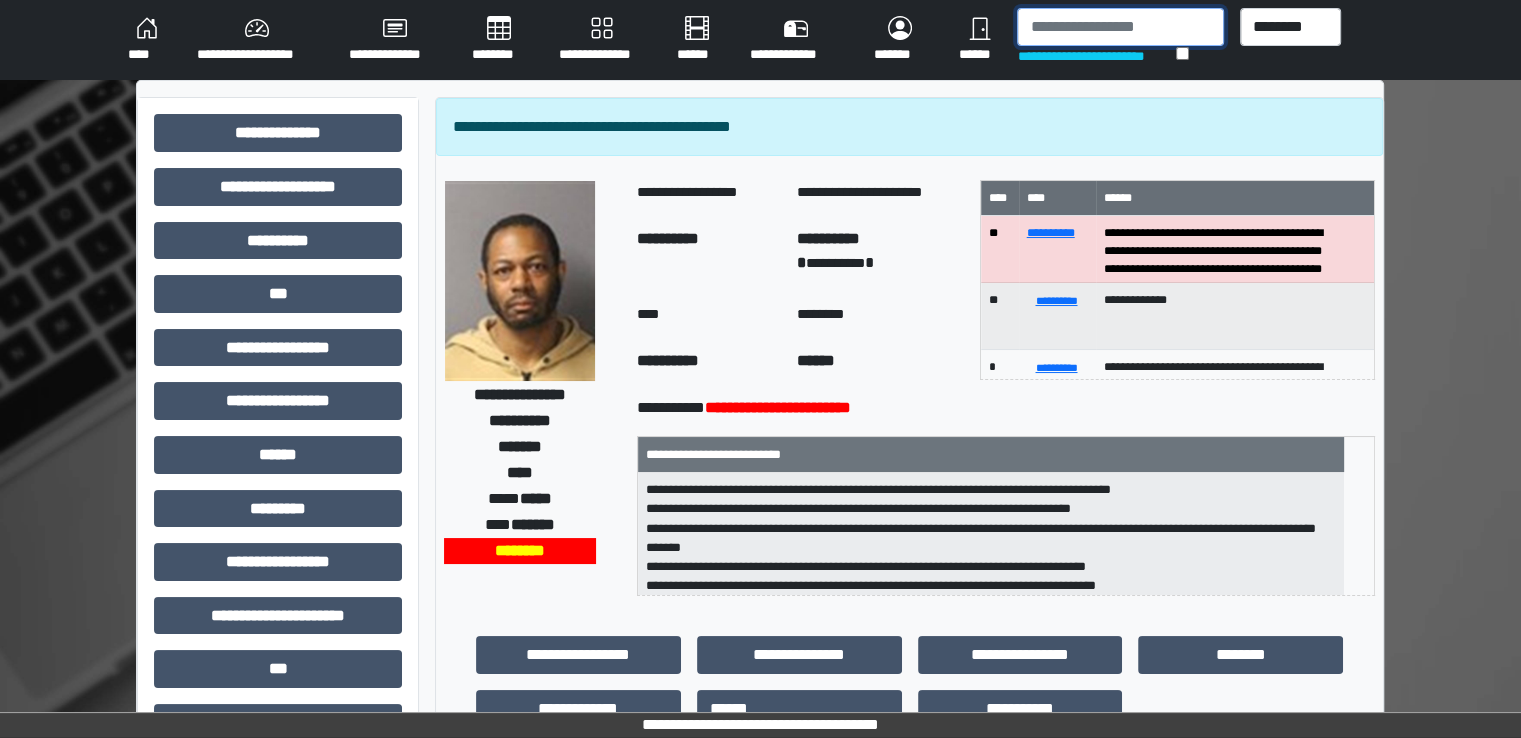 click at bounding box center (1120, 27) 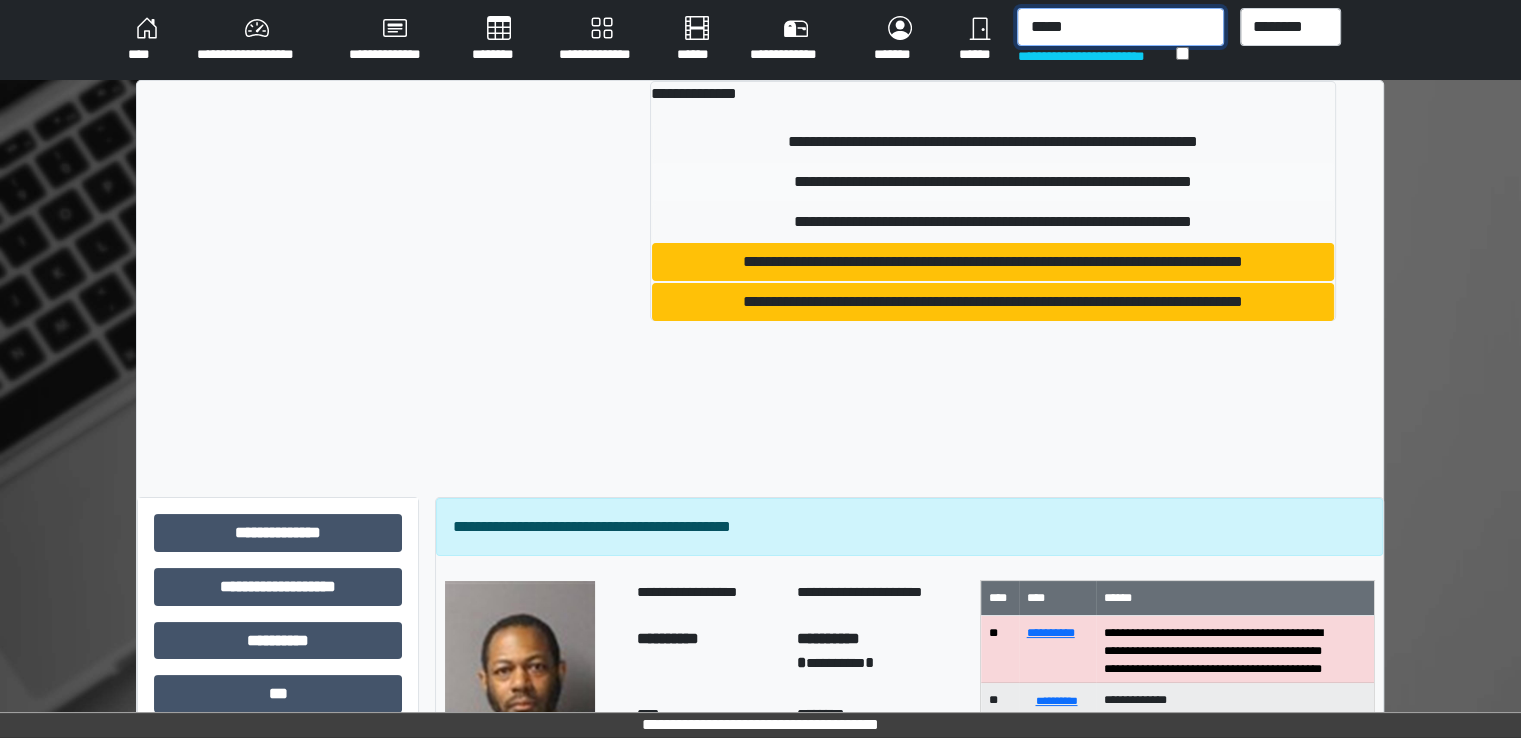 type on "*****" 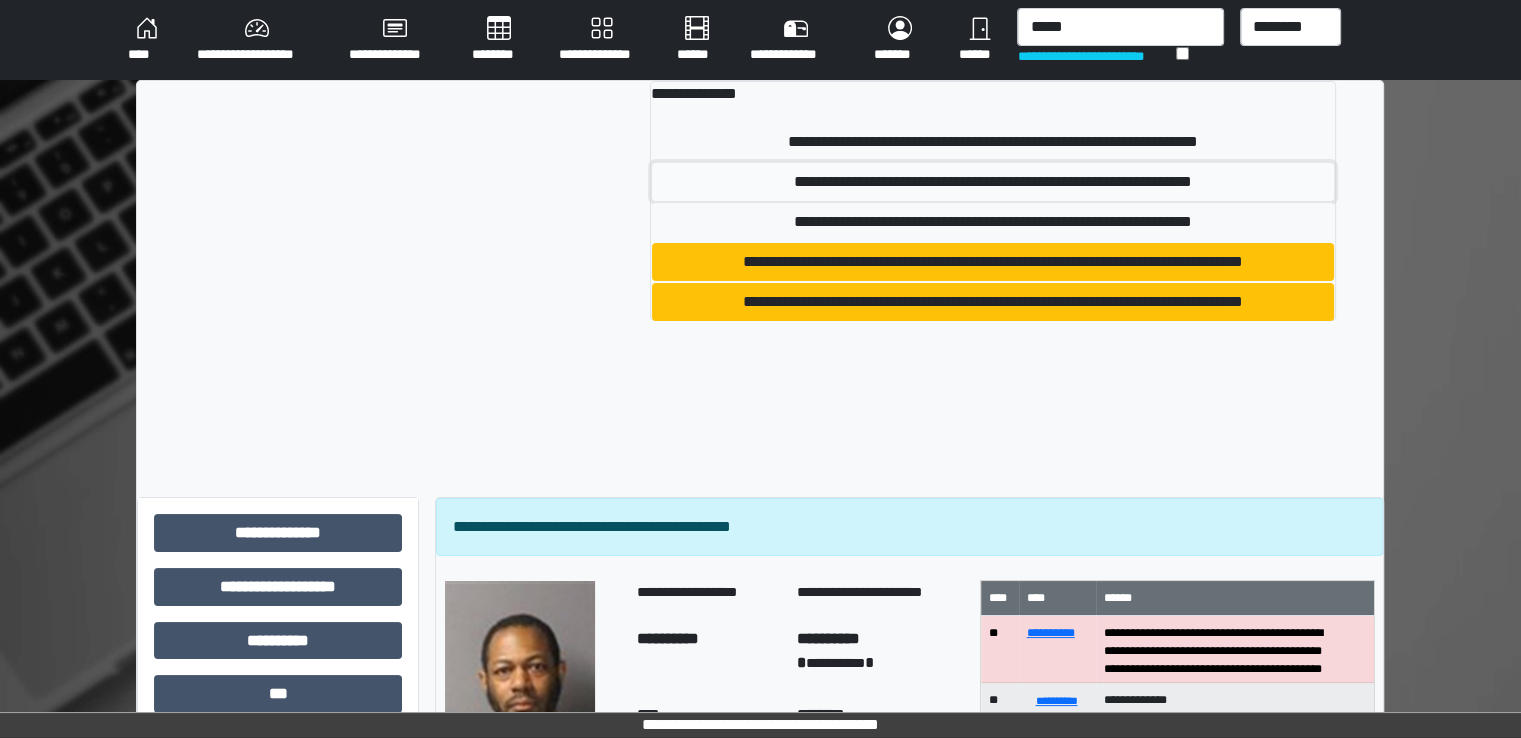 click on "**********" at bounding box center [993, 182] 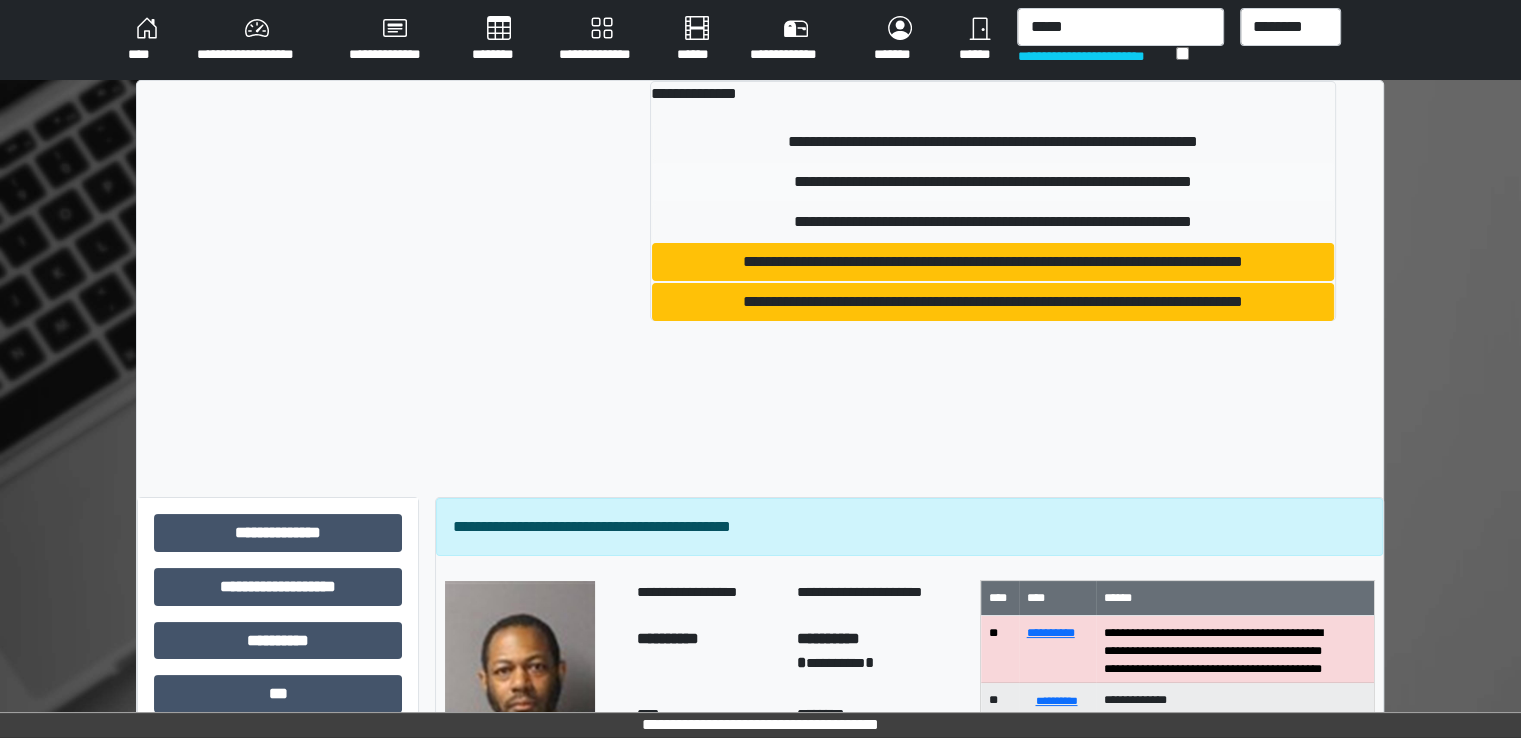 type 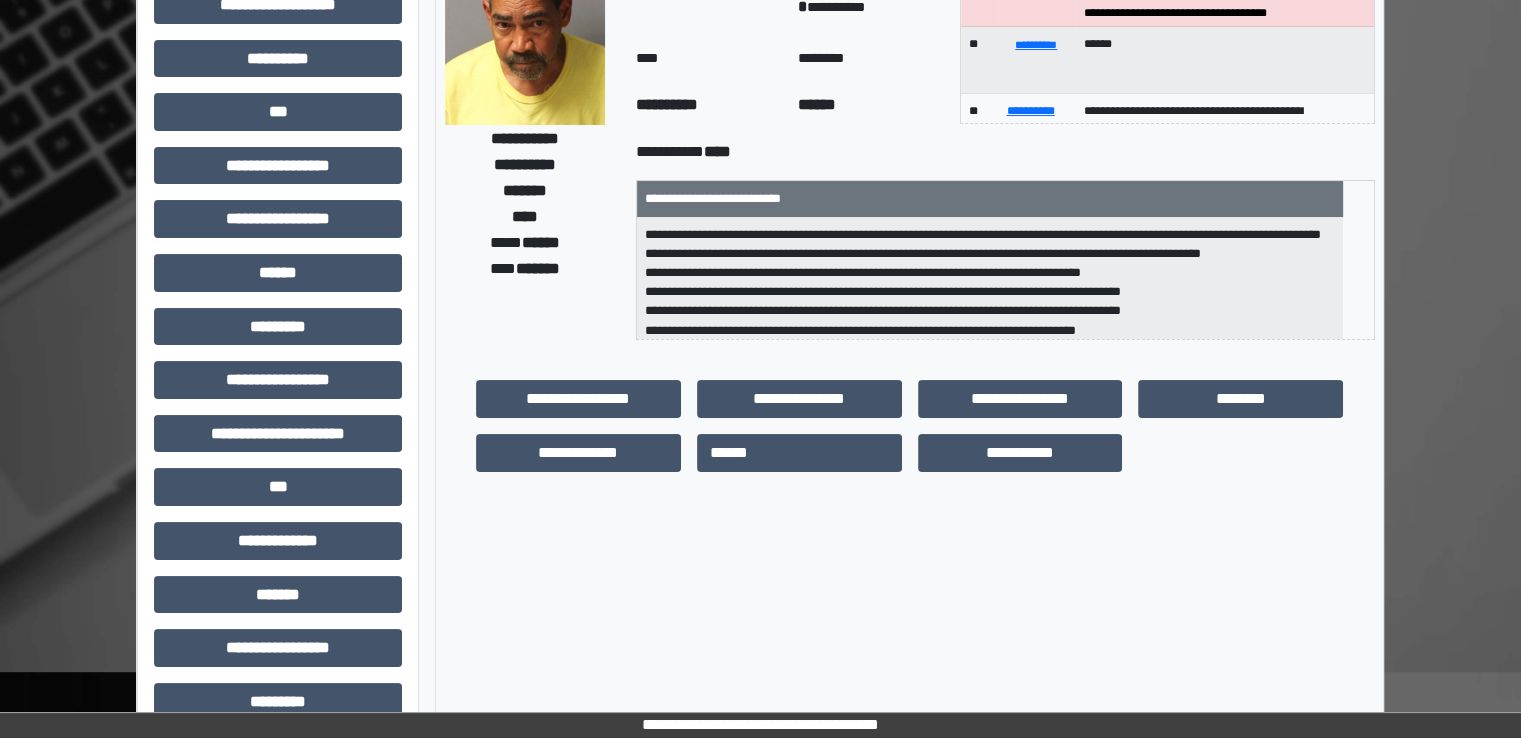 scroll, scrollTop: 428, scrollLeft: 0, axis: vertical 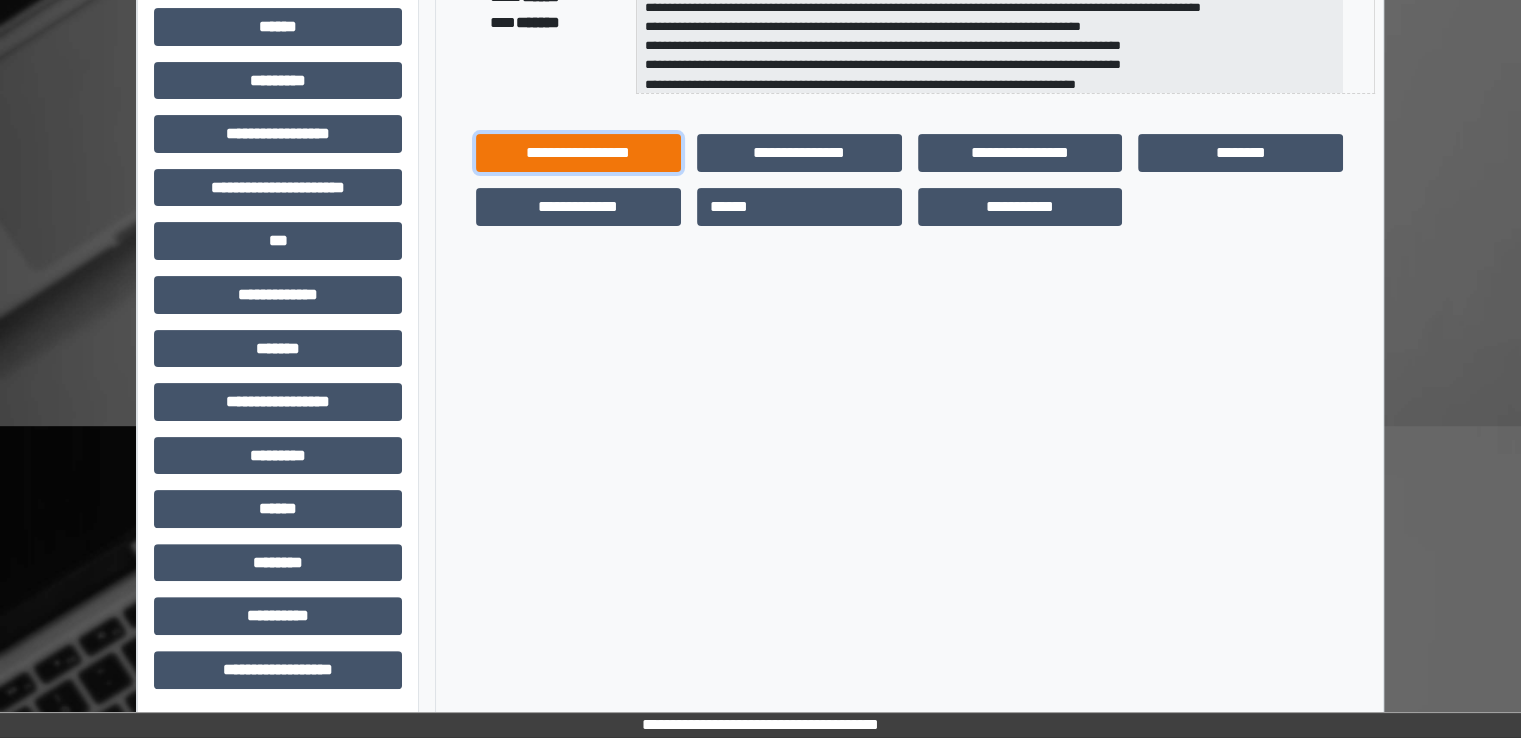 click on "**********" at bounding box center (578, 153) 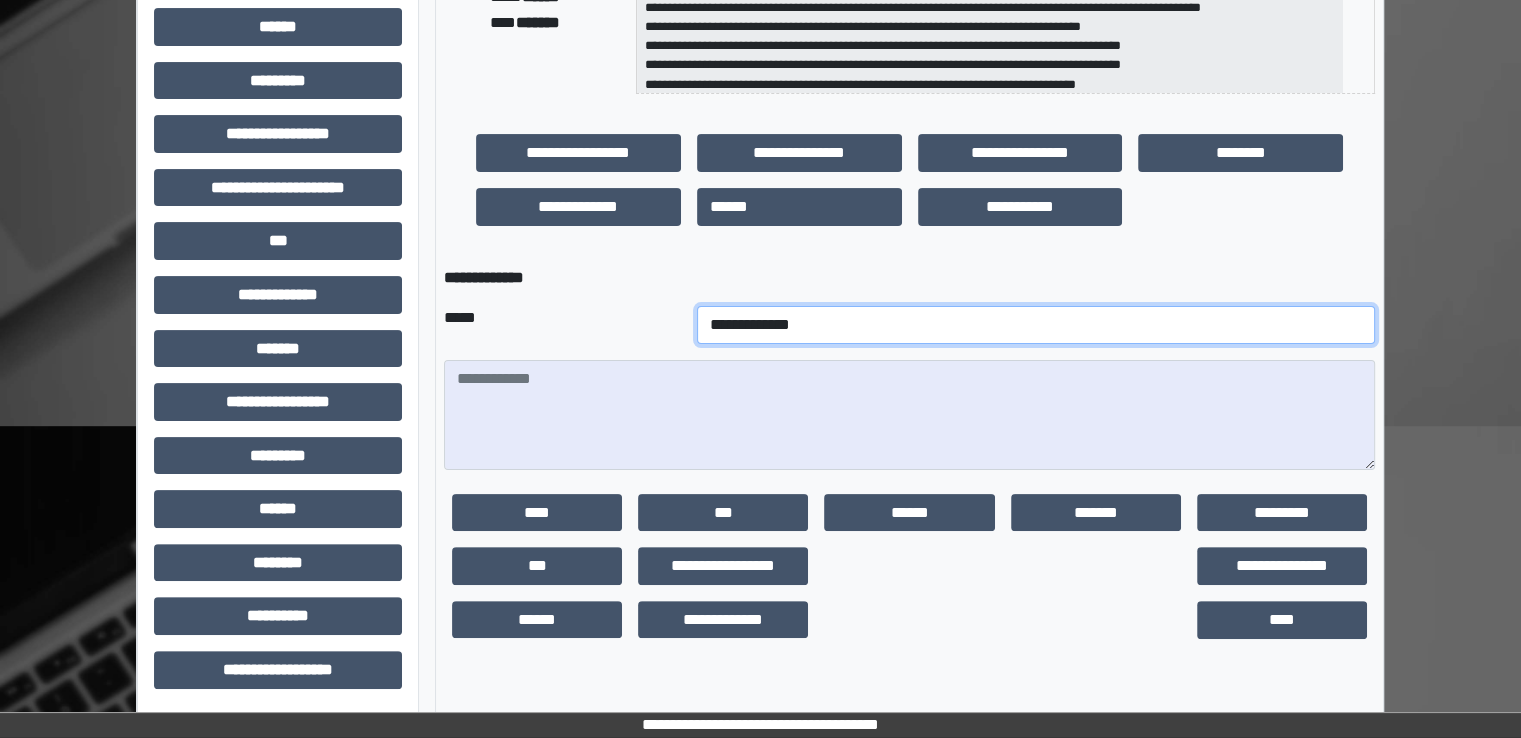 click on "**********" at bounding box center [1036, 325] 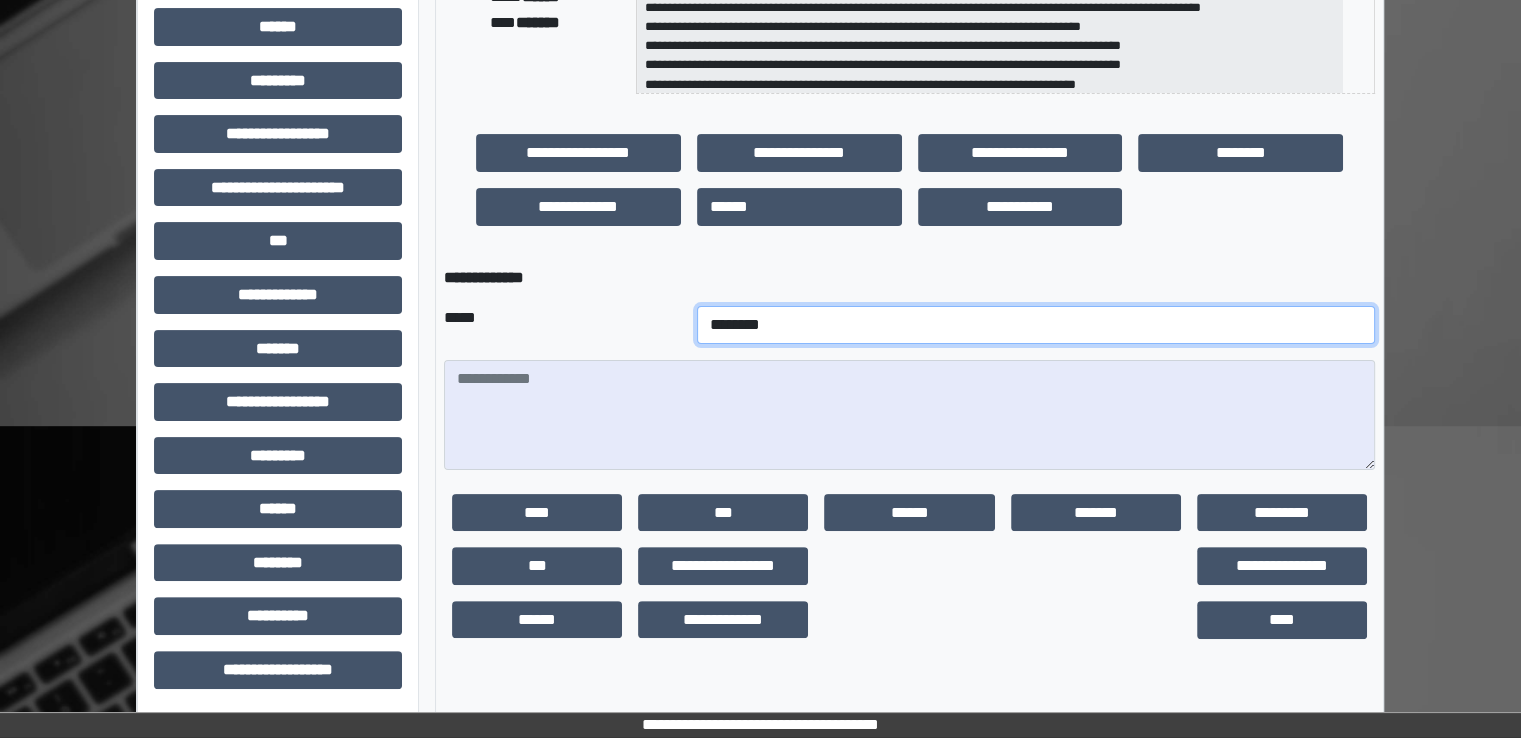 click on "**********" at bounding box center (1036, 325) 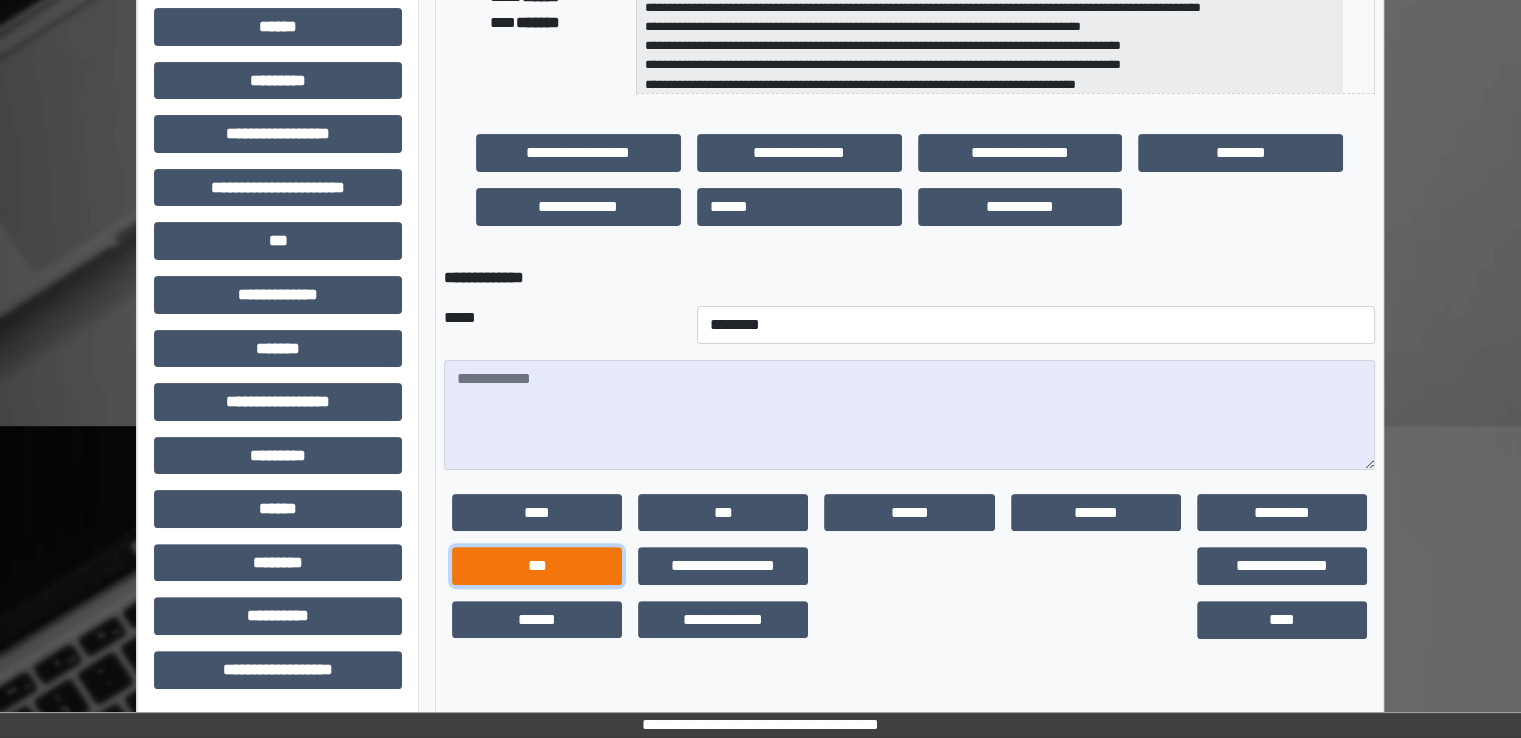 click on "***" at bounding box center (537, 566) 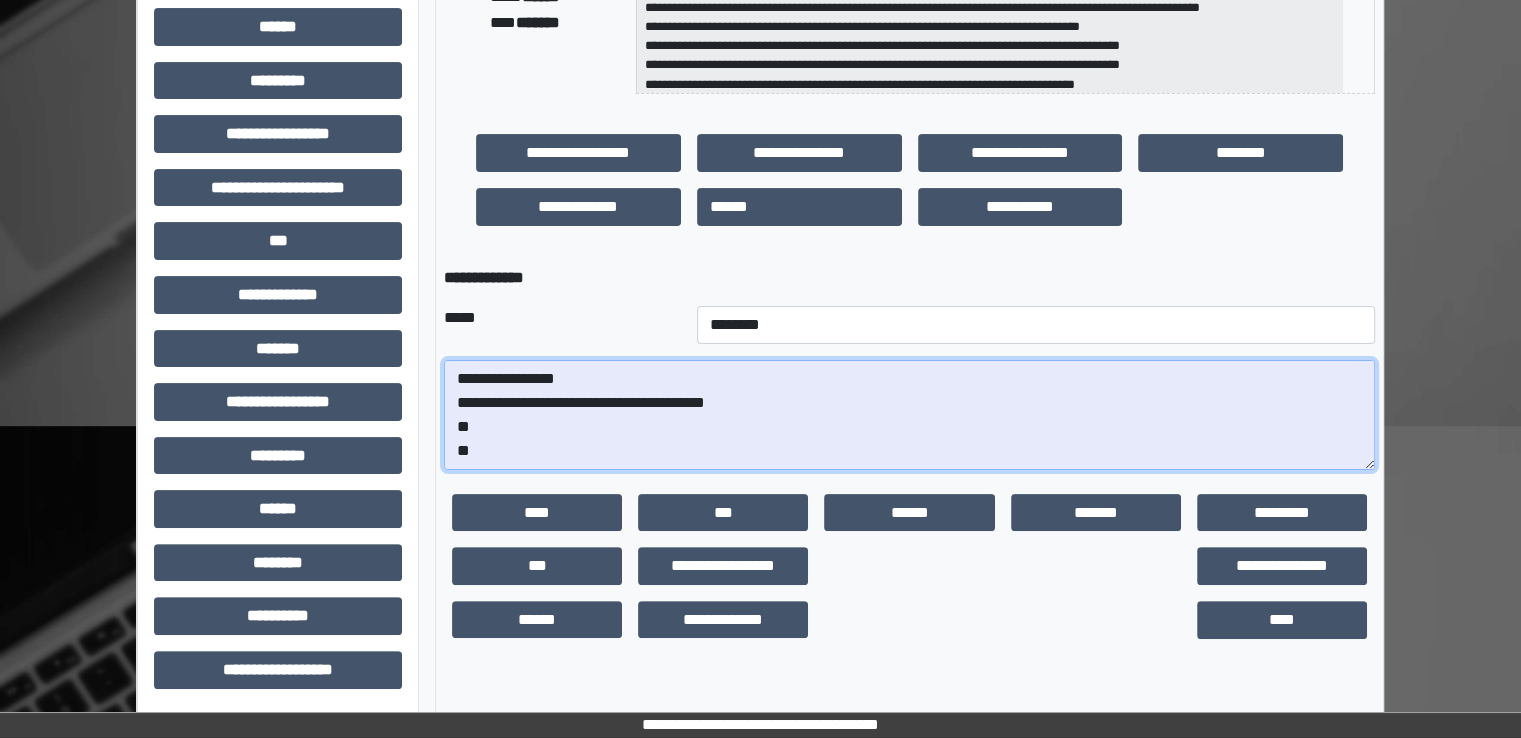click on "**********" at bounding box center (909, 415) 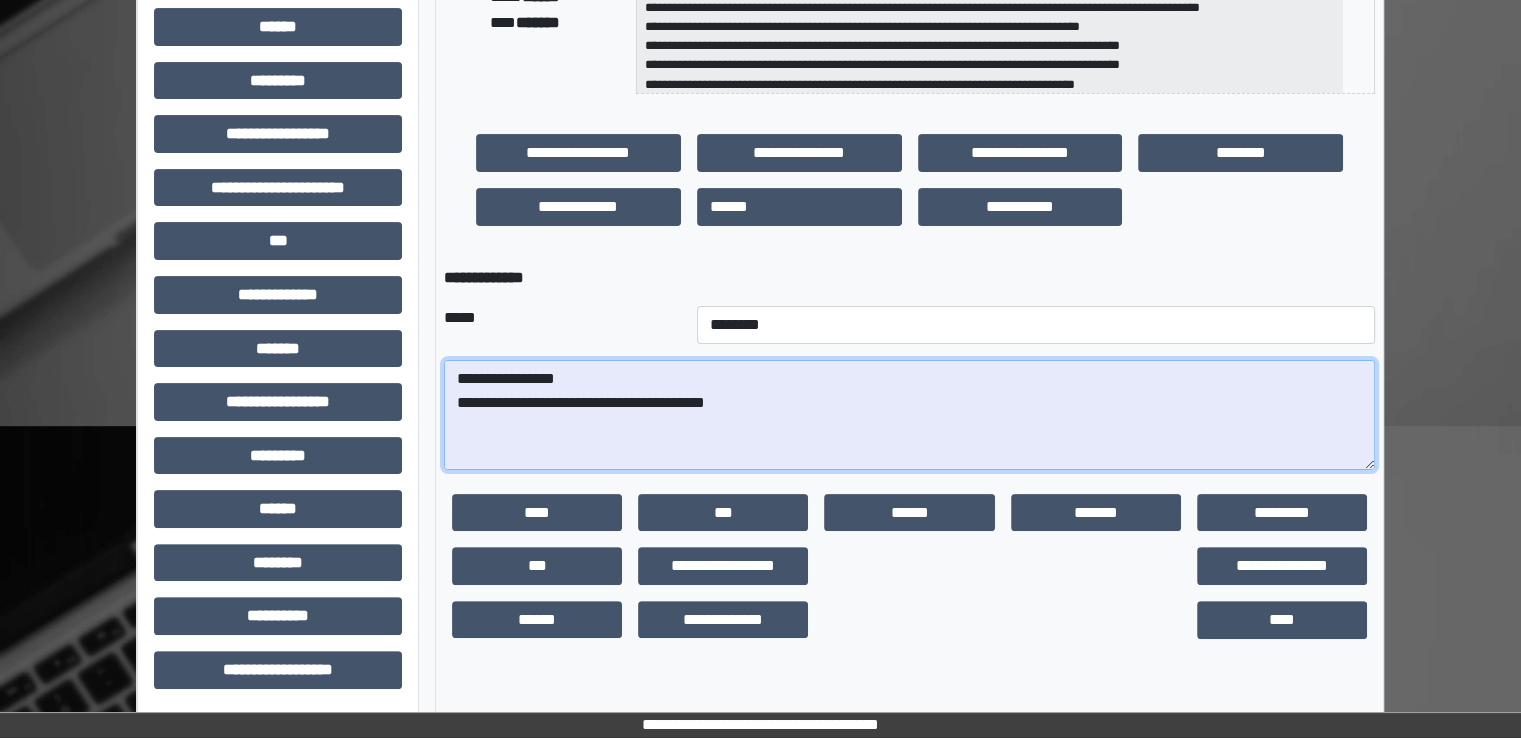 paste on "**********" 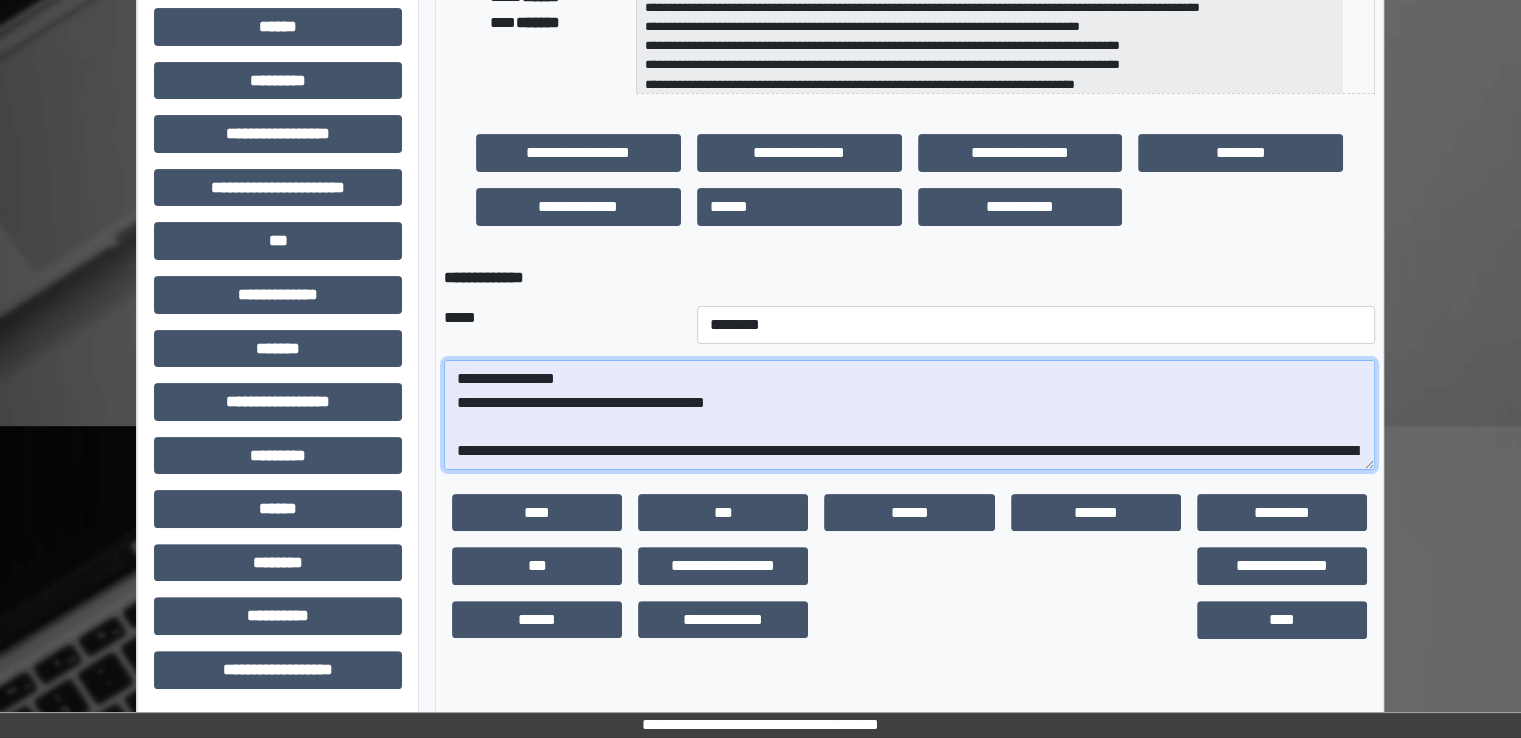 scroll, scrollTop: 424, scrollLeft: 0, axis: vertical 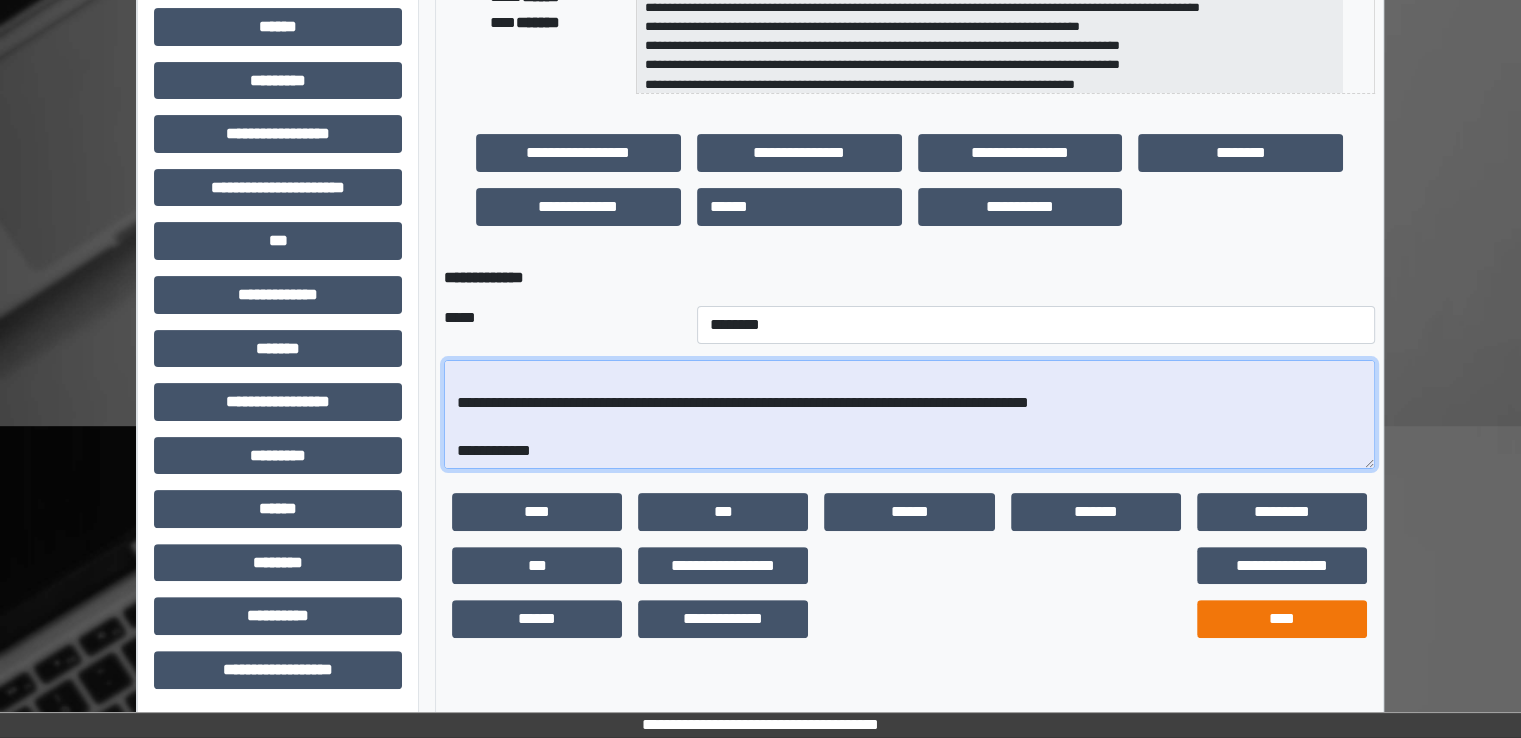 type on "**********" 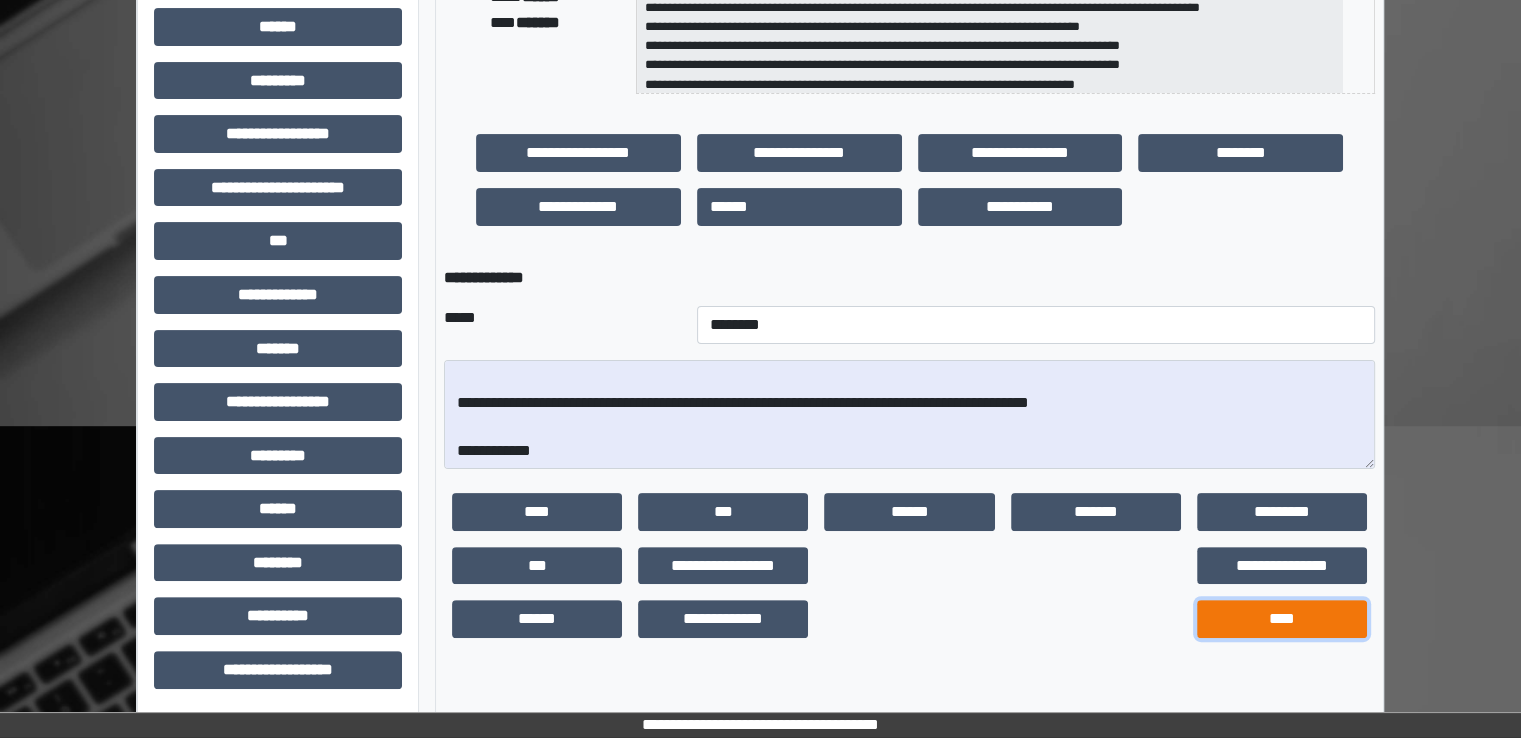 click on "****" at bounding box center (1282, 619) 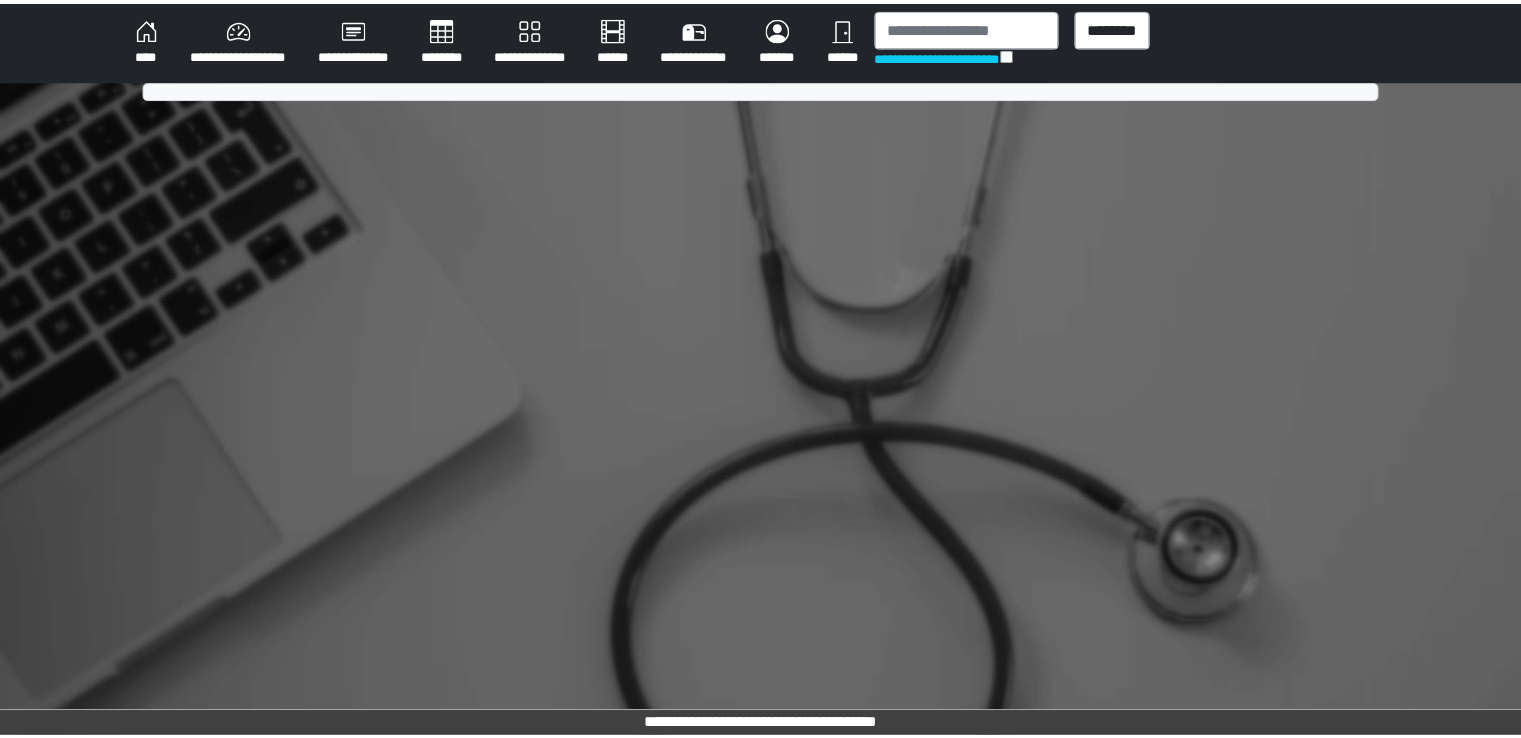 scroll, scrollTop: 0, scrollLeft: 0, axis: both 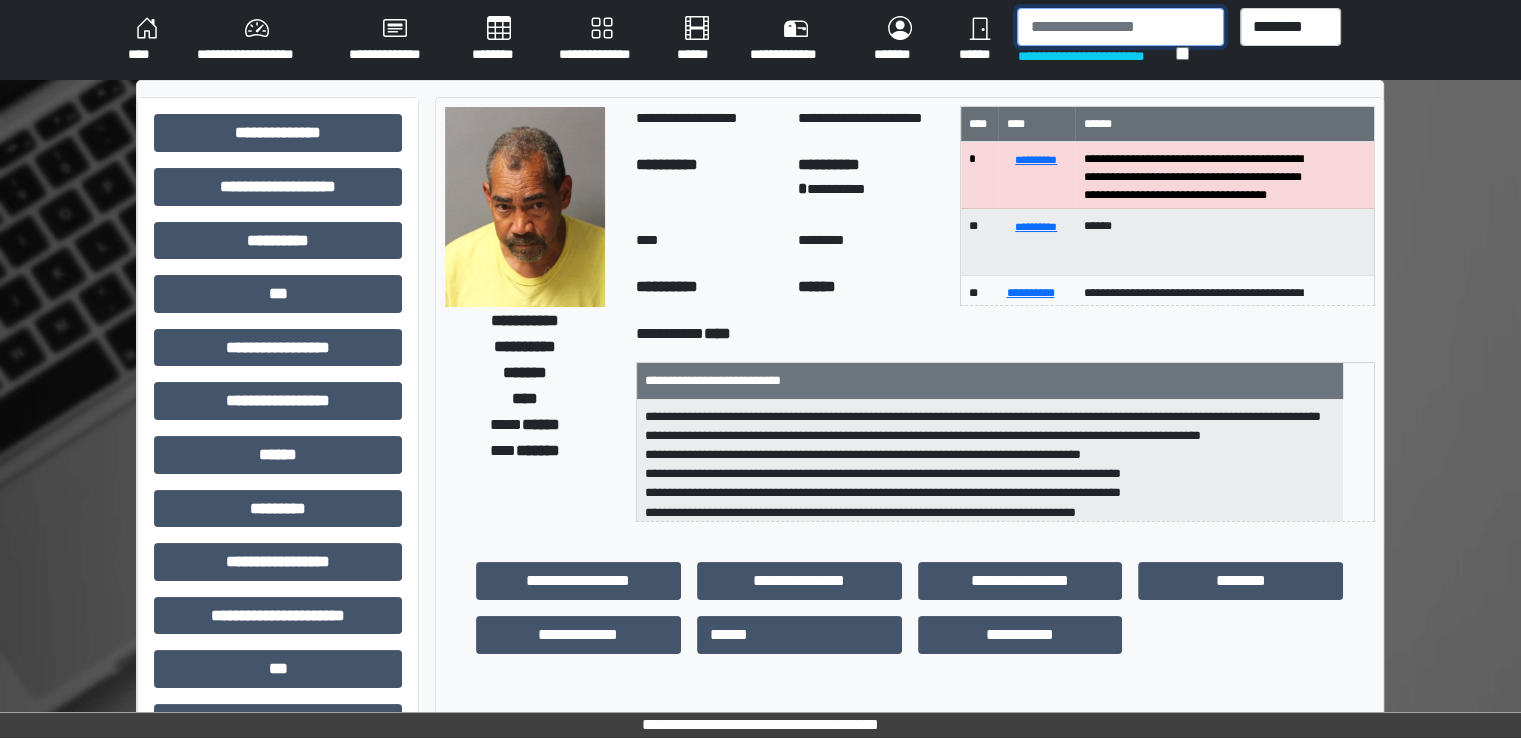 click at bounding box center [1120, 27] 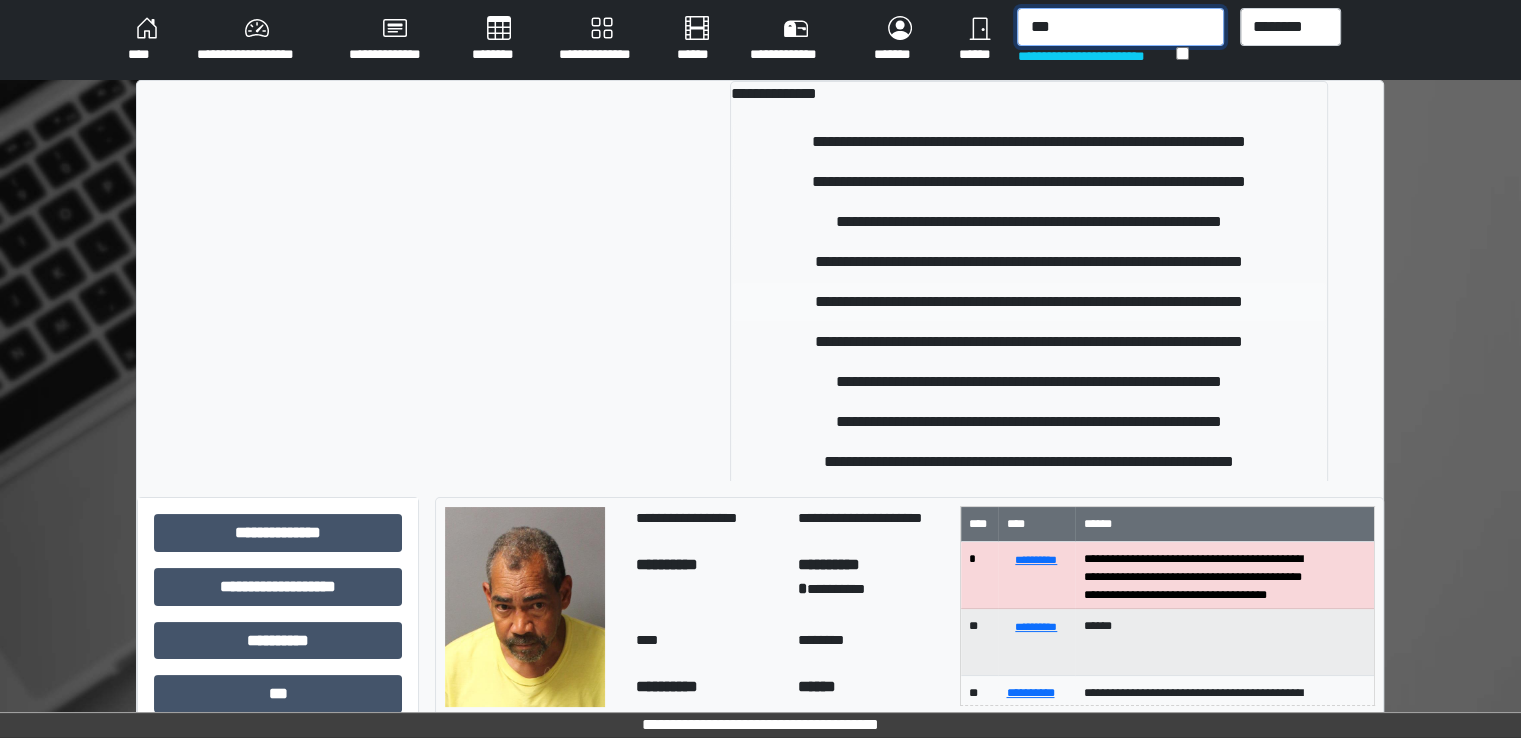type on "***" 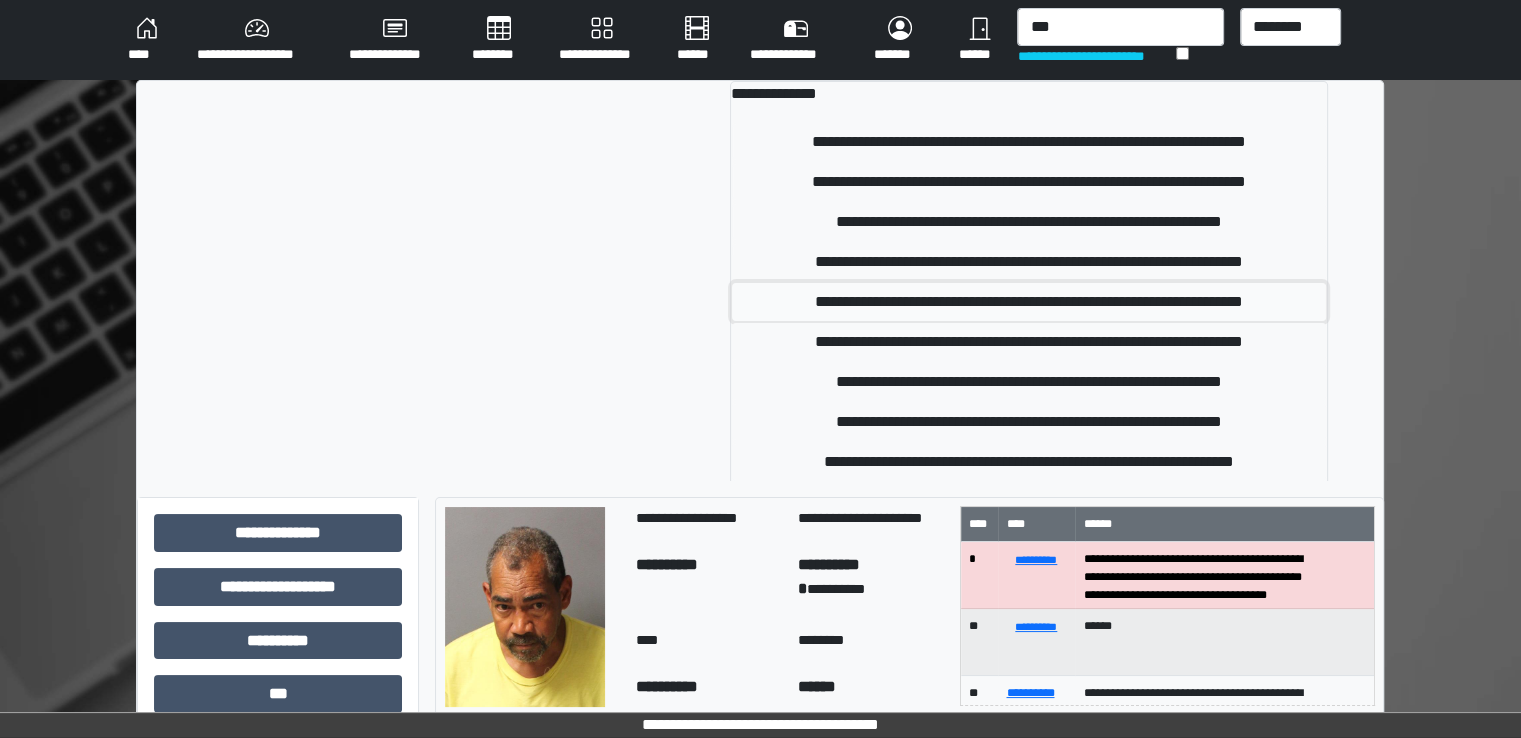 click on "**********" at bounding box center (1029, 302) 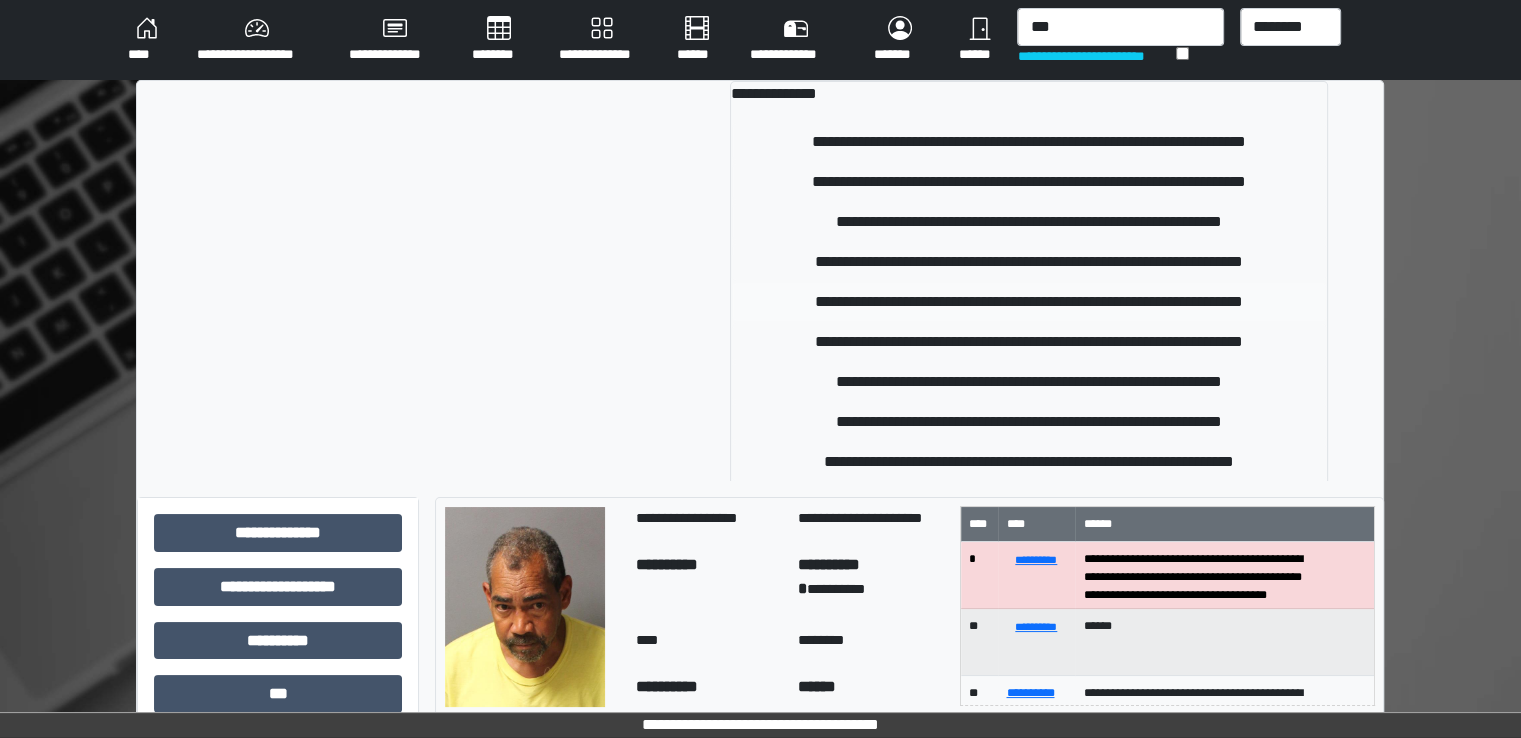 type 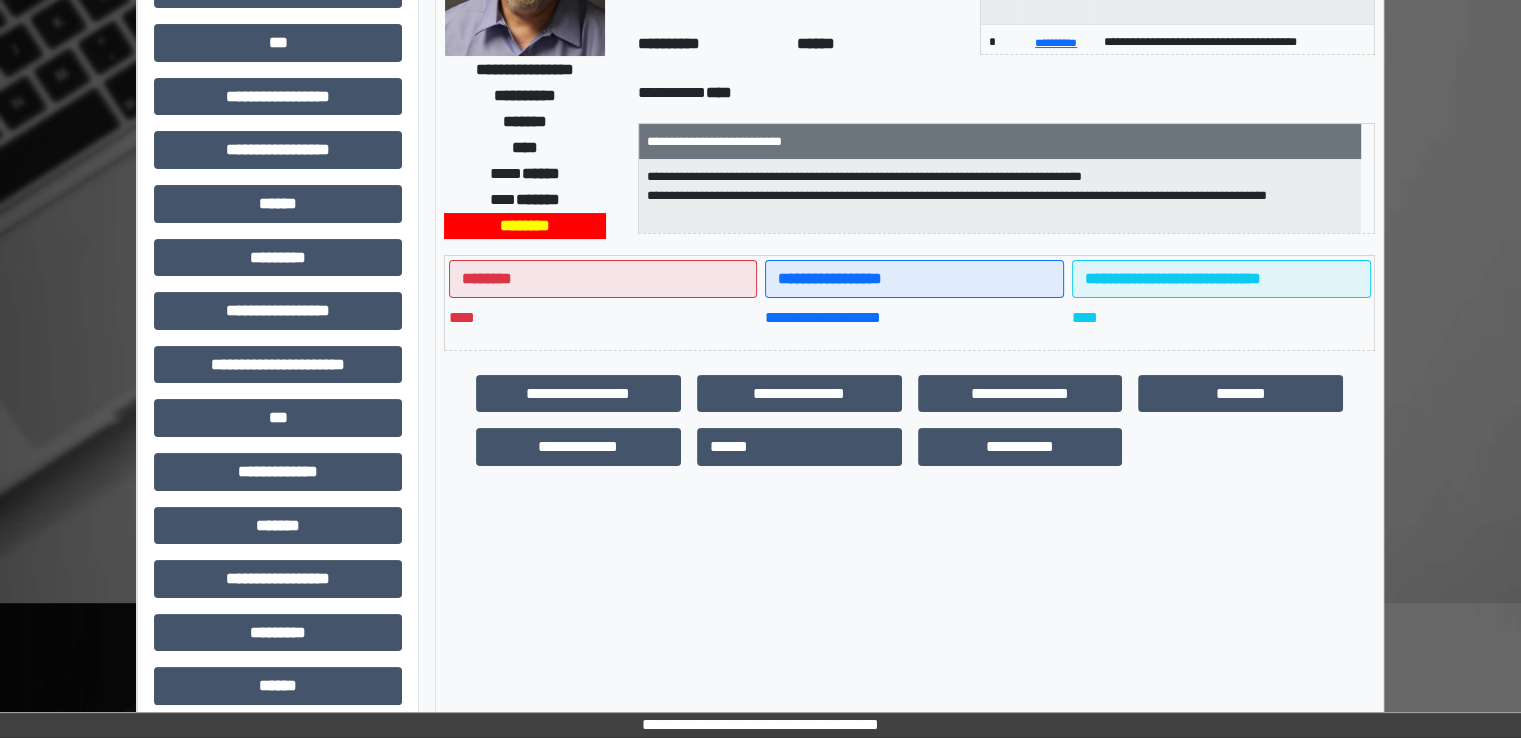 scroll, scrollTop: 428, scrollLeft: 0, axis: vertical 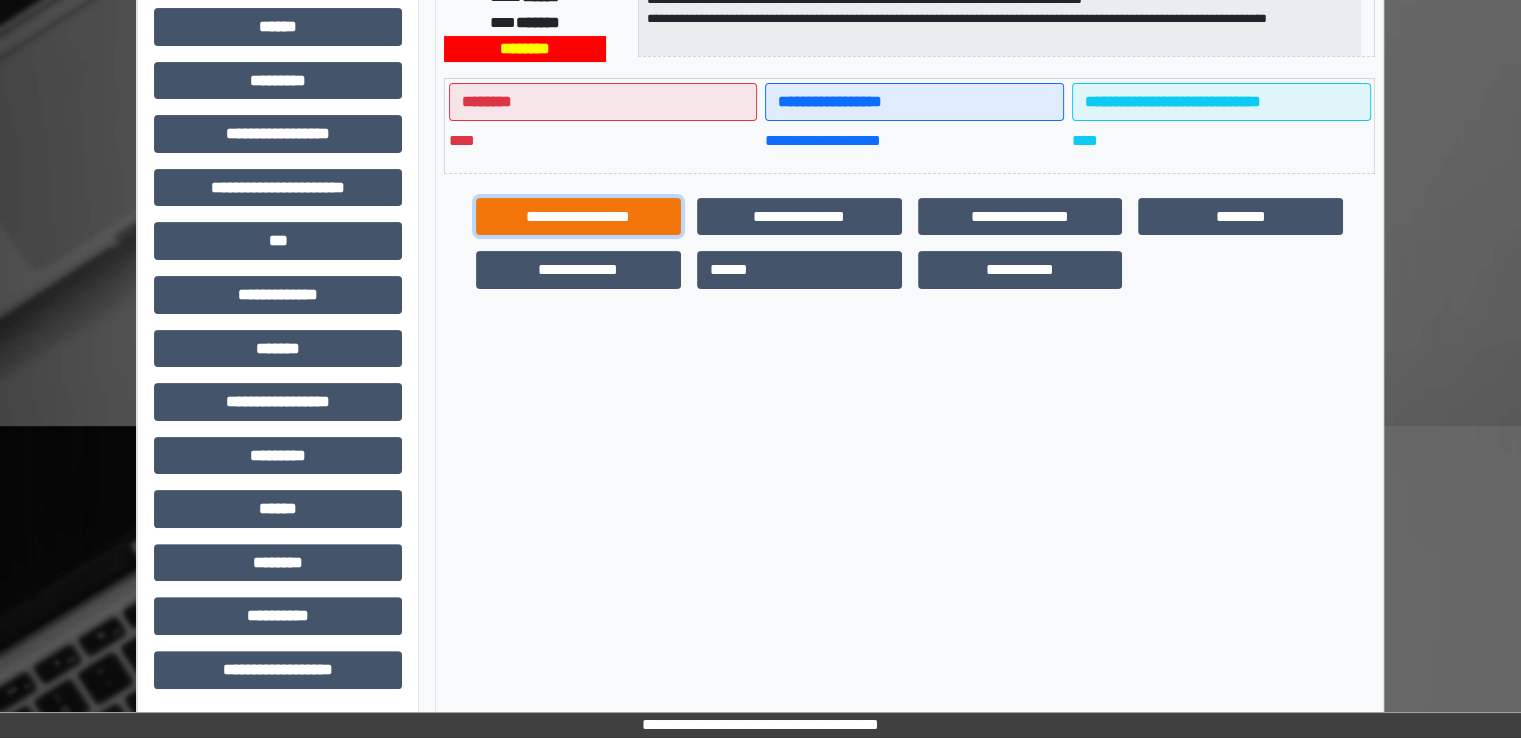 click on "**********" at bounding box center [578, 217] 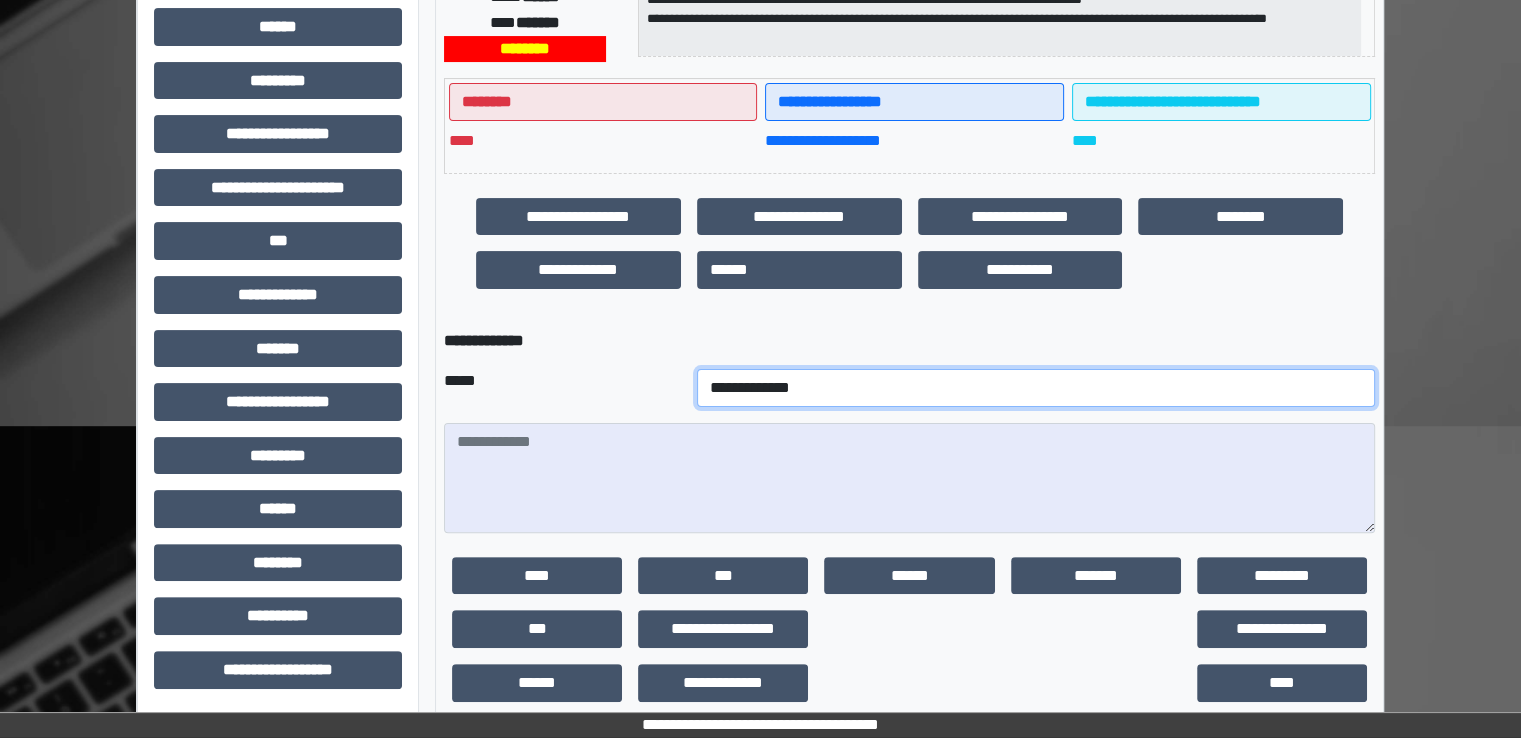 click on "**********" at bounding box center [1036, 388] 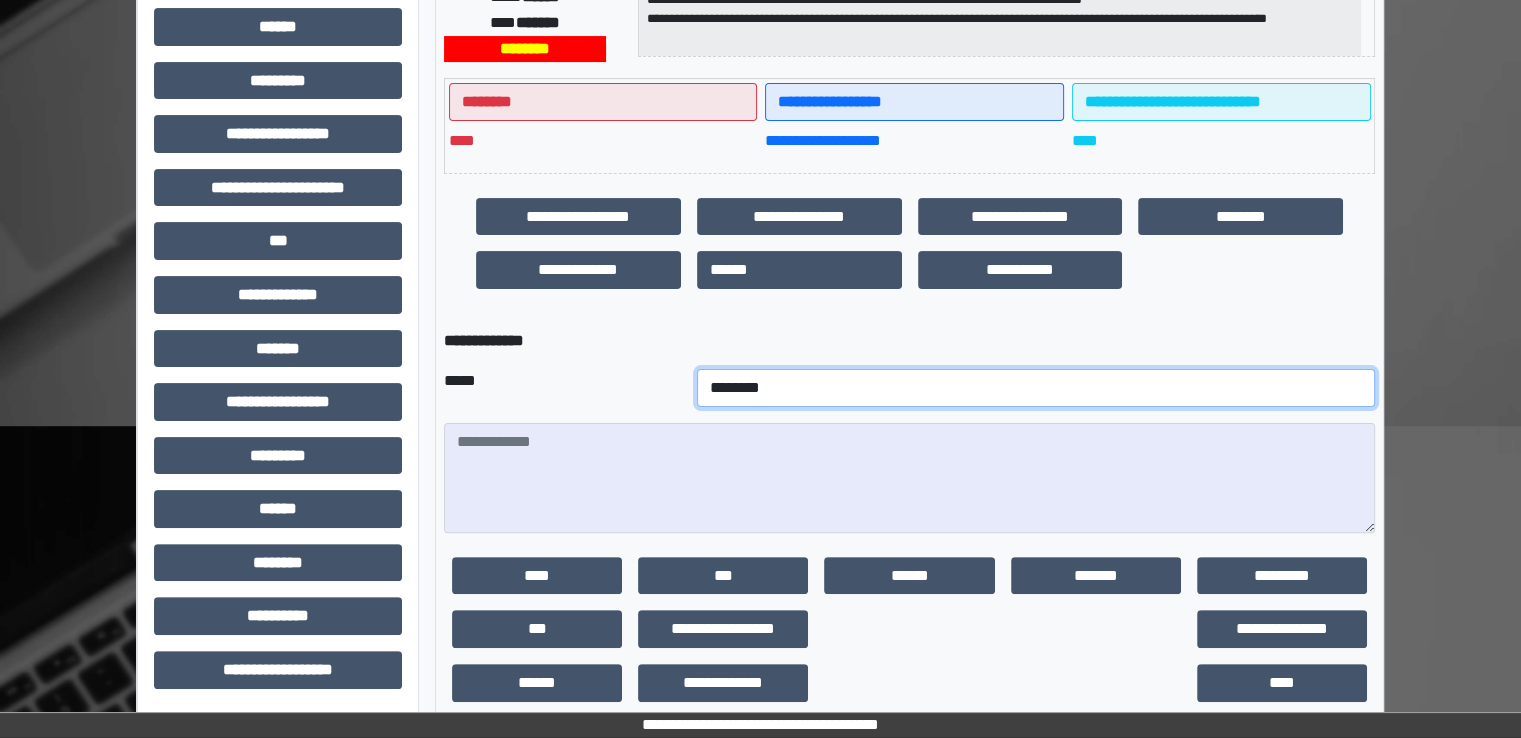 click on "**********" at bounding box center (1036, 388) 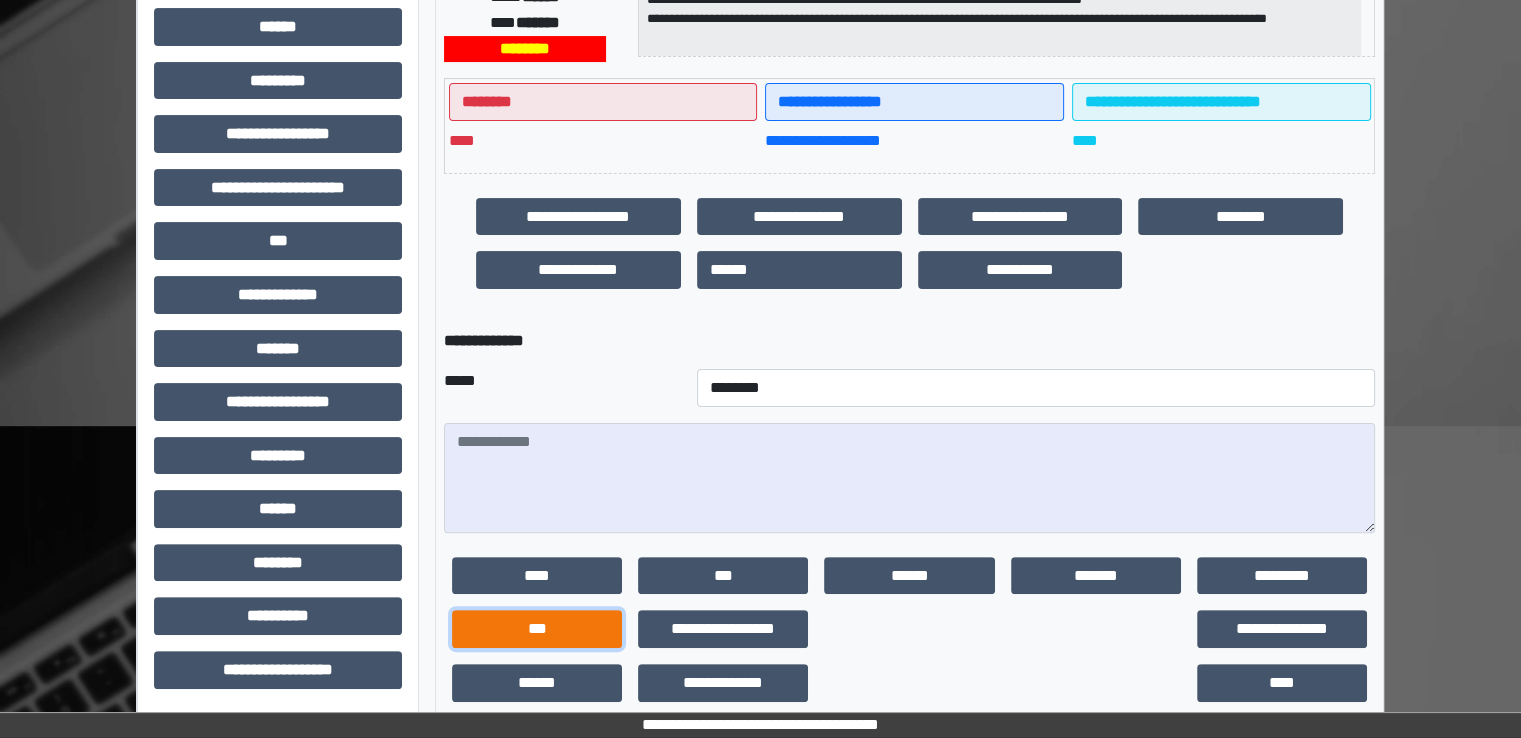 click on "***" at bounding box center (537, 629) 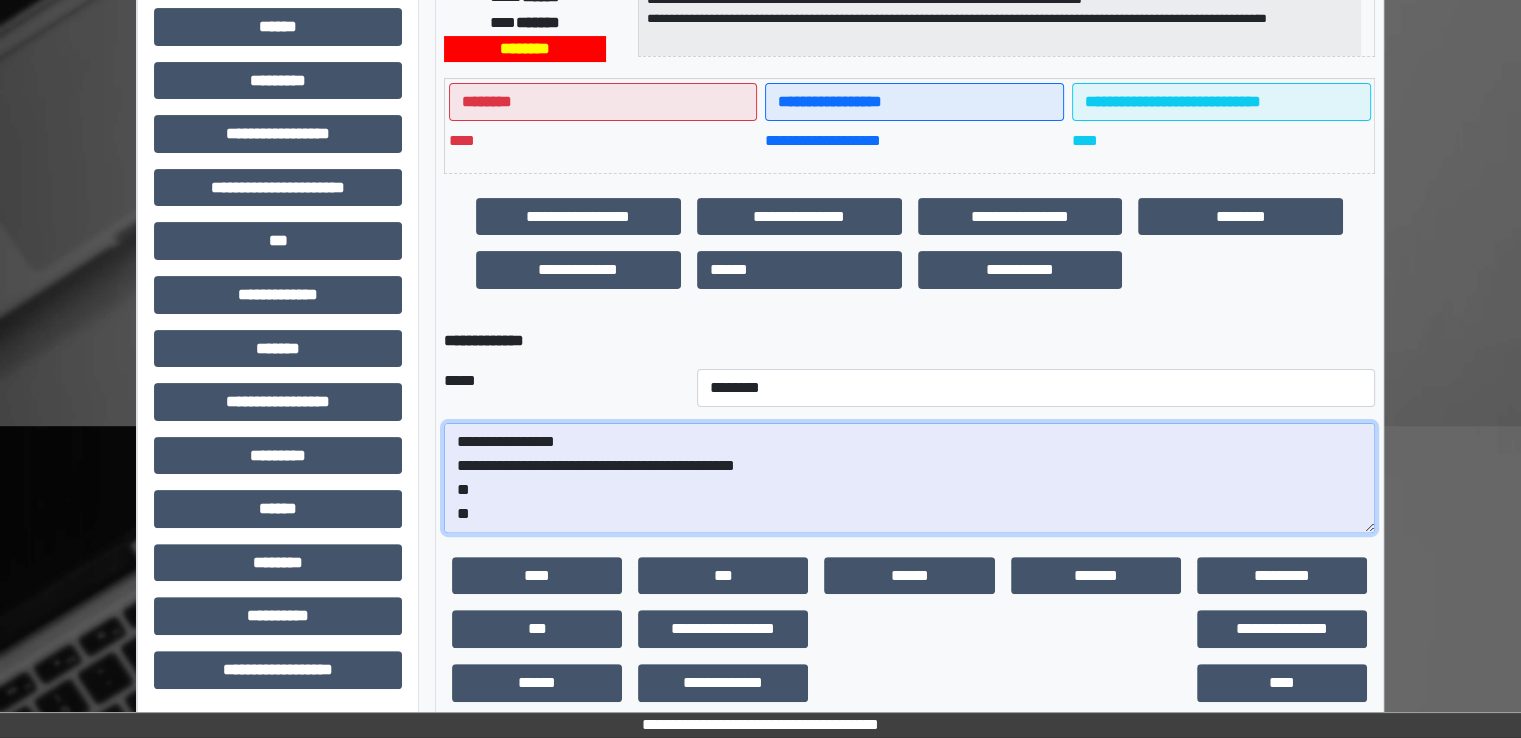 click on "**********" at bounding box center [909, 478] 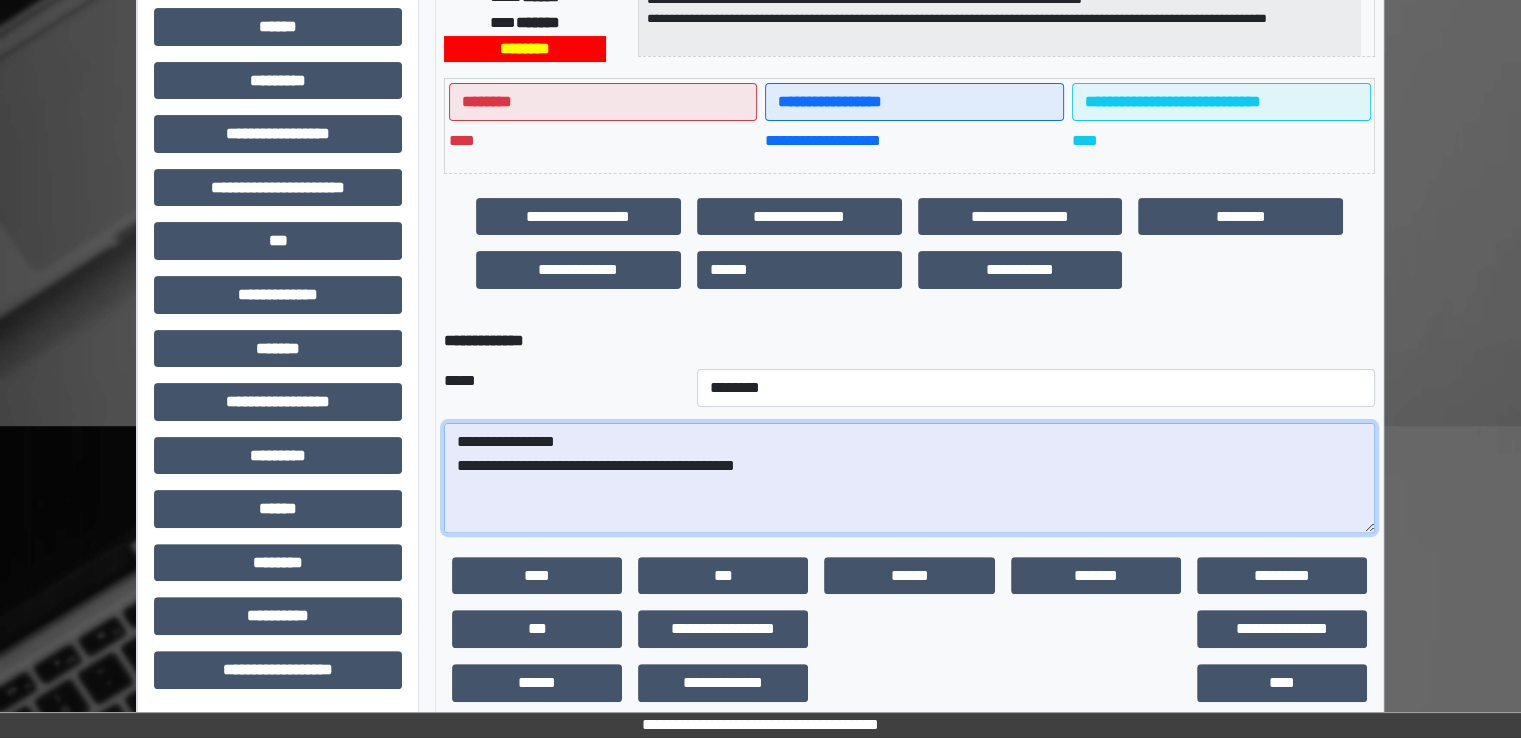 paste on "**********" 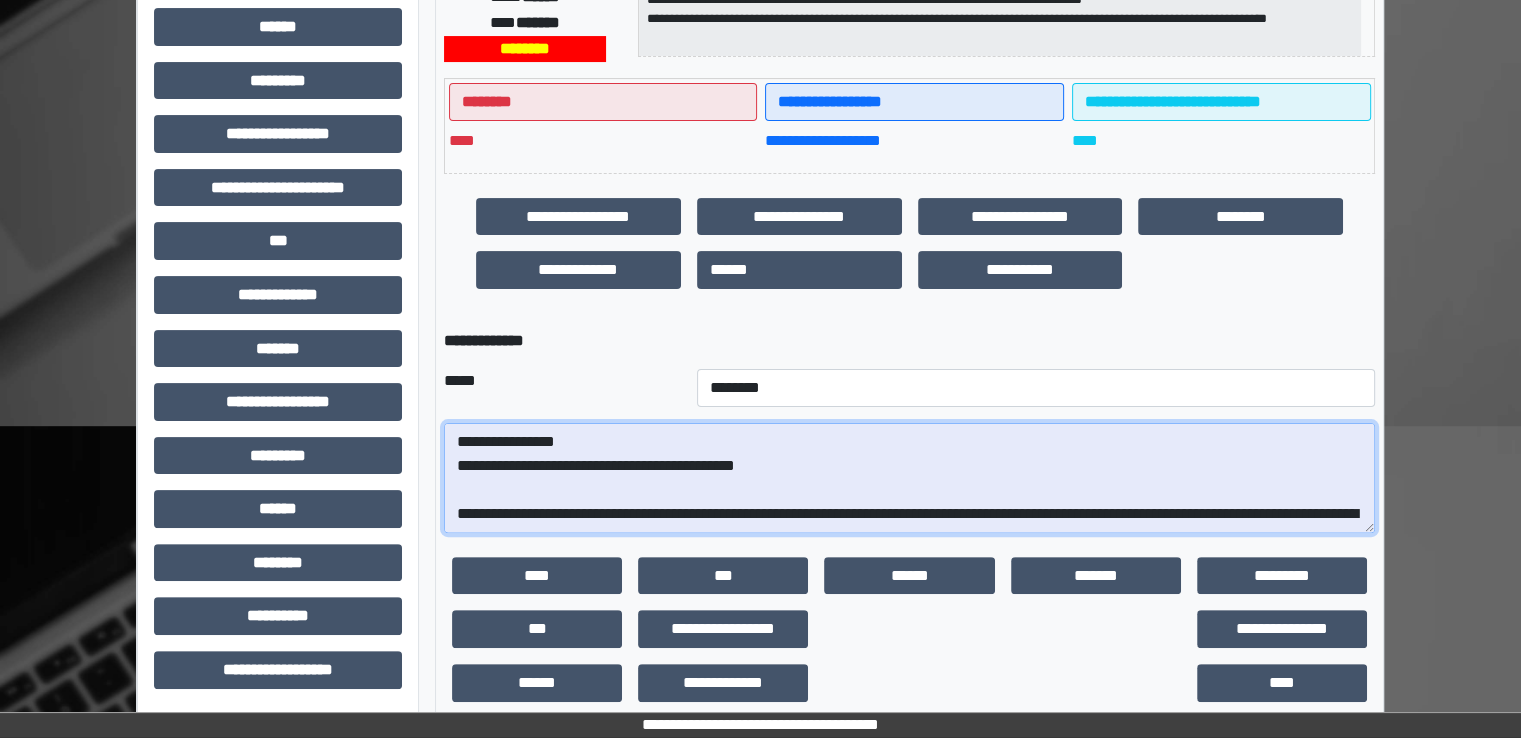 scroll, scrollTop: 352, scrollLeft: 0, axis: vertical 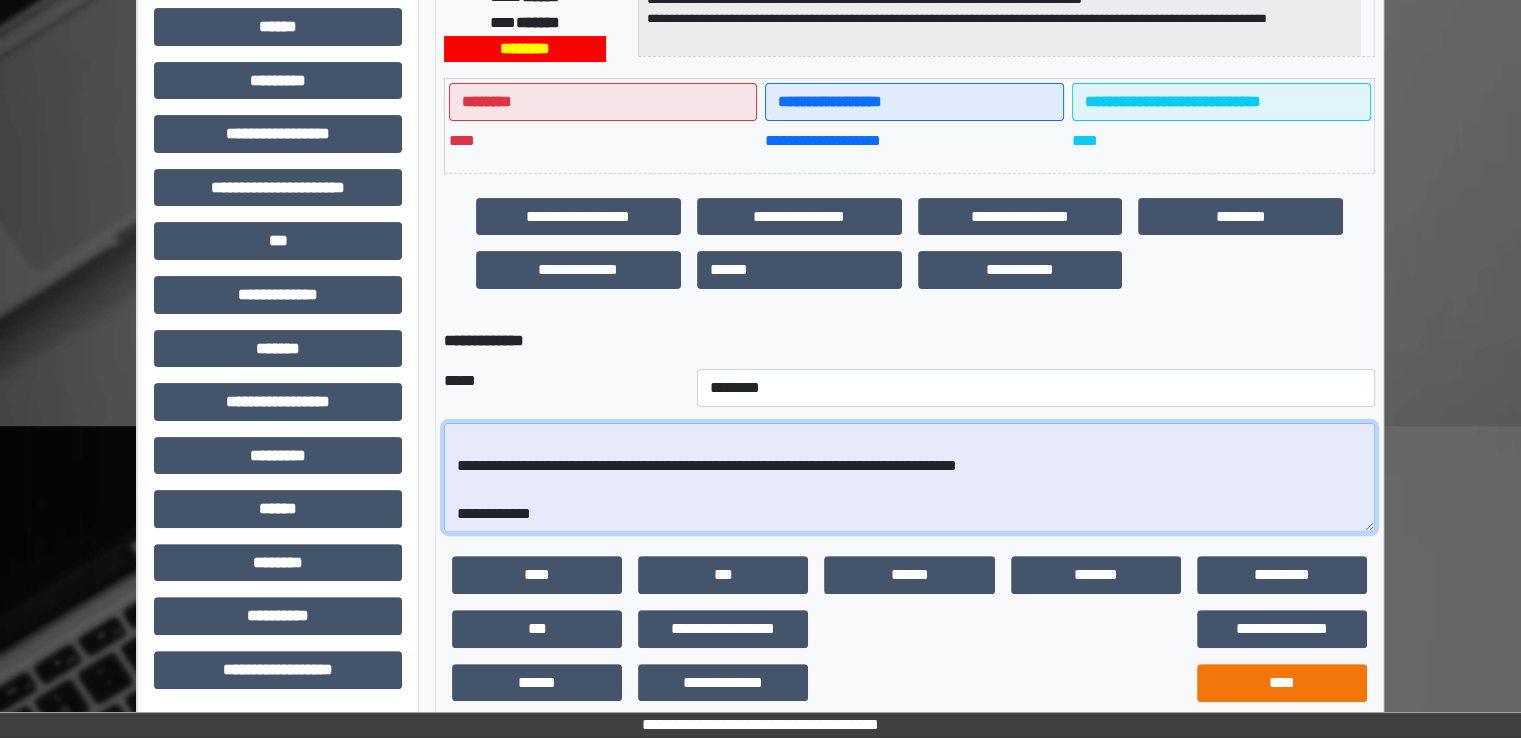 type on "**********" 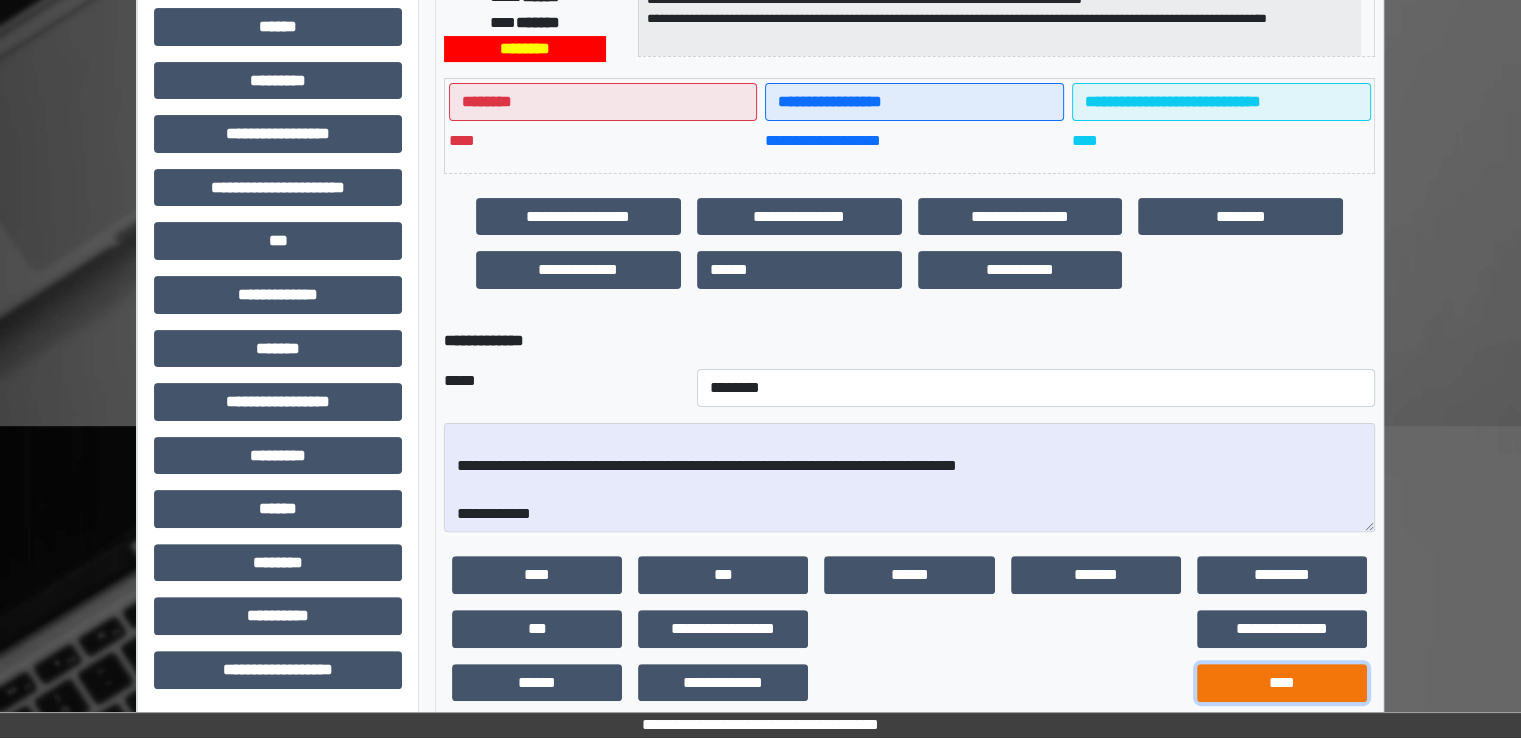 click on "****" at bounding box center (1282, 683) 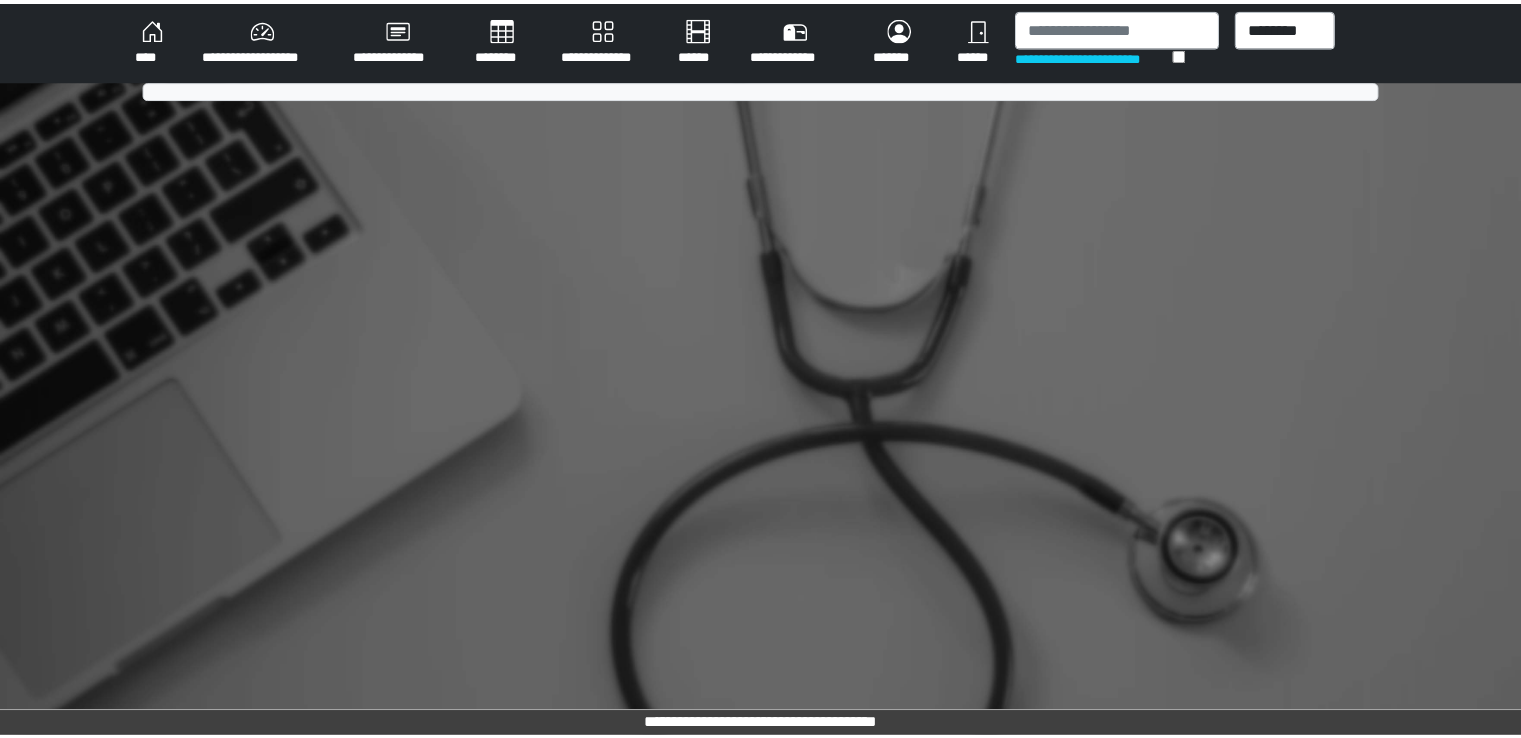 scroll, scrollTop: 0, scrollLeft: 0, axis: both 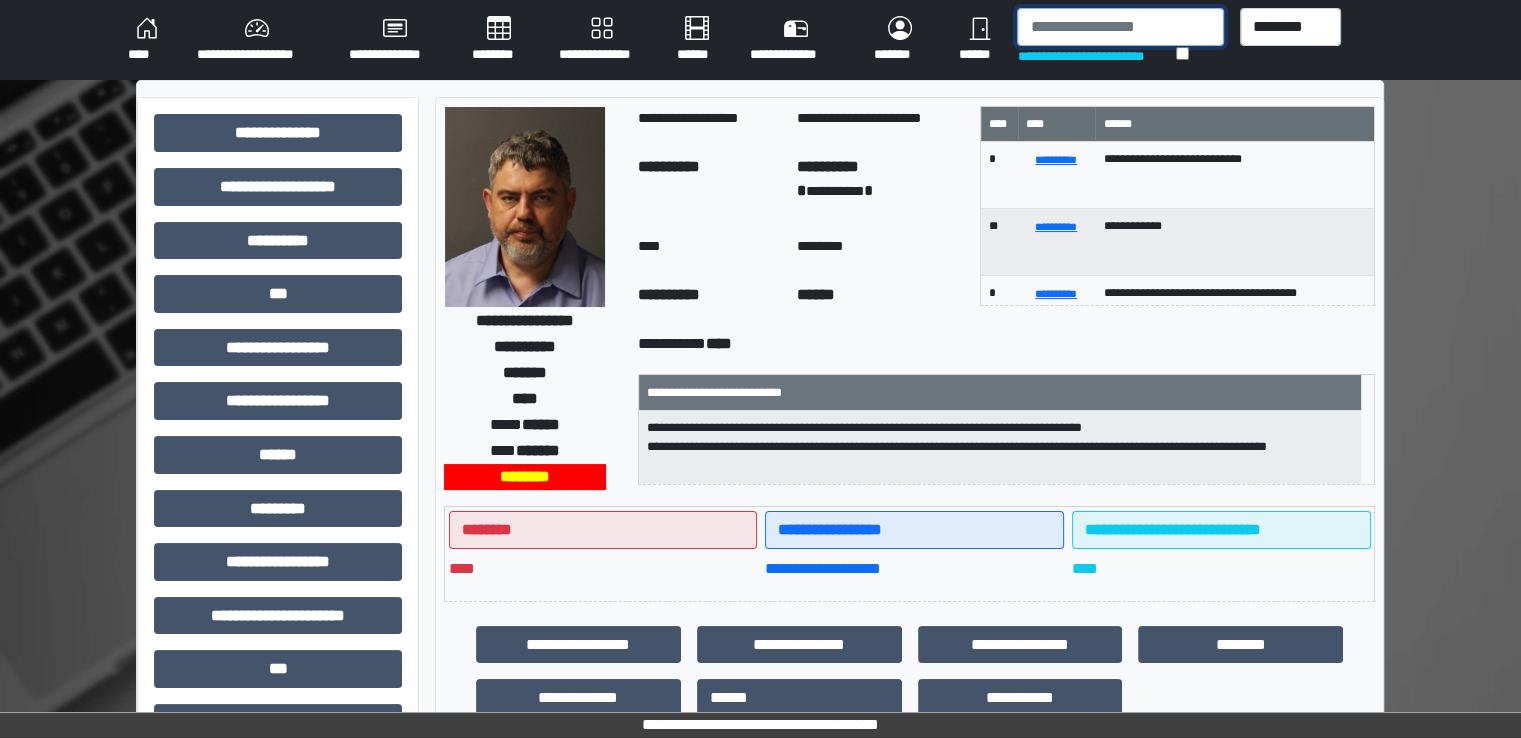click at bounding box center (1120, 27) 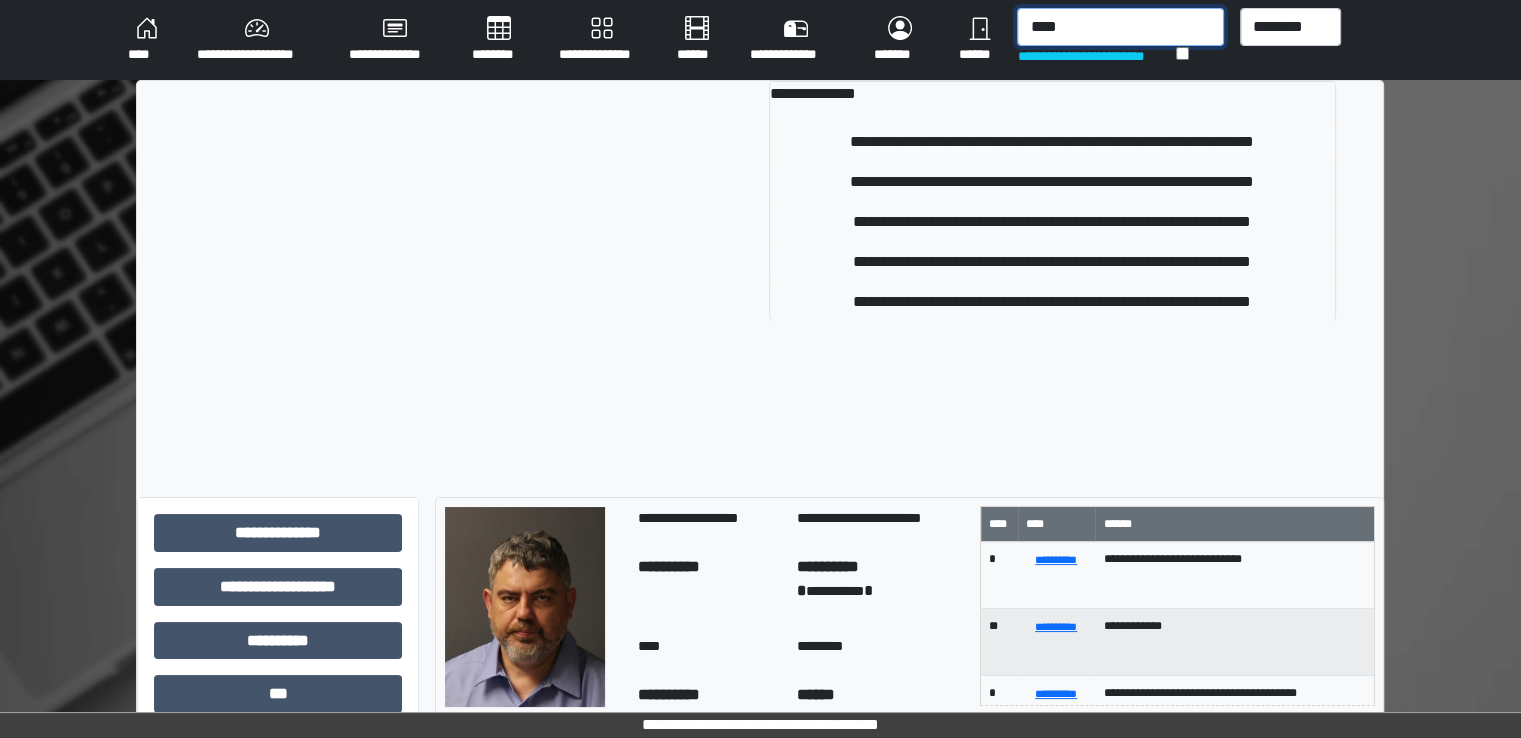 type on "****" 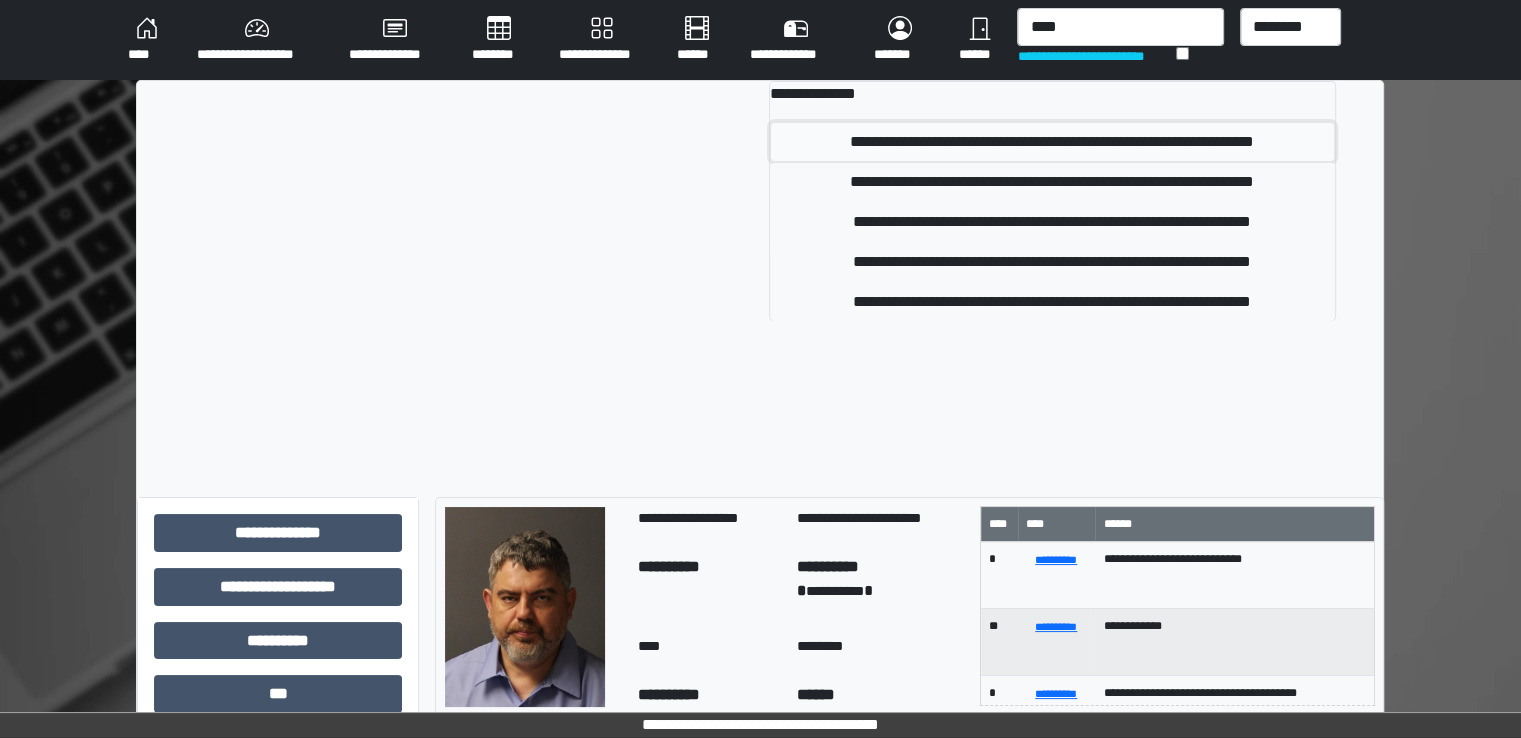 click on "**********" at bounding box center (1052, 142) 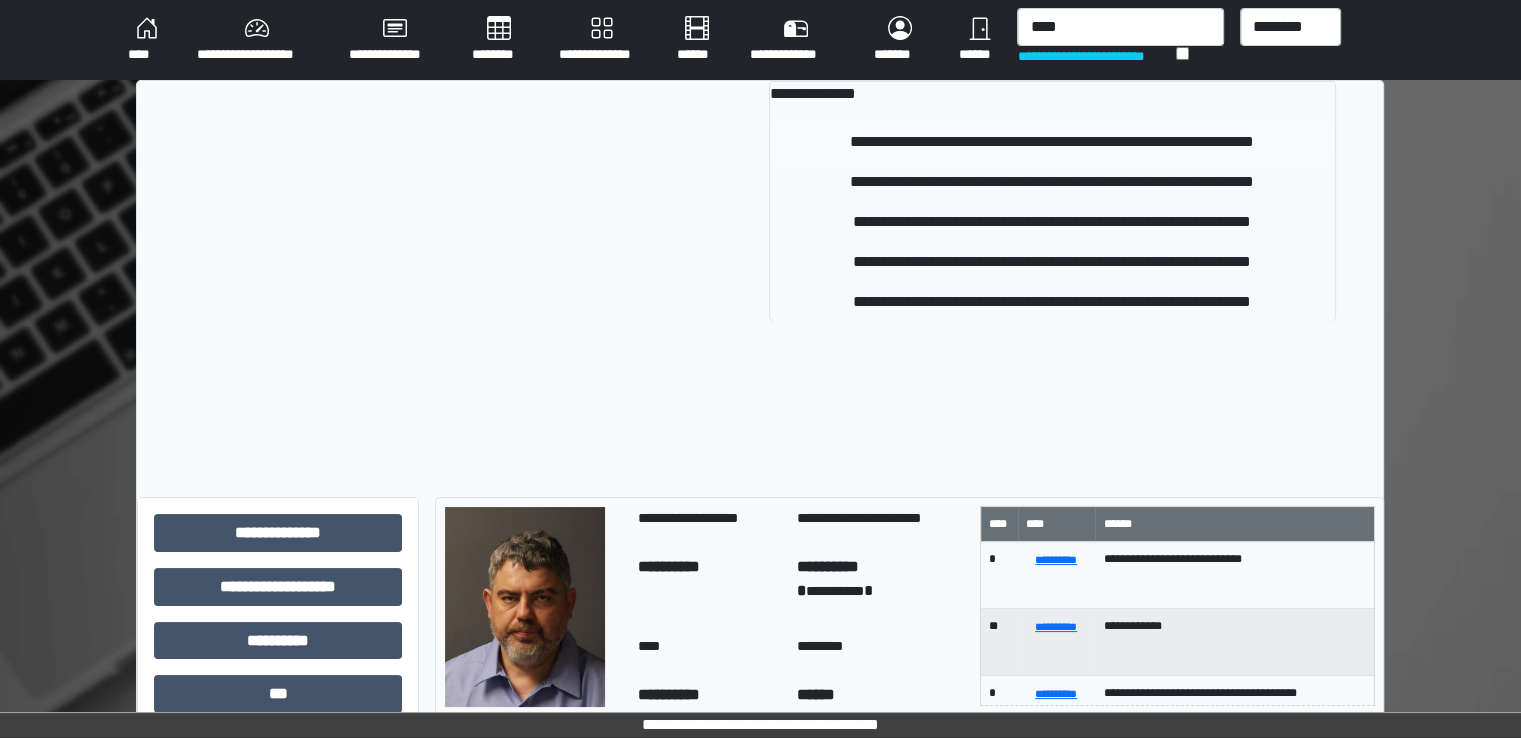 type 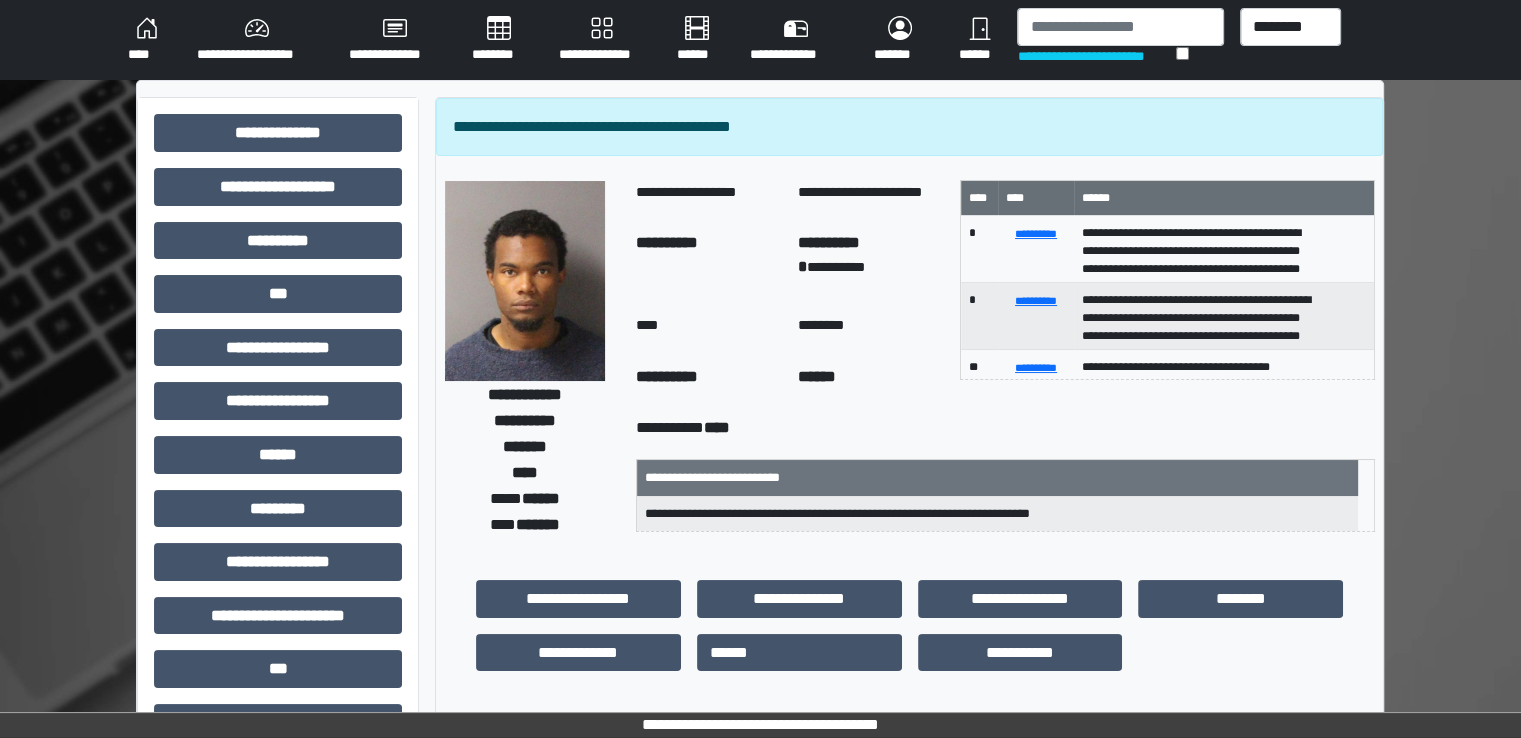 scroll, scrollTop: 428, scrollLeft: 0, axis: vertical 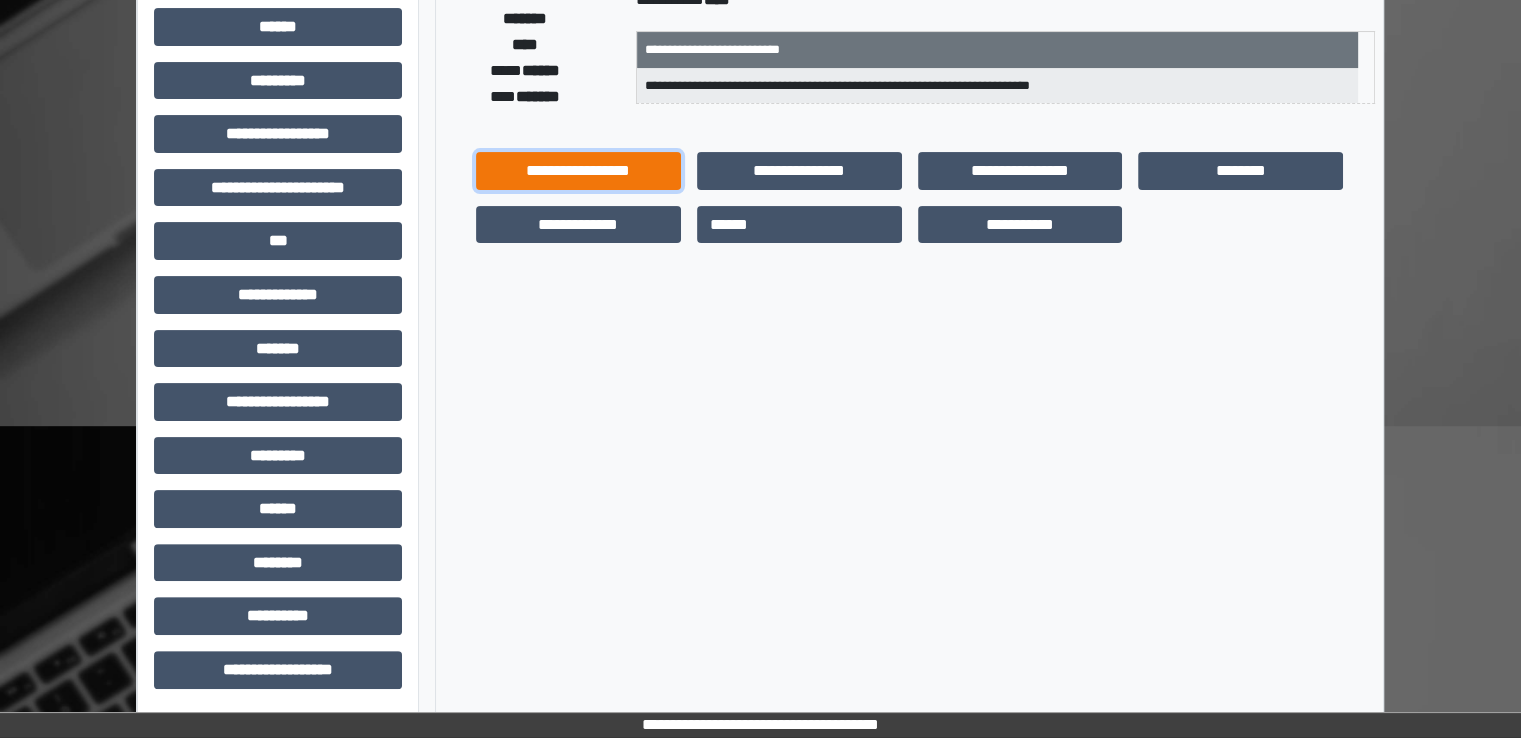 click on "**********" at bounding box center (578, 171) 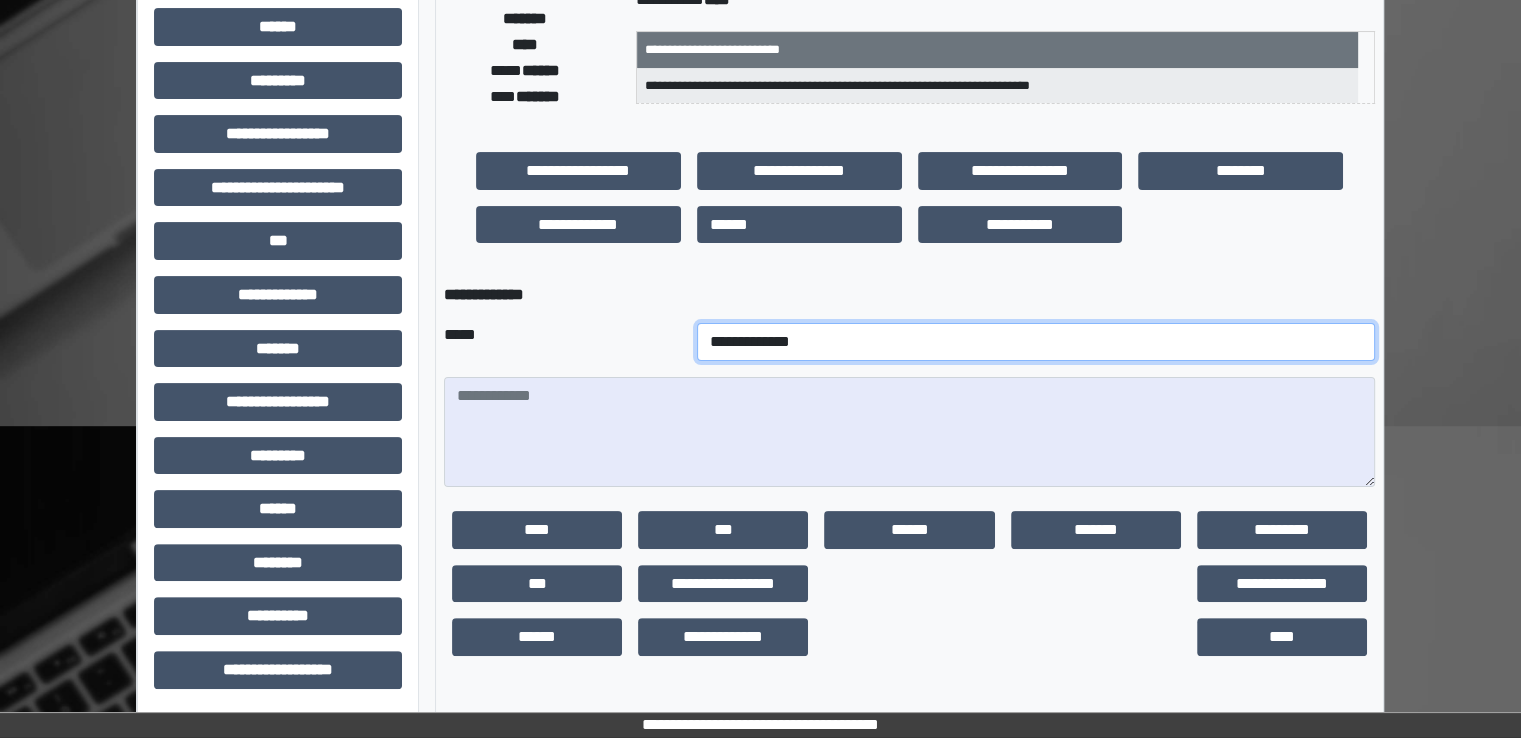click on "**********" at bounding box center (1036, 342) 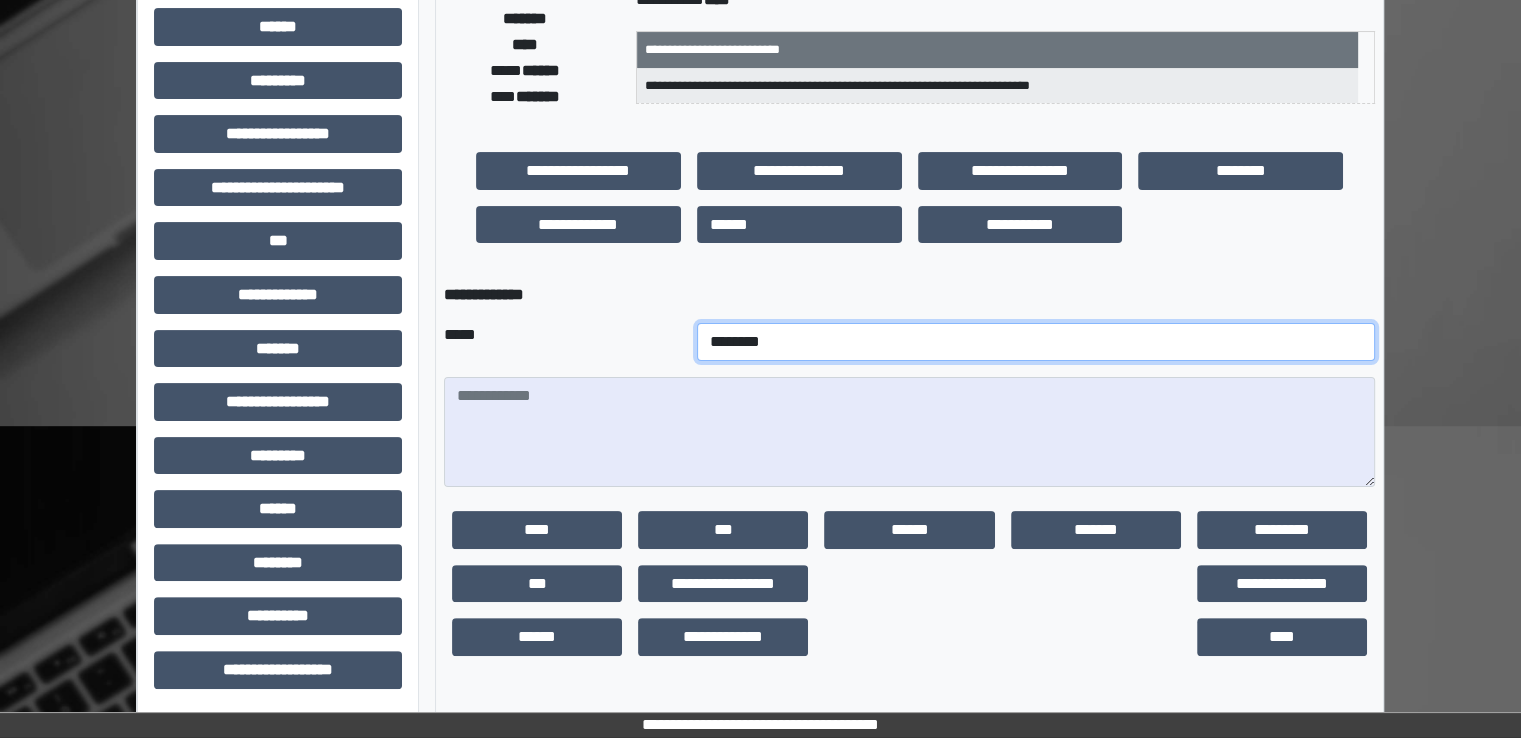 click on "**********" at bounding box center [1036, 342] 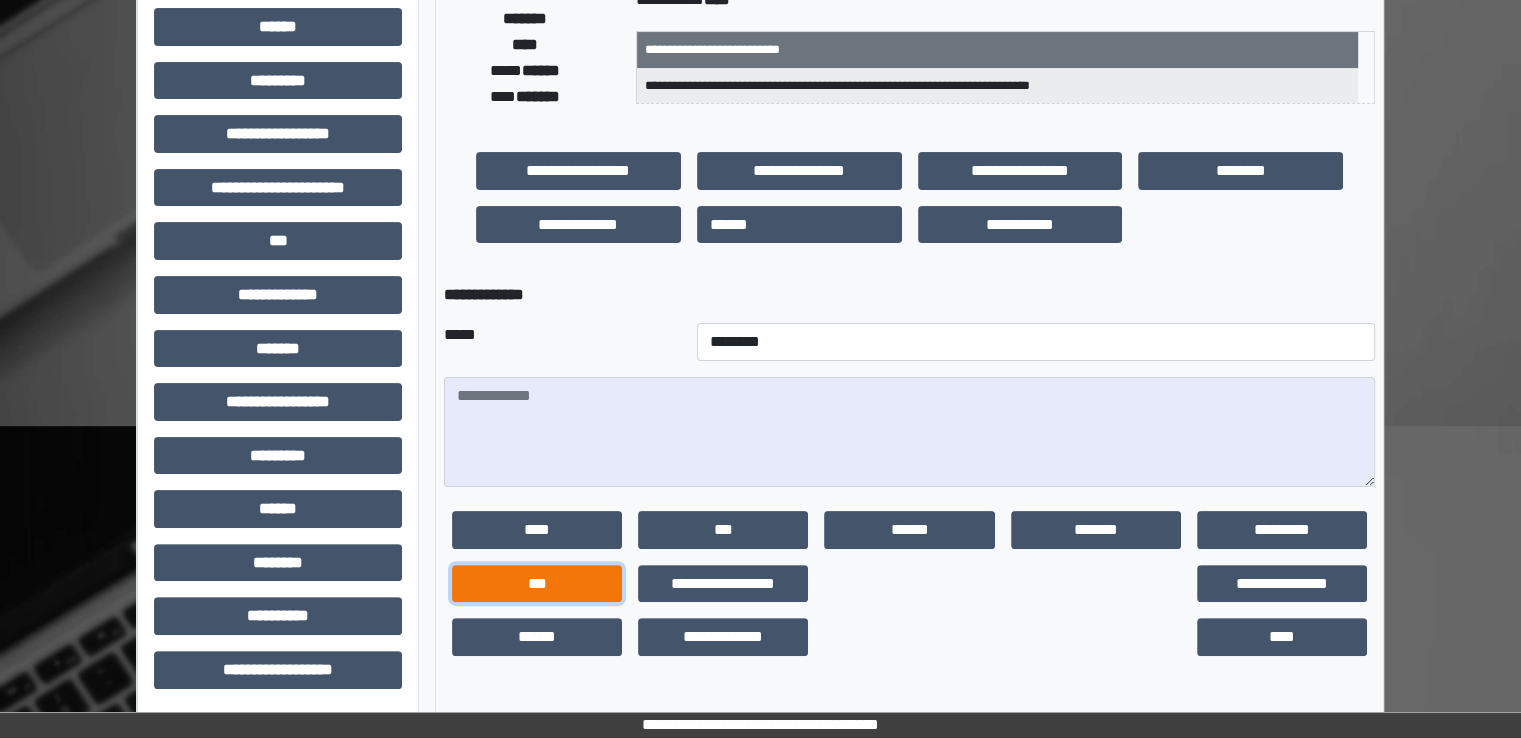 click on "***" at bounding box center [537, 584] 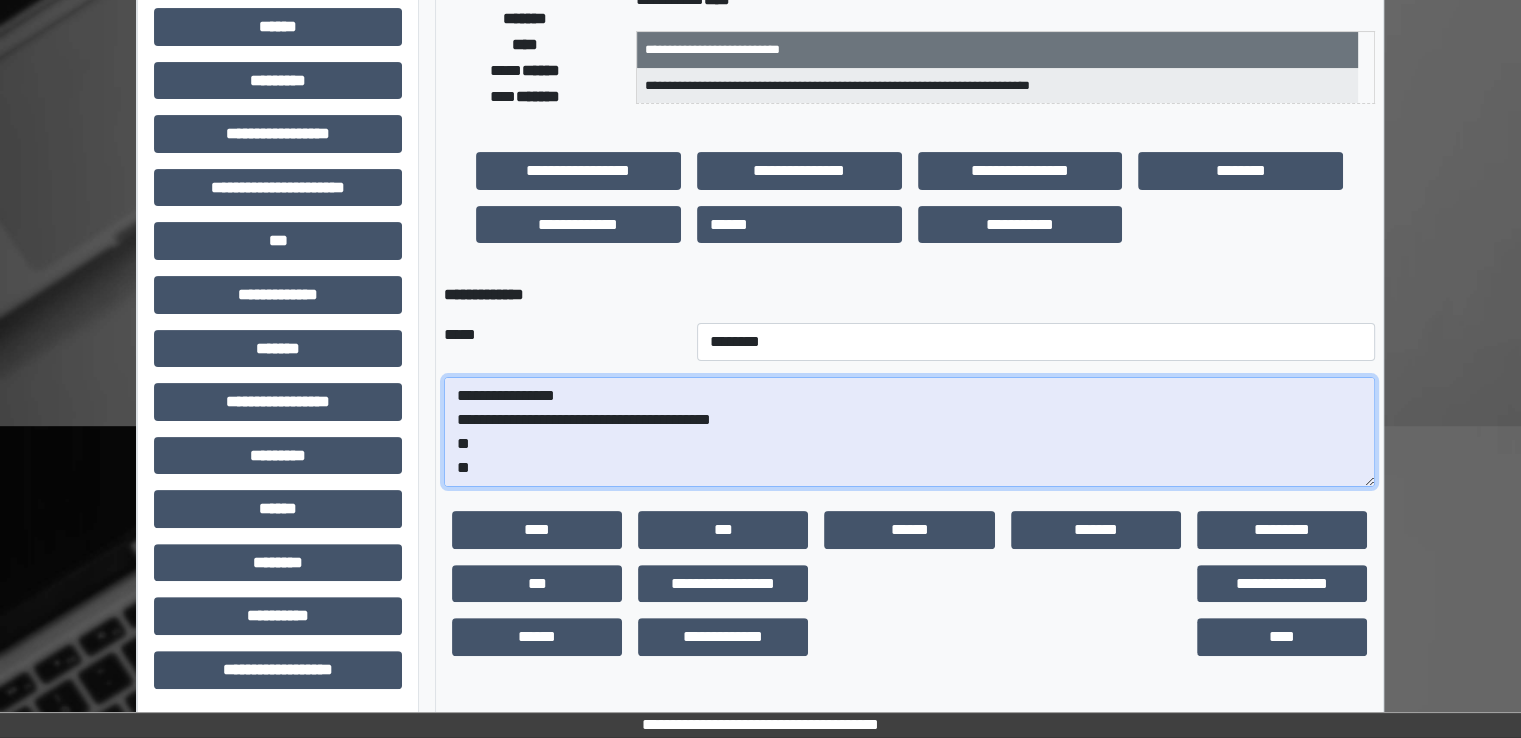 click on "**********" at bounding box center [909, 432] 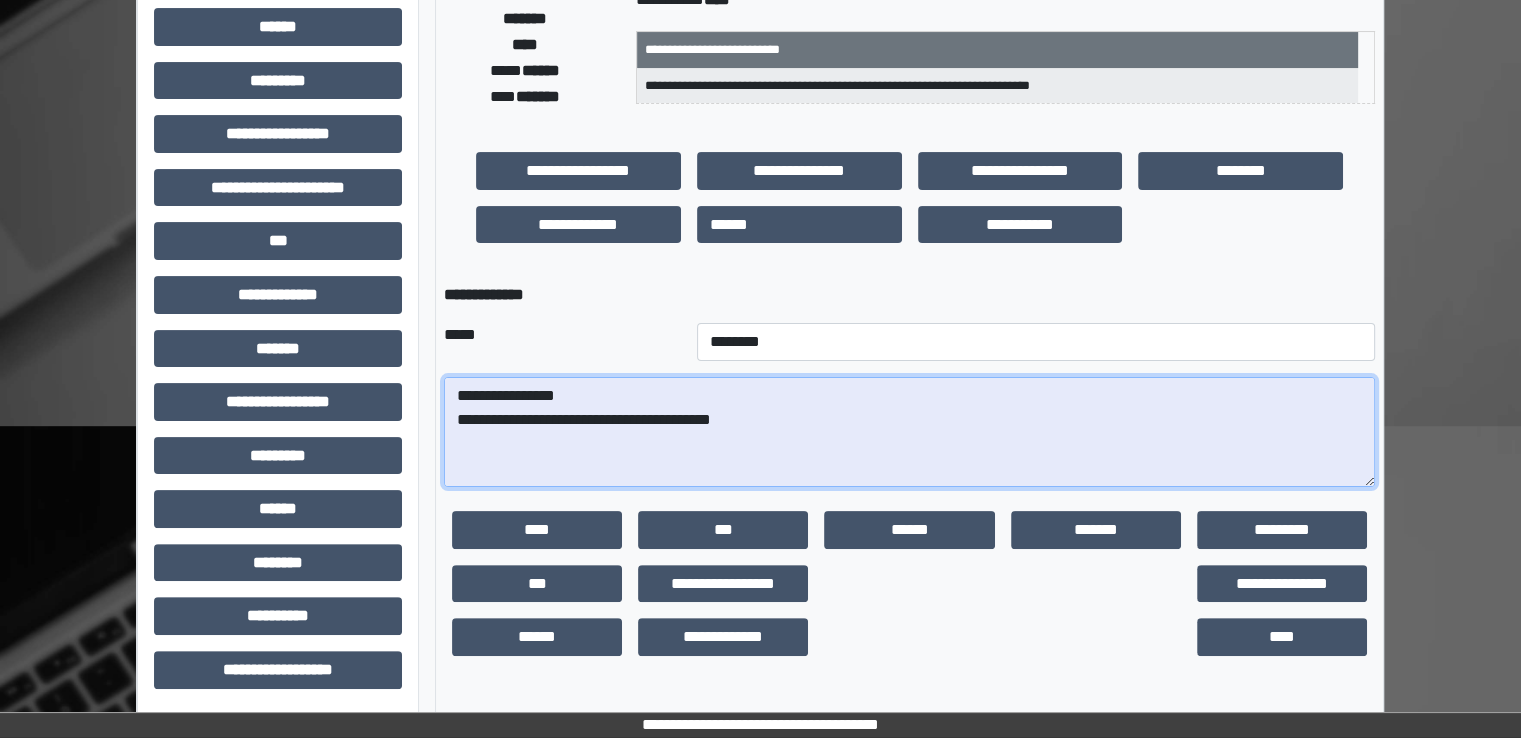 paste on "**********" 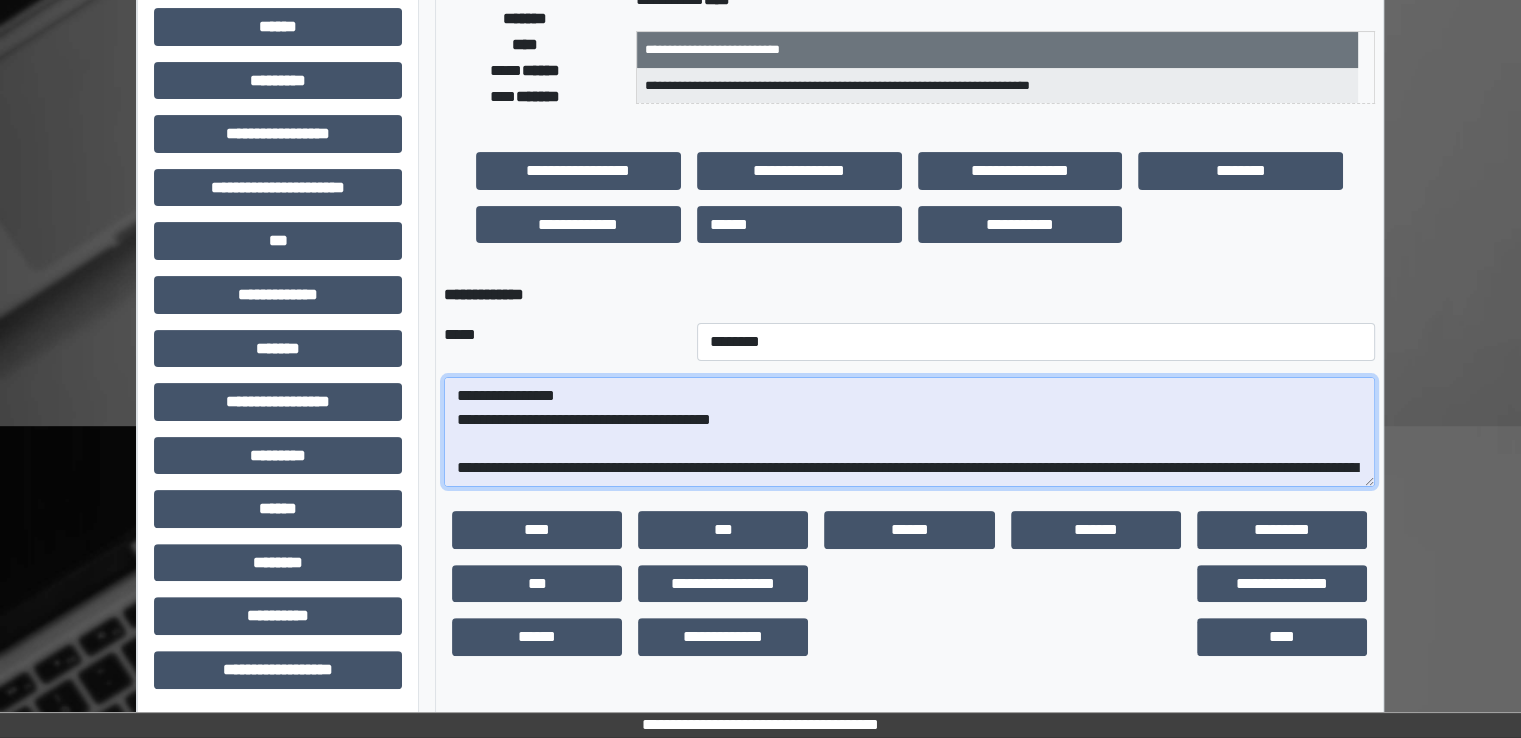 scroll, scrollTop: 376, scrollLeft: 0, axis: vertical 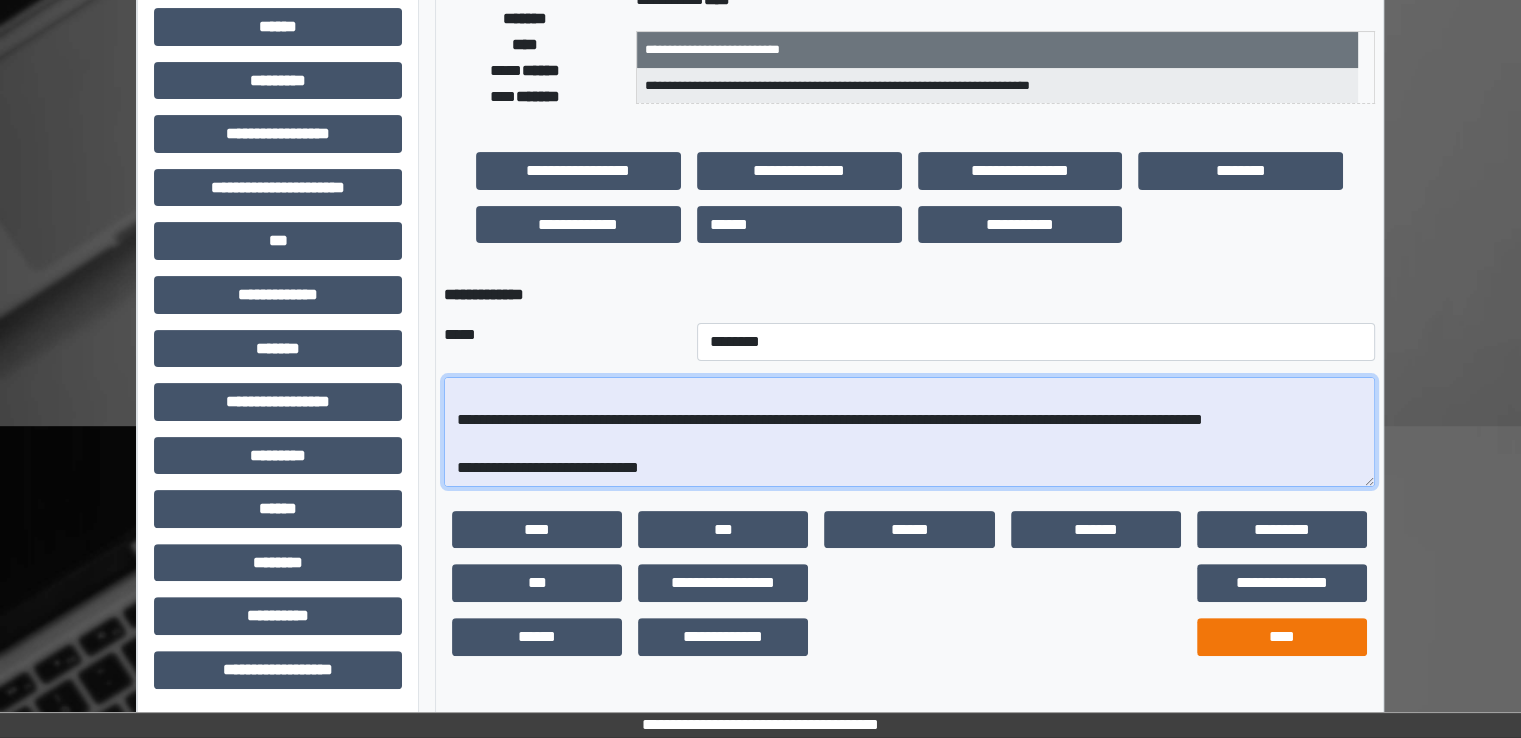 type on "**********" 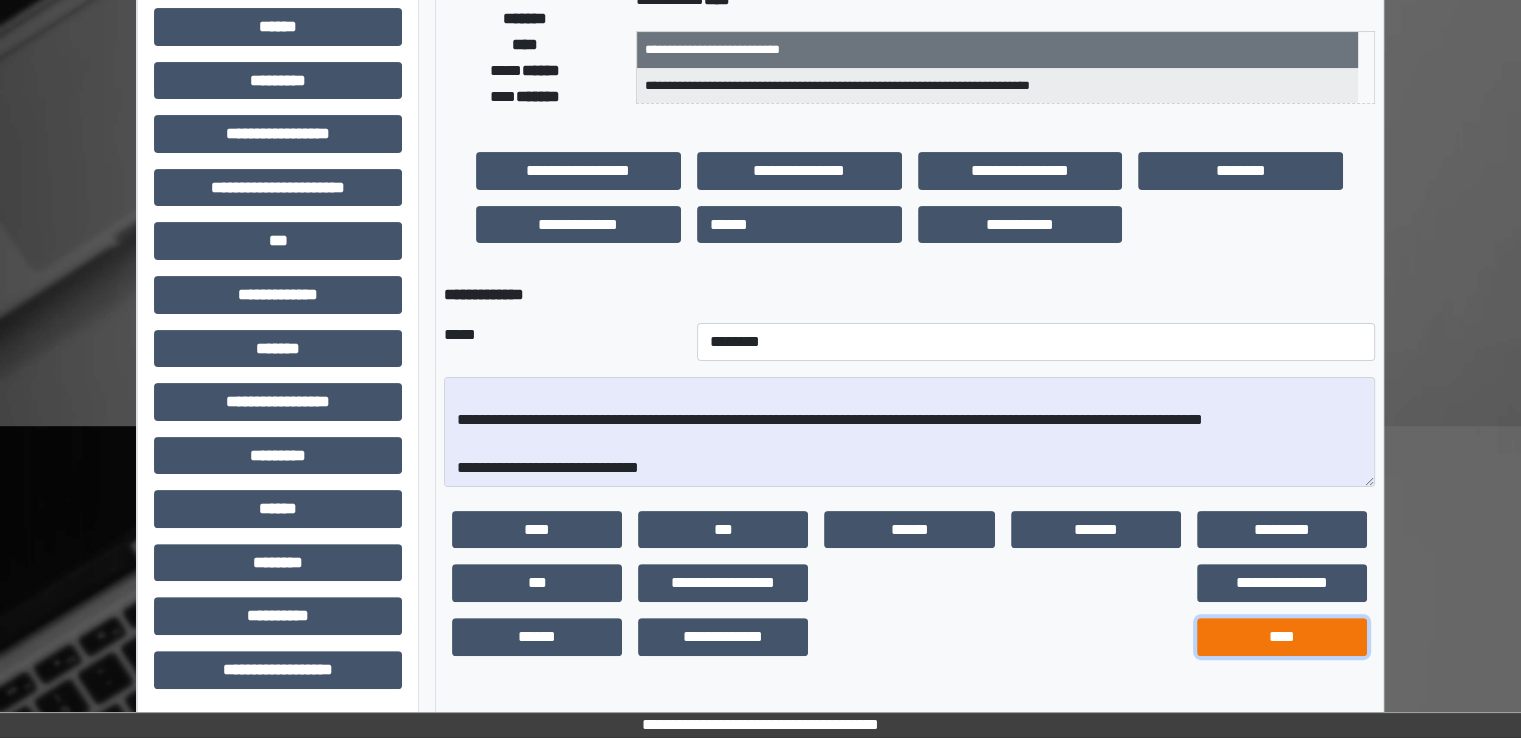 click on "****" at bounding box center (1282, 637) 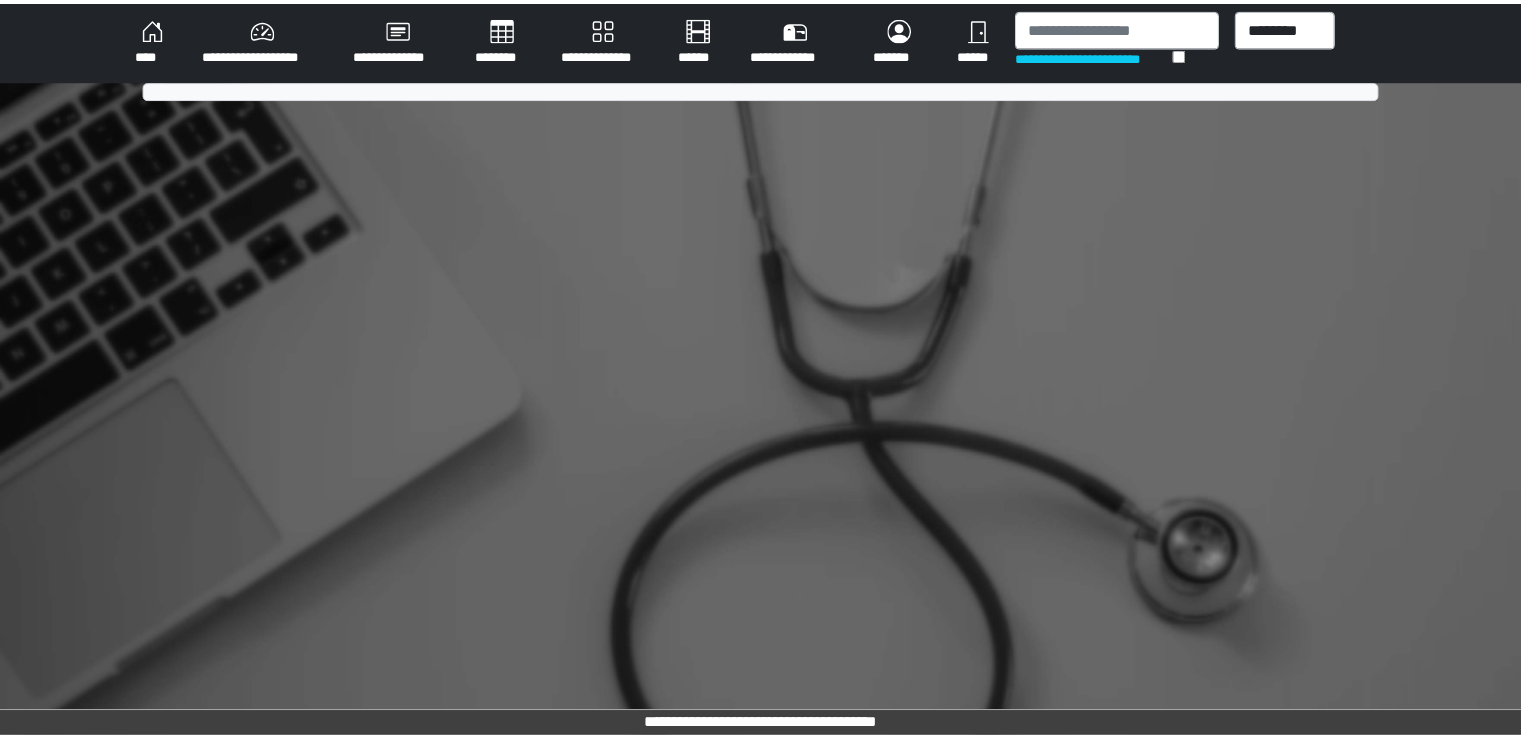 scroll, scrollTop: 0, scrollLeft: 0, axis: both 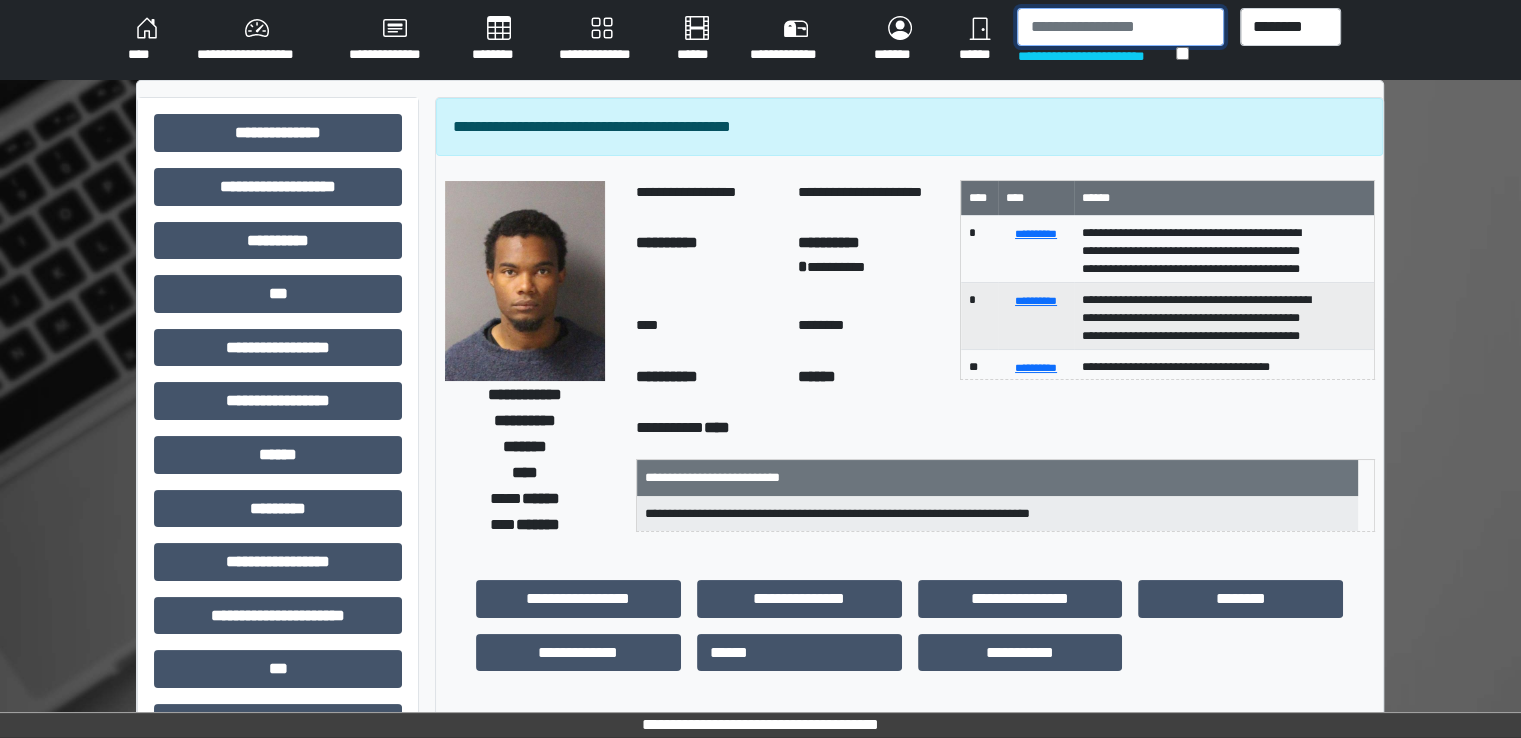 click at bounding box center [1120, 27] 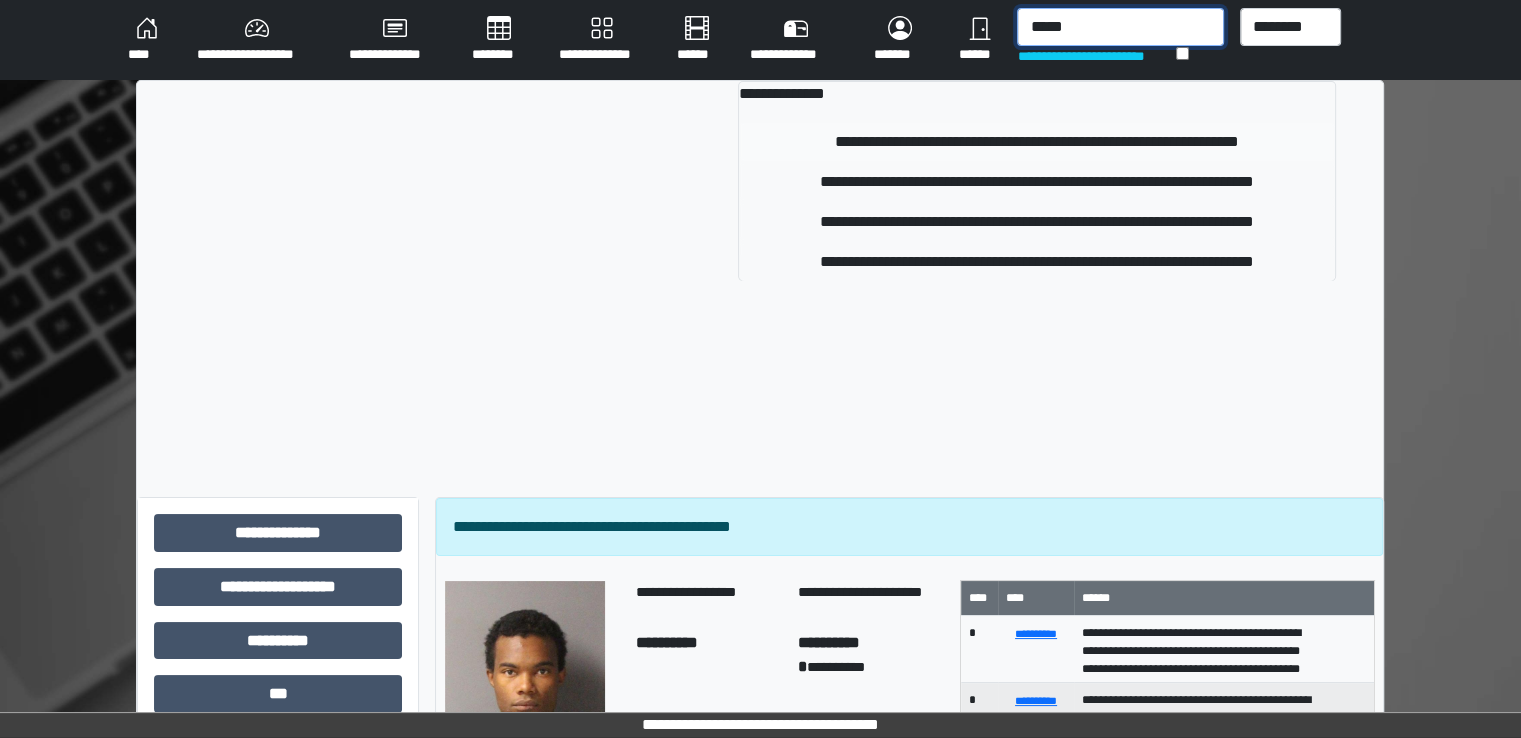 type on "*****" 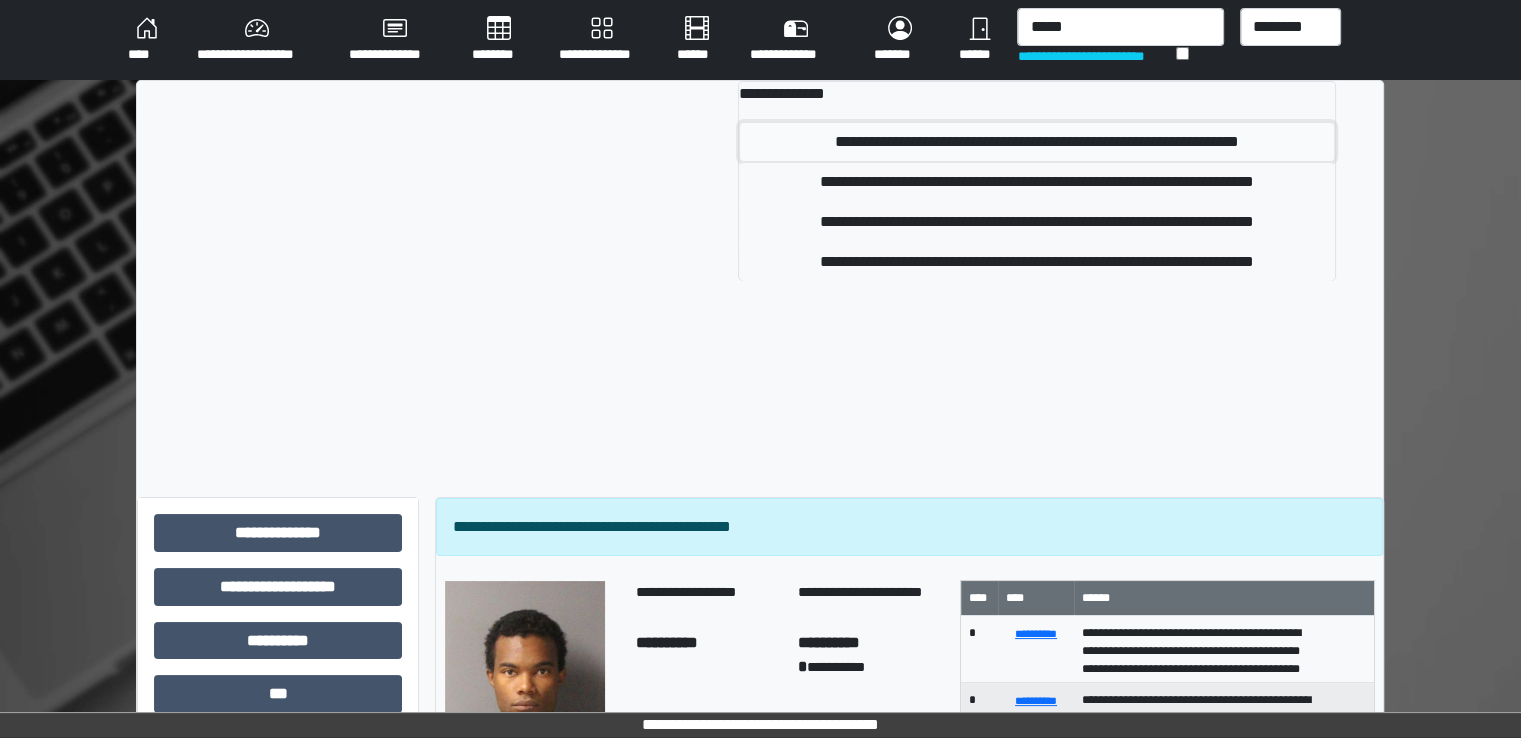 click on "**********" at bounding box center (1037, 142) 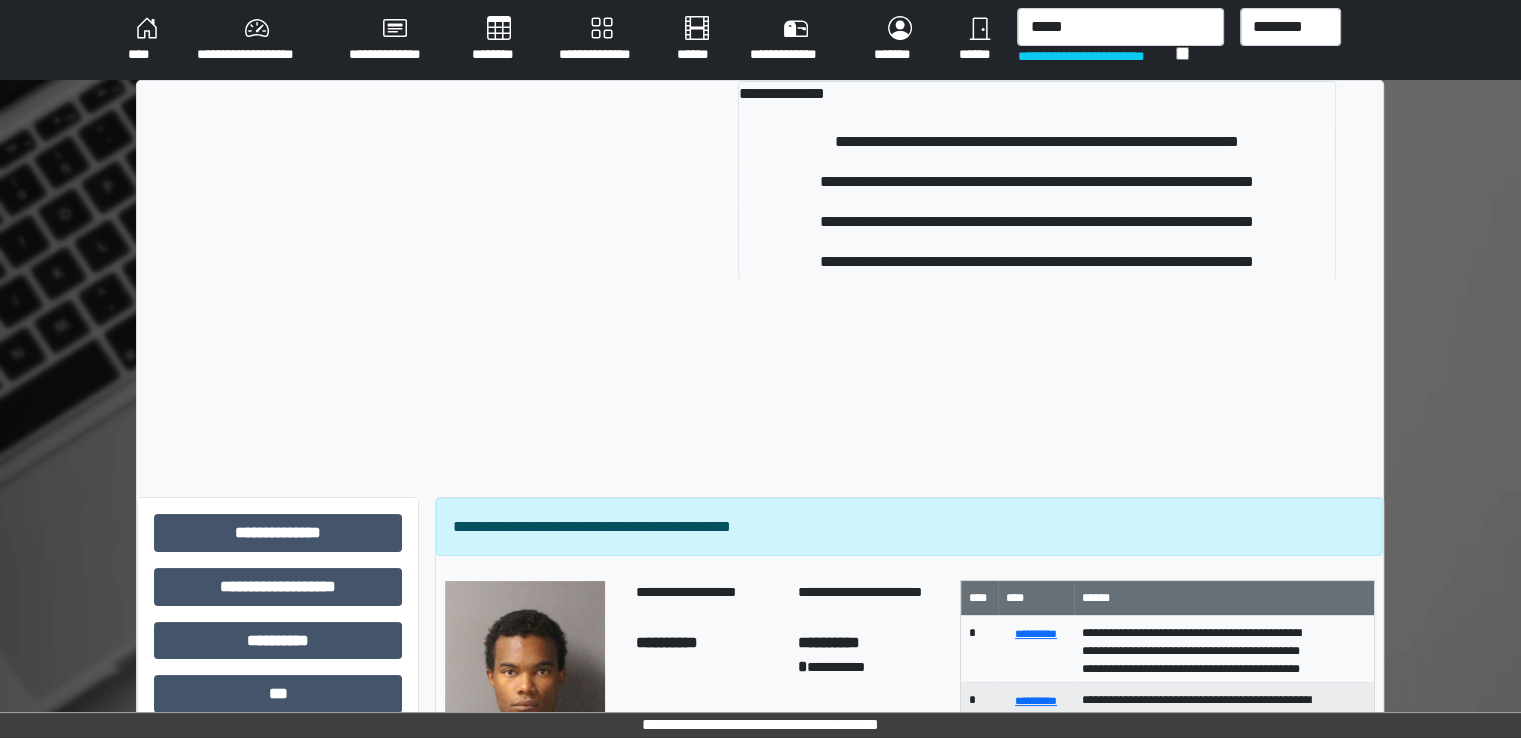 type 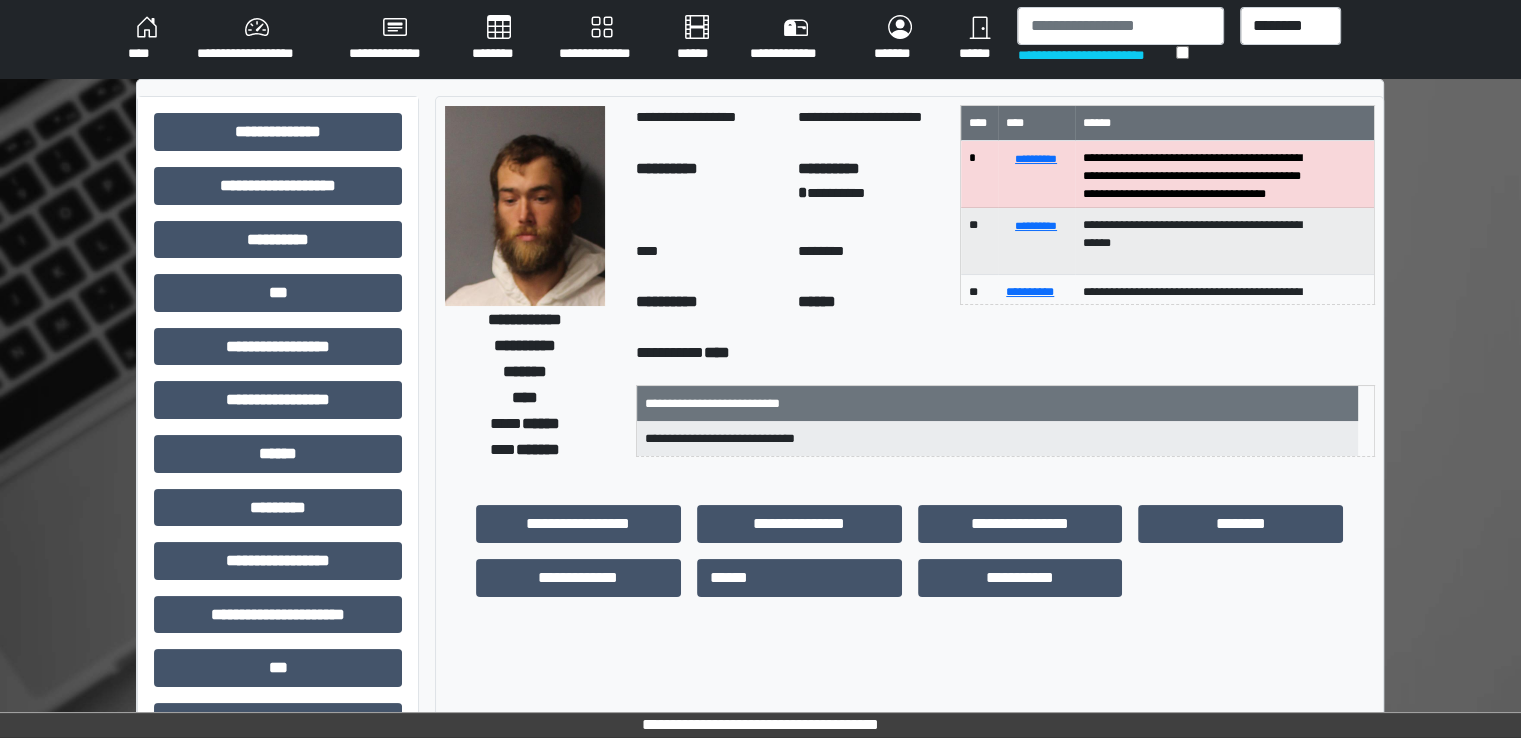 scroll, scrollTop: 428, scrollLeft: 0, axis: vertical 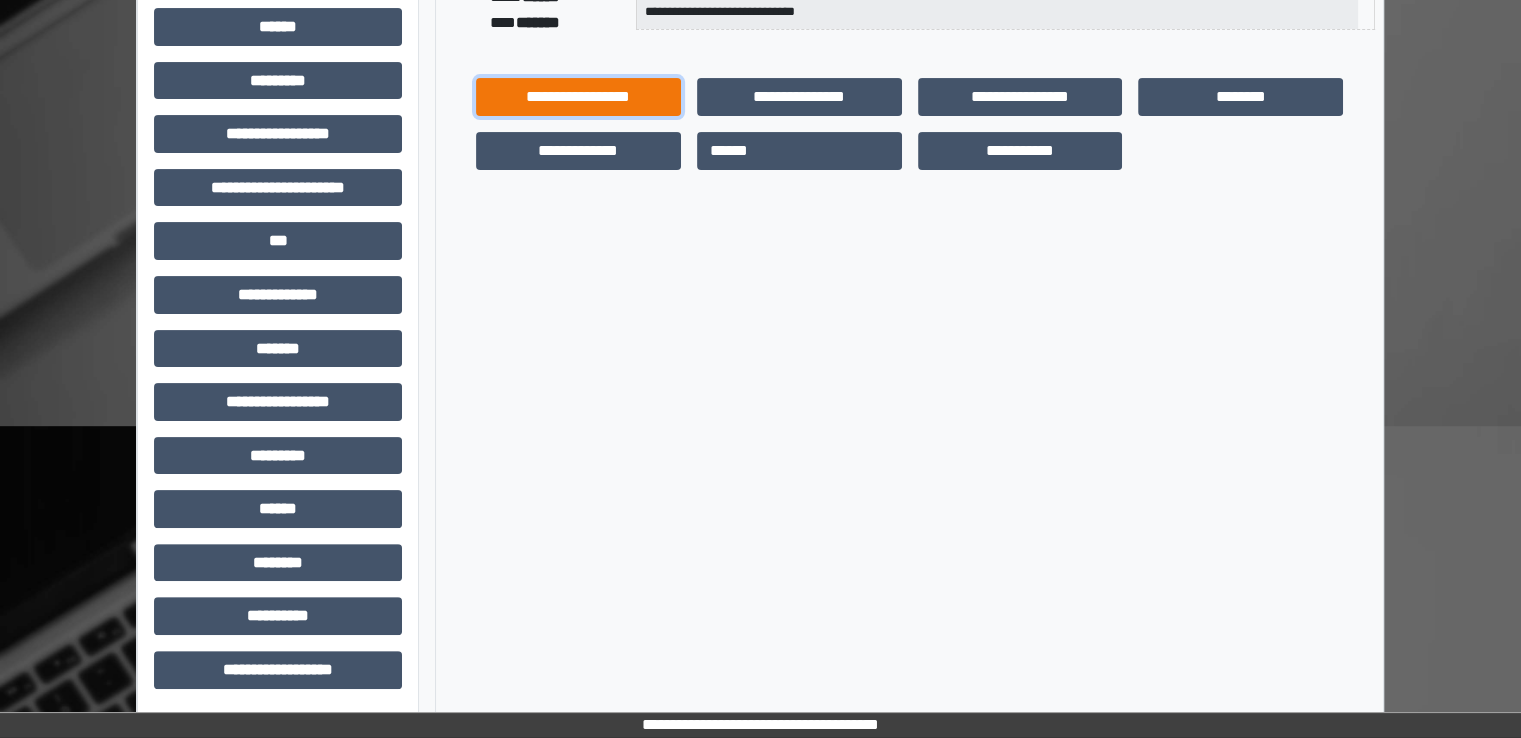 click on "**********" at bounding box center (578, 97) 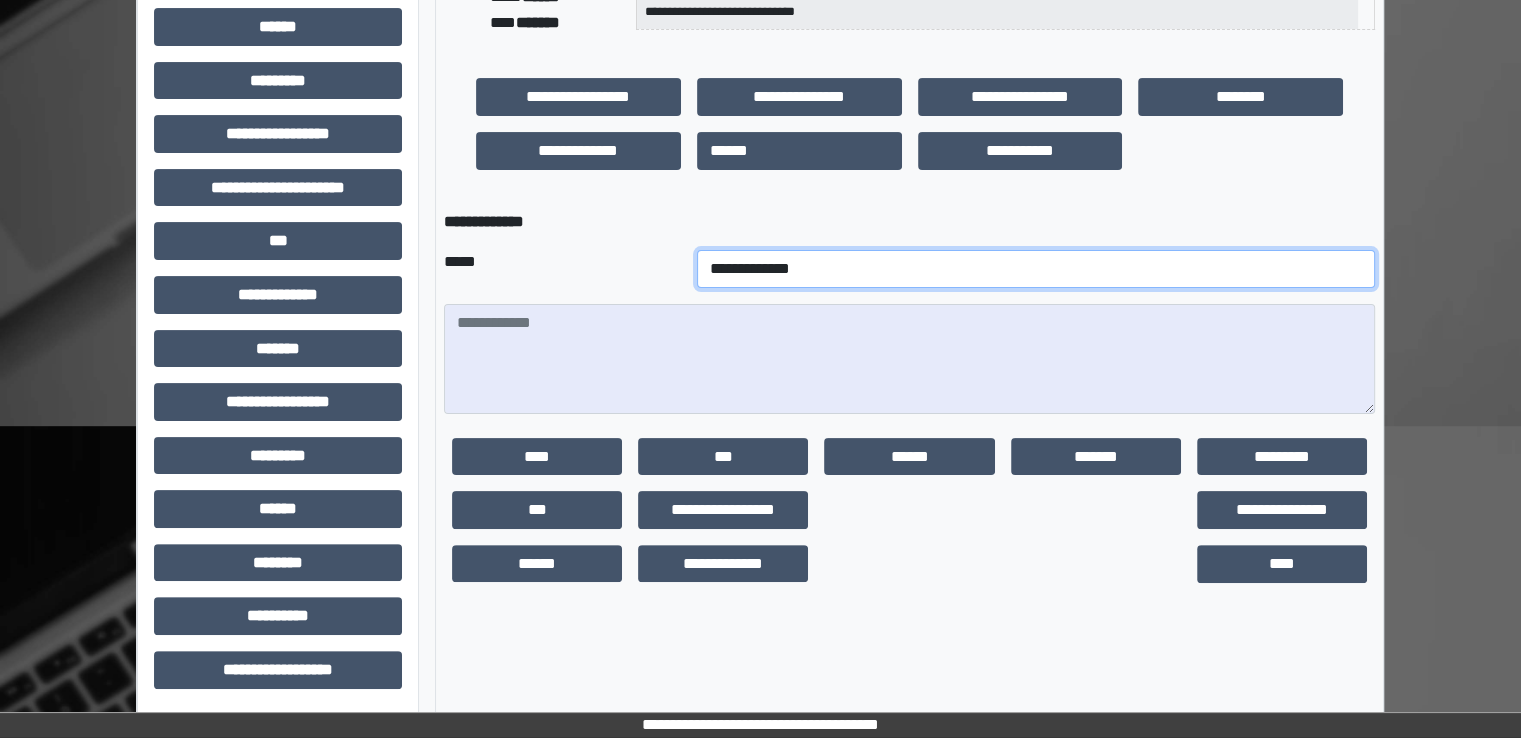 click on "**********" at bounding box center [1036, 269] 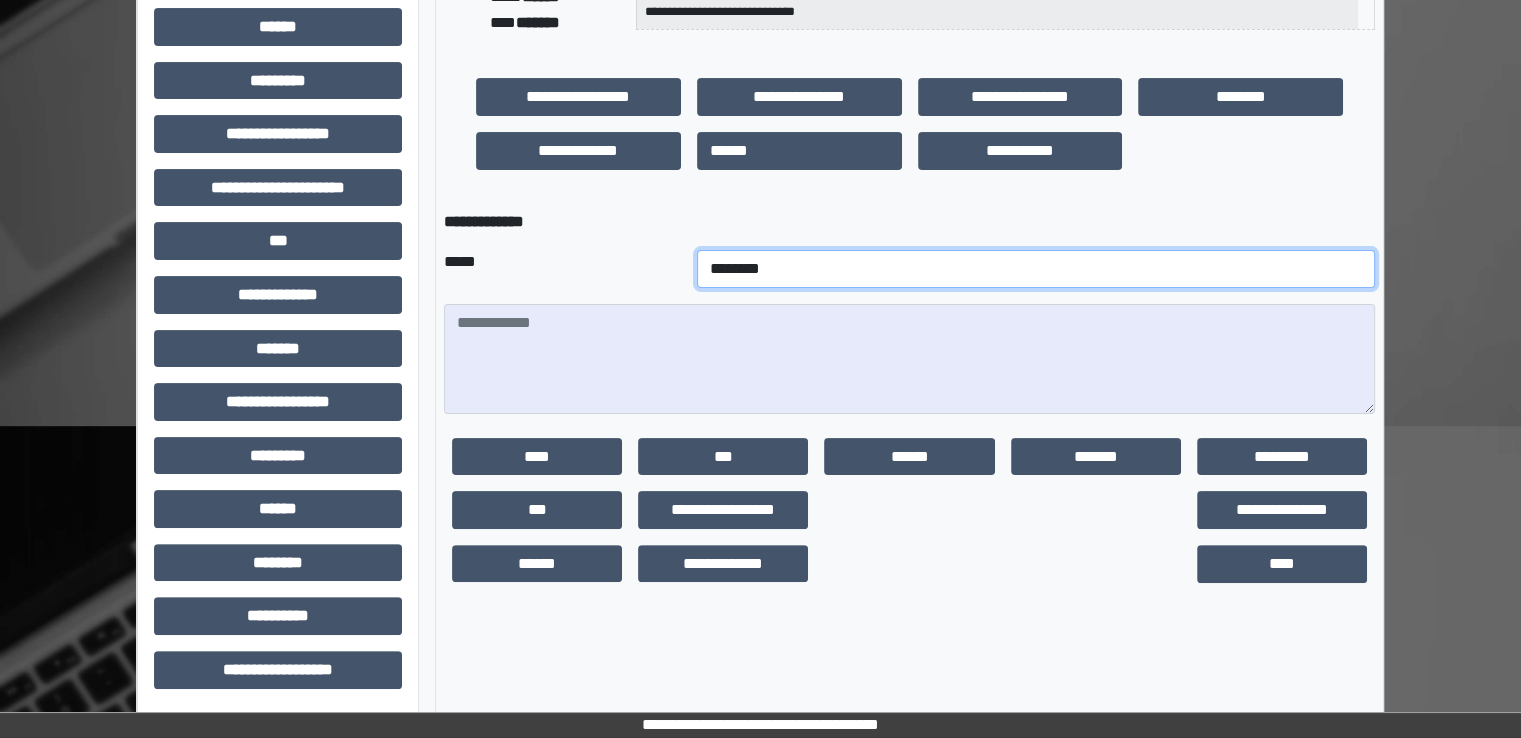 click on "**********" at bounding box center [1036, 269] 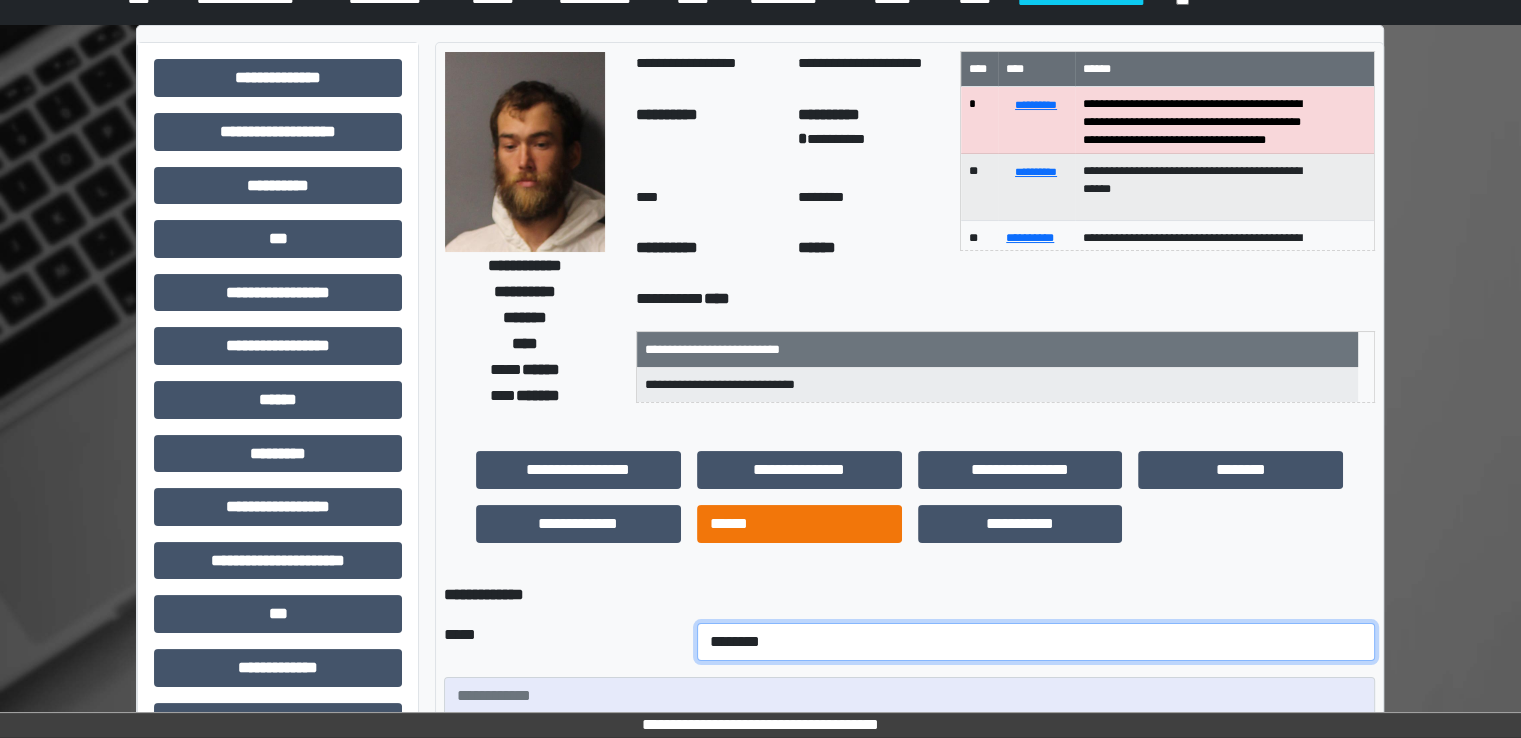 scroll, scrollTop: 0, scrollLeft: 0, axis: both 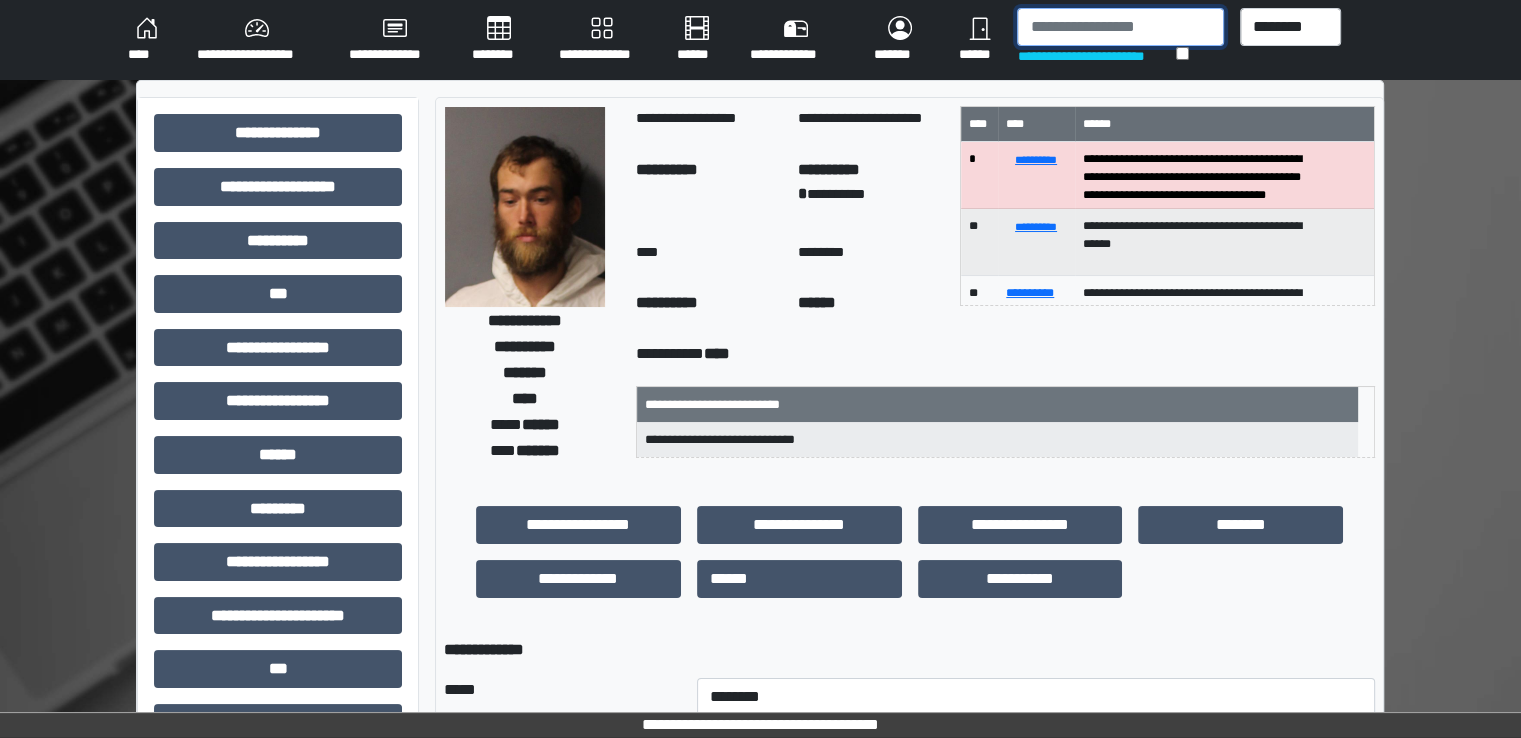 click at bounding box center (1120, 27) 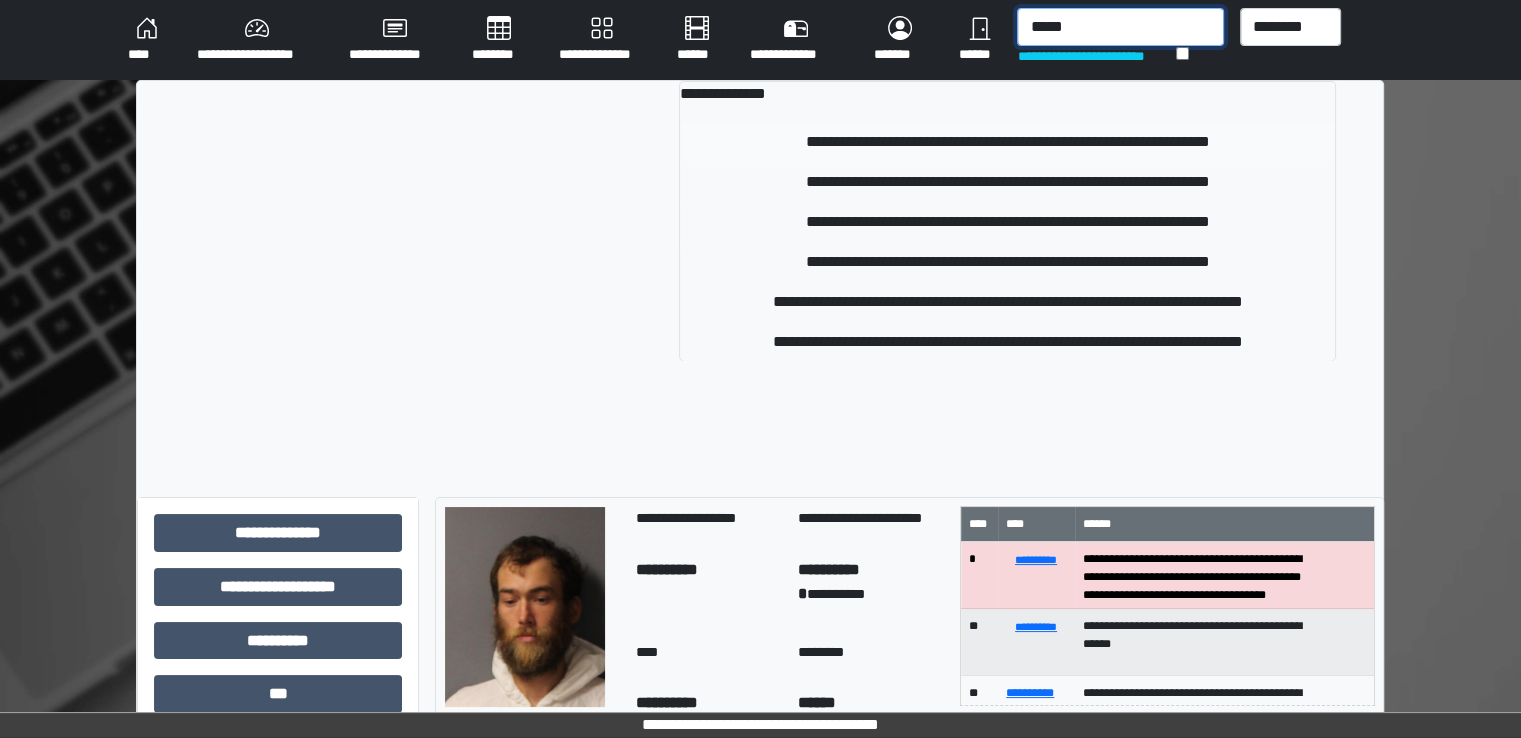 type on "*****" 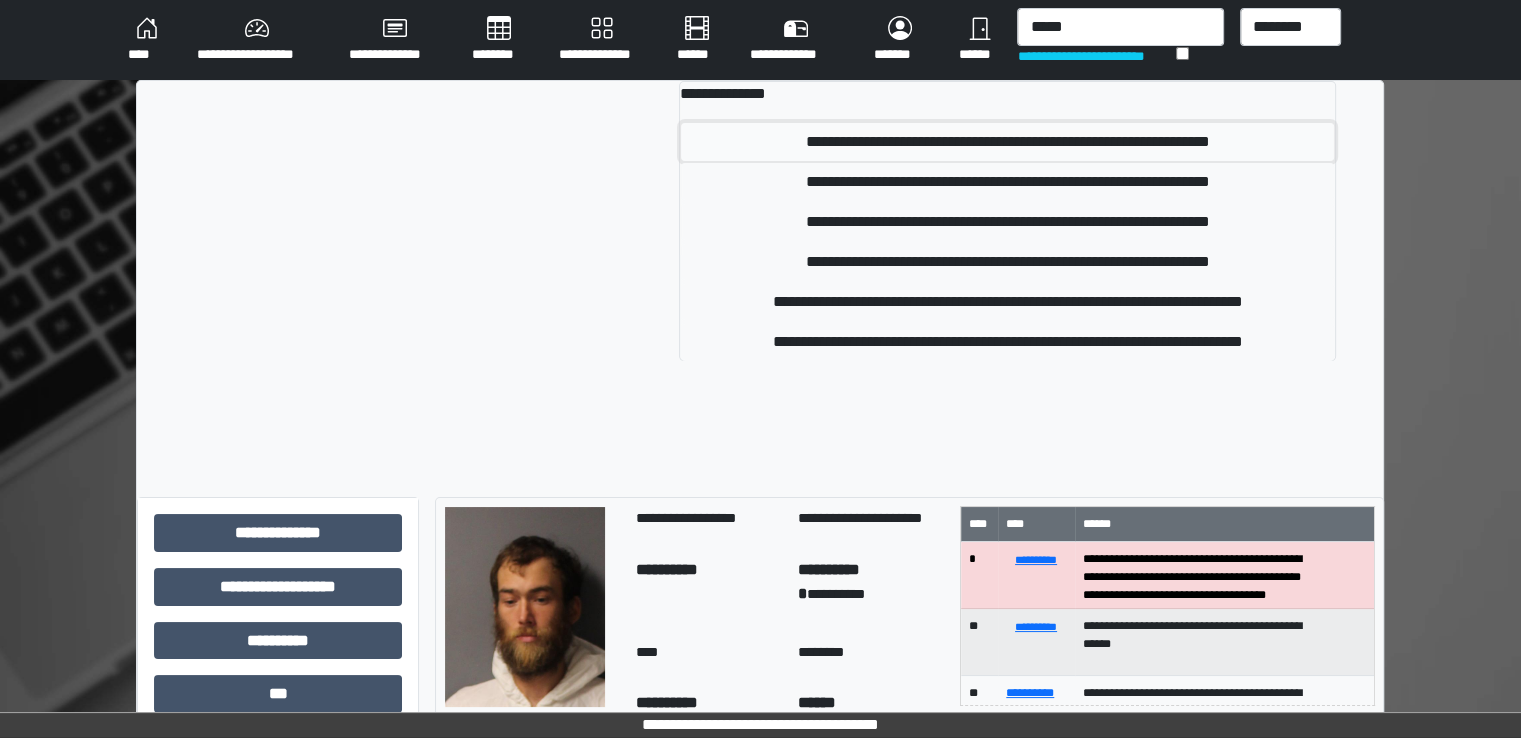 click on "**********" at bounding box center [1007, 142] 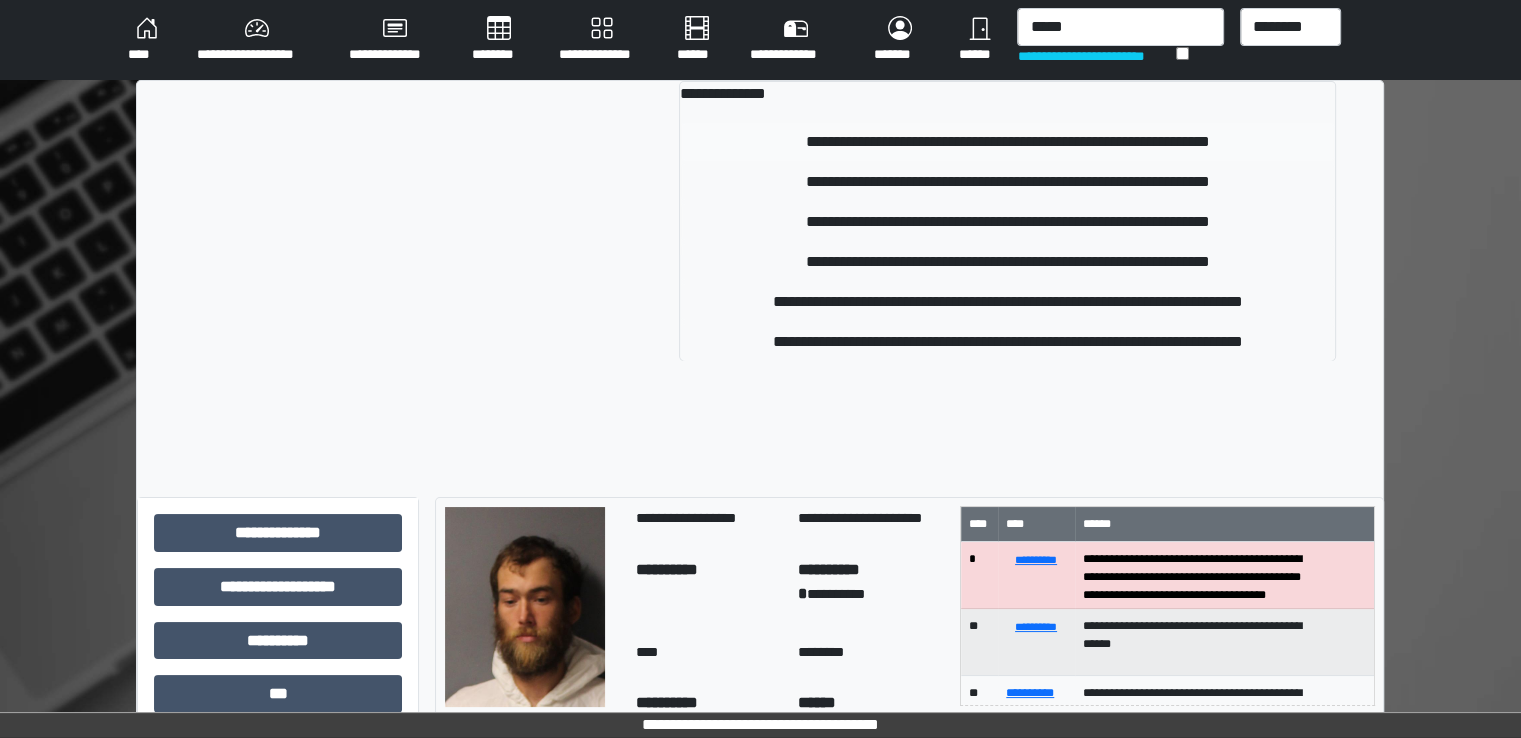 type 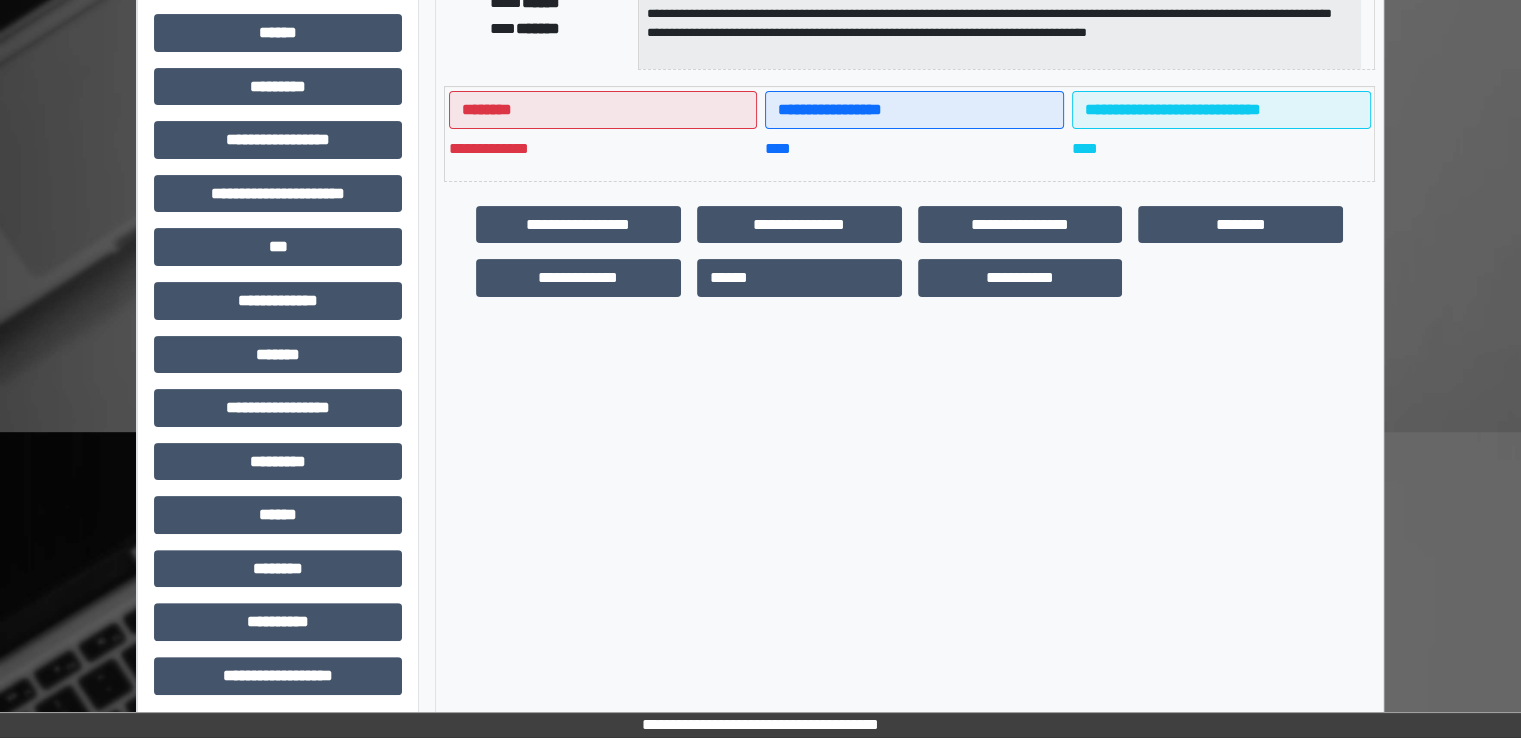 scroll, scrollTop: 428, scrollLeft: 0, axis: vertical 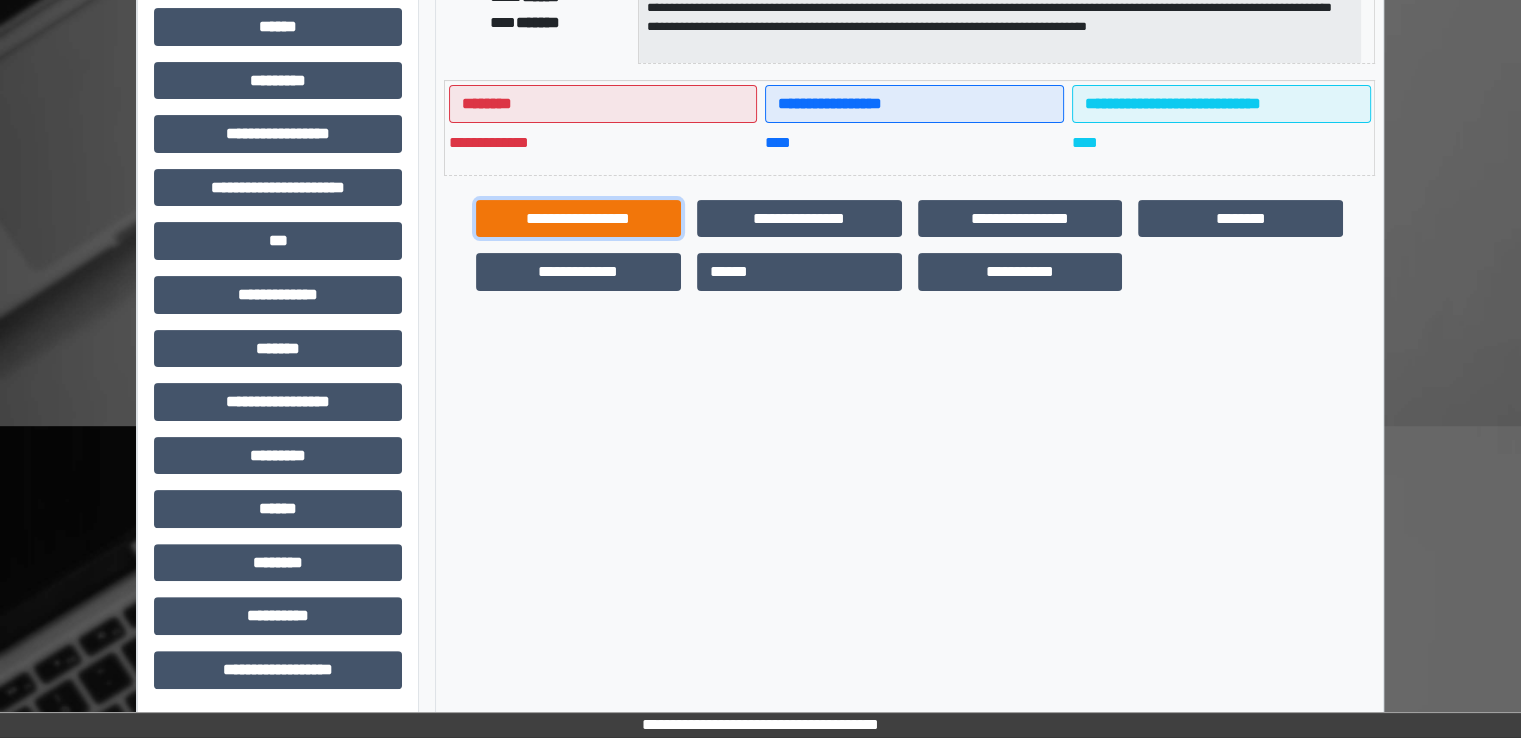 click on "**********" at bounding box center [578, 219] 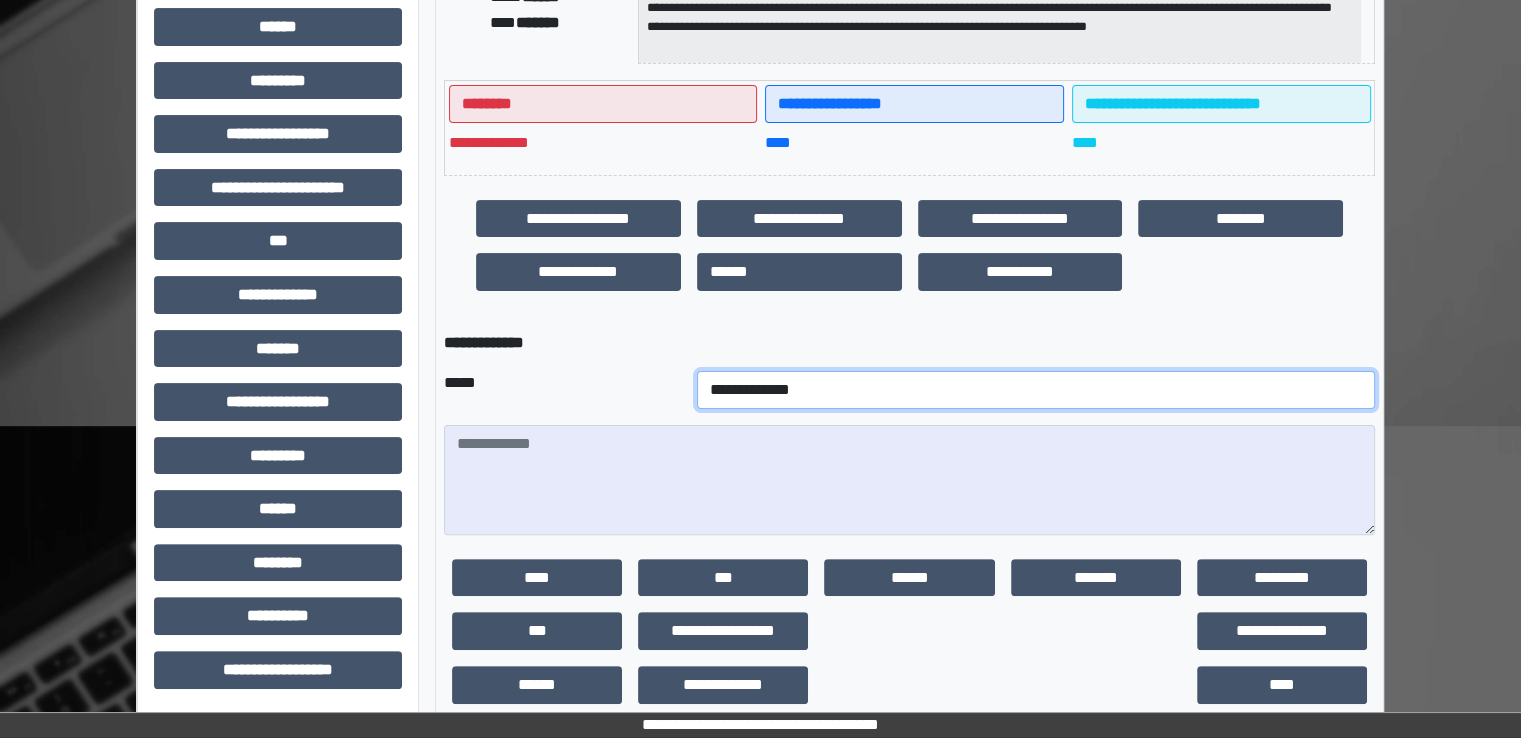 click on "**********" at bounding box center [1036, 390] 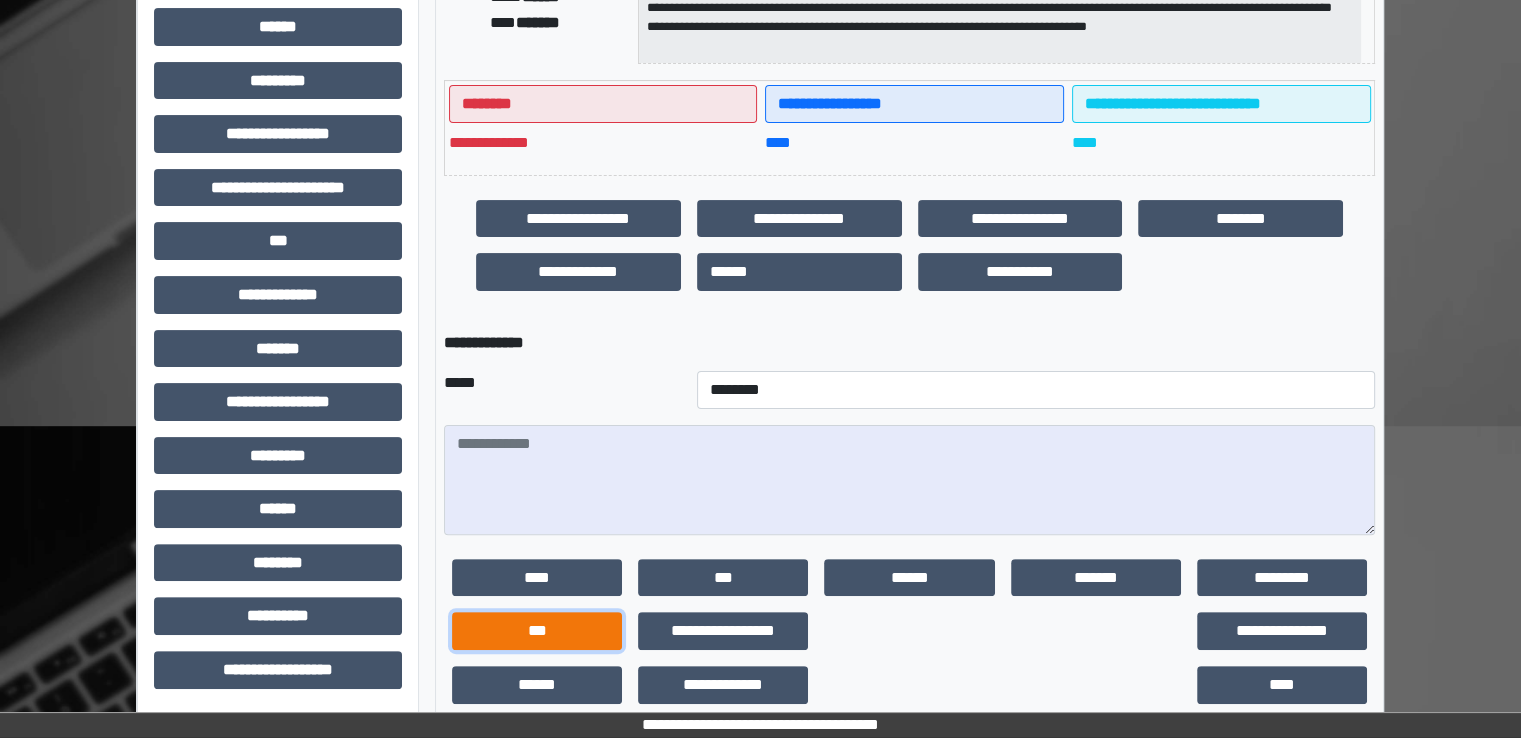 click on "***" at bounding box center (537, 631) 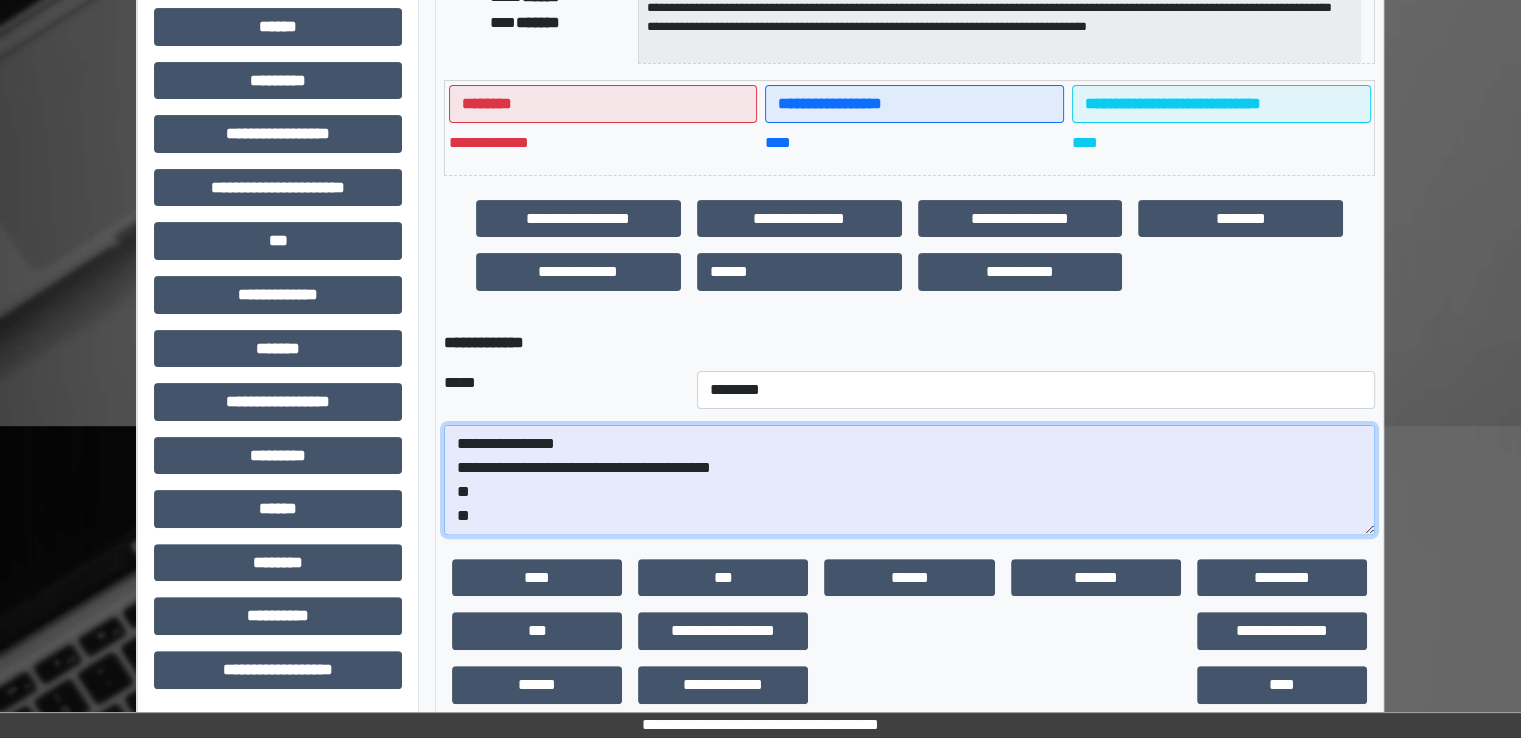 click on "**********" at bounding box center (909, 480) 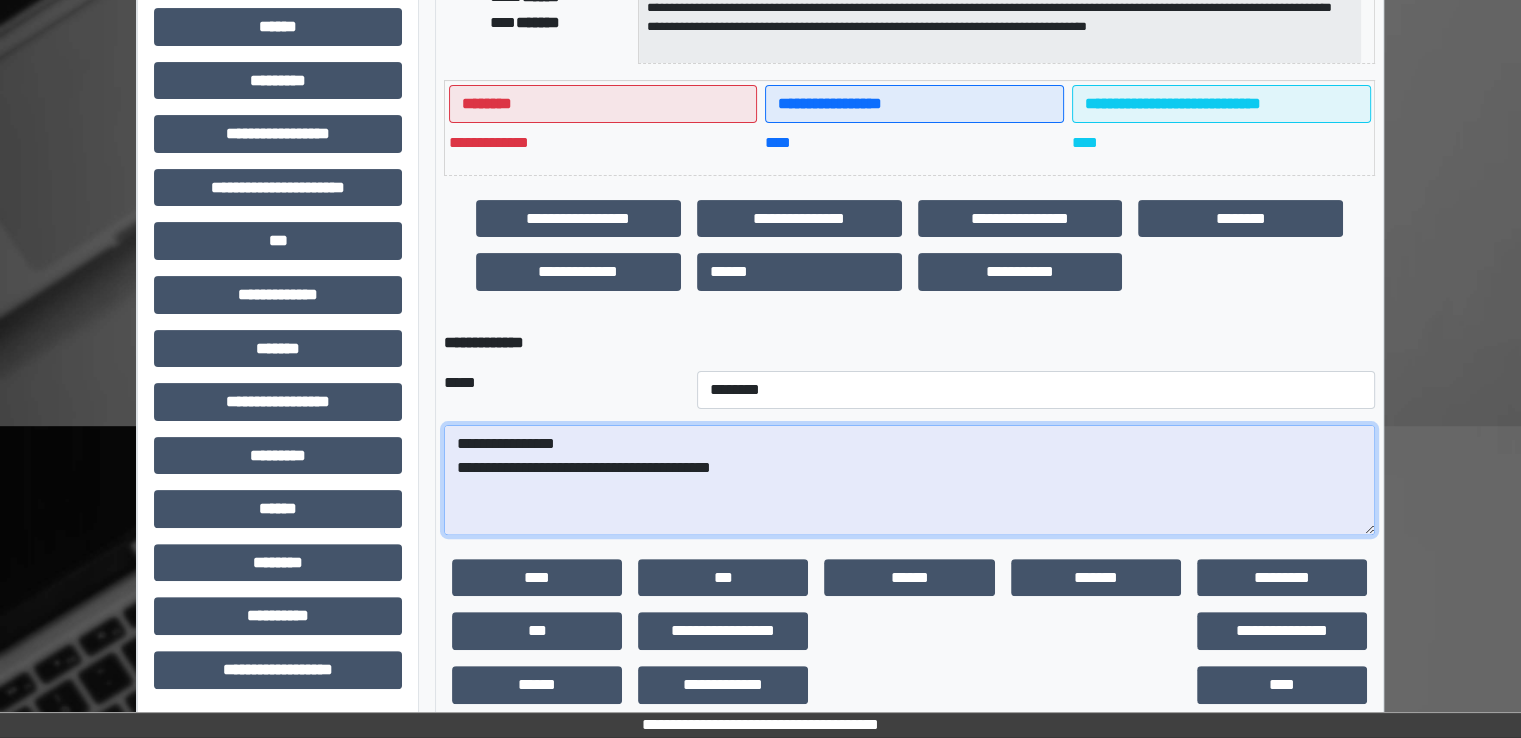 paste on "**********" 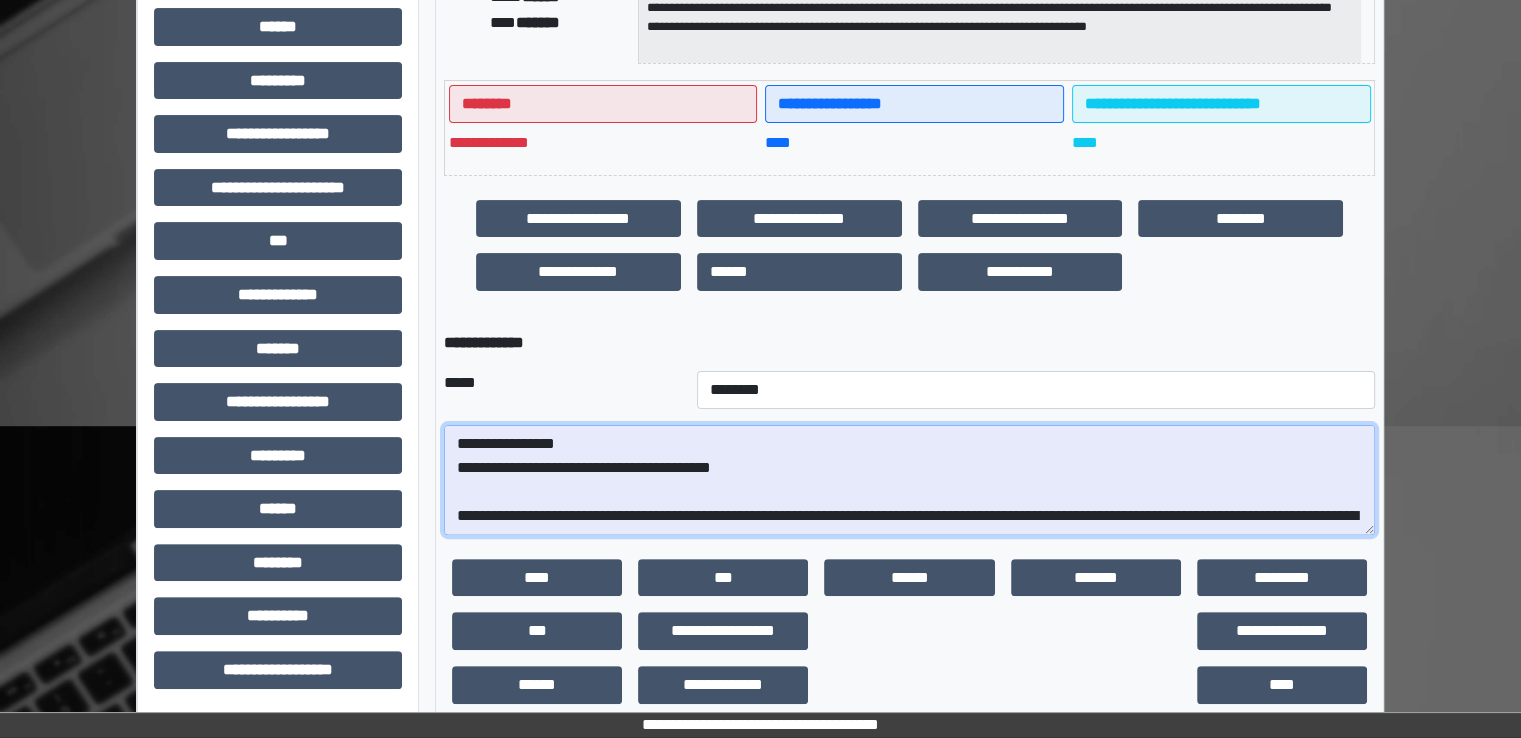 scroll, scrollTop: 328, scrollLeft: 0, axis: vertical 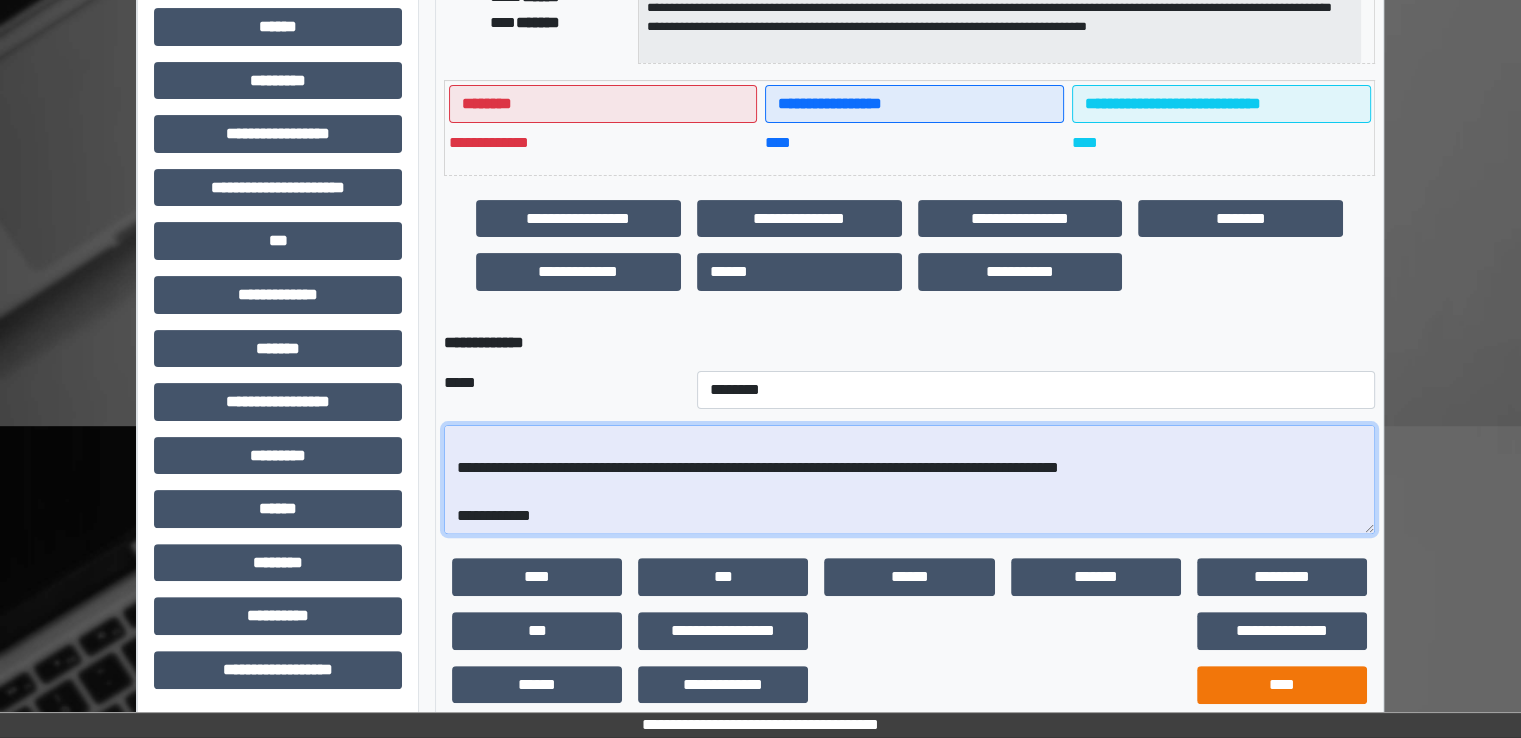type on "**********" 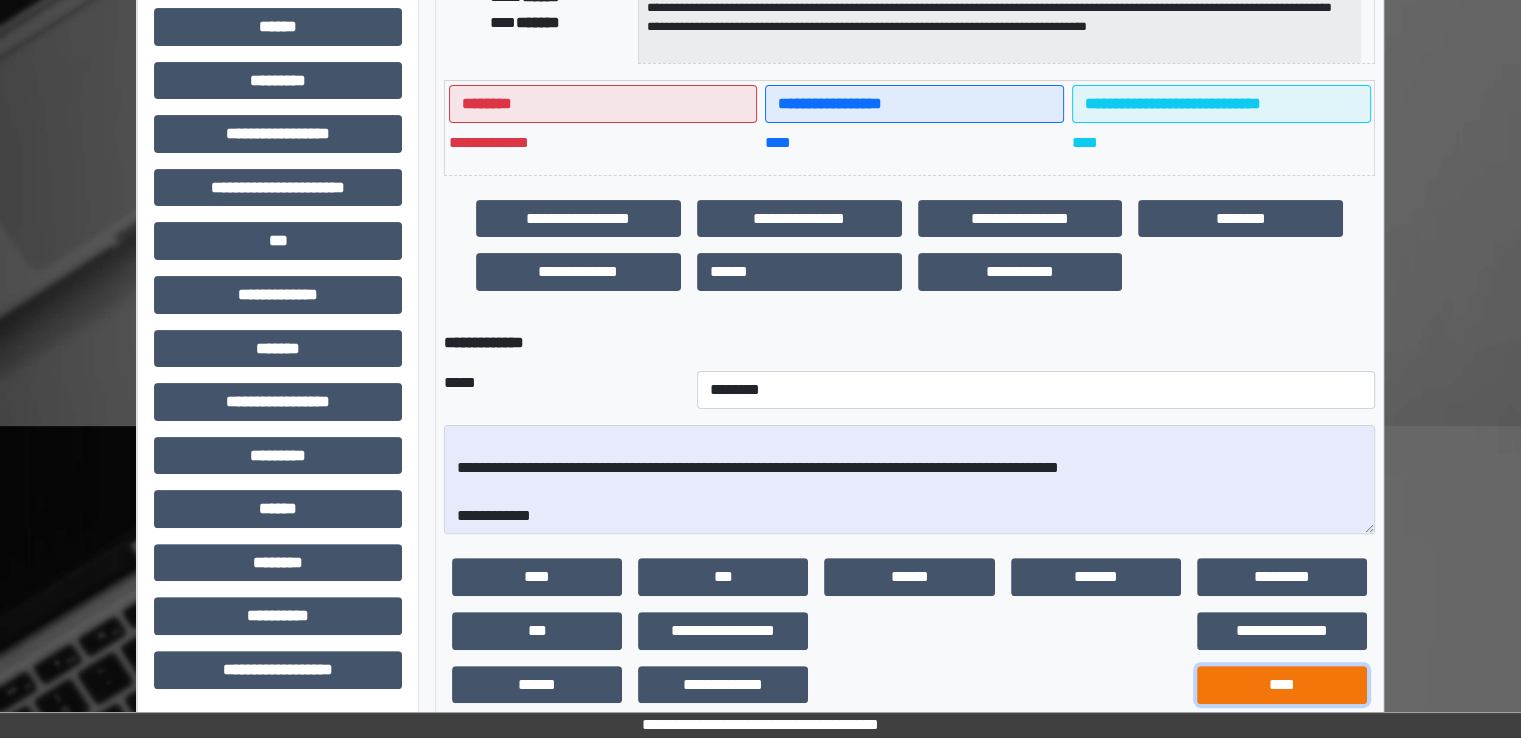 click on "****" at bounding box center [1282, 685] 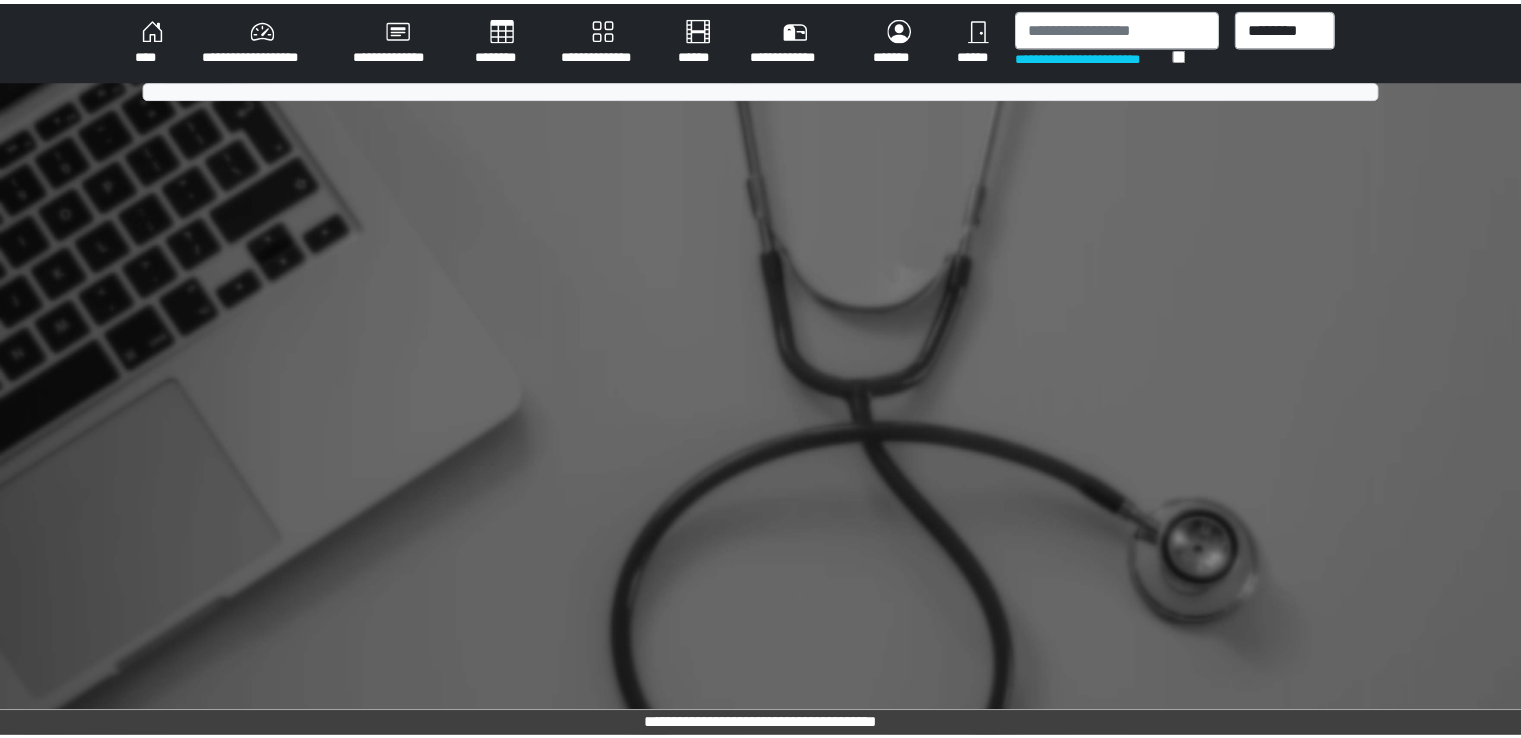 scroll, scrollTop: 0, scrollLeft: 0, axis: both 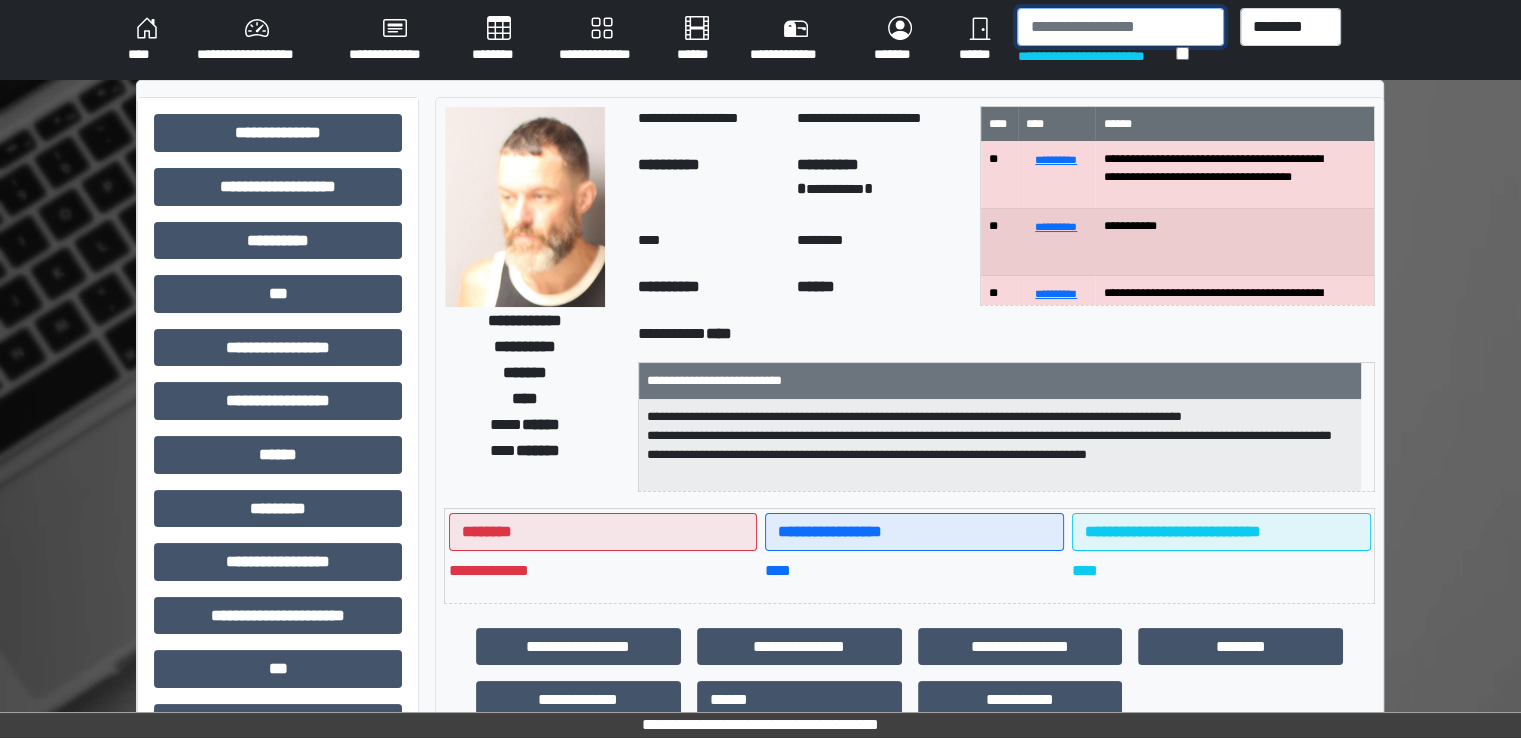 click at bounding box center [1120, 27] 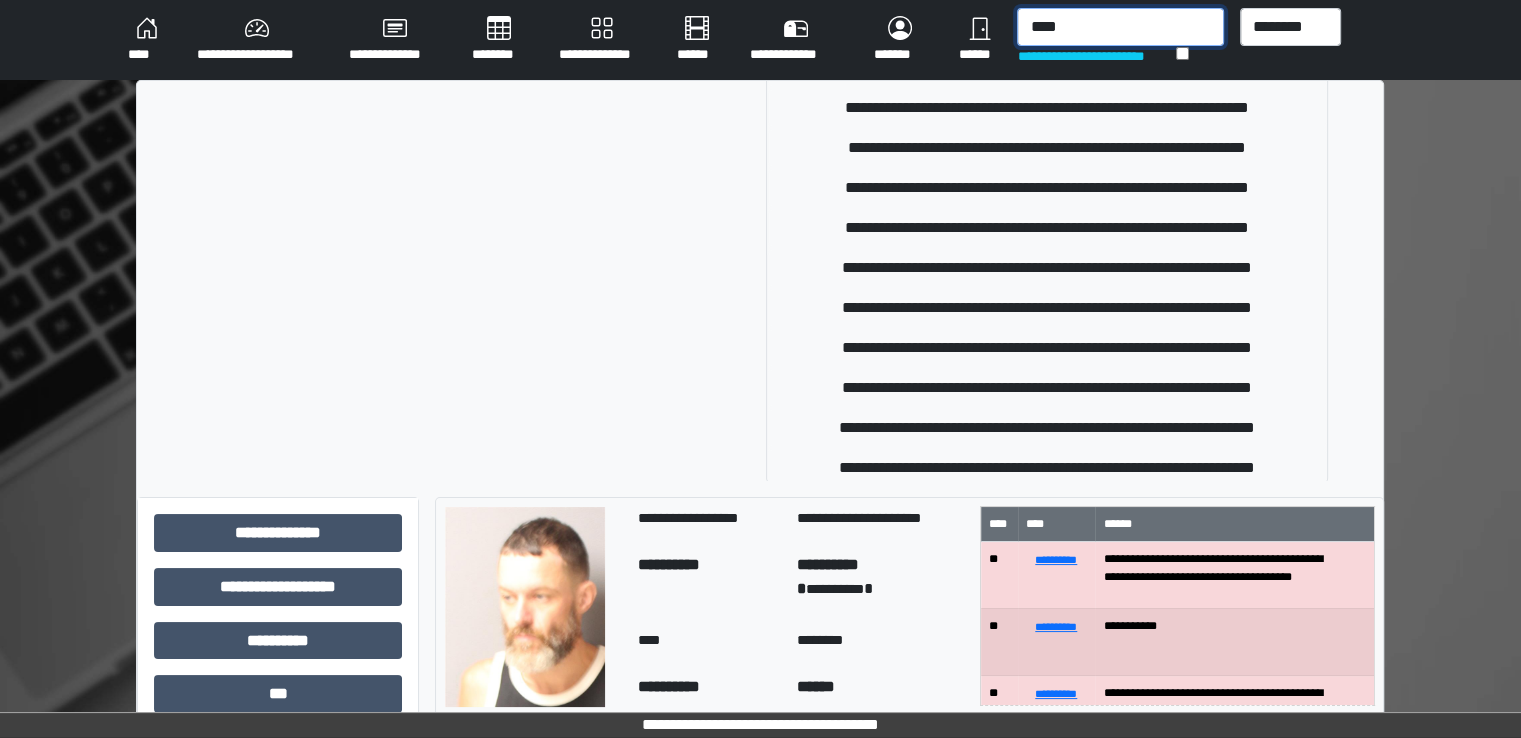 scroll, scrollTop: 251, scrollLeft: 0, axis: vertical 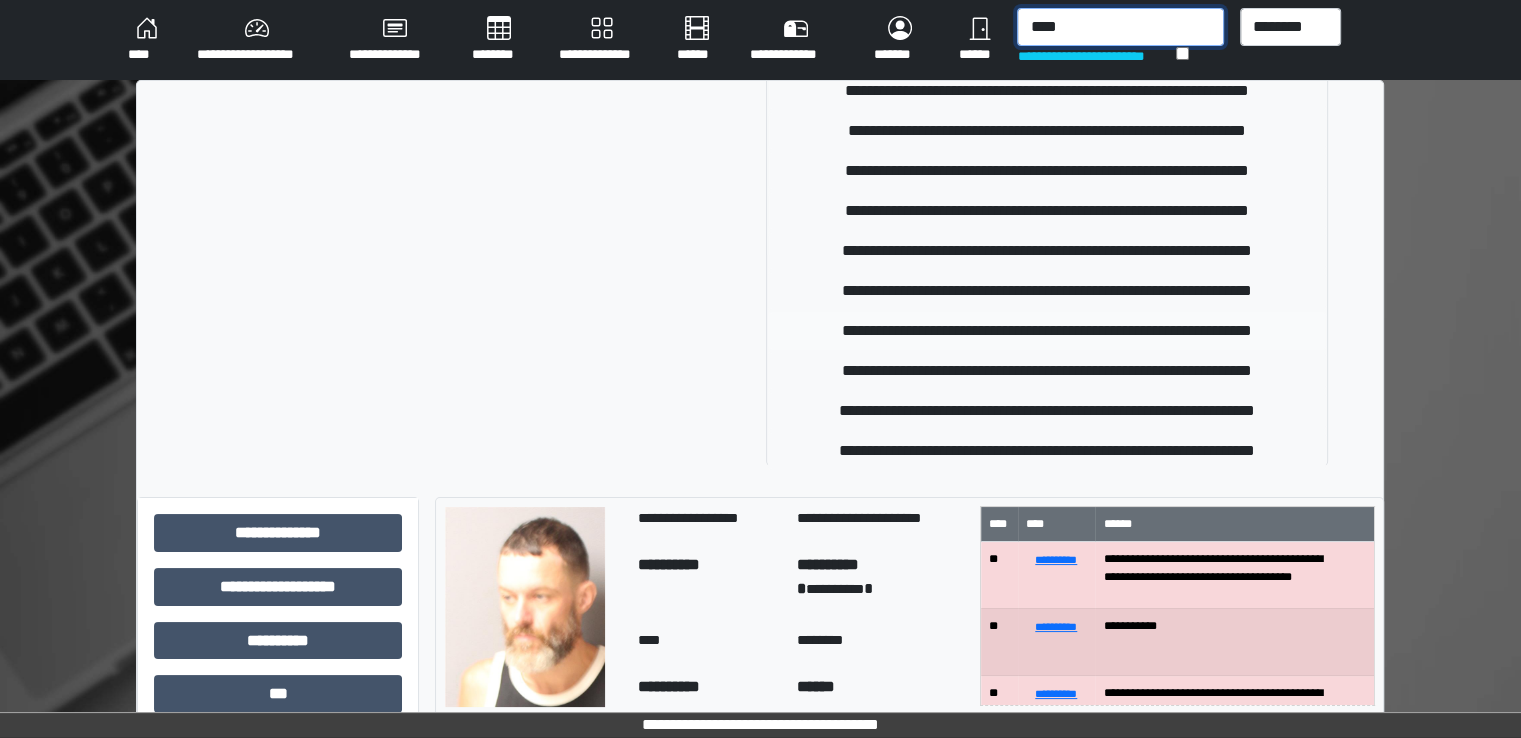 type on "****" 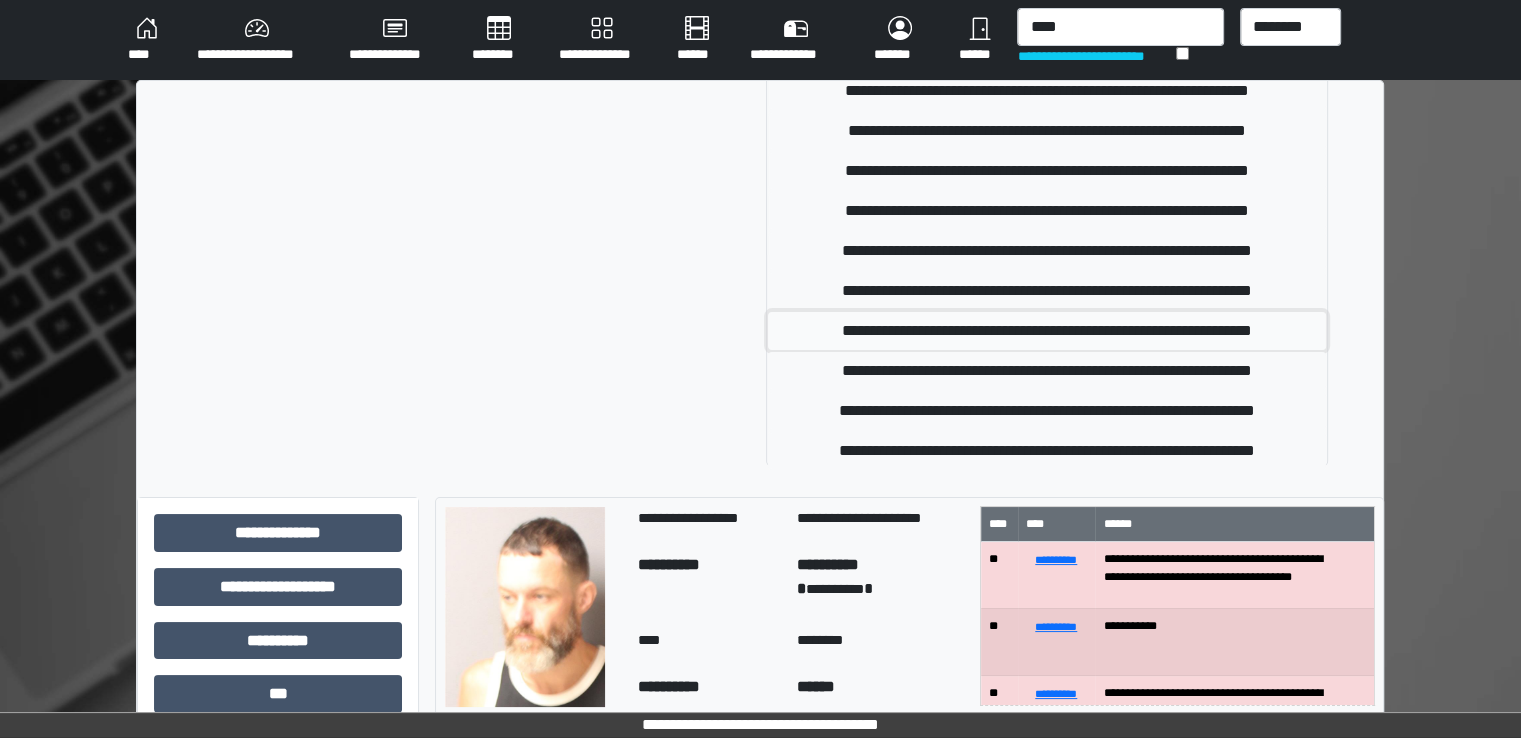 click on "**********" at bounding box center (1047, 331) 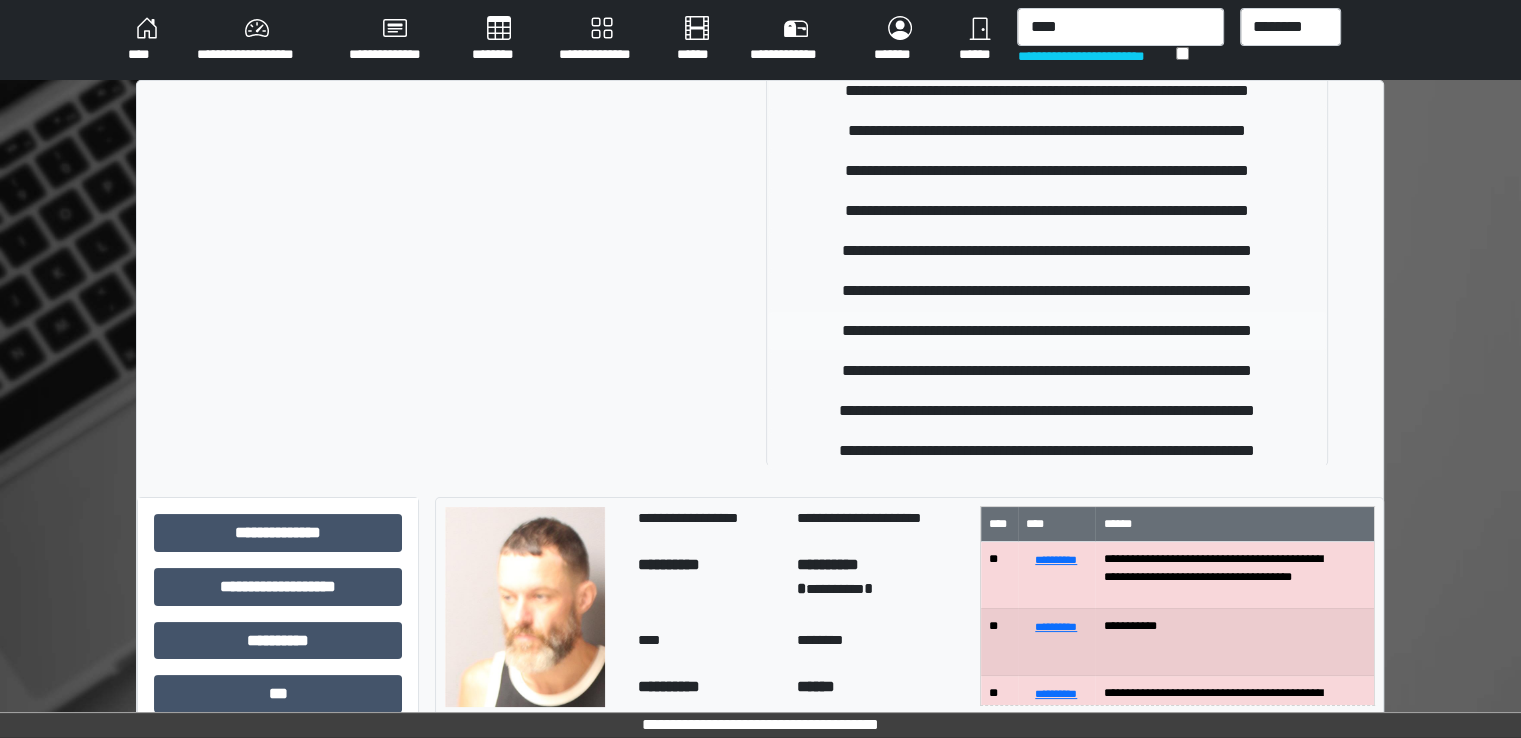 type 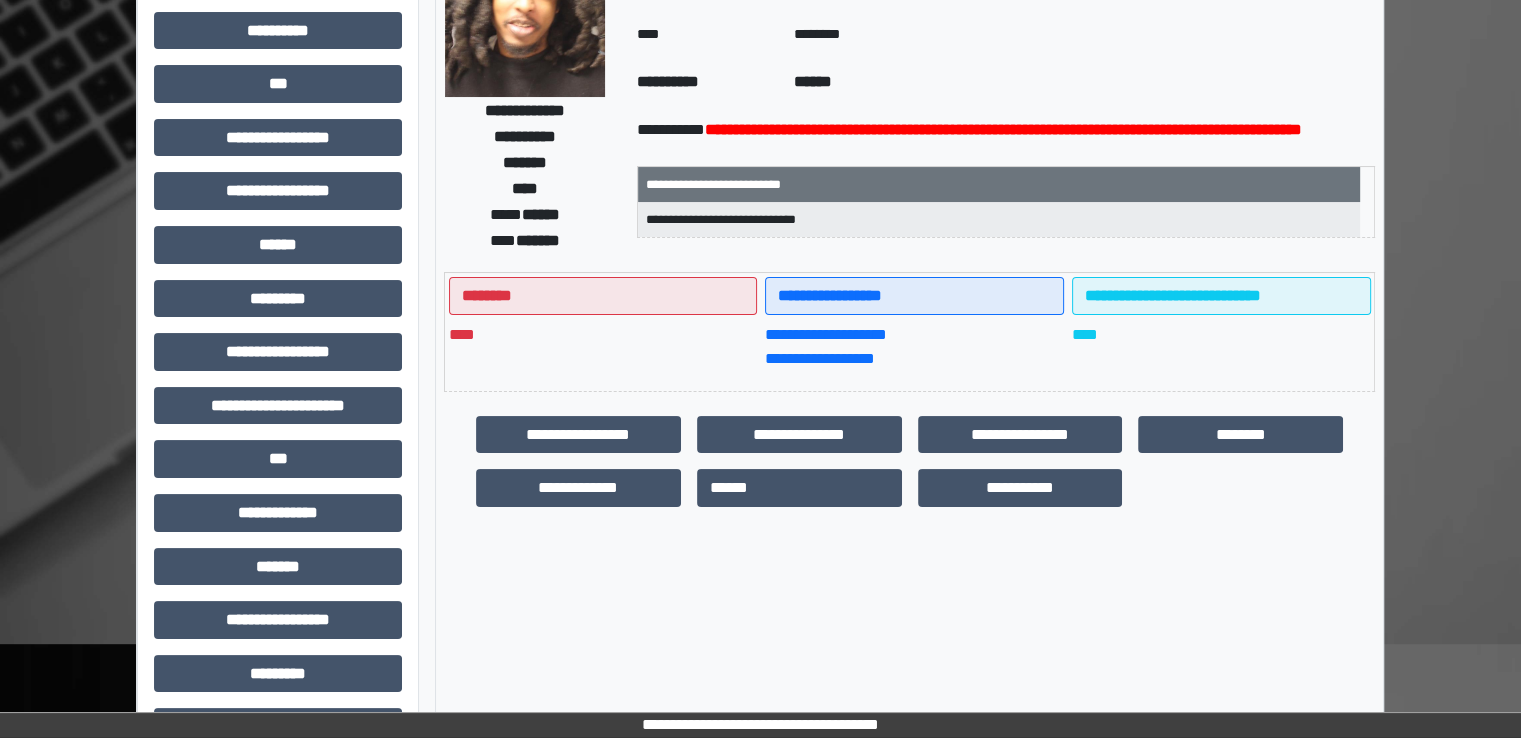scroll, scrollTop: 428, scrollLeft: 0, axis: vertical 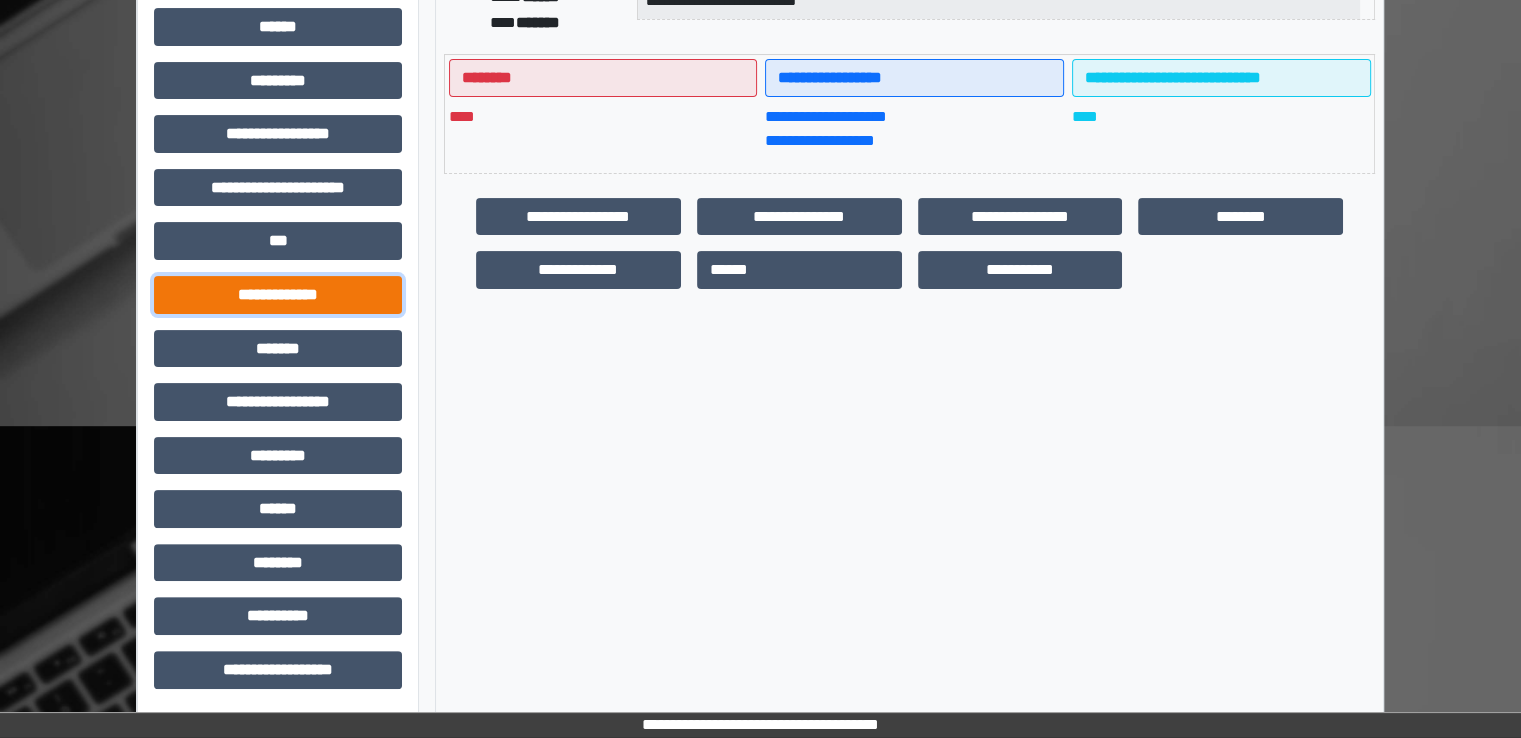 click on "**********" at bounding box center (278, 295) 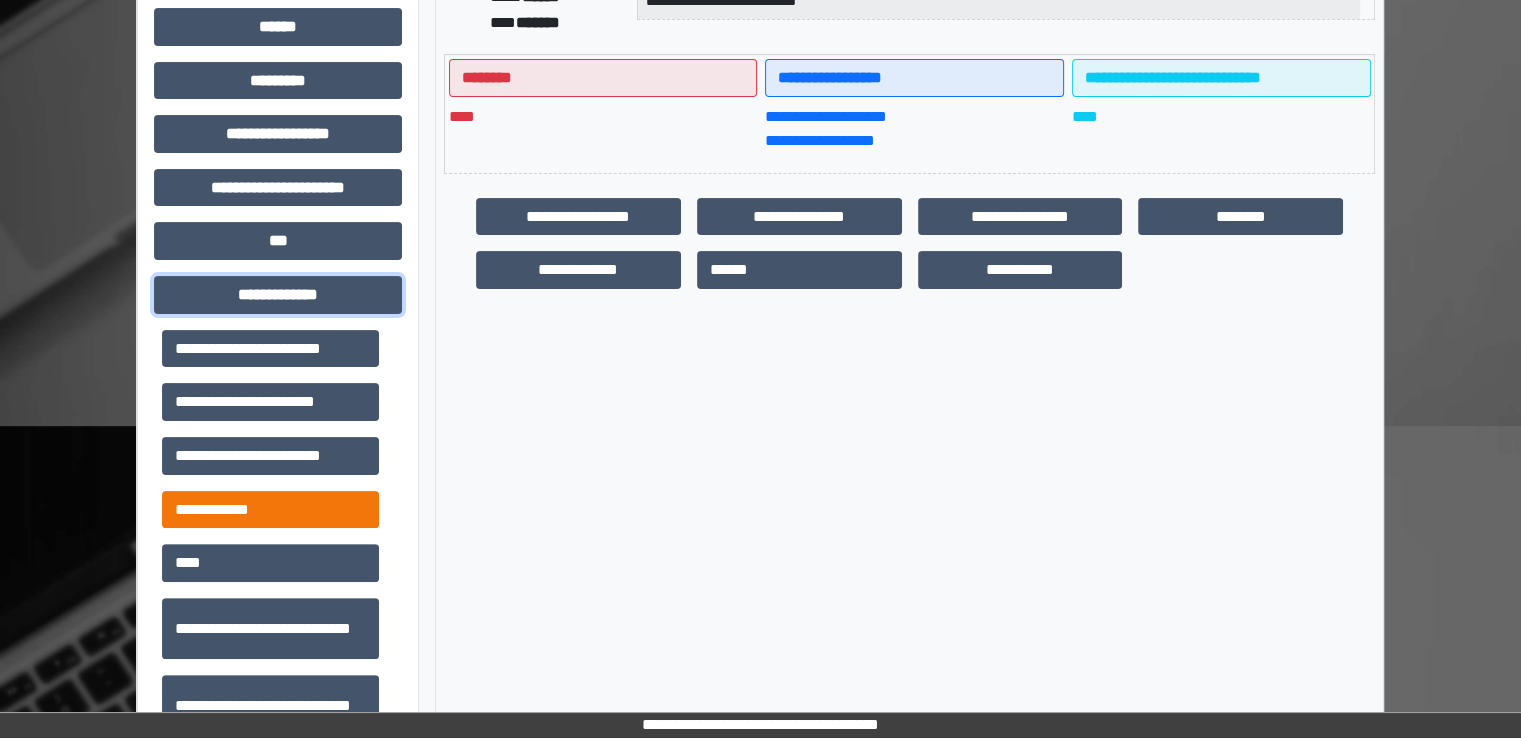 scroll, scrollTop: 600, scrollLeft: 0, axis: vertical 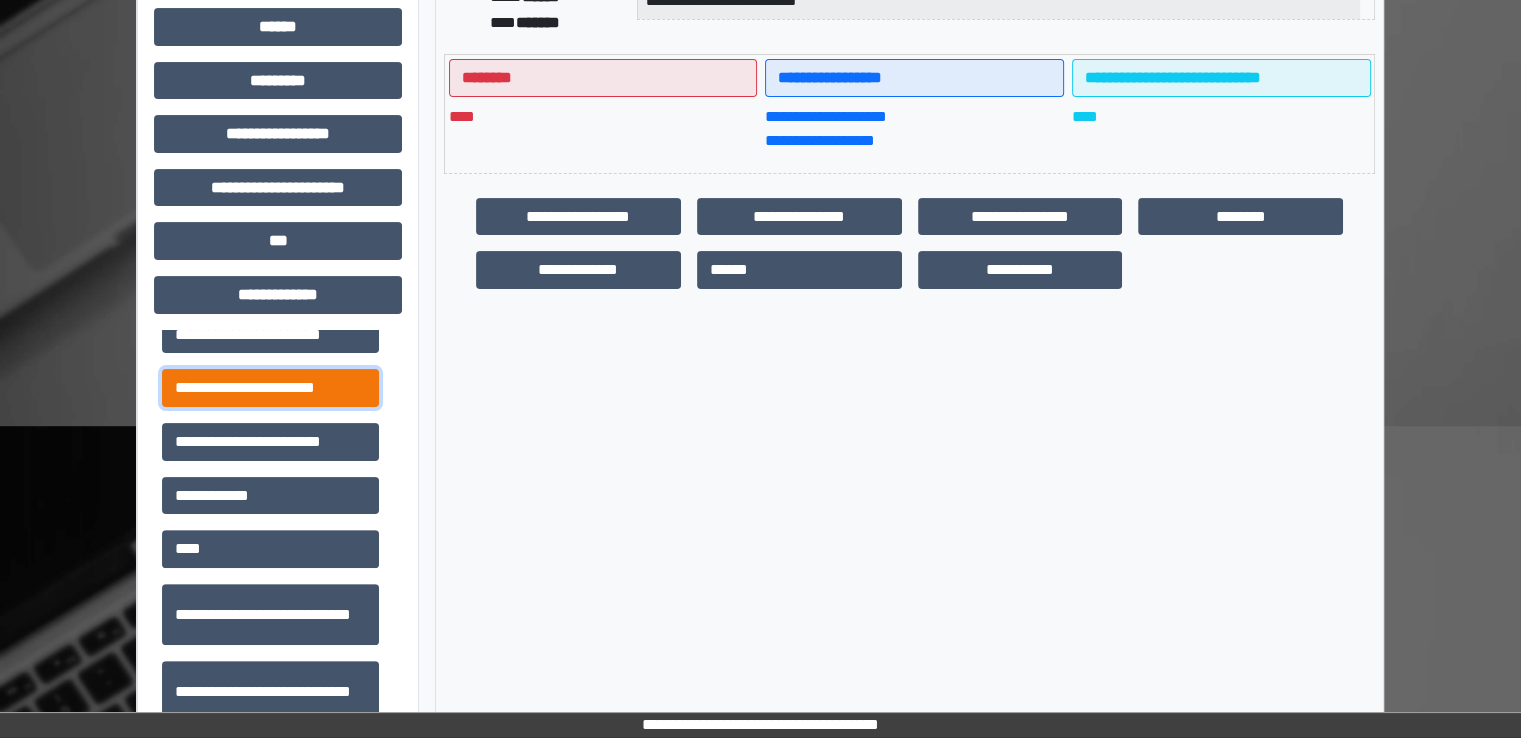 click on "**********" at bounding box center (270, 388) 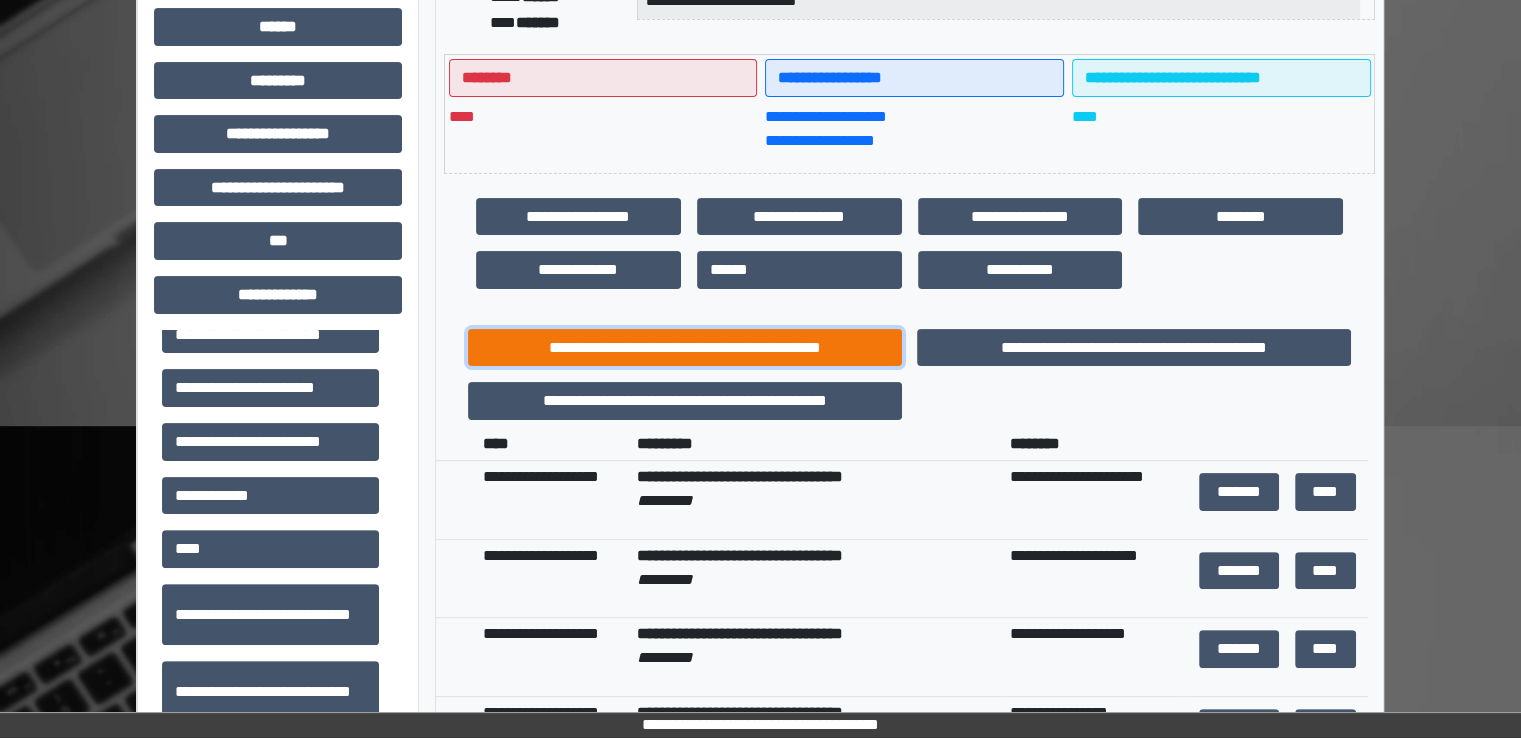 click on "**********" at bounding box center [685, 348] 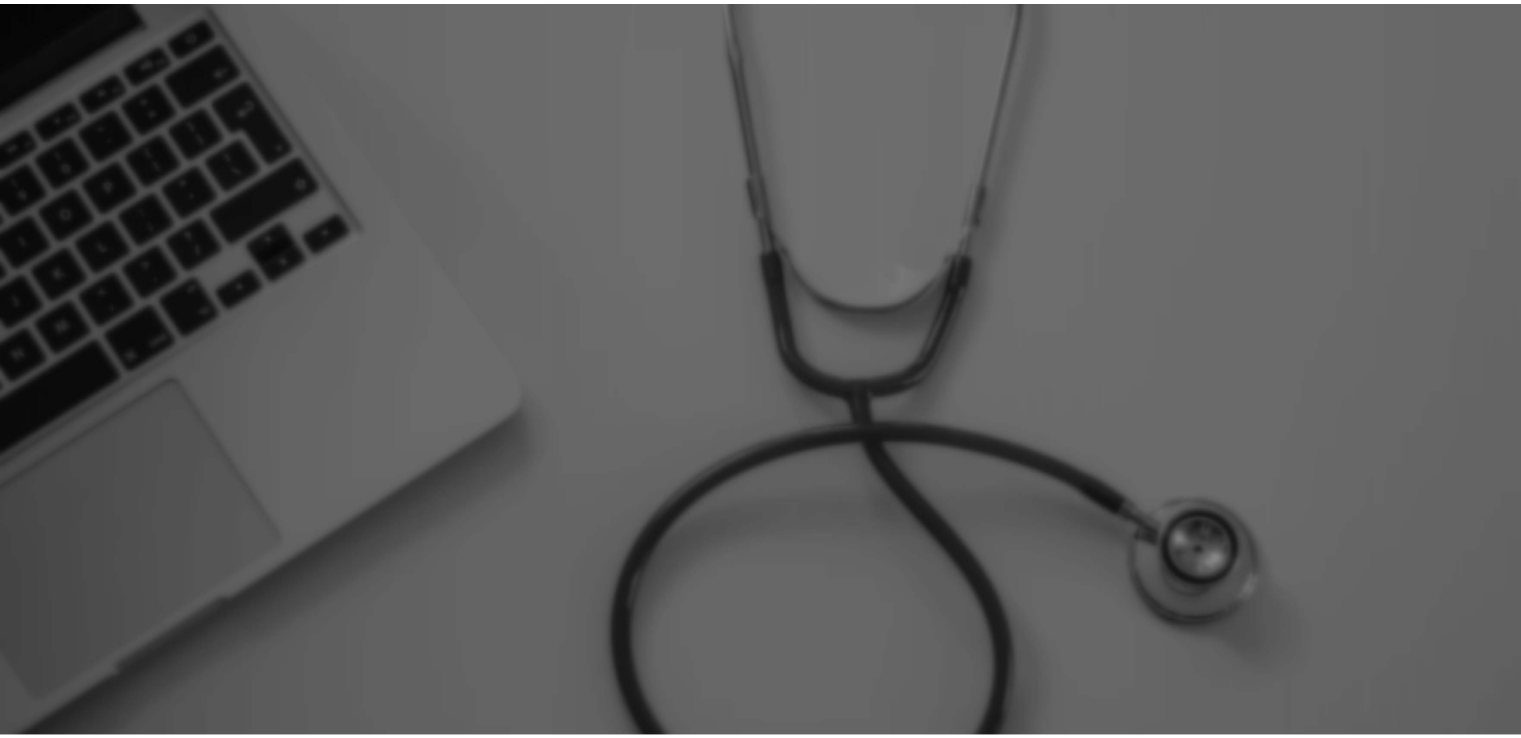scroll, scrollTop: 0, scrollLeft: 0, axis: both 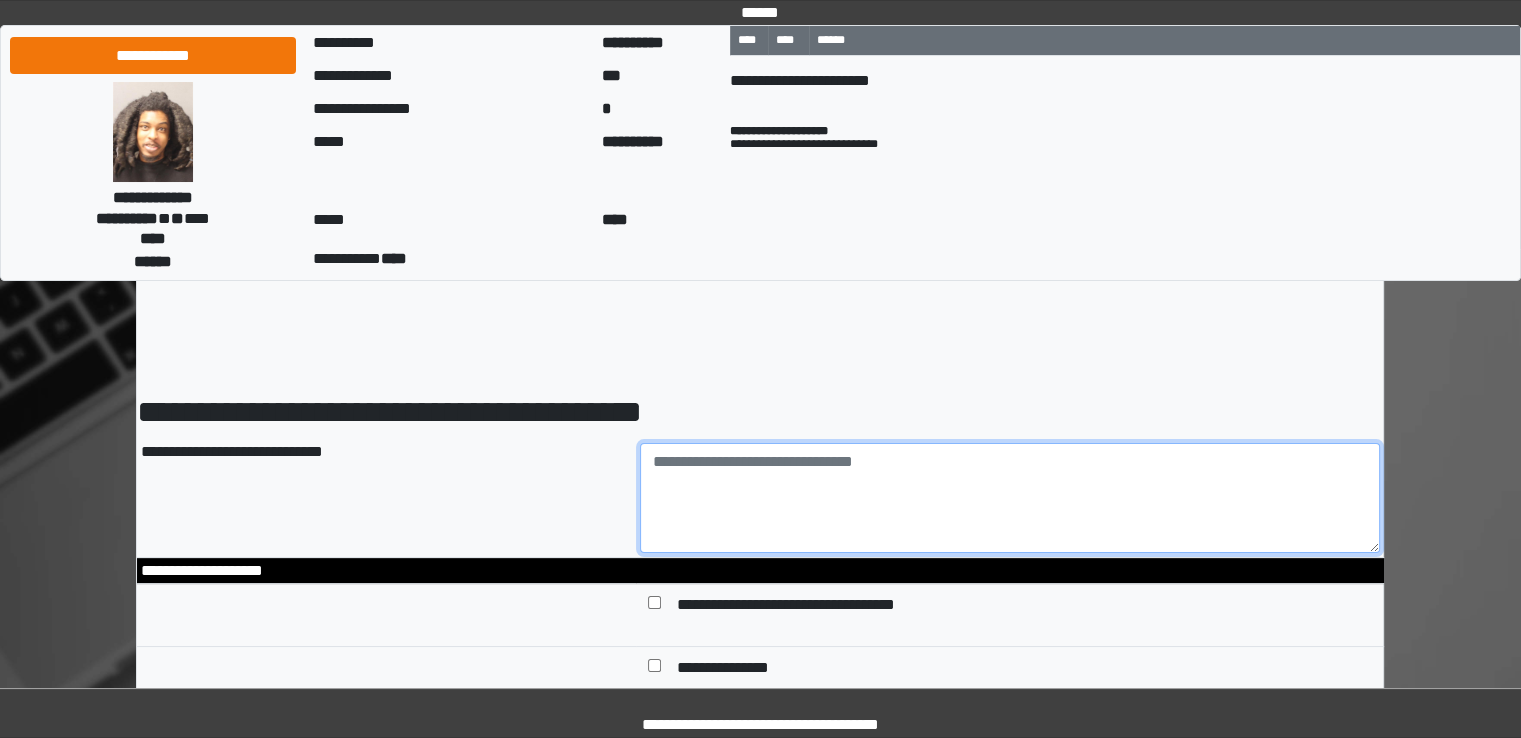 click at bounding box center [1010, 498] 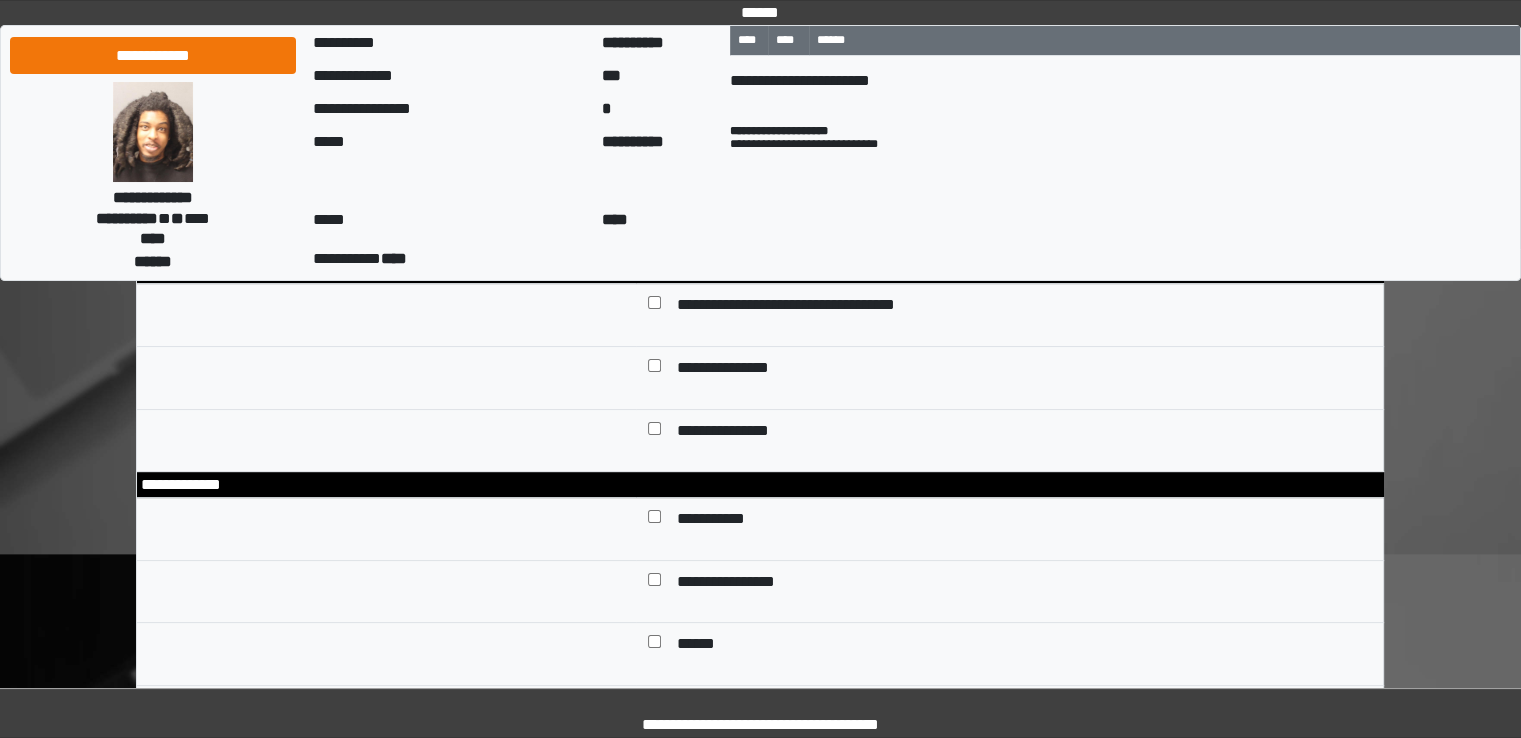 type on "**********" 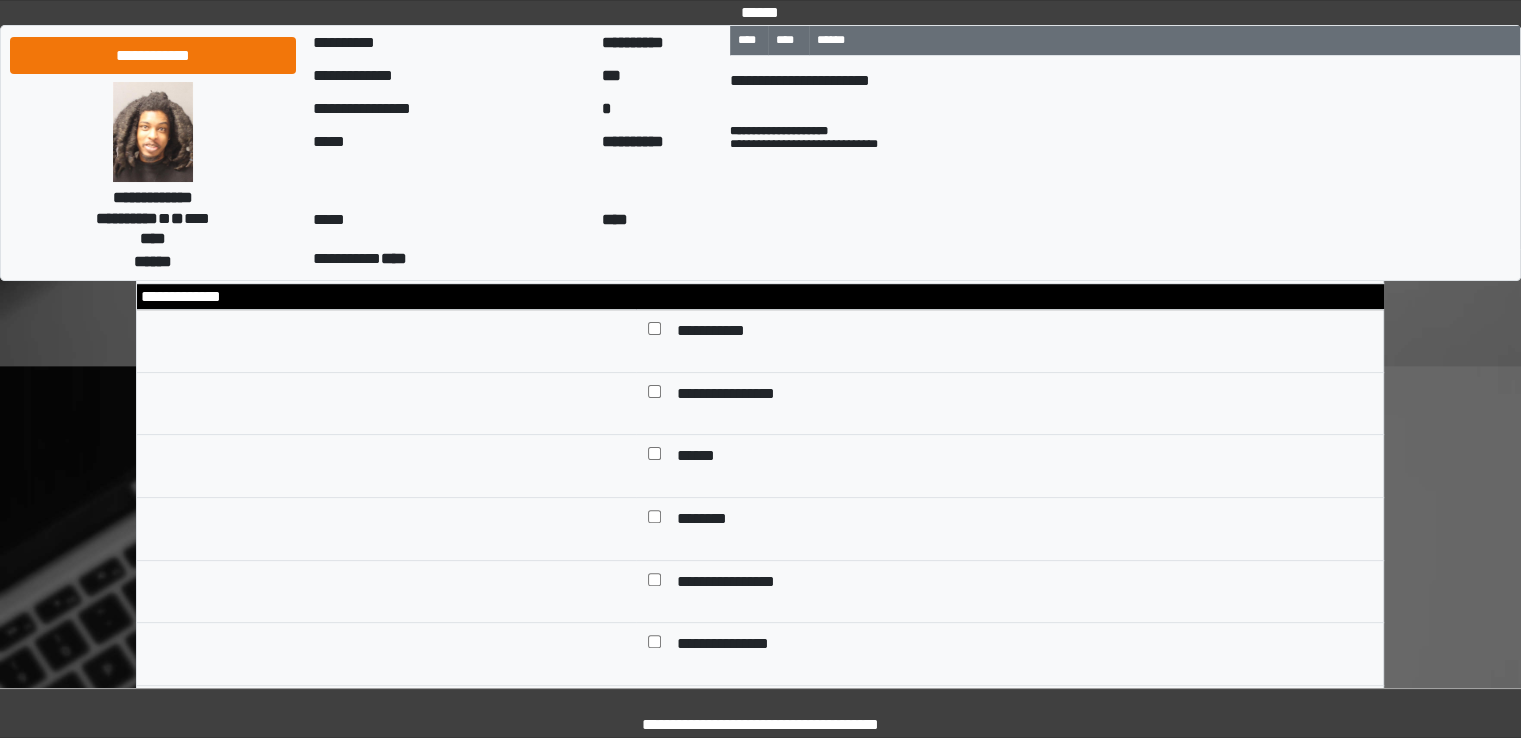 scroll, scrollTop: 500, scrollLeft: 0, axis: vertical 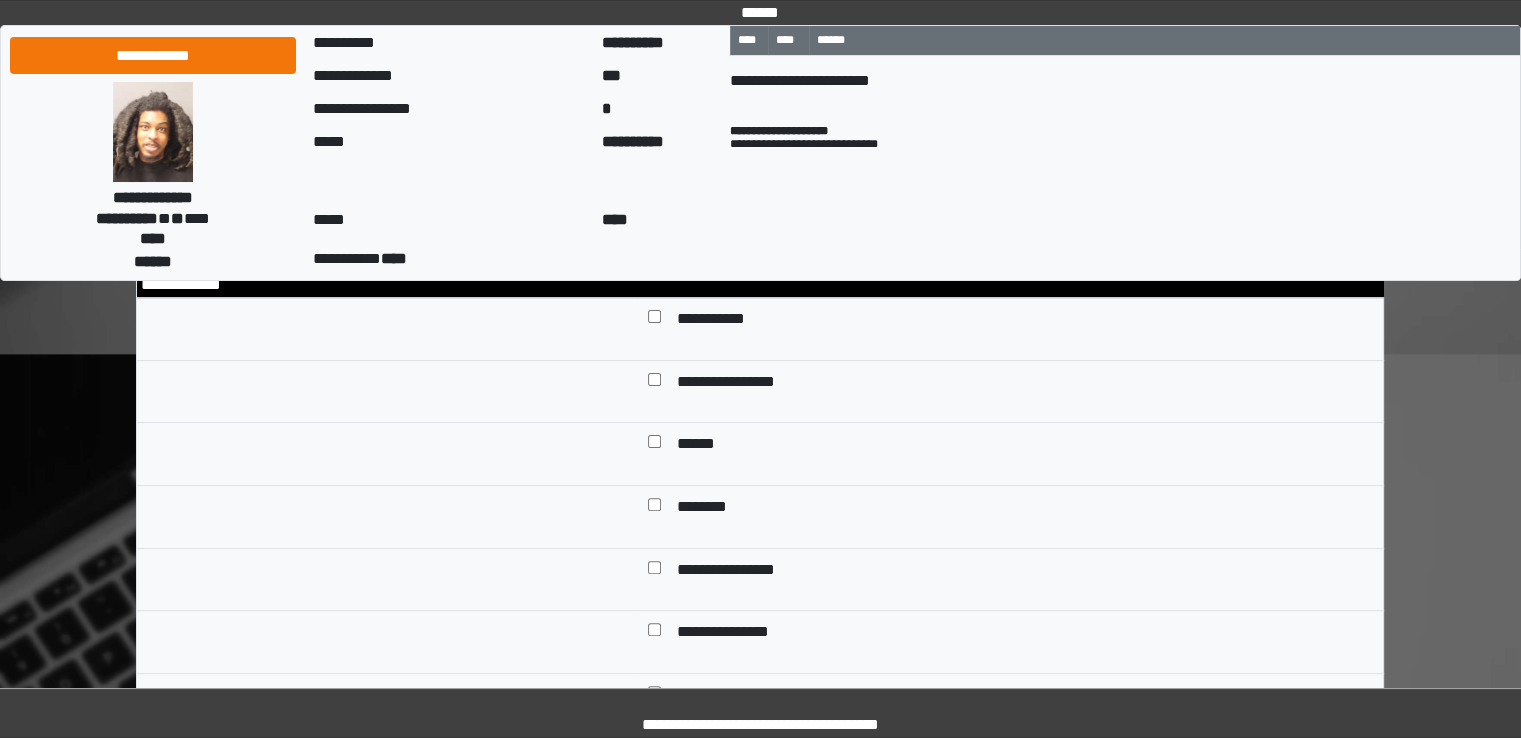 click on "**********" at bounding box center (723, 321) 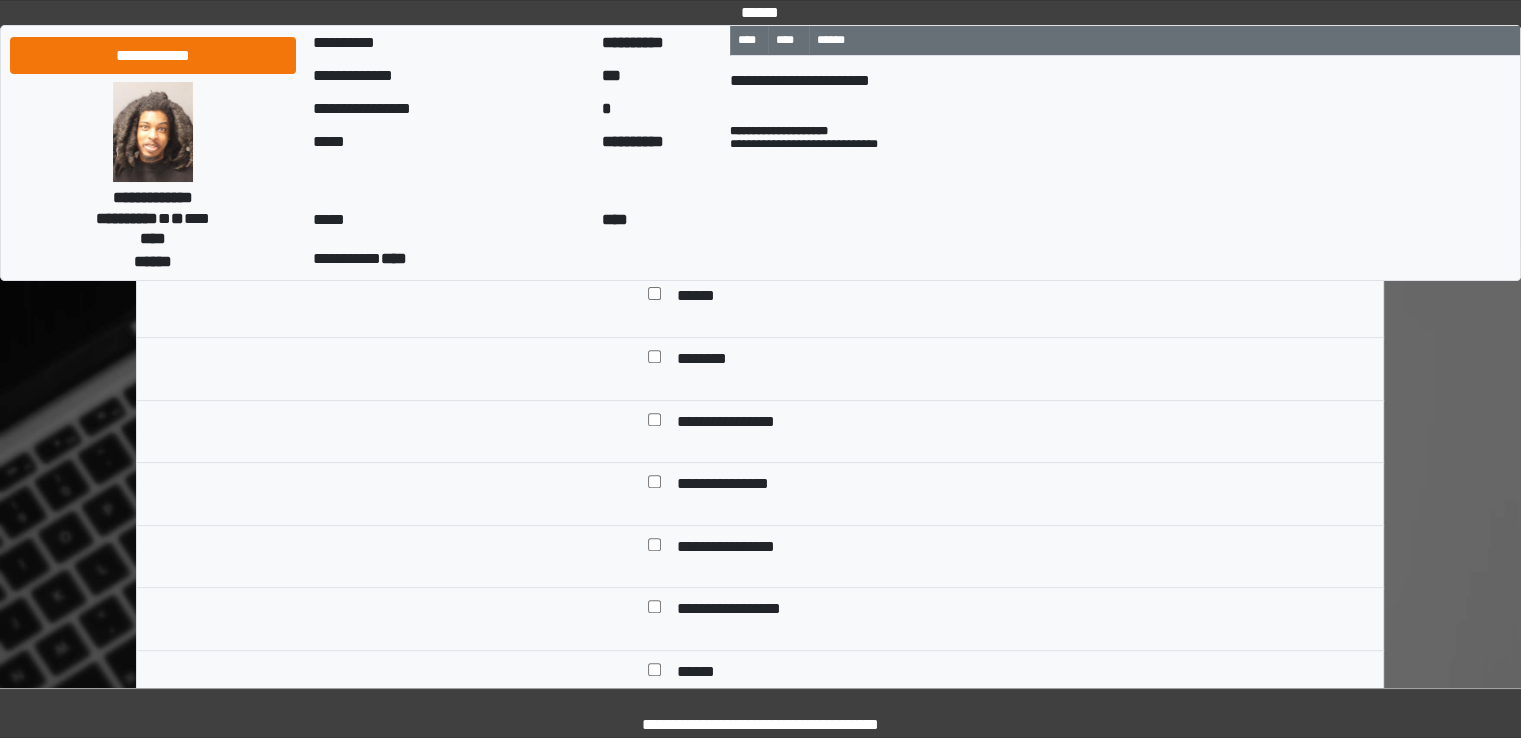 scroll, scrollTop: 700, scrollLeft: 0, axis: vertical 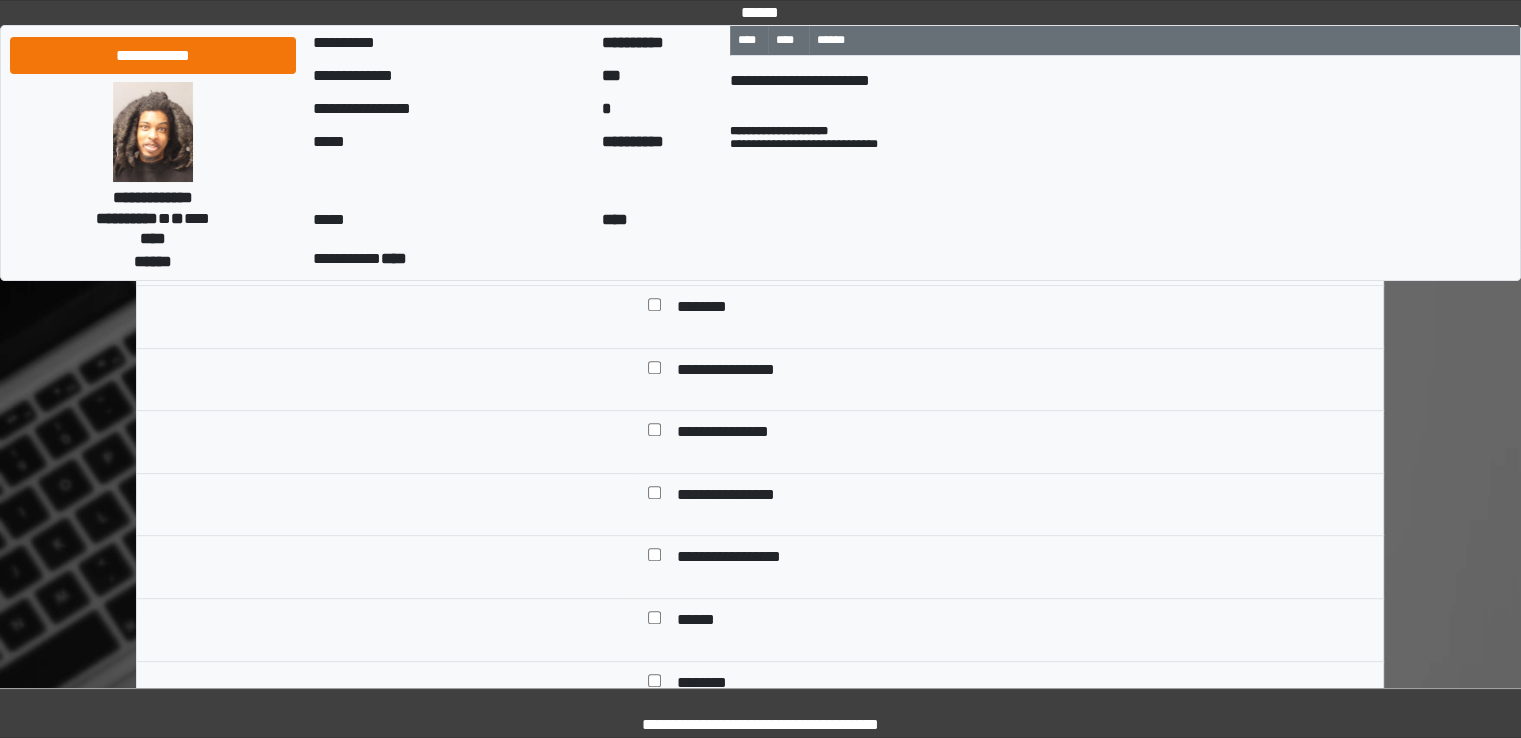 click on "**********" at bounding box center (739, 434) 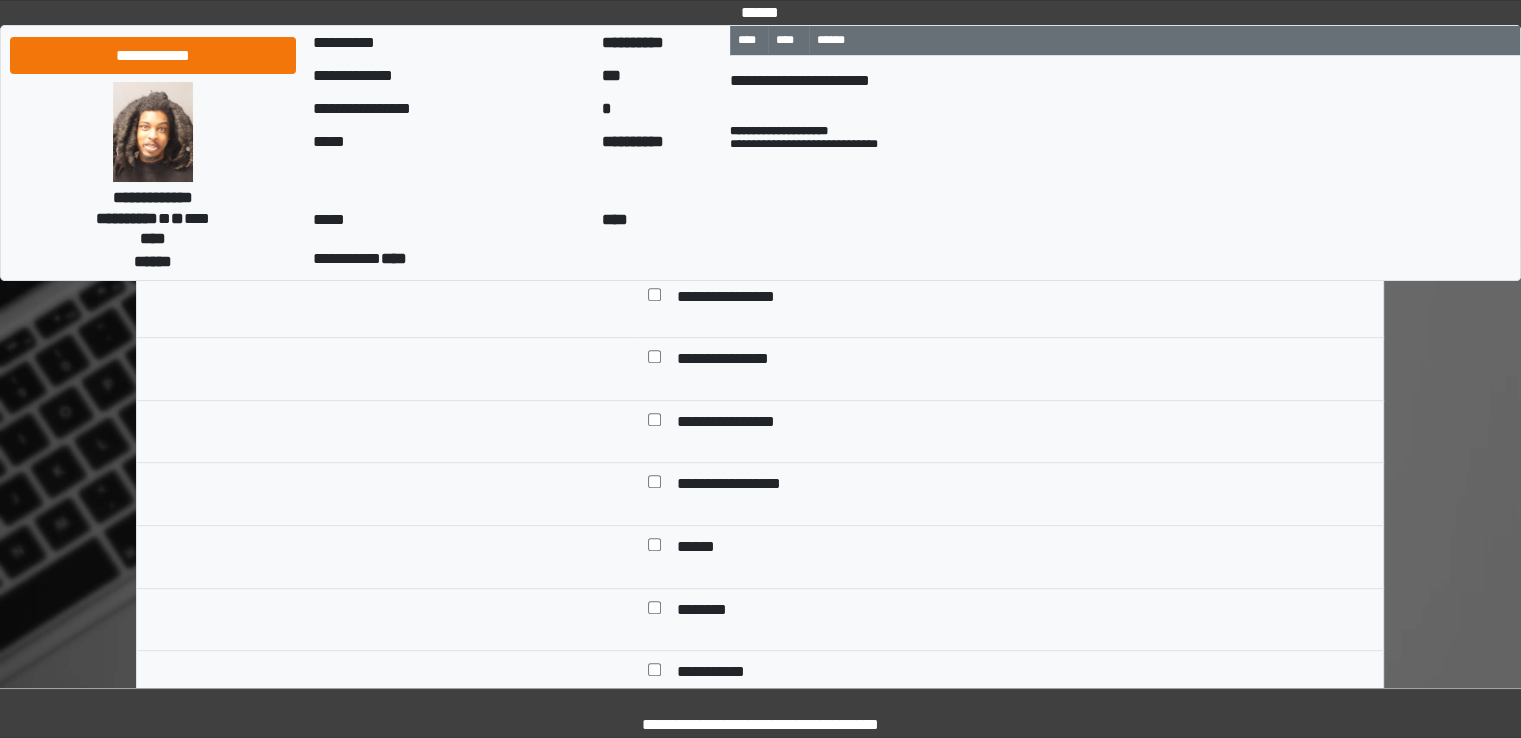 scroll, scrollTop: 1000, scrollLeft: 0, axis: vertical 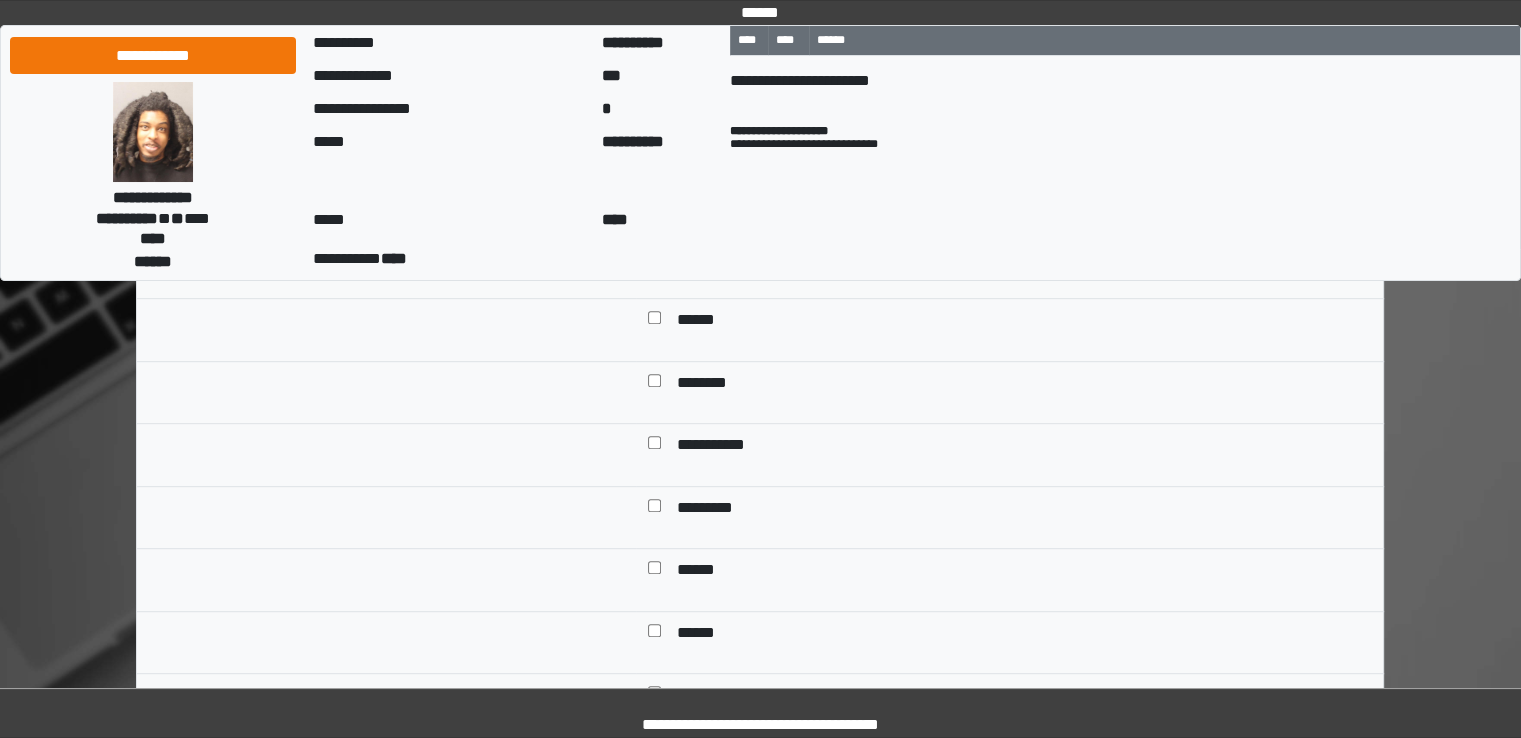 click on "*********" at bounding box center [715, 510] 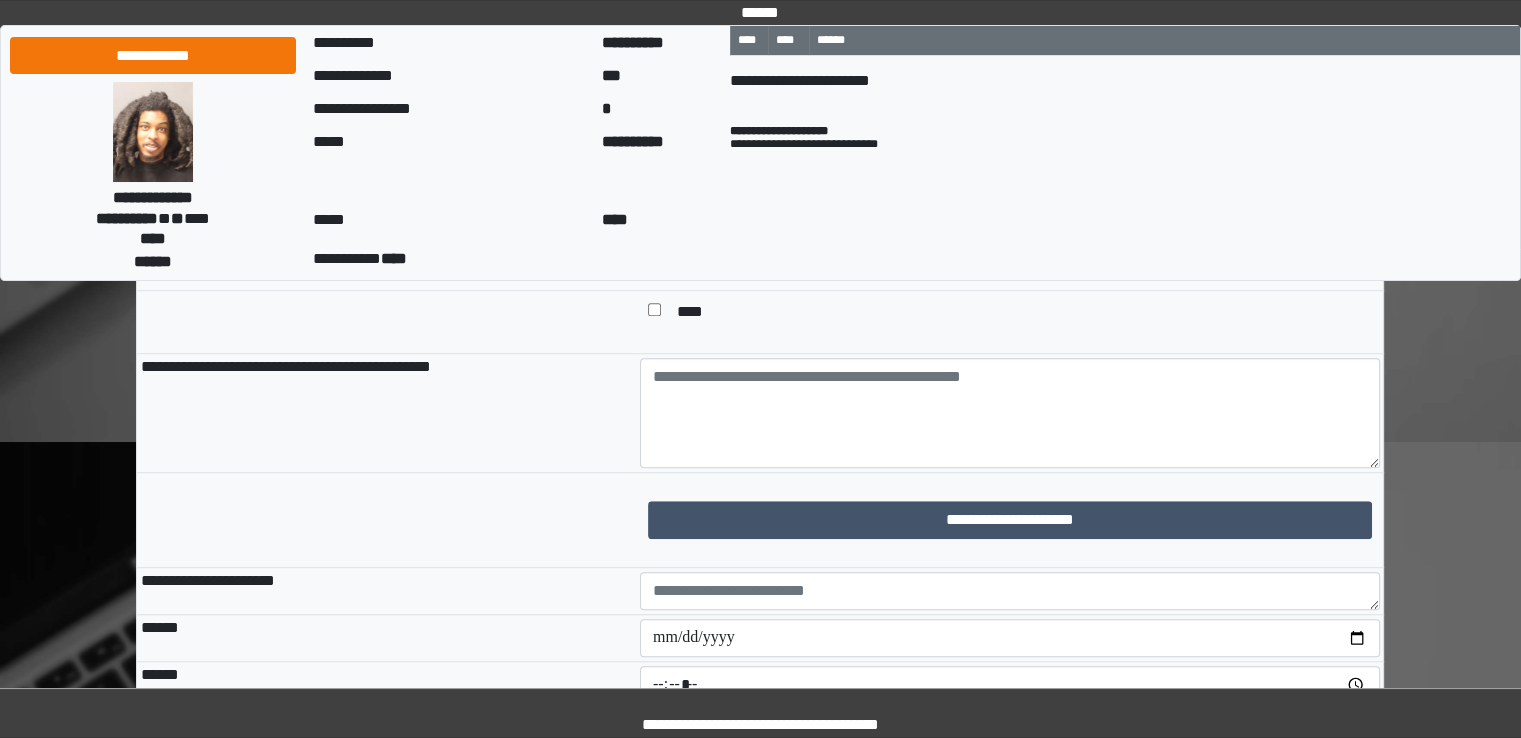 scroll, scrollTop: 1400, scrollLeft: 0, axis: vertical 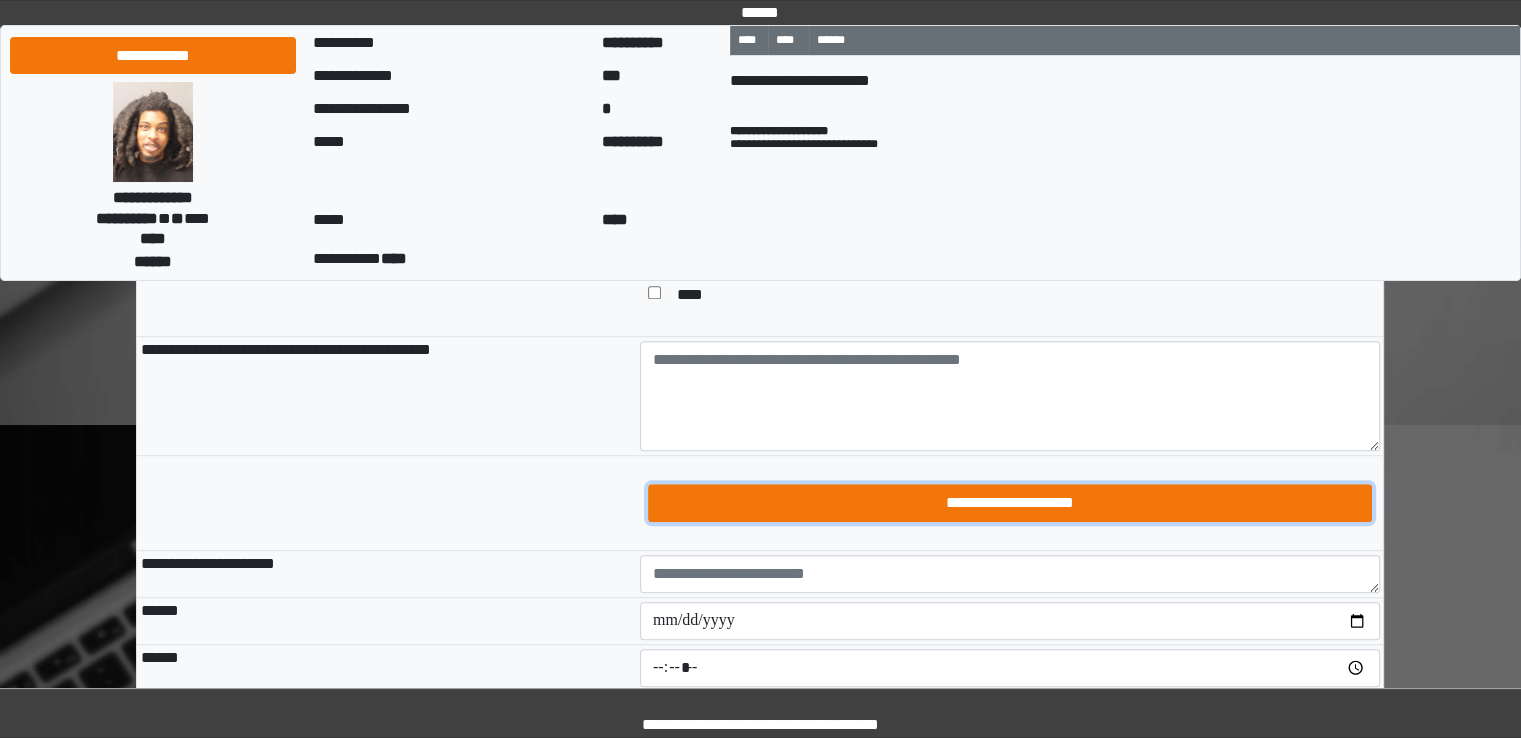 click on "**********" at bounding box center (1010, 503) 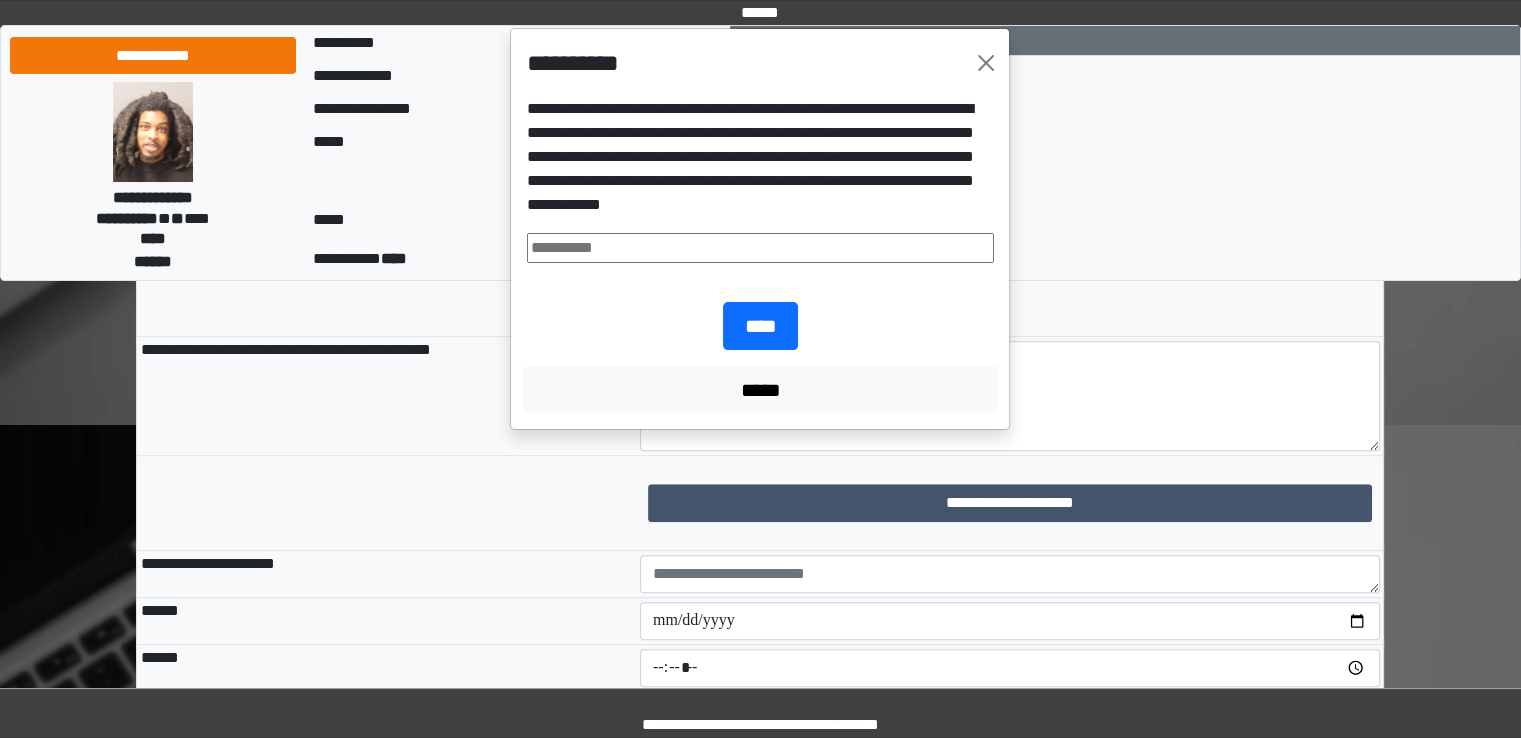 click at bounding box center [760, 248] 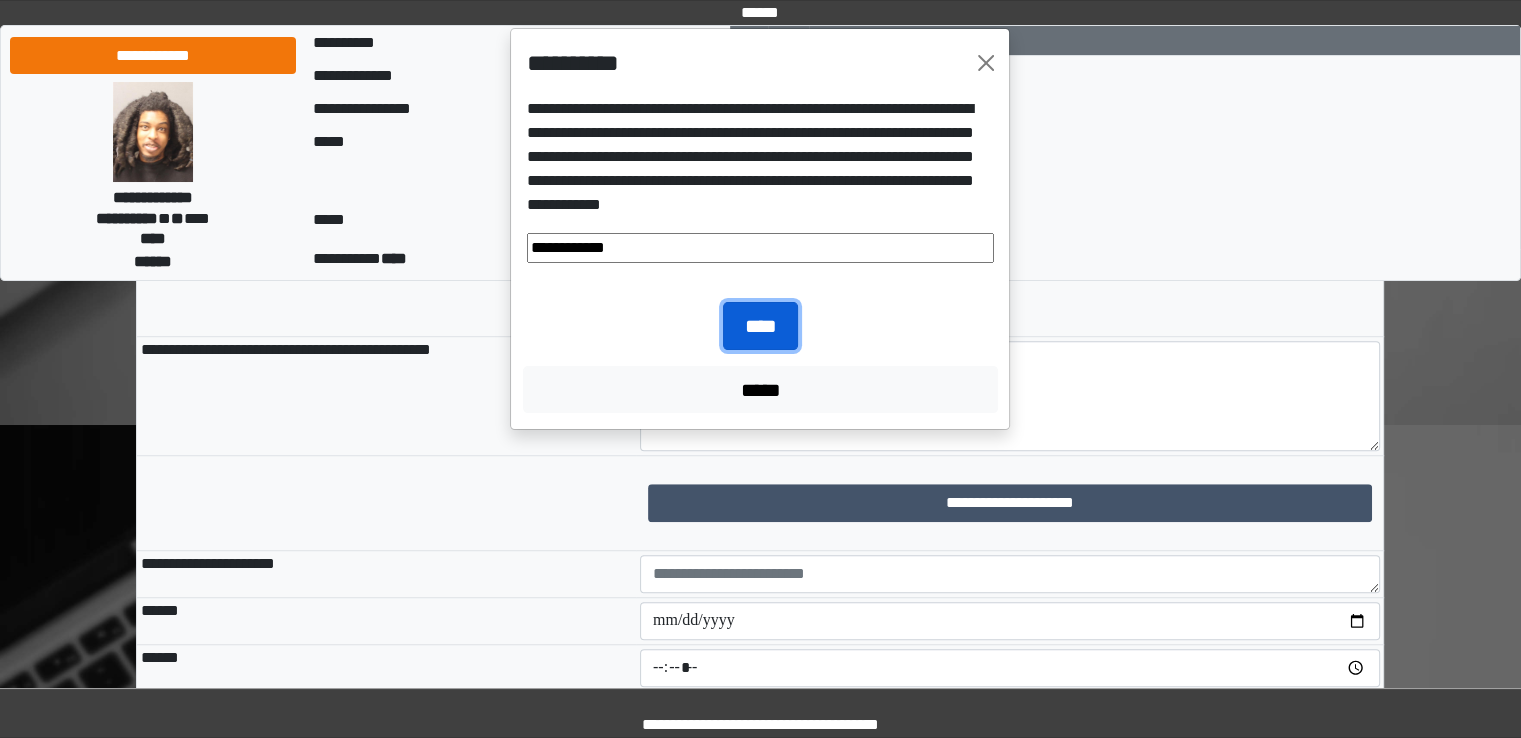 click on "****" at bounding box center [760, 326] 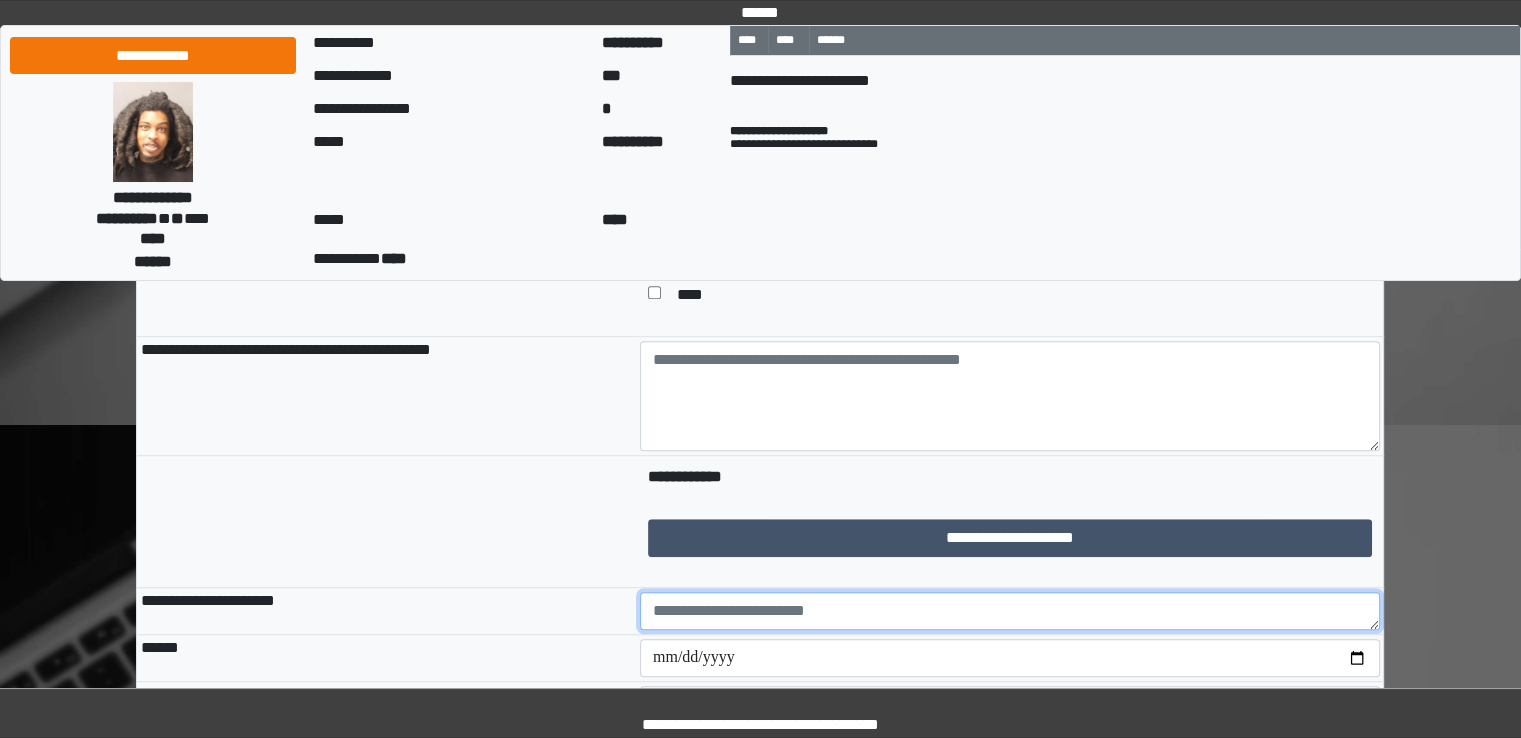click at bounding box center [1010, 611] 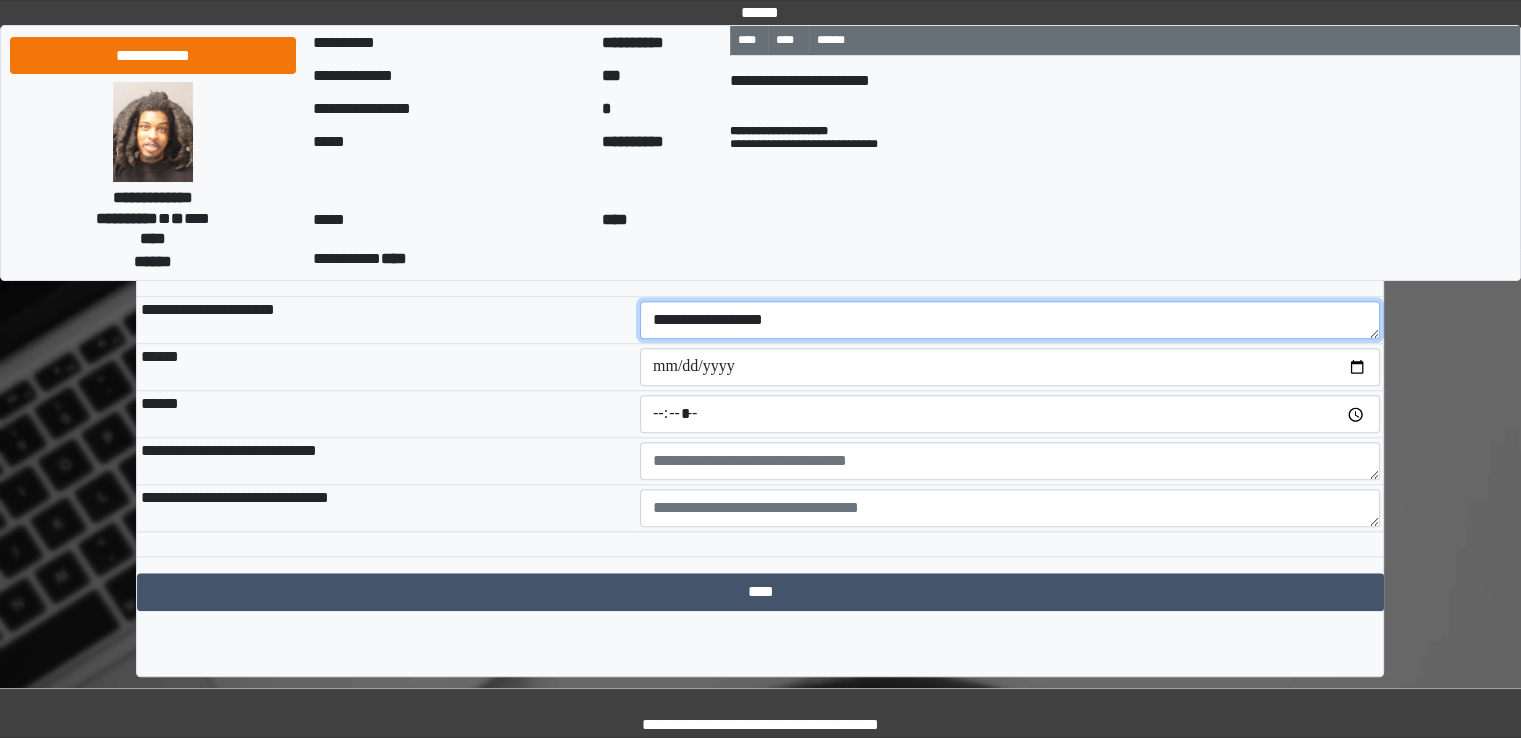 scroll, scrollTop: 1695, scrollLeft: 0, axis: vertical 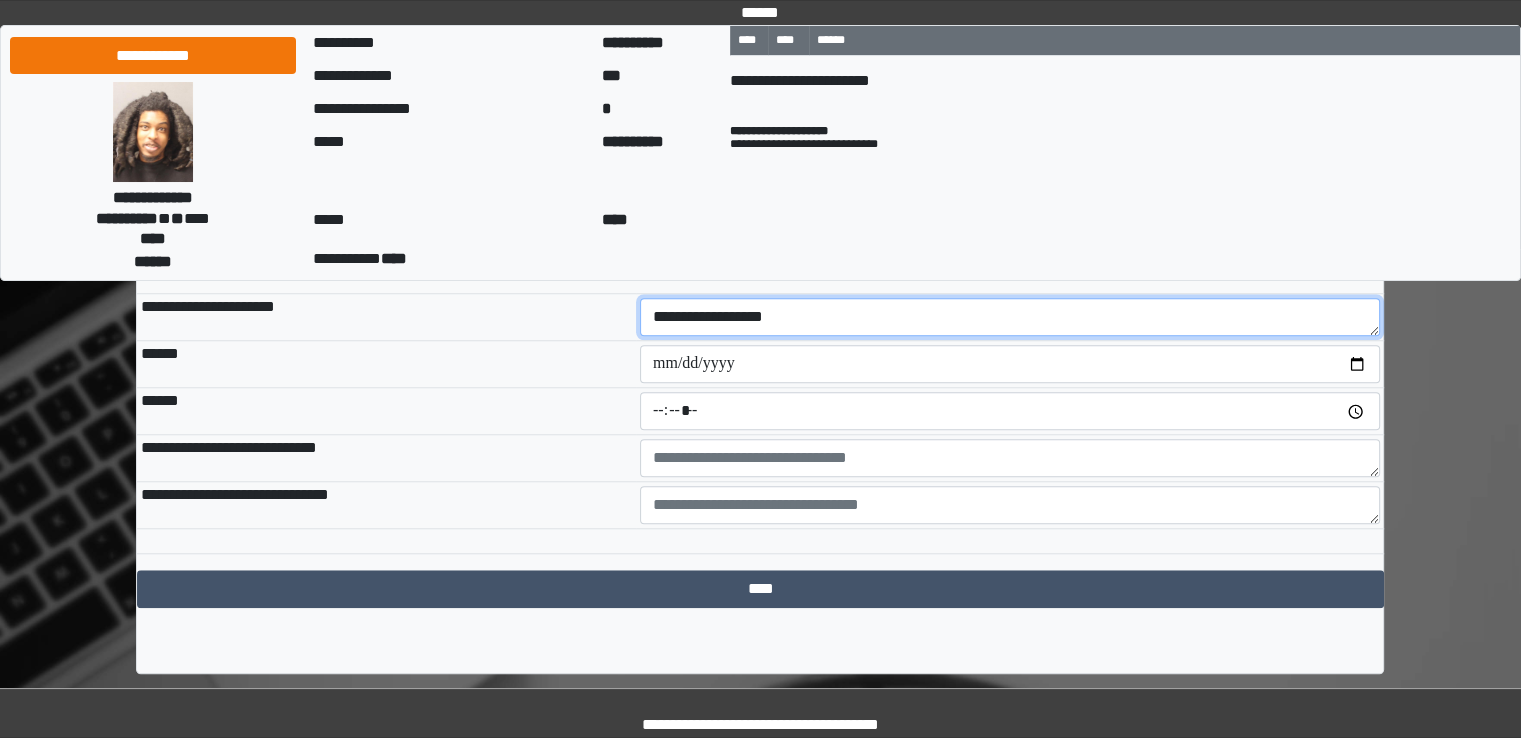 type on "**********" 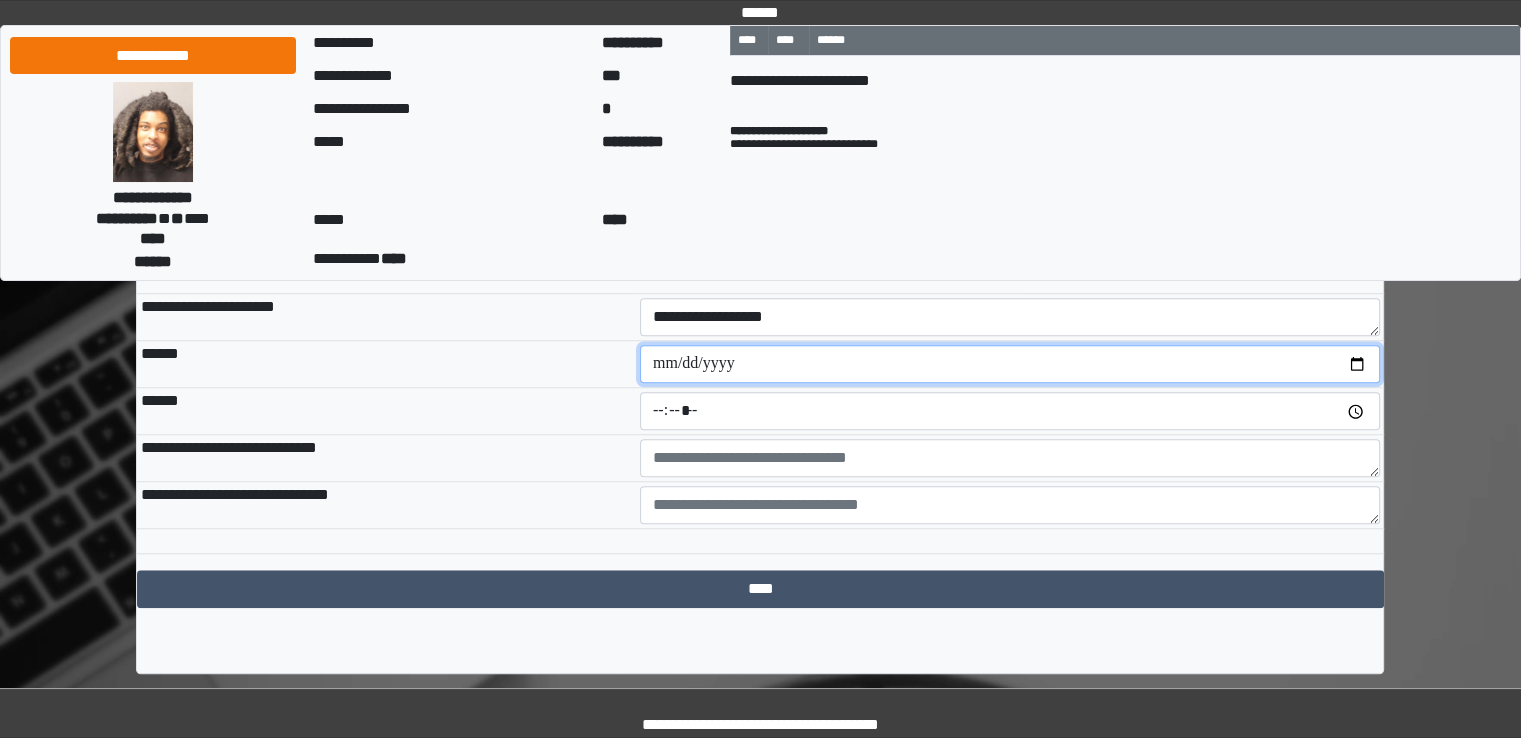 click at bounding box center [1010, 364] 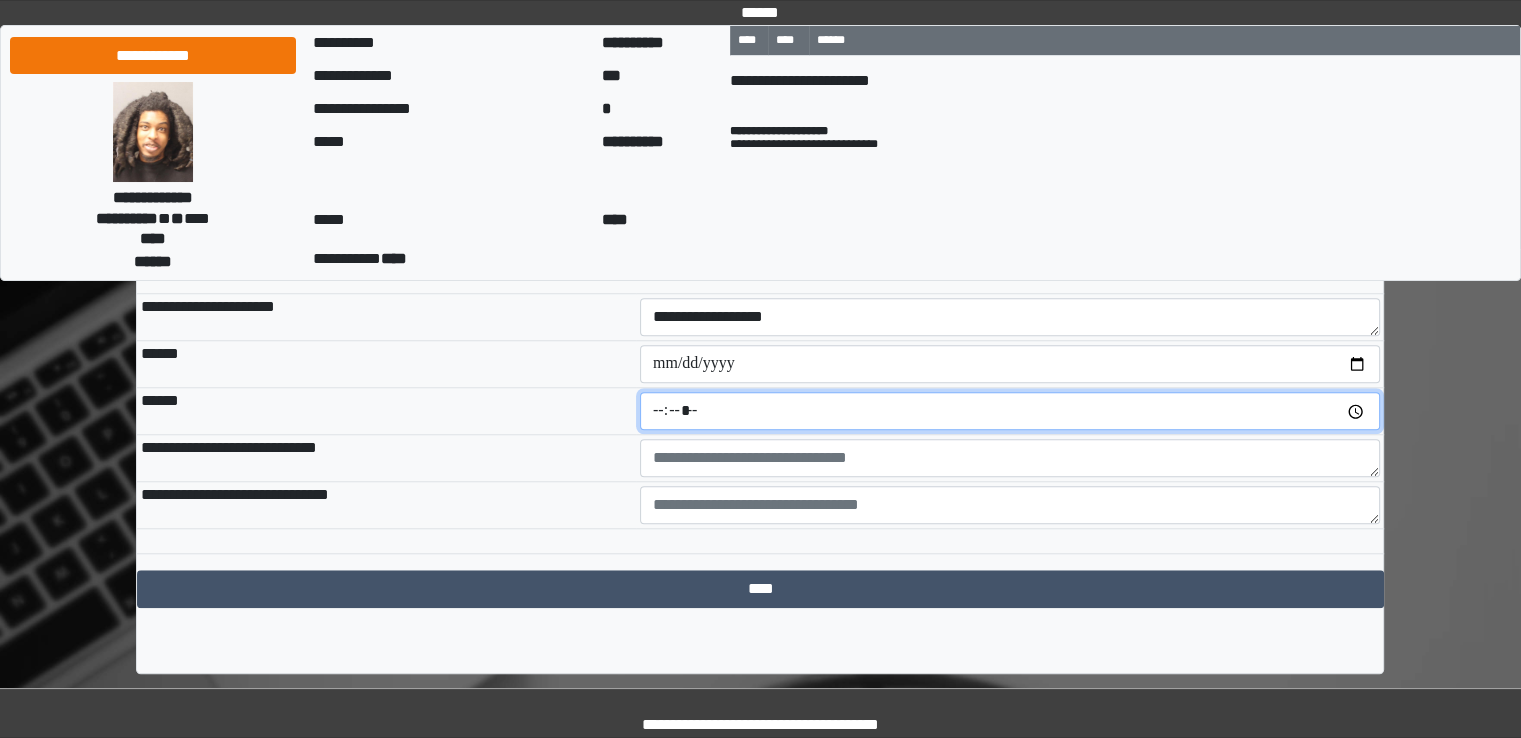 click at bounding box center (1010, 411) 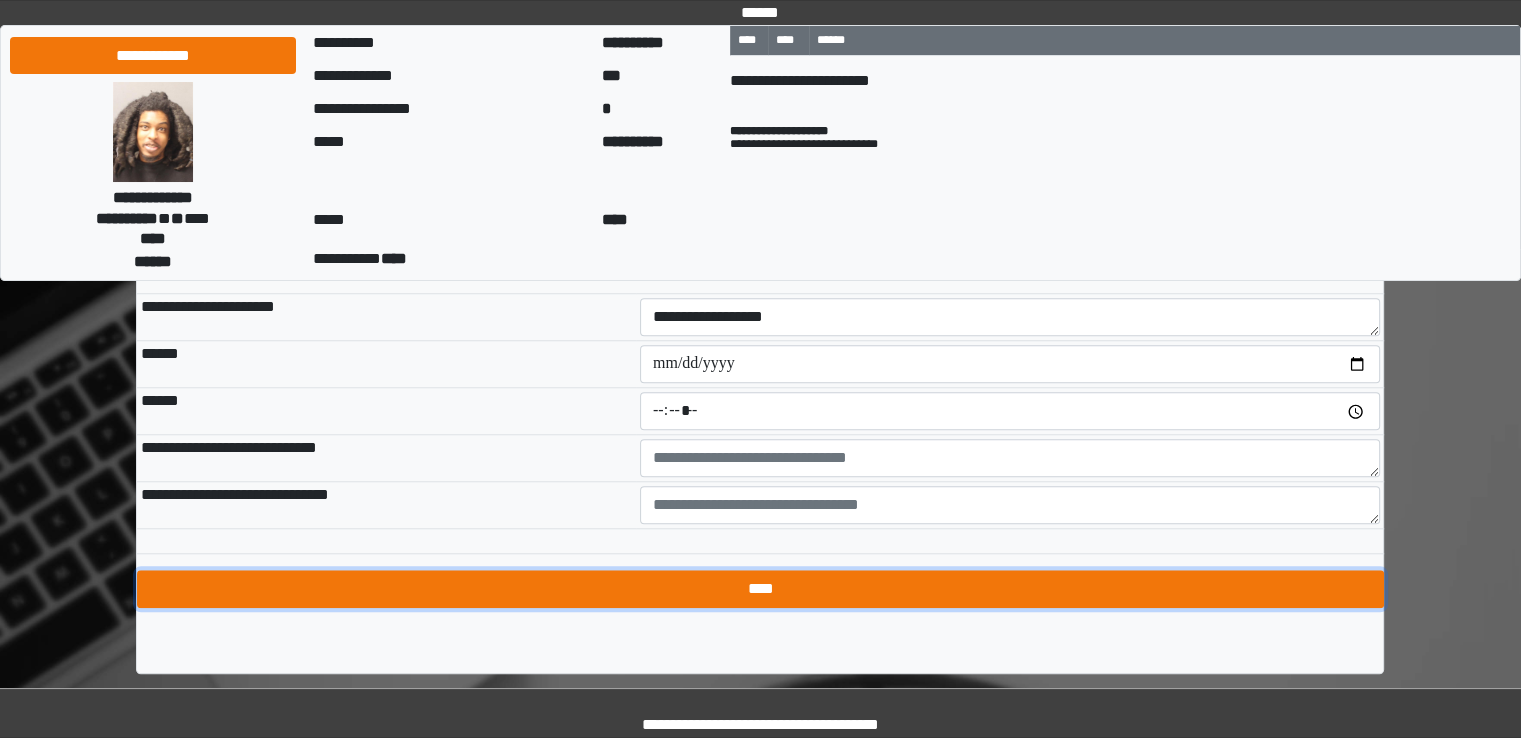 click on "****" at bounding box center [760, 589] 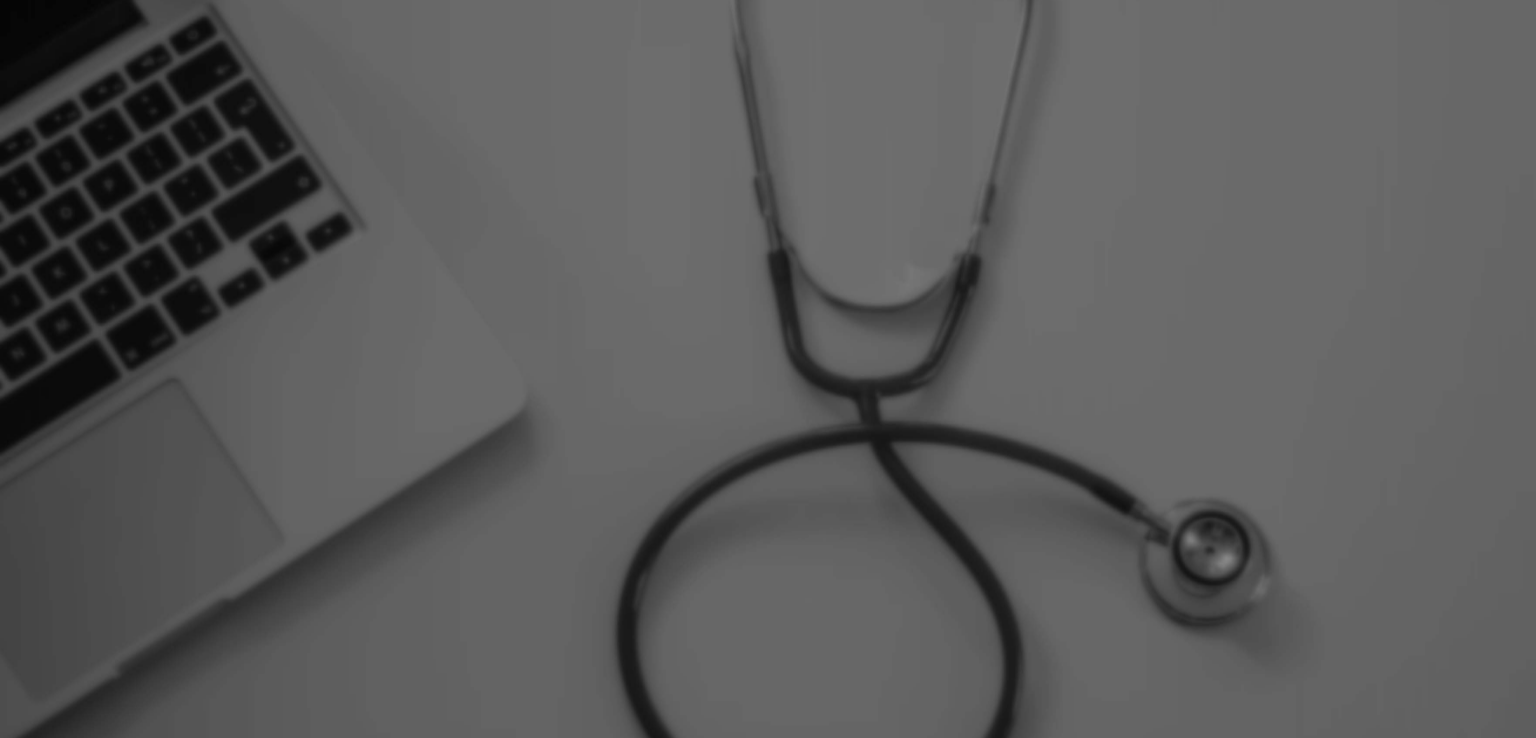 scroll, scrollTop: 0, scrollLeft: 0, axis: both 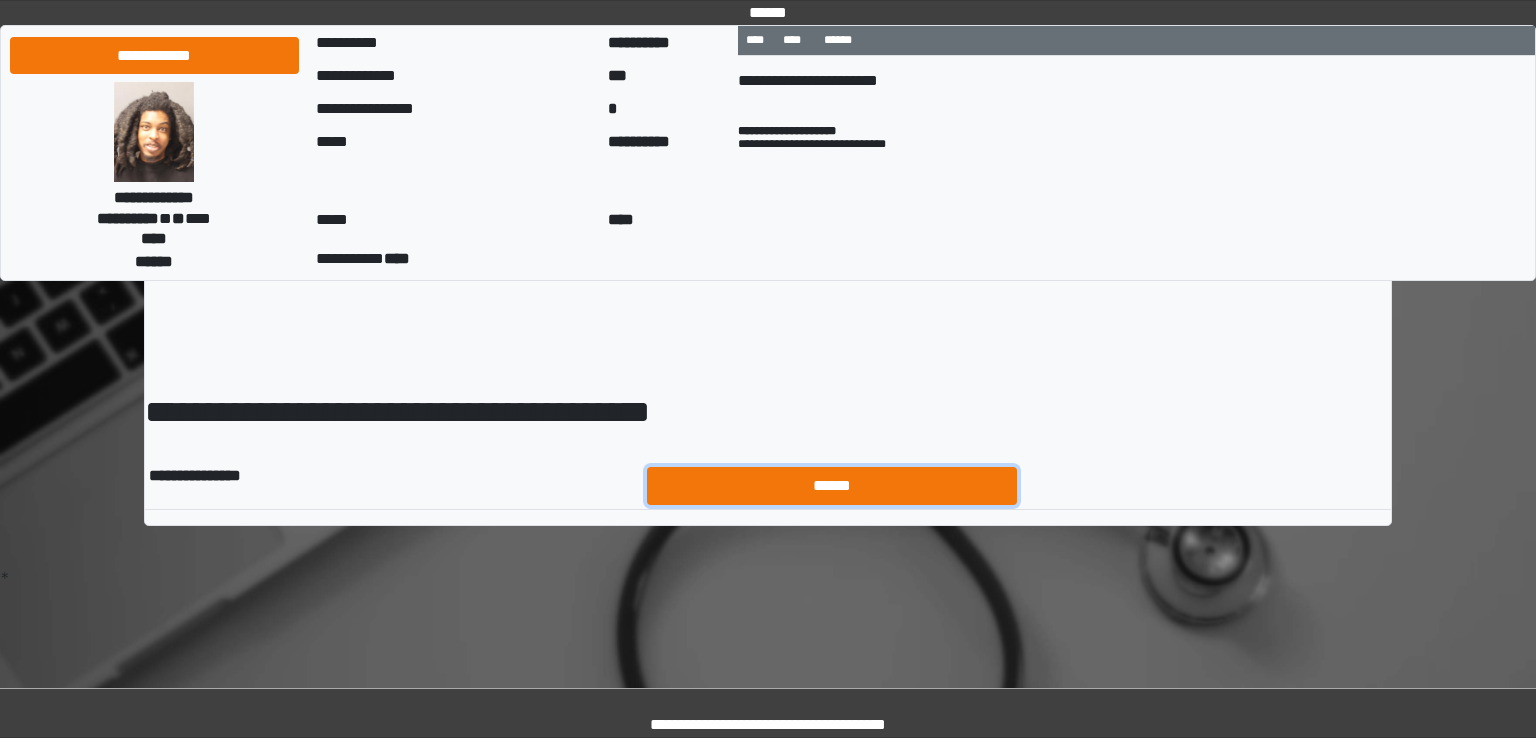 click on "******" at bounding box center (832, 486) 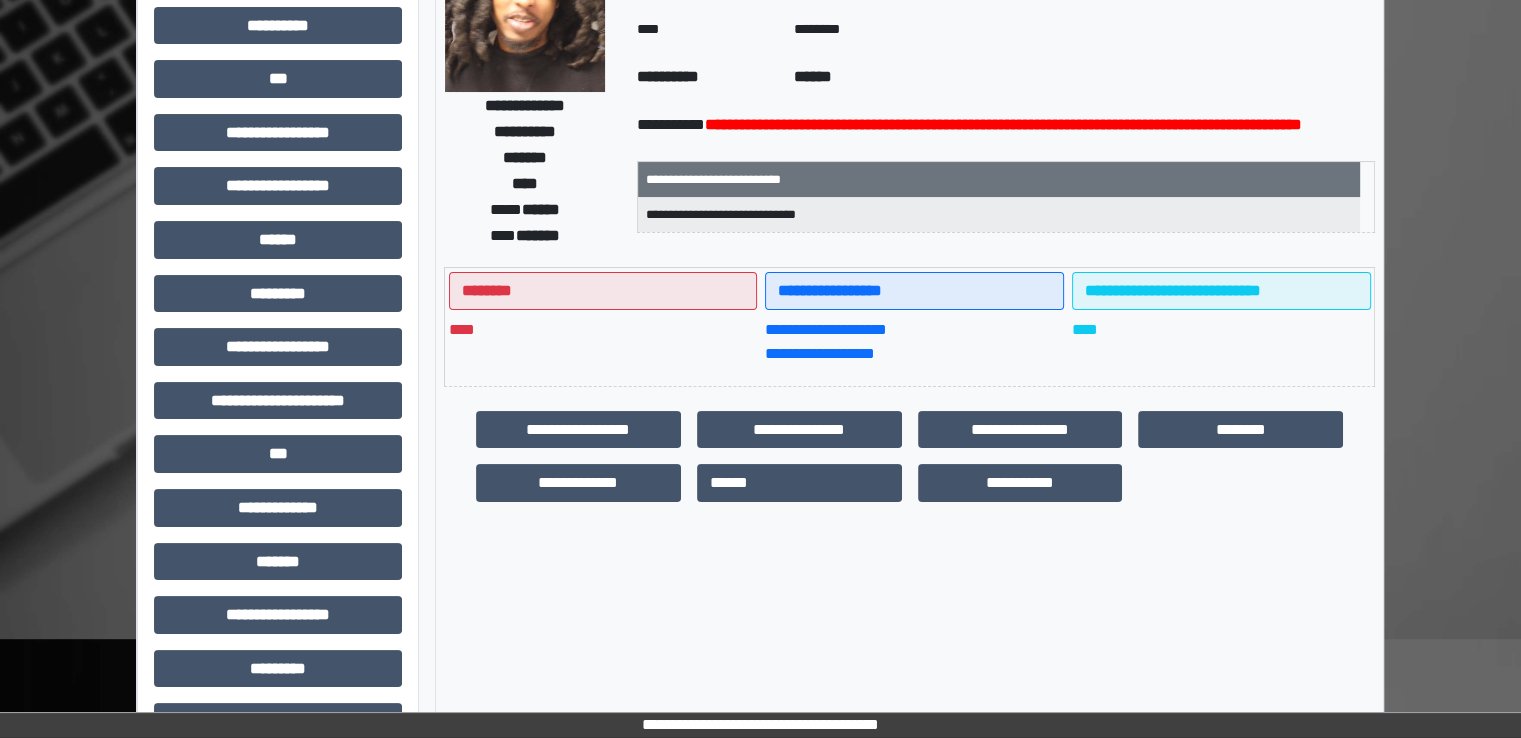 scroll, scrollTop: 428, scrollLeft: 0, axis: vertical 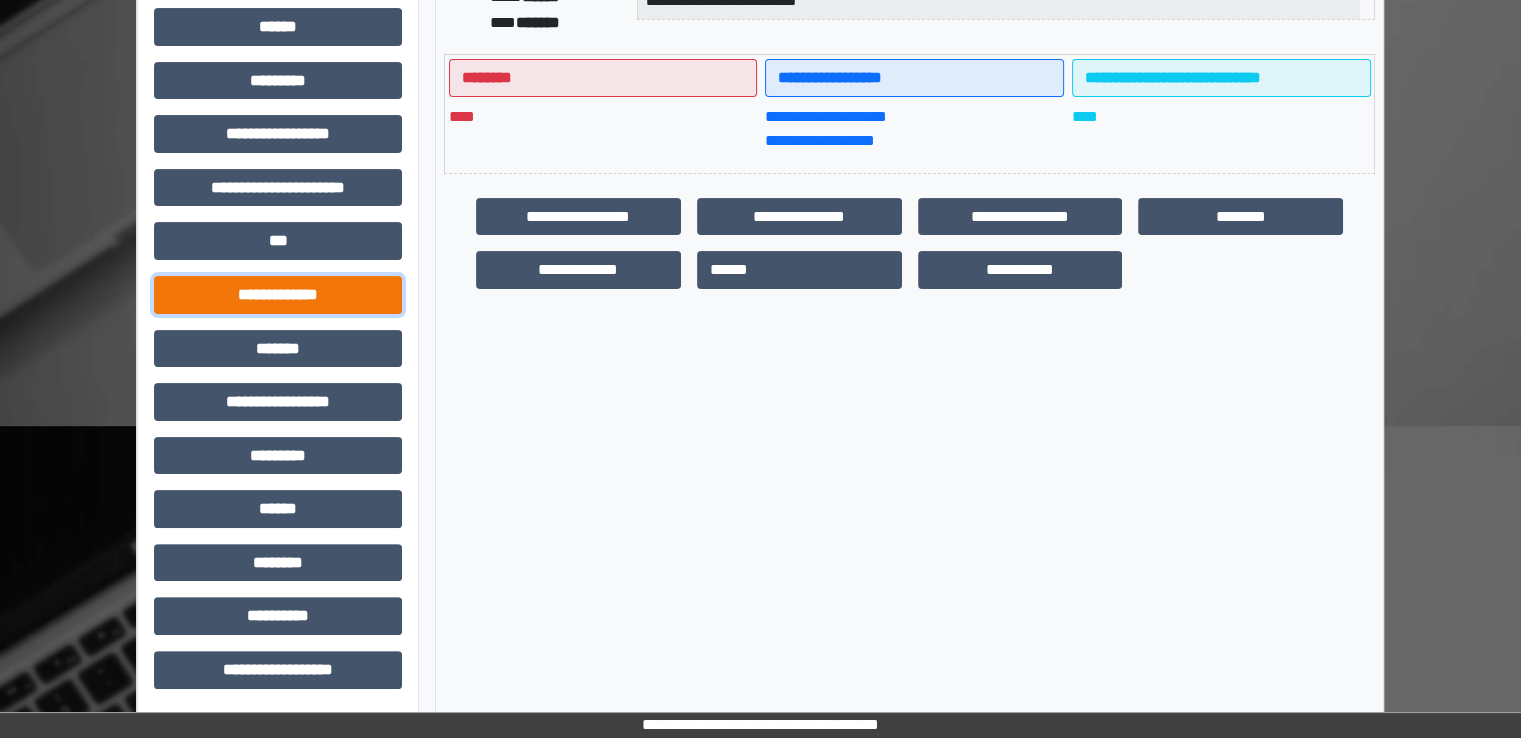 click on "**********" at bounding box center (278, 295) 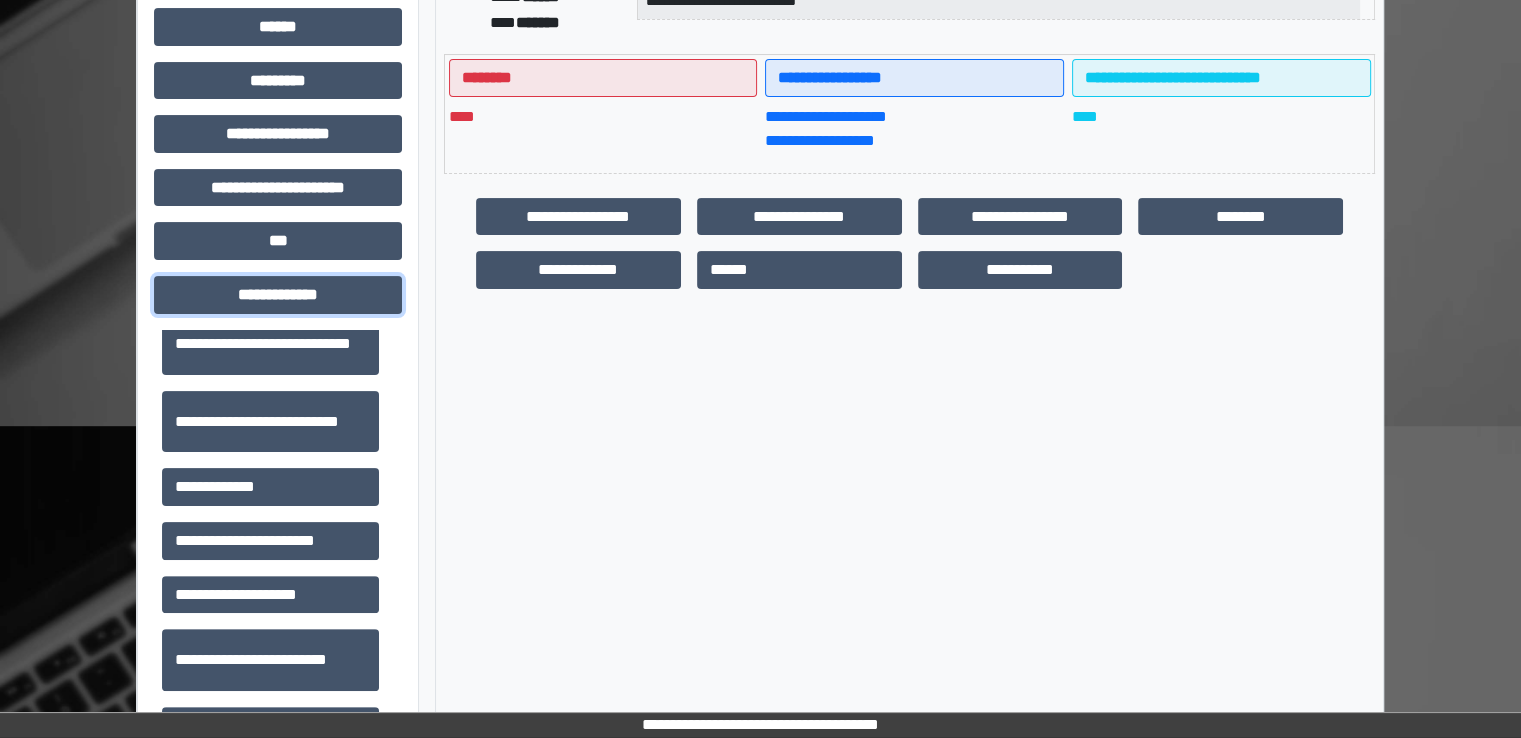 scroll, scrollTop: 500, scrollLeft: 0, axis: vertical 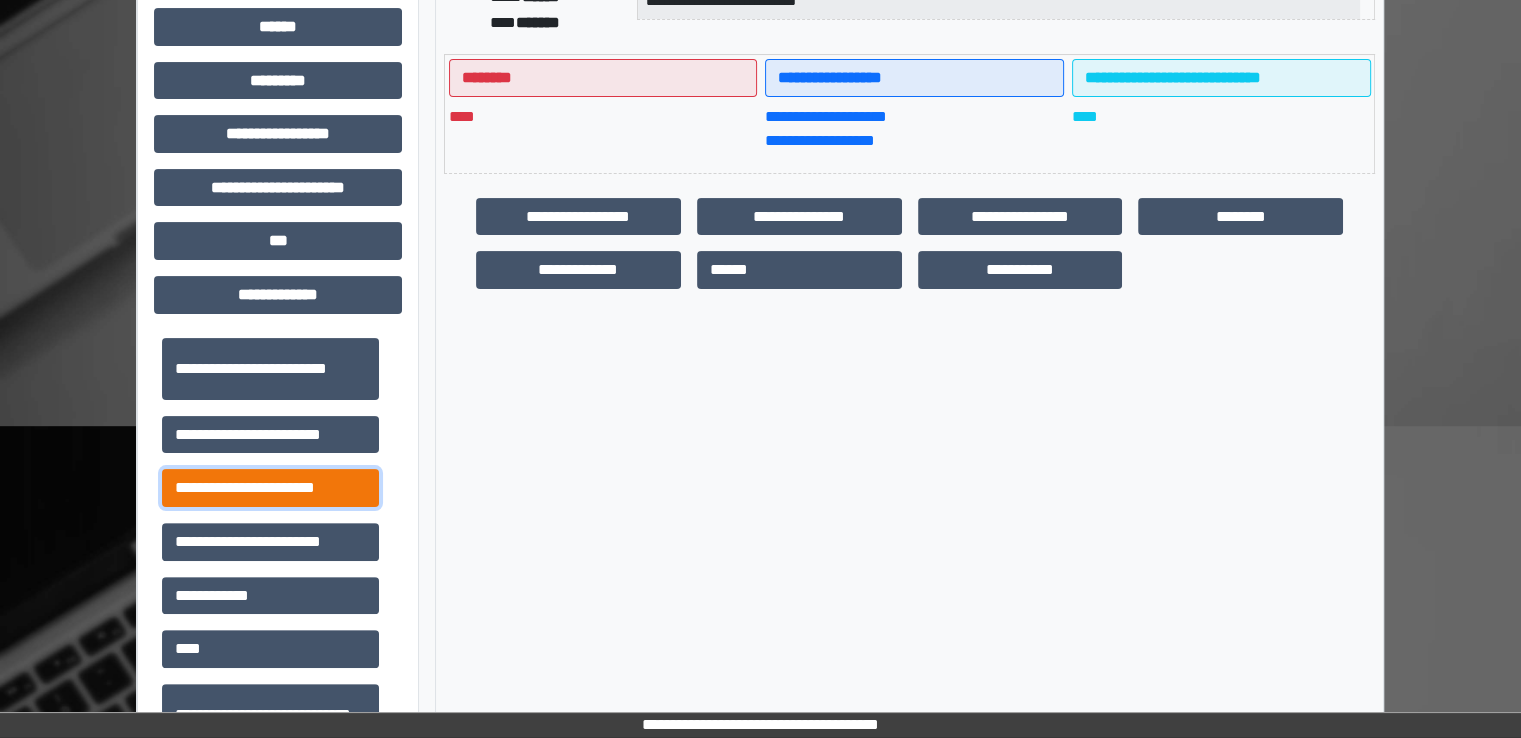 click on "**********" at bounding box center [270, 488] 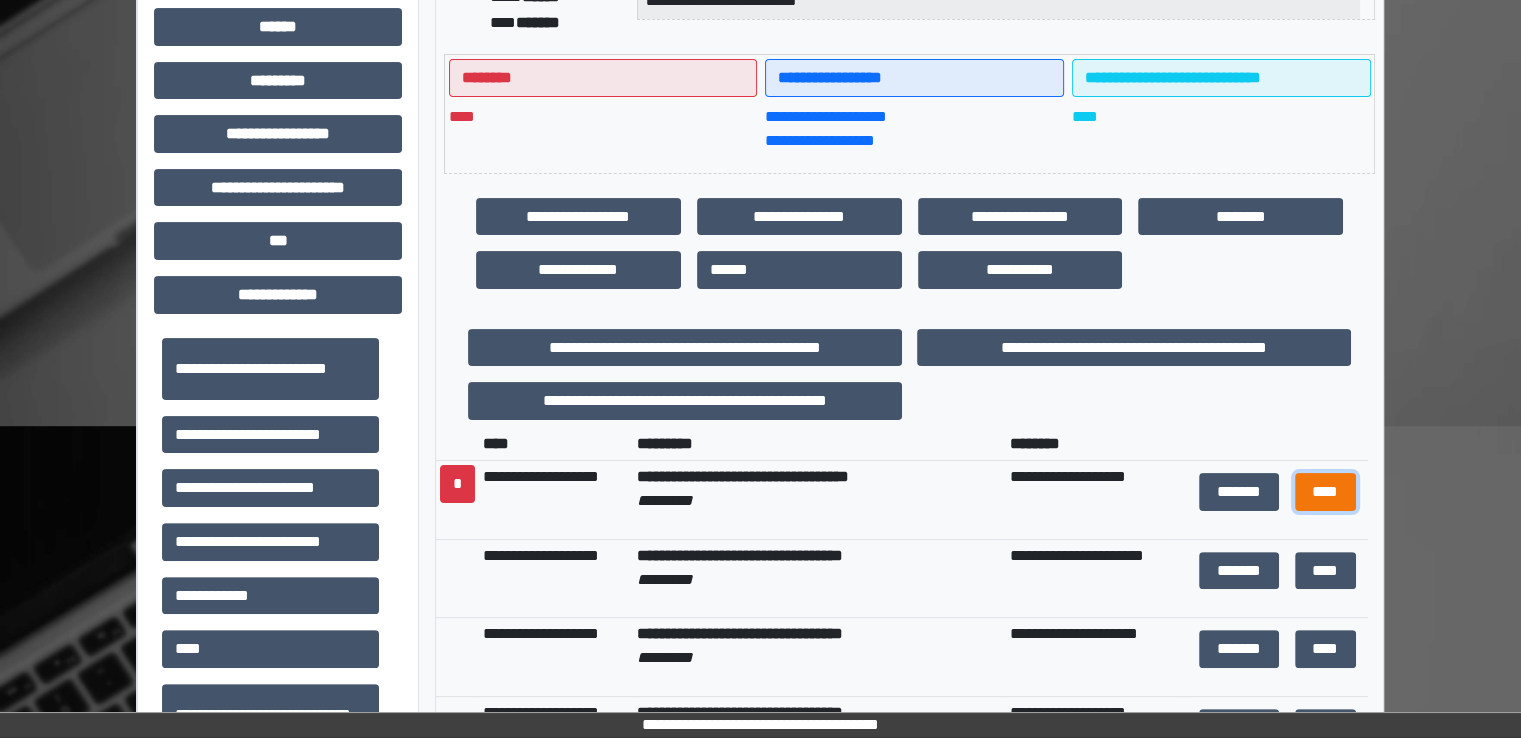 click on "****" at bounding box center (1325, 492) 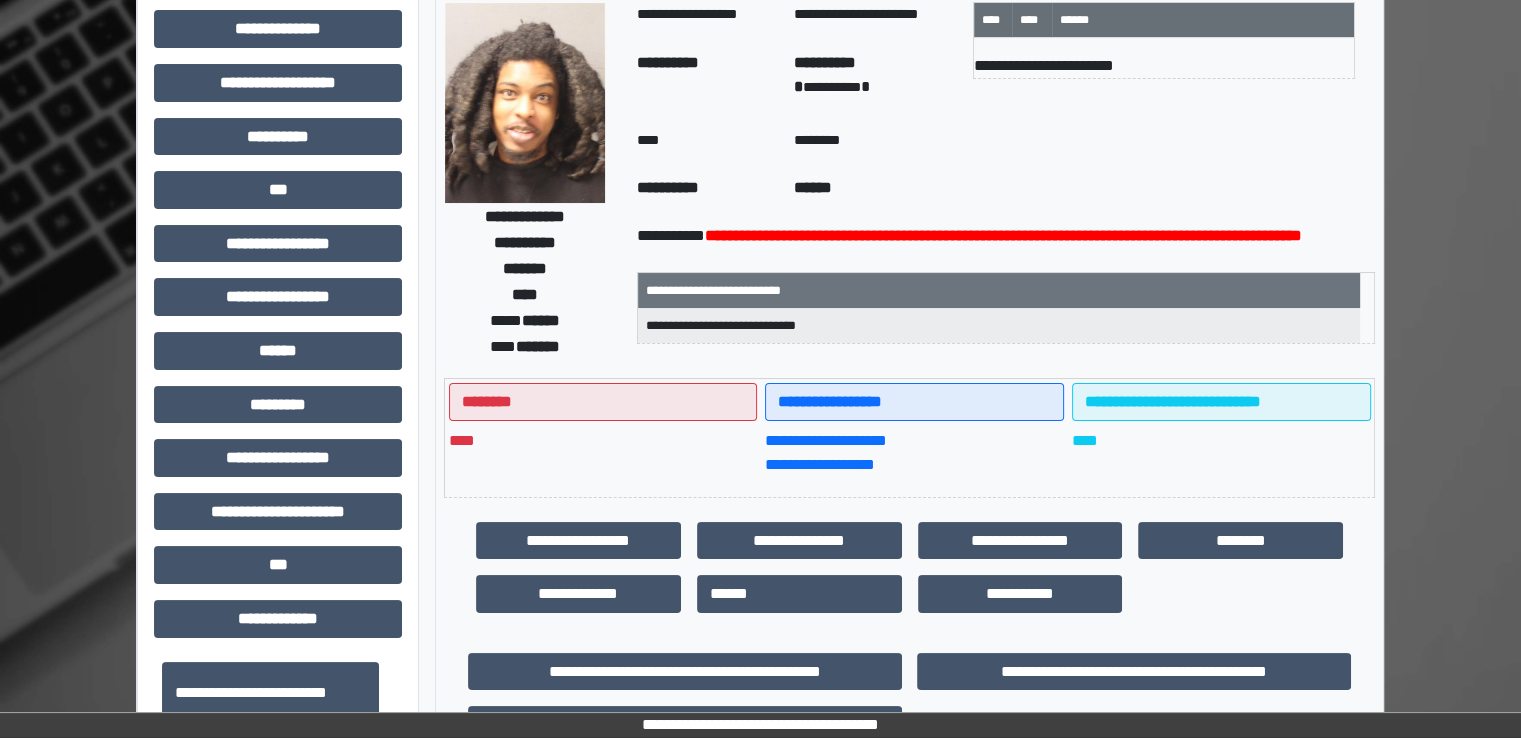 scroll, scrollTop: 0, scrollLeft: 0, axis: both 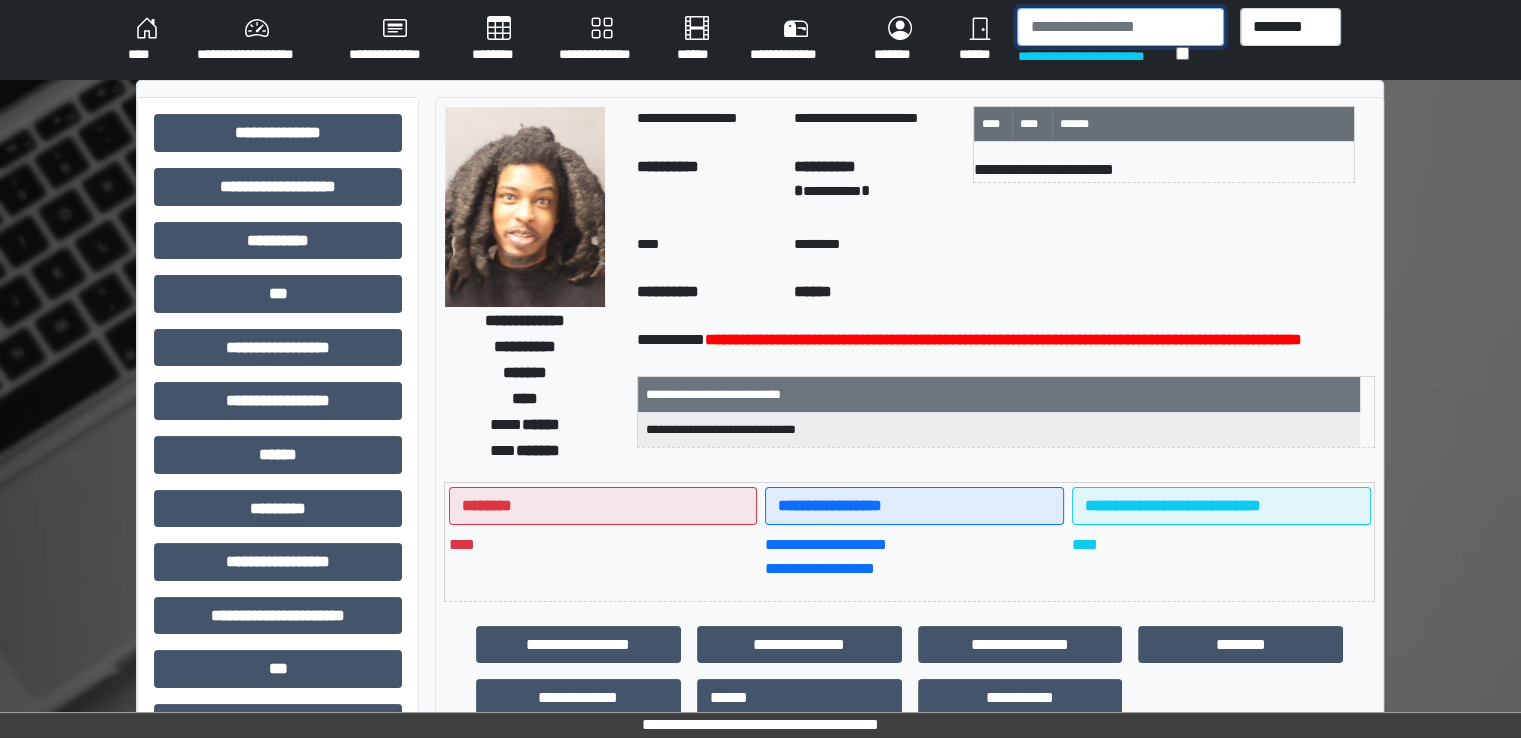 click at bounding box center [1120, 27] 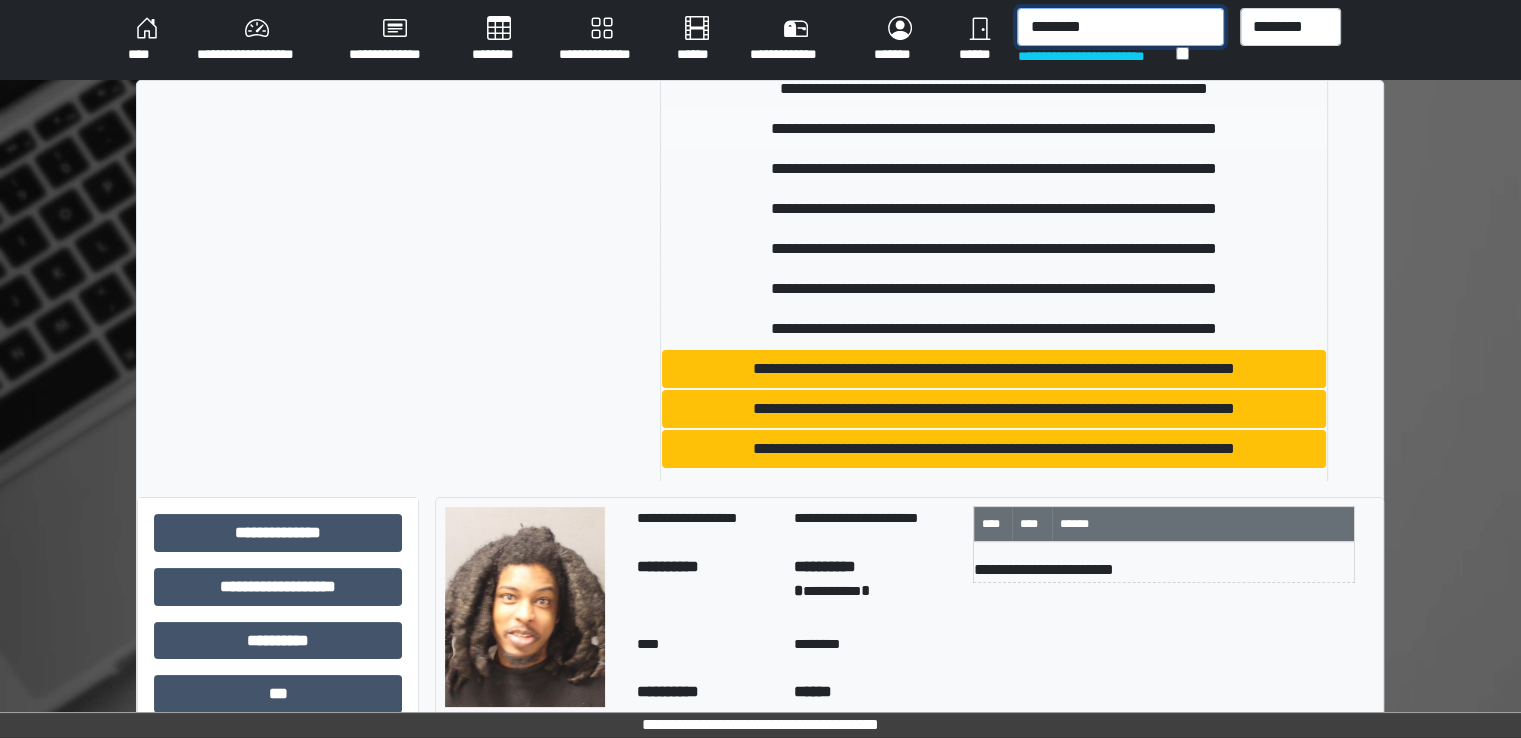 scroll, scrollTop: 500, scrollLeft: 0, axis: vertical 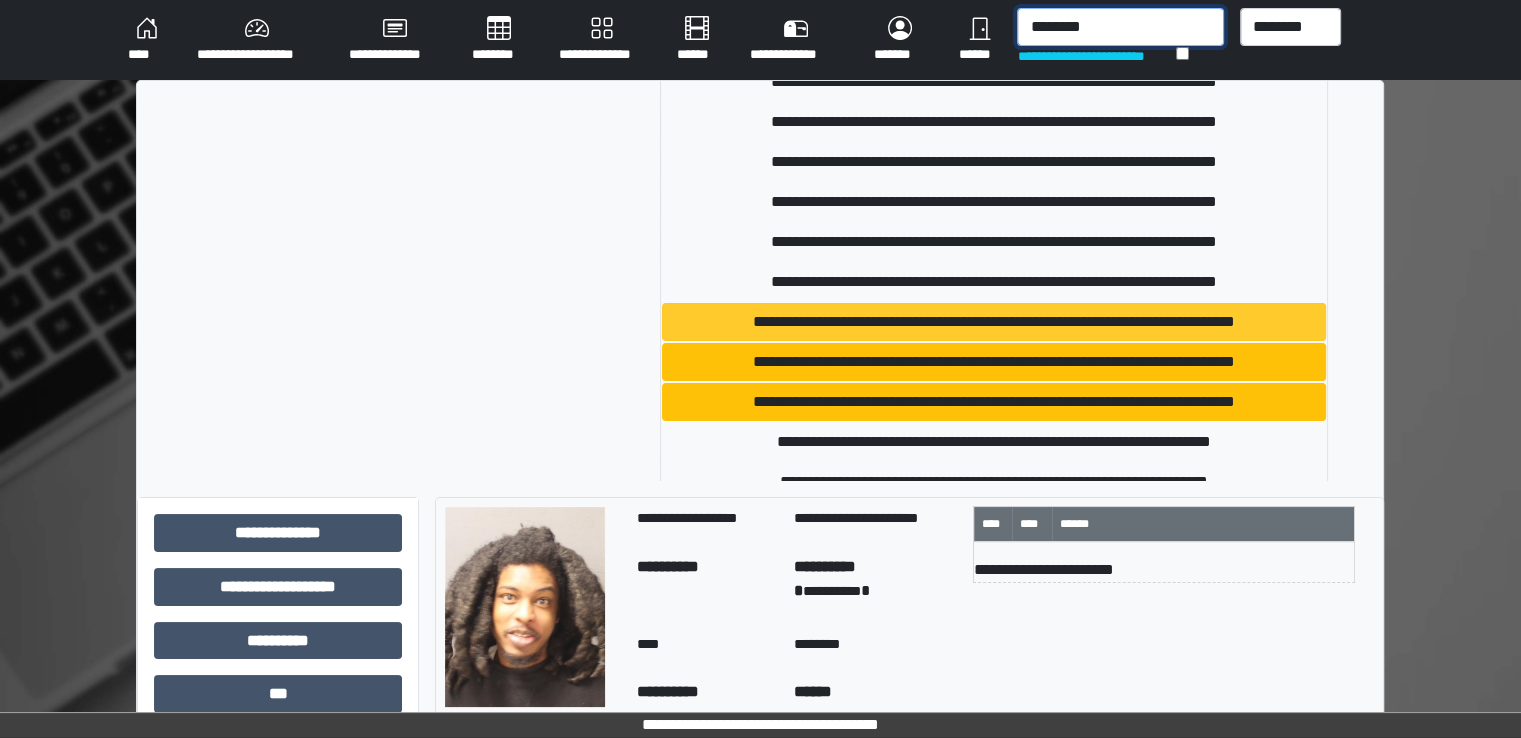 type on "********" 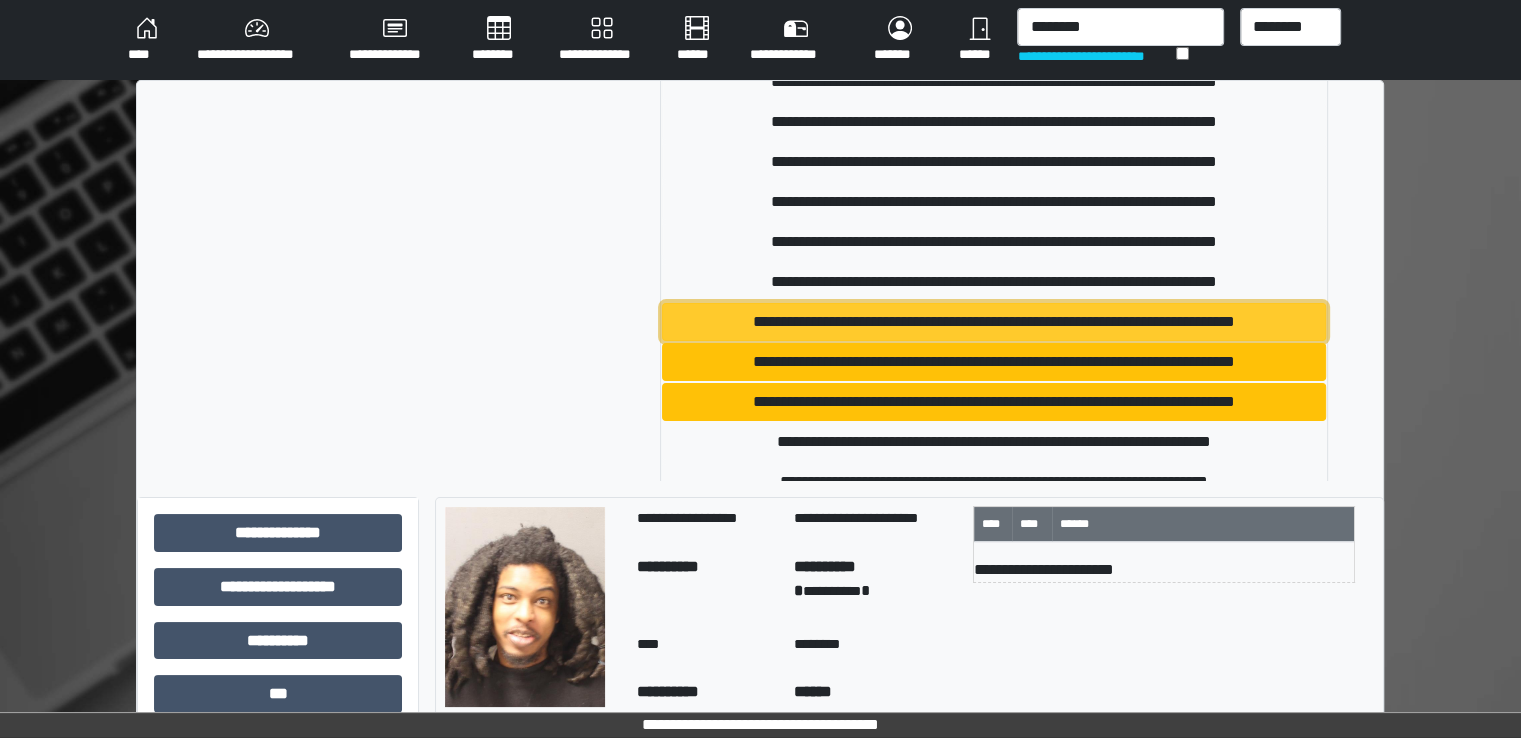 click on "**********" at bounding box center [994, 322] 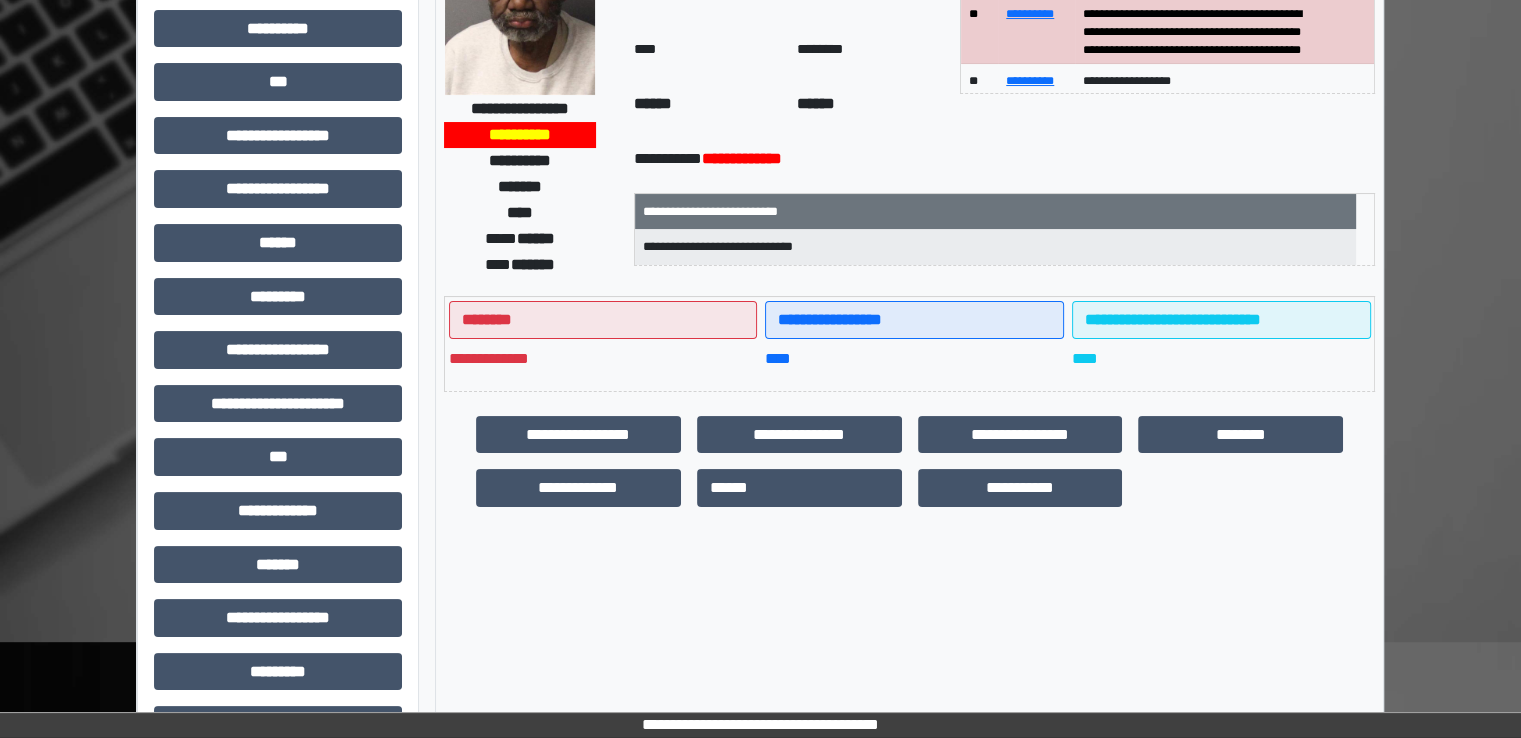 scroll, scrollTop: 428, scrollLeft: 0, axis: vertical 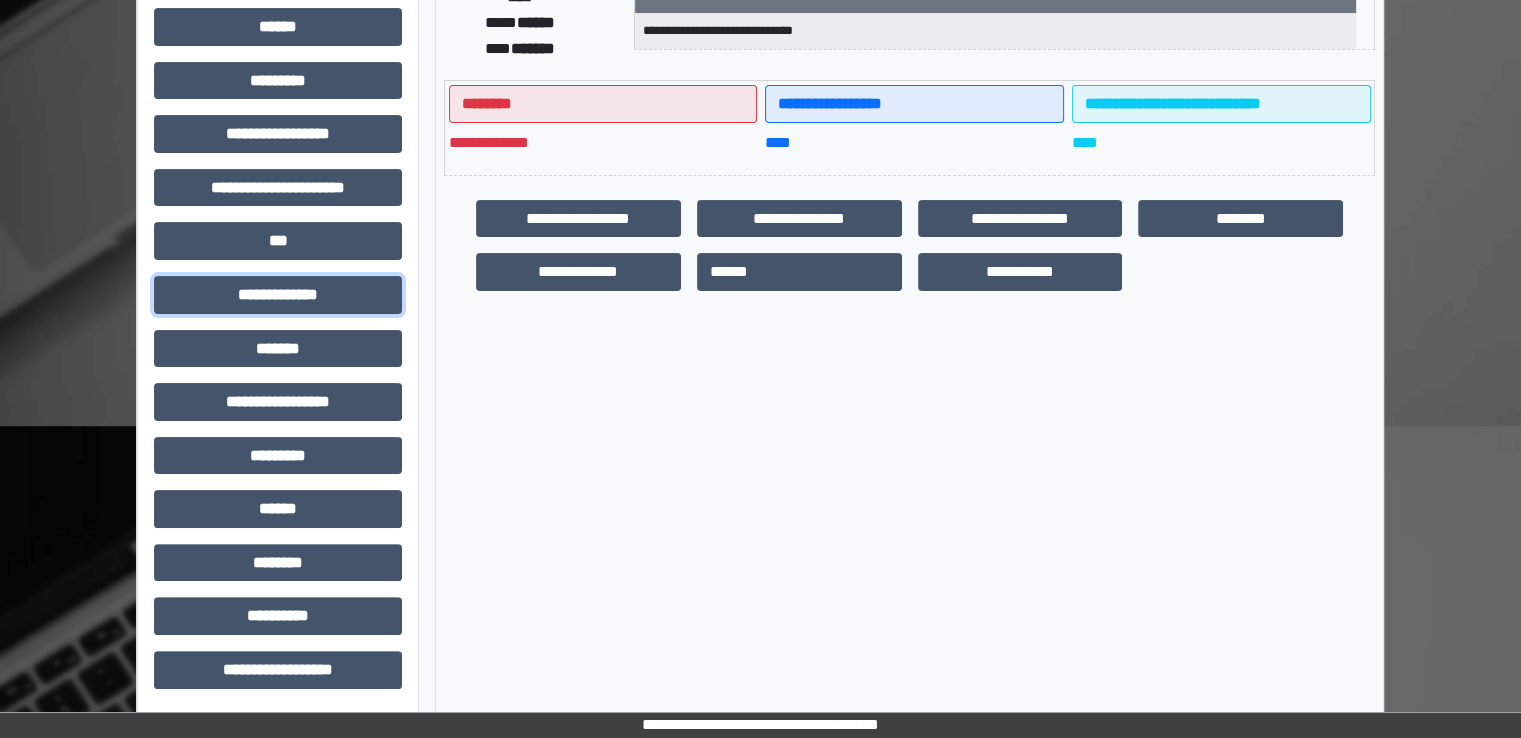 drag, startPoint x: 337, startPoint y: 293, endPoint x: 300, endPoint y: 323, distance: 47.63402 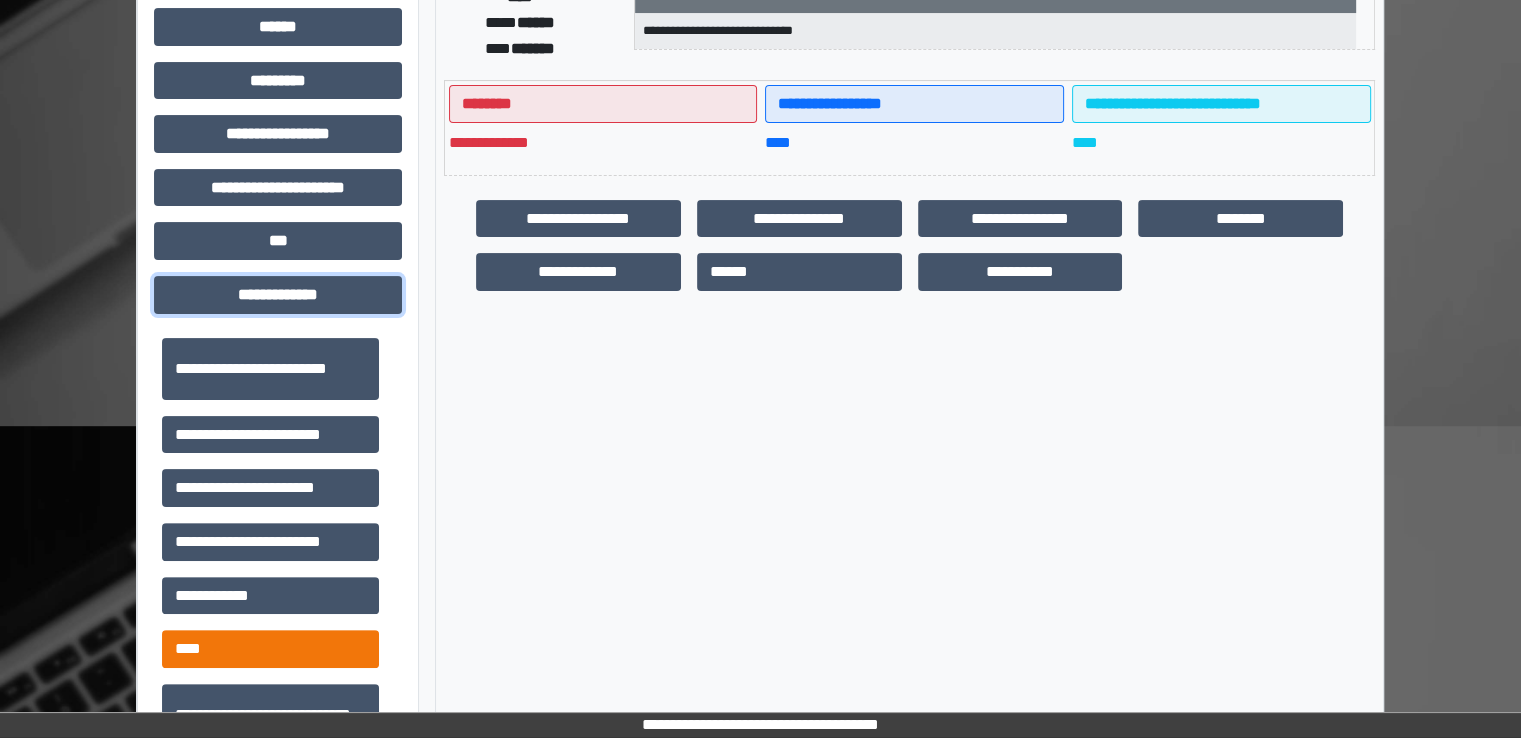 scroll, scrollTop: 600, scrollLeft: 0, axis: vertical 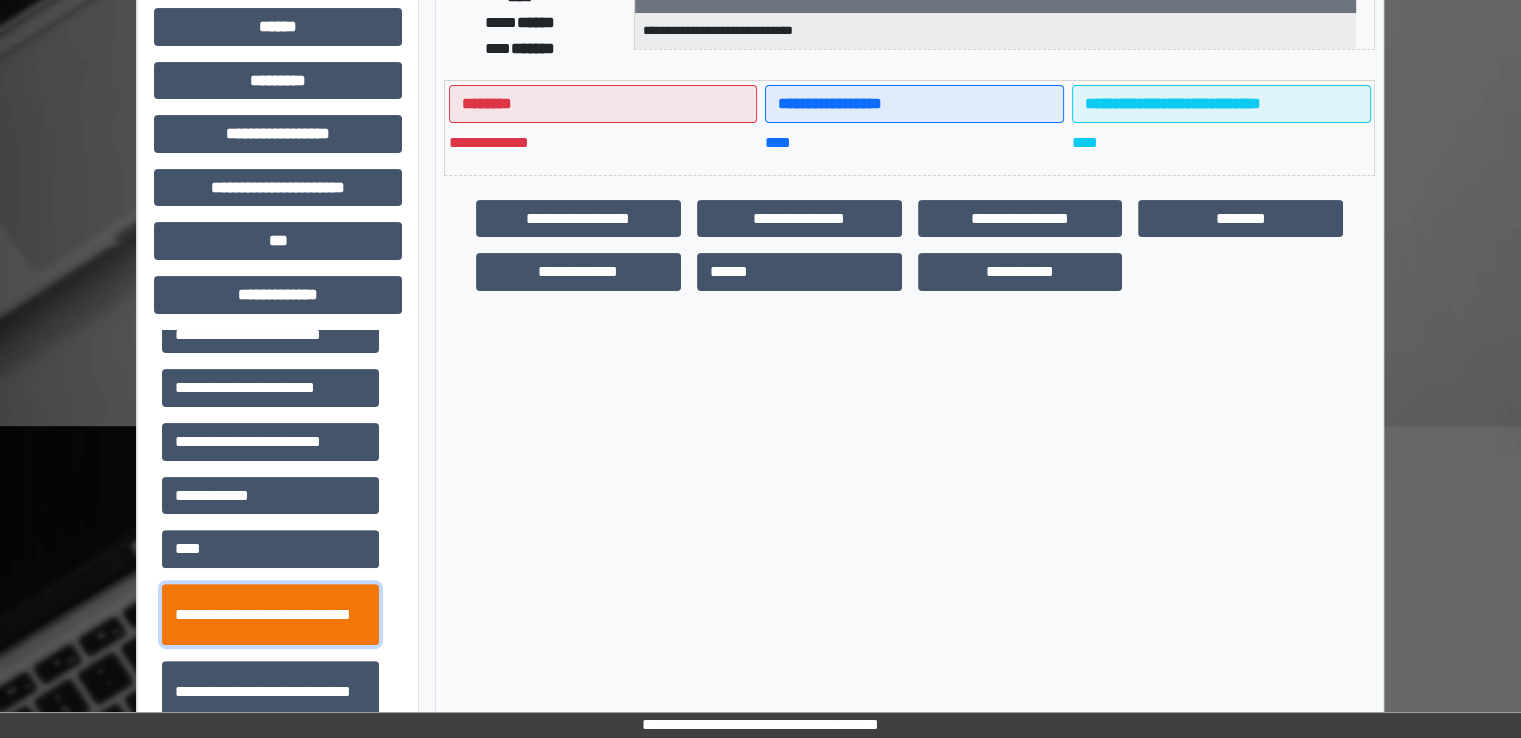 click on "**********" at bounding box center (270, 615) 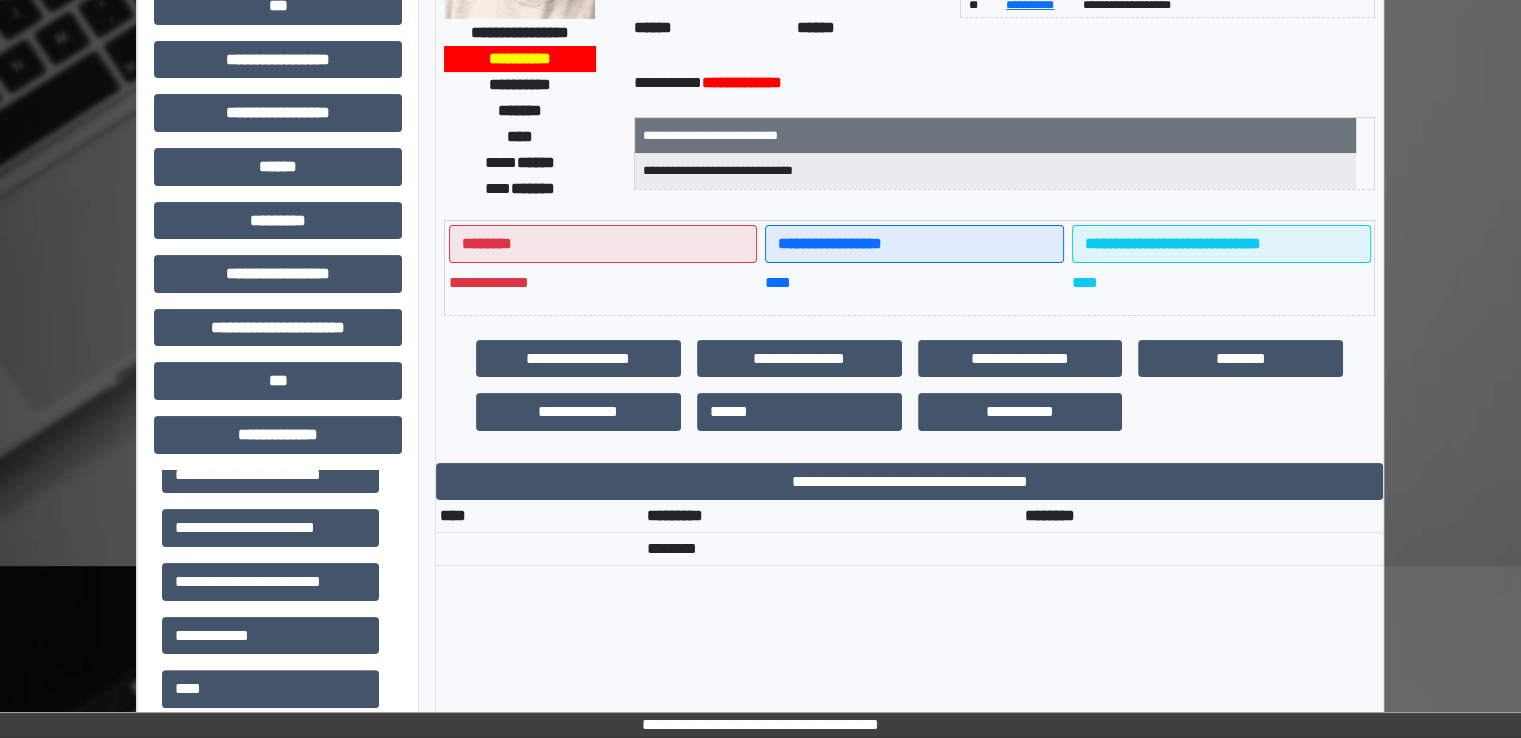 scroll, scrollTop: 28, scrollLeft: 0, axis: vertical 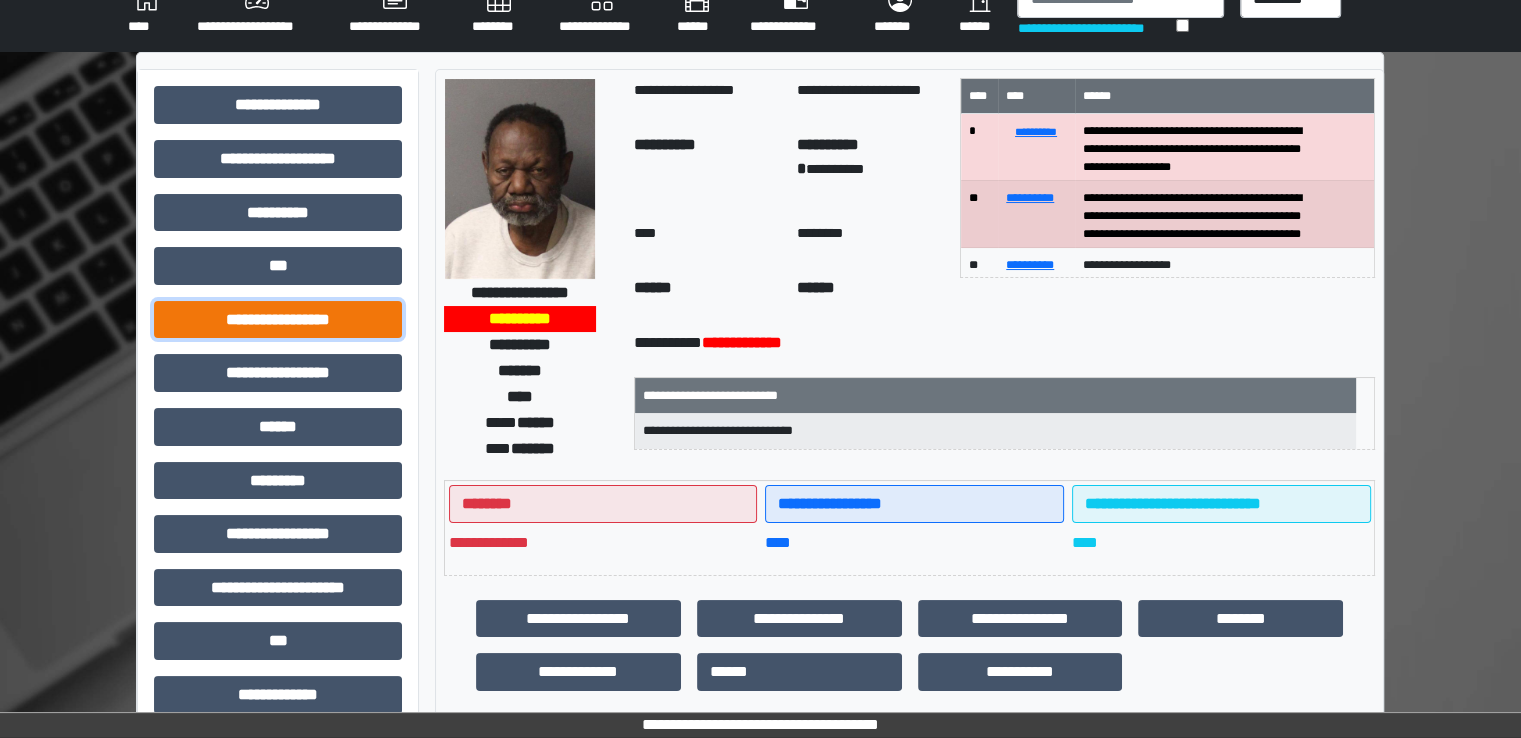 click on "**********" at bounding box center (278, 320) 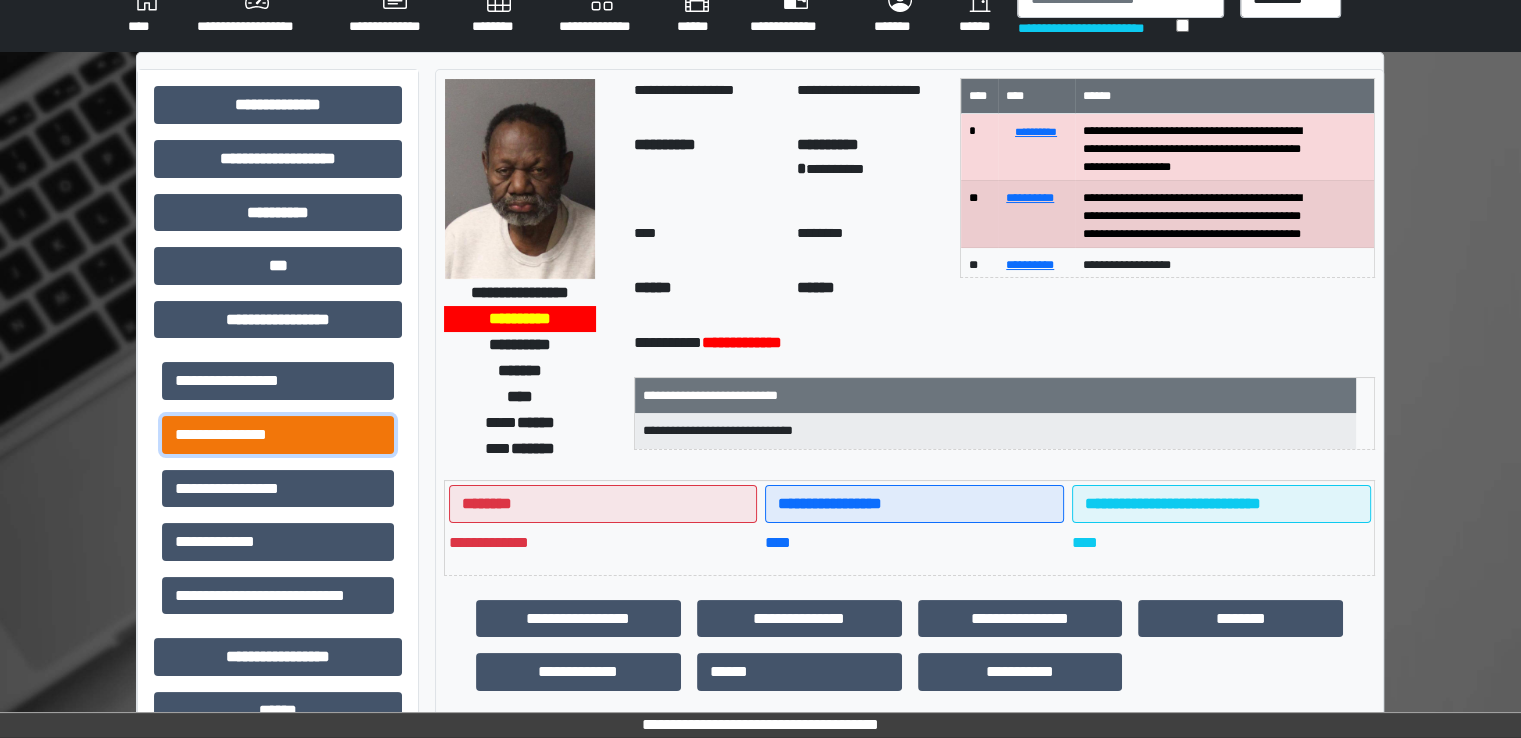 click on "**********" at bounding box center (278, 435) 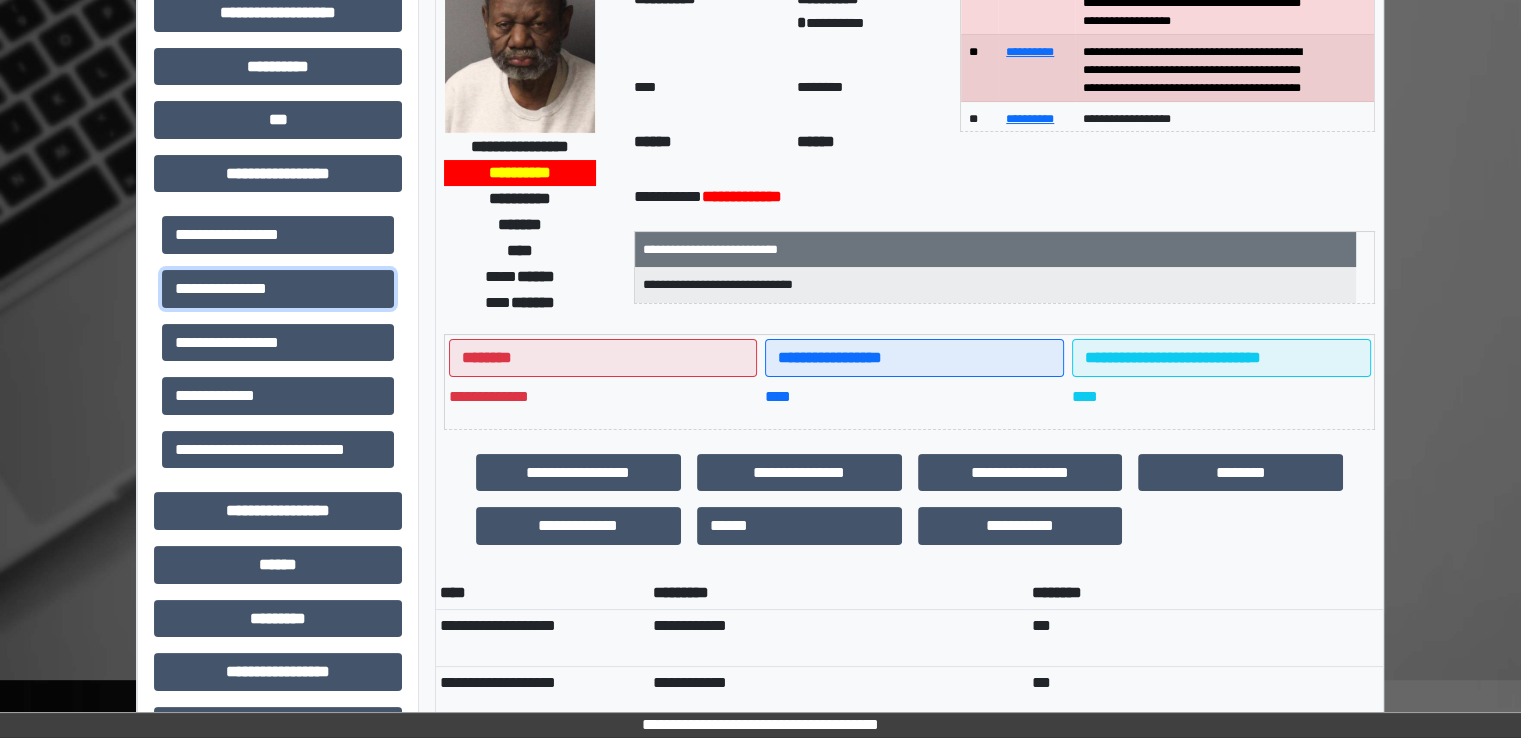 scroll, scrollTop: 0, scrollLeft: 0, axis: both 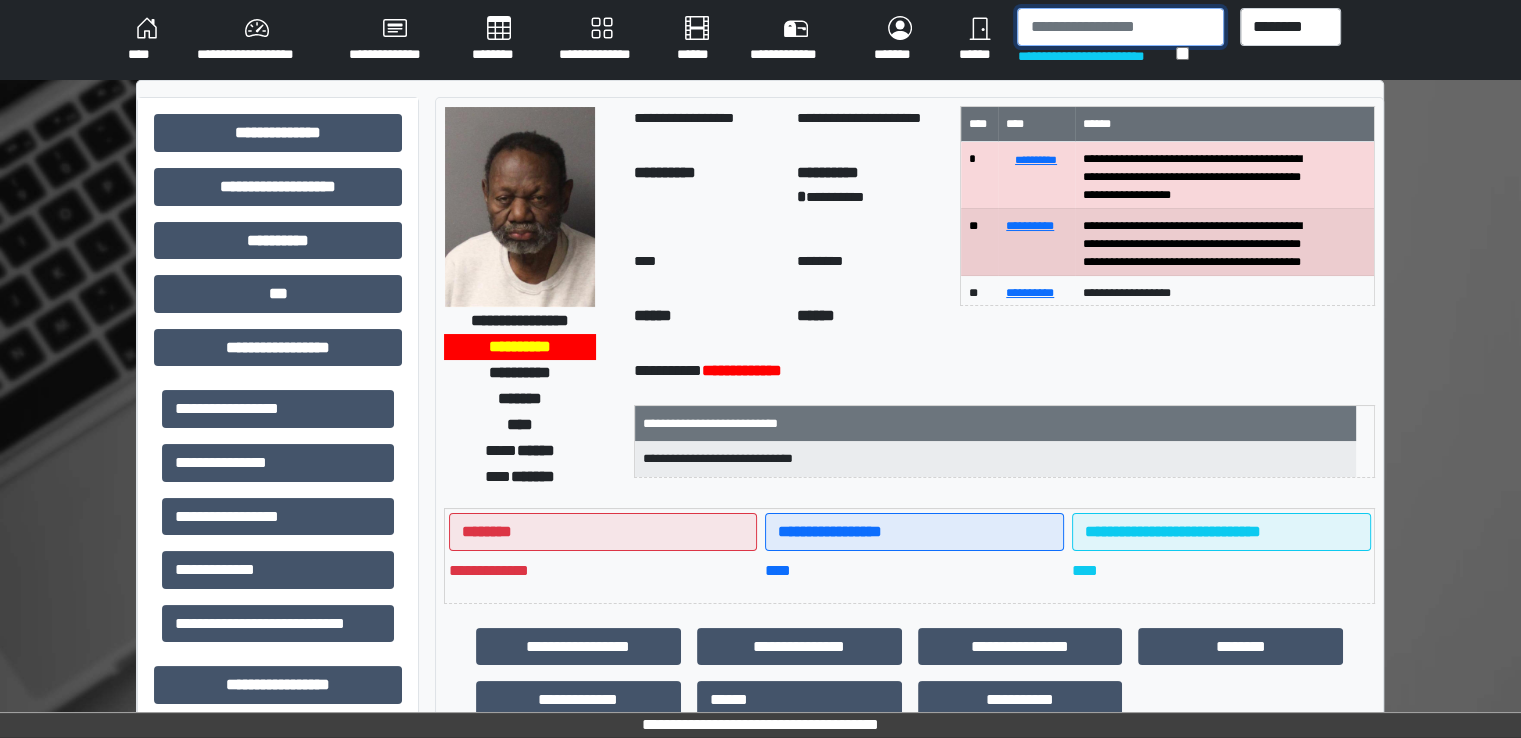 click at bounding box center [1120, 27] 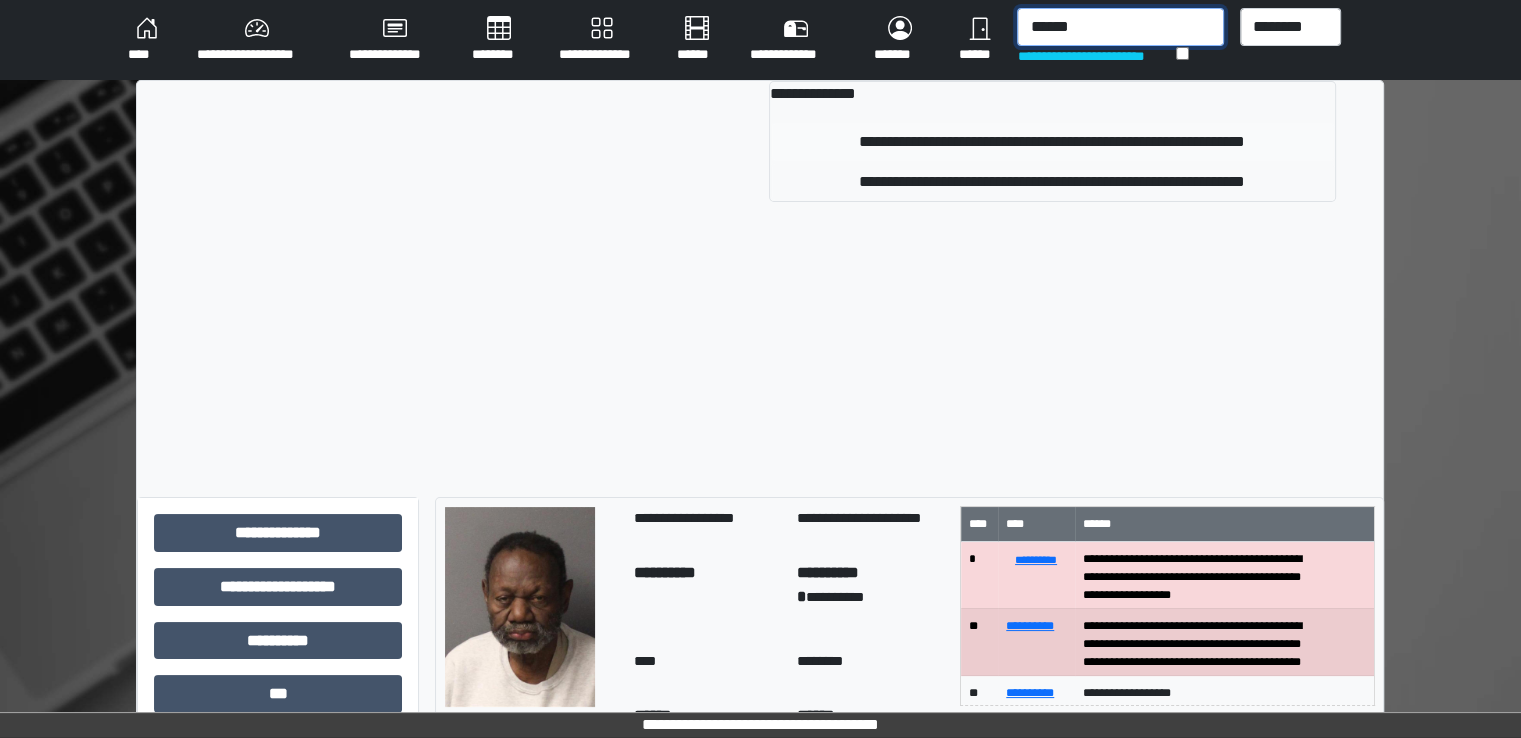 type on "******" 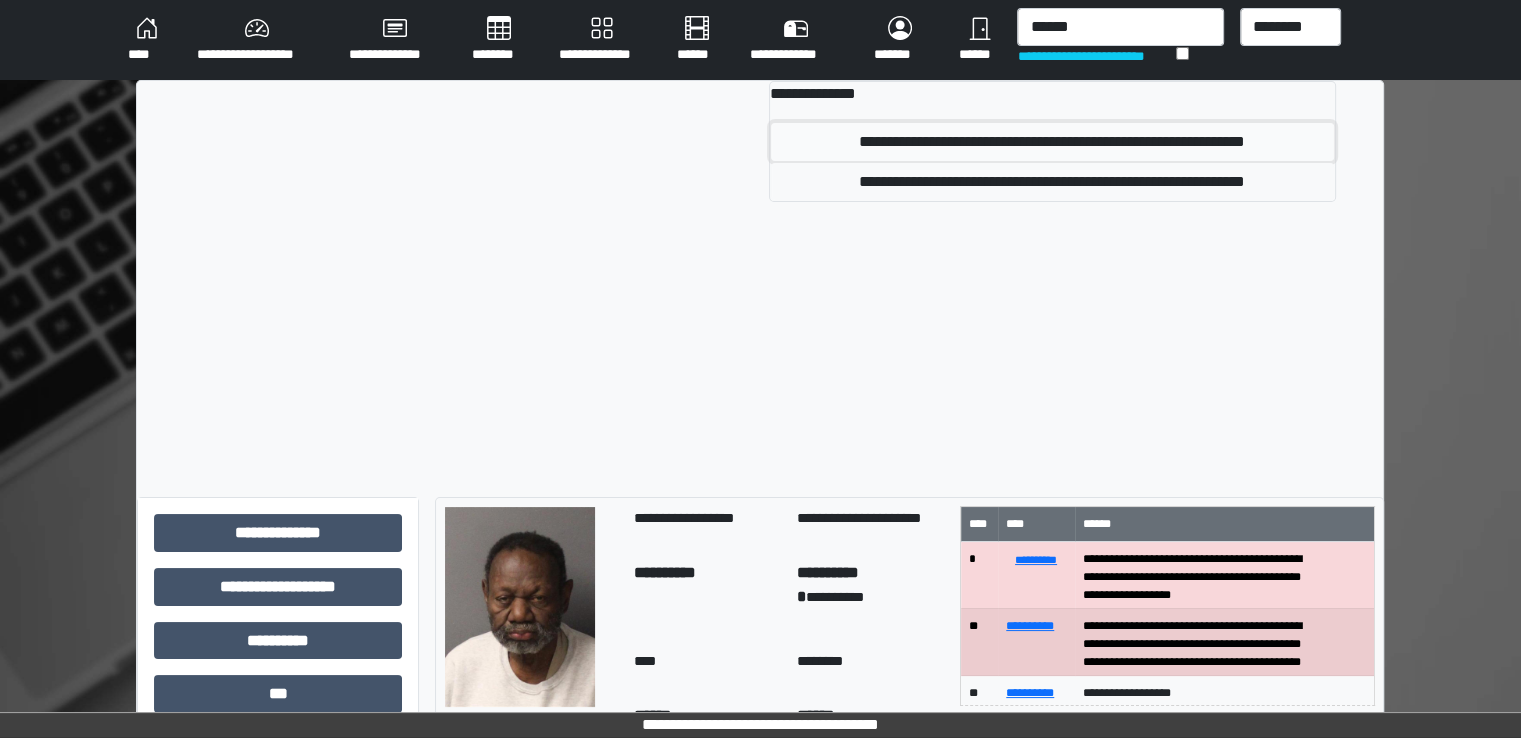click on "**********" at bounding box center [1052, 142] 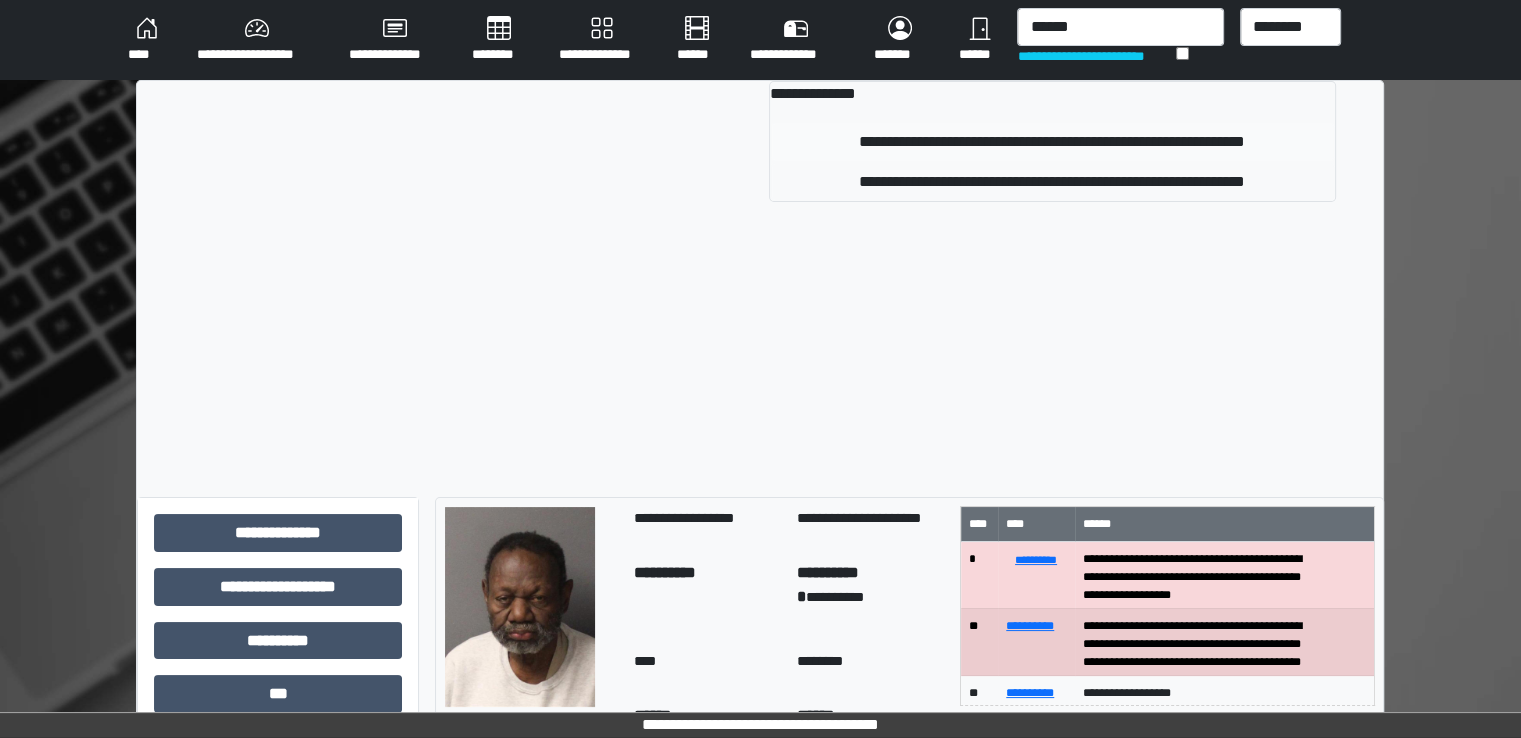 type 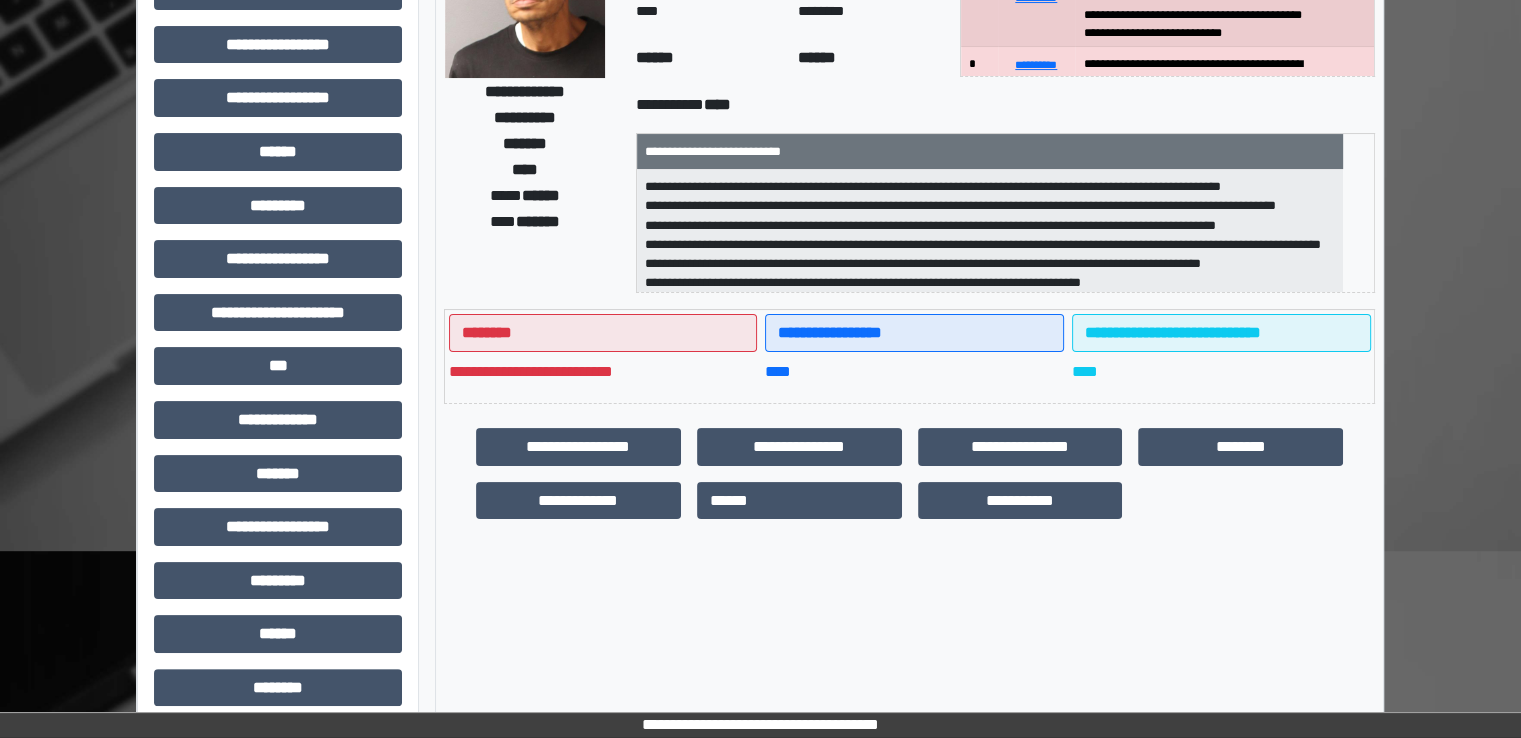 scroll, scrollTop: 428, scrollLeft: 0, axis: vertical 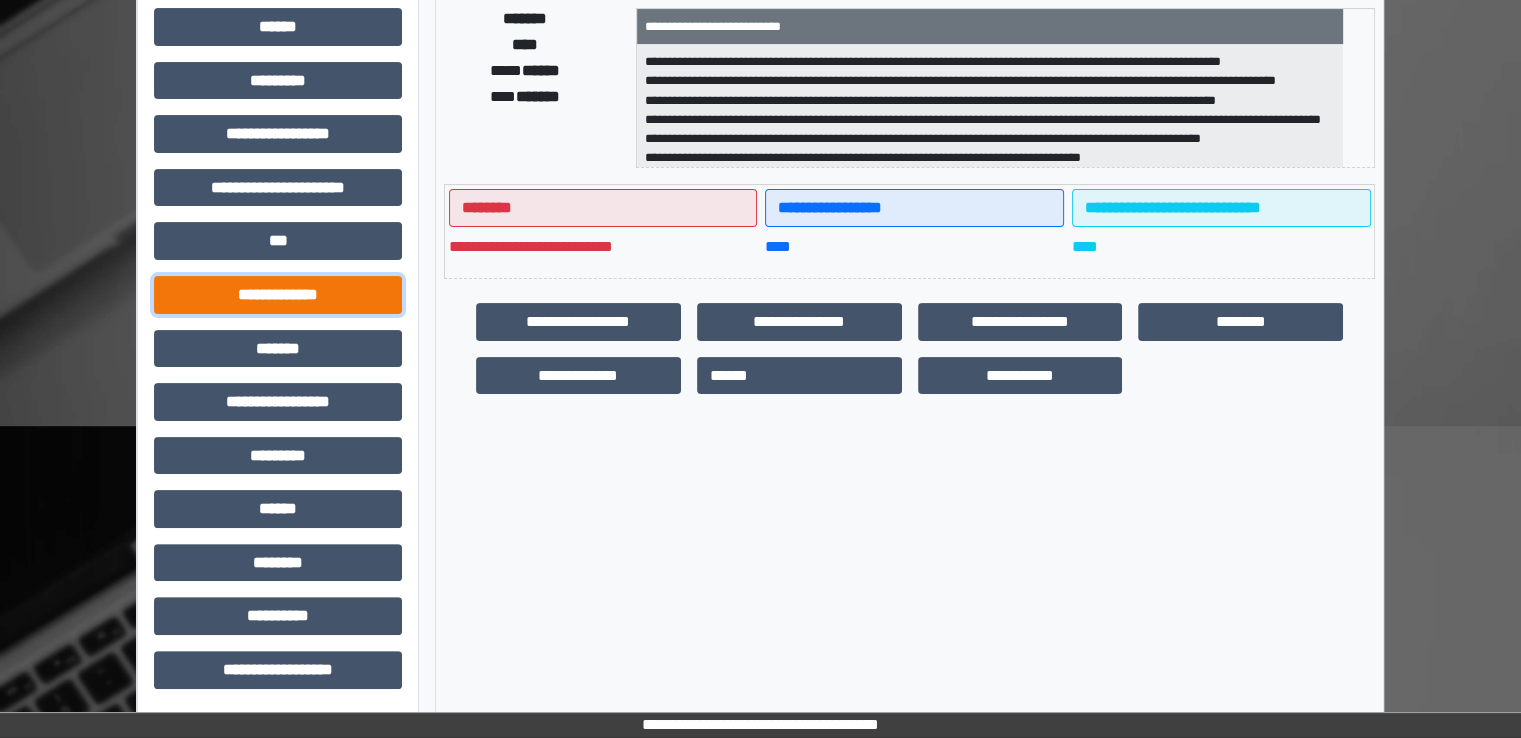 click on "**********" at bounding box center (278, 295) 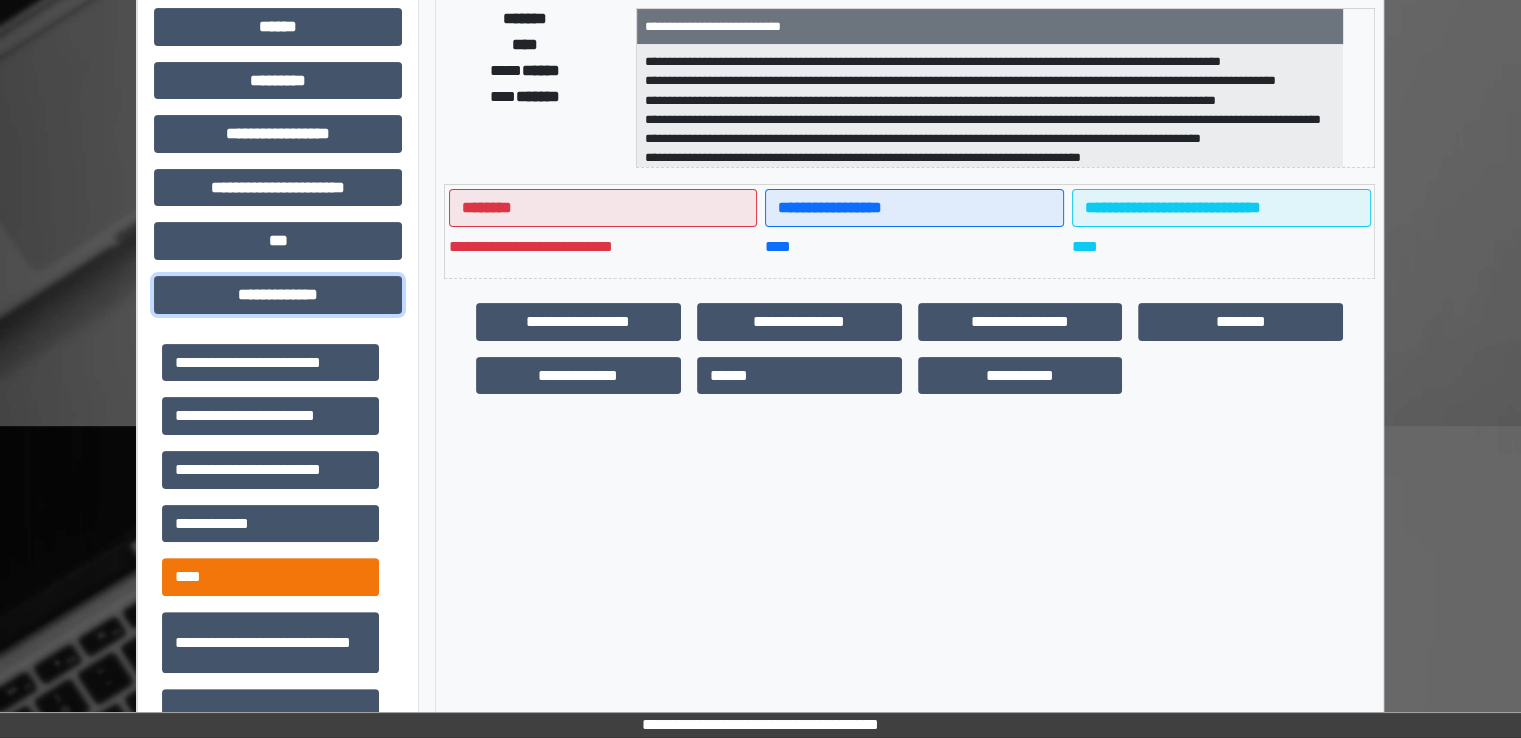 scroll, scrollTop: 600, scrollLeft: 0, axis: vertical 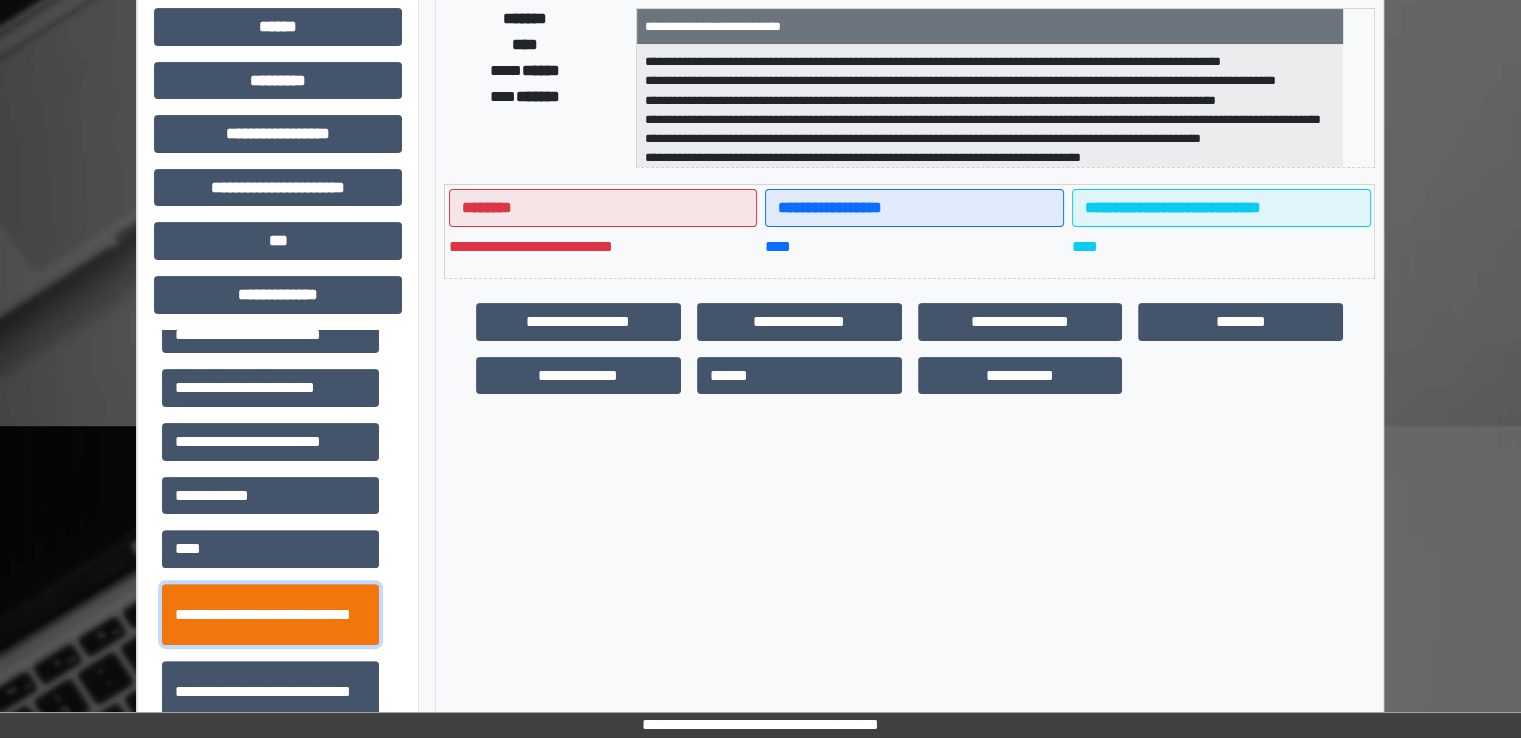 click on "**********" at bounding box center (270, 615) 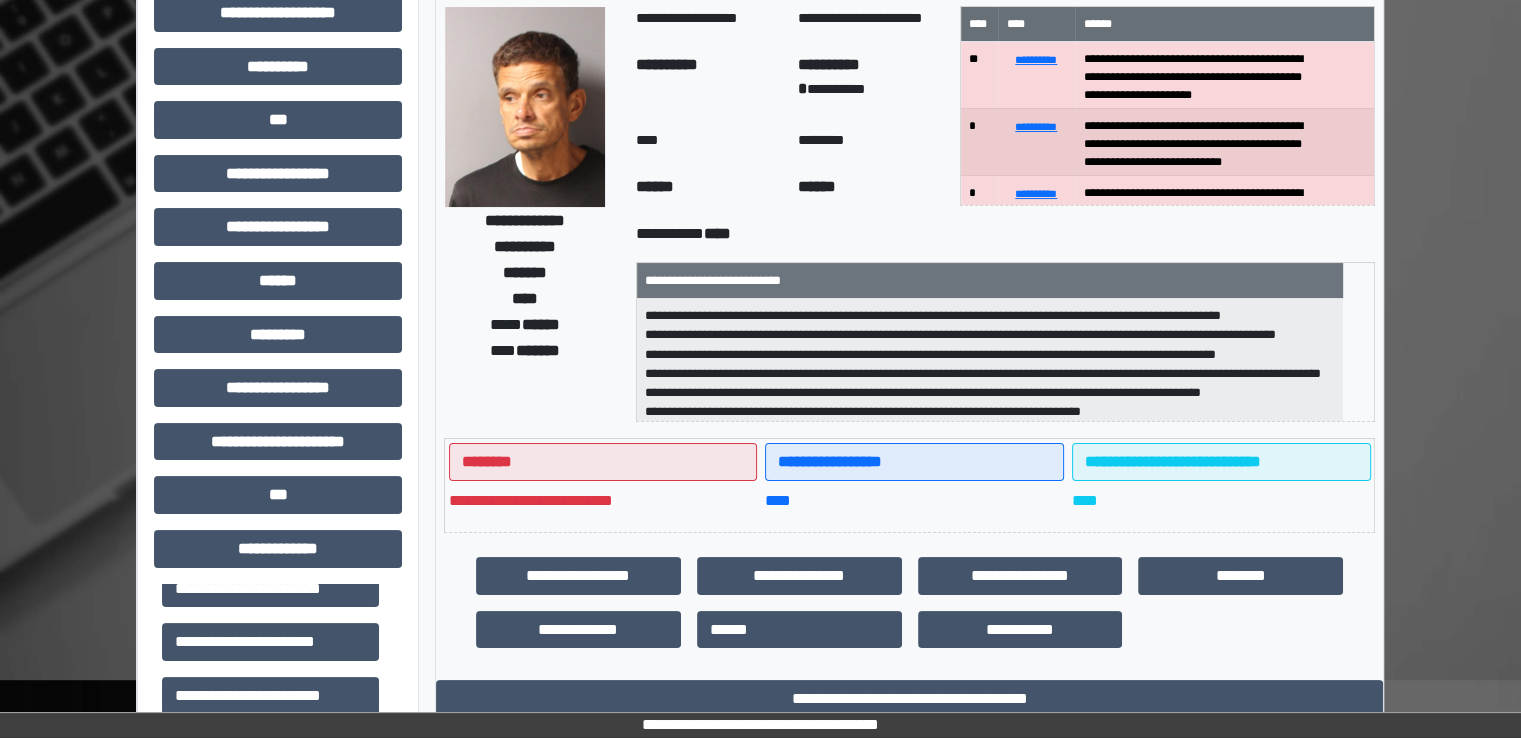 scroll, scrollTop: 0, scrollLeft: 0, axis: both 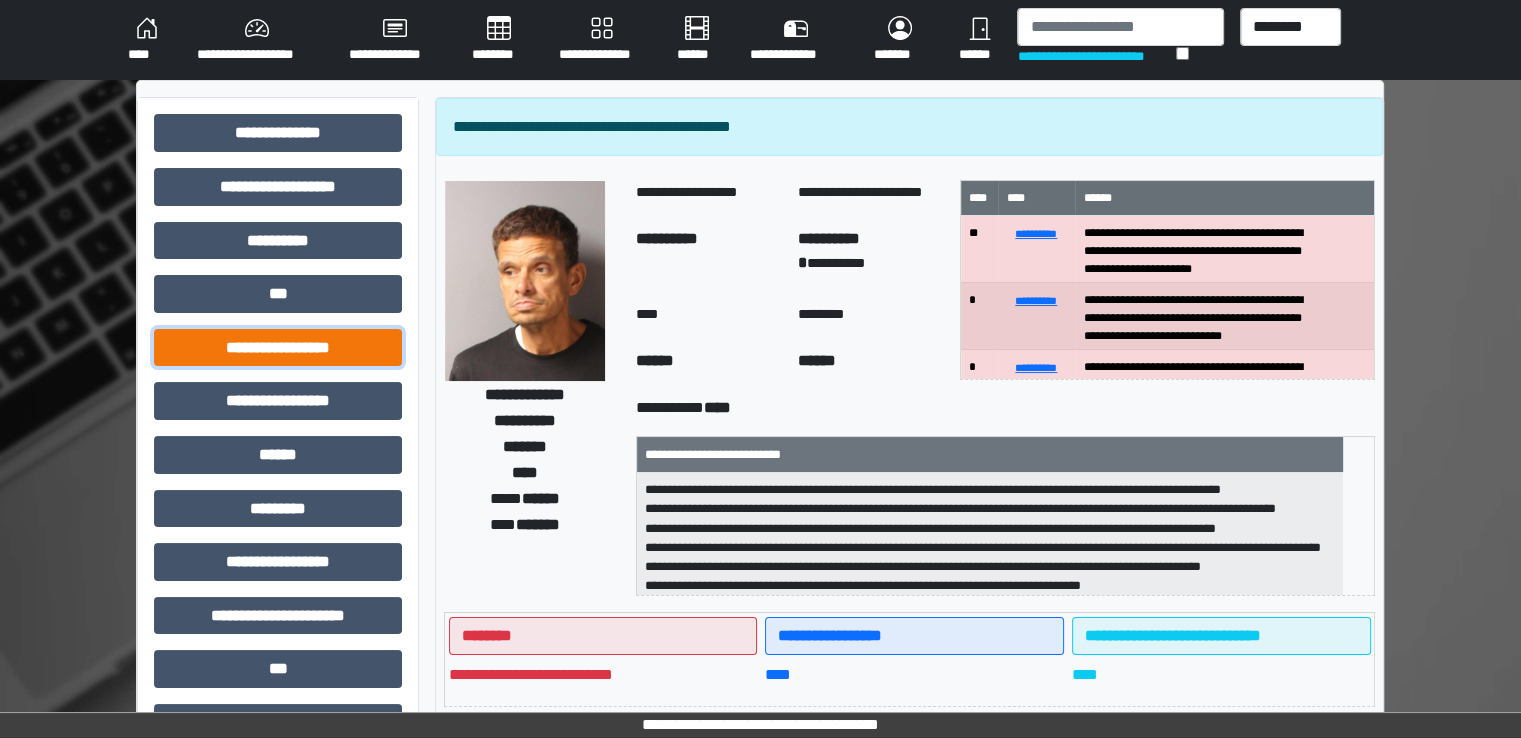 click on "**********" at bounding box center (278, 348) 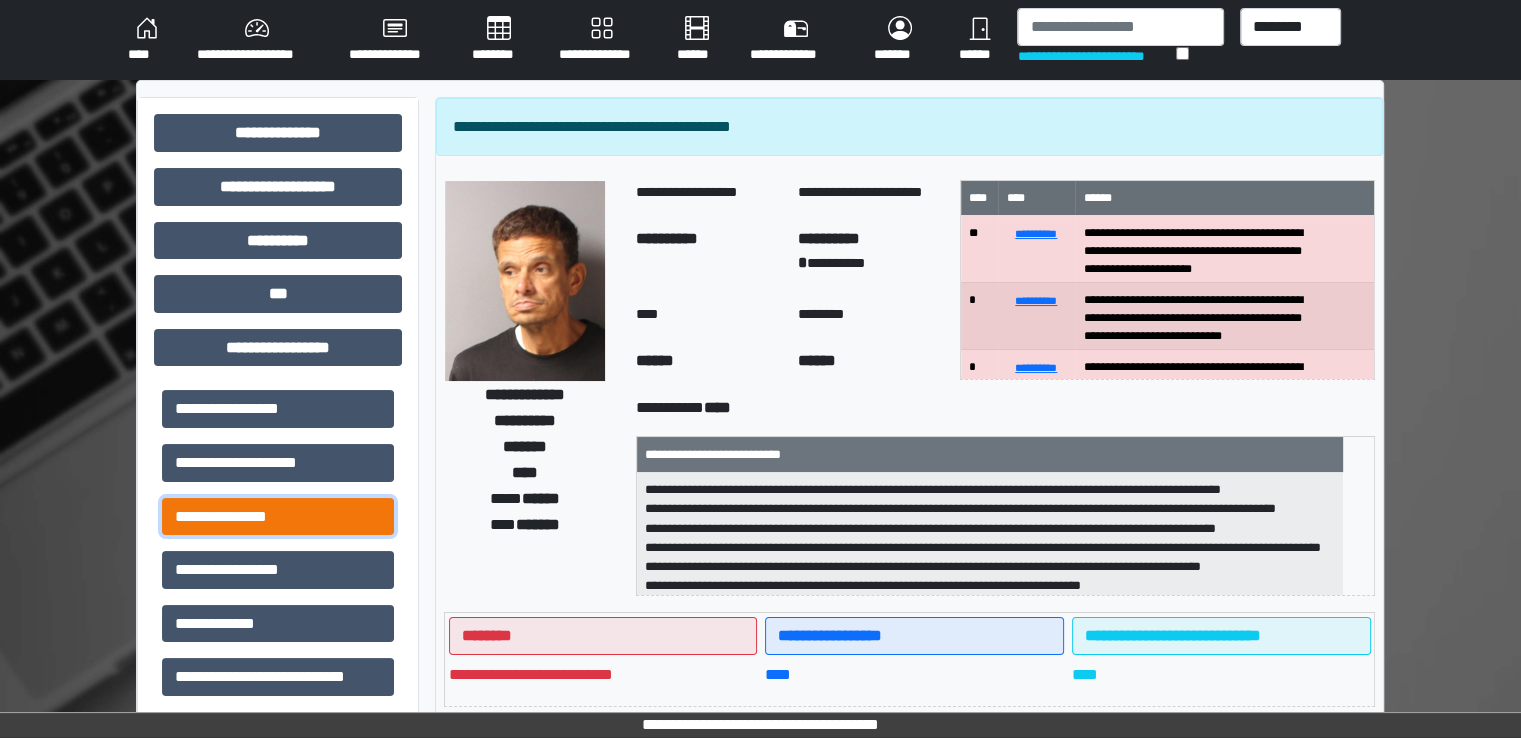 click on "**********" at bounding box center (278, 517) 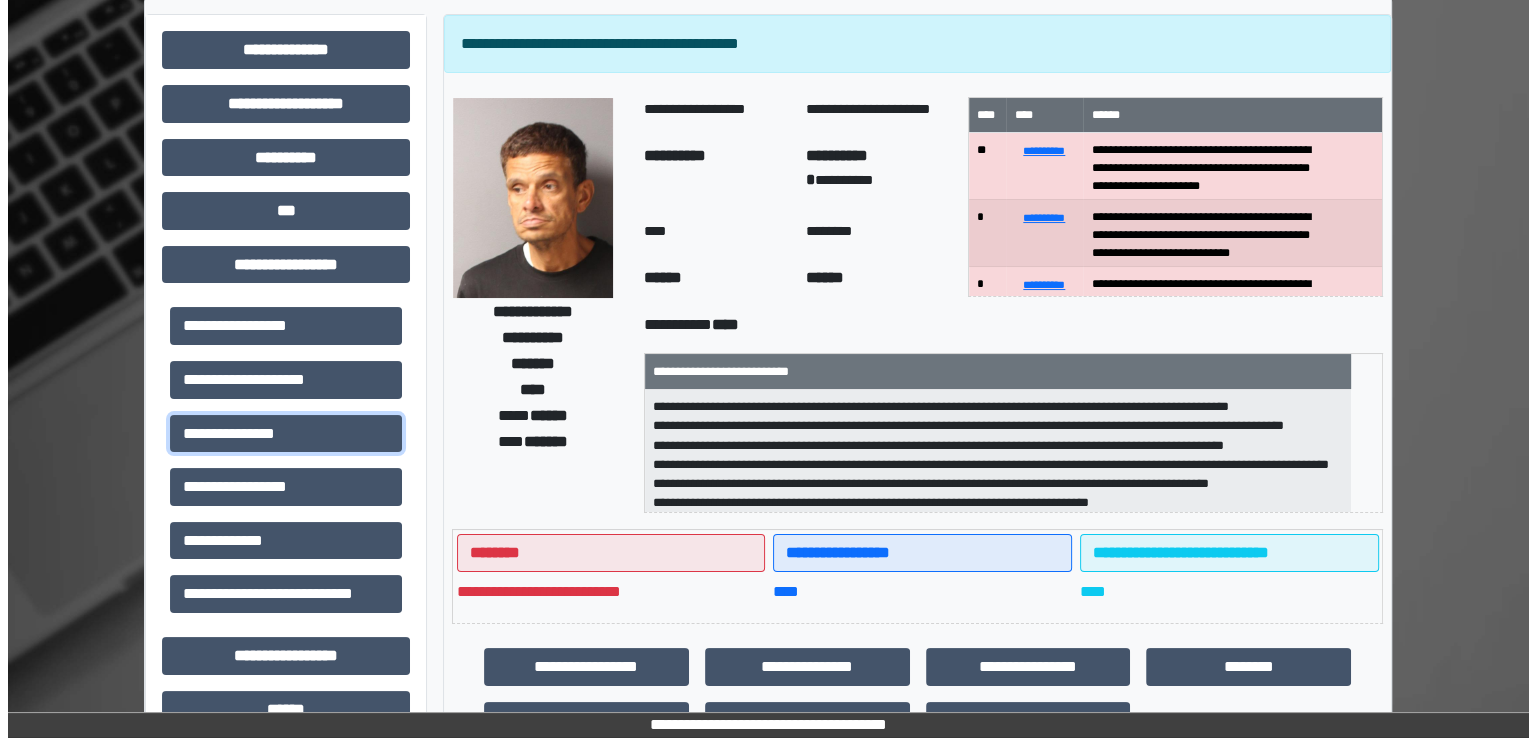 scroll, scrollTop: 0, scrollLeft: 0, axis: both 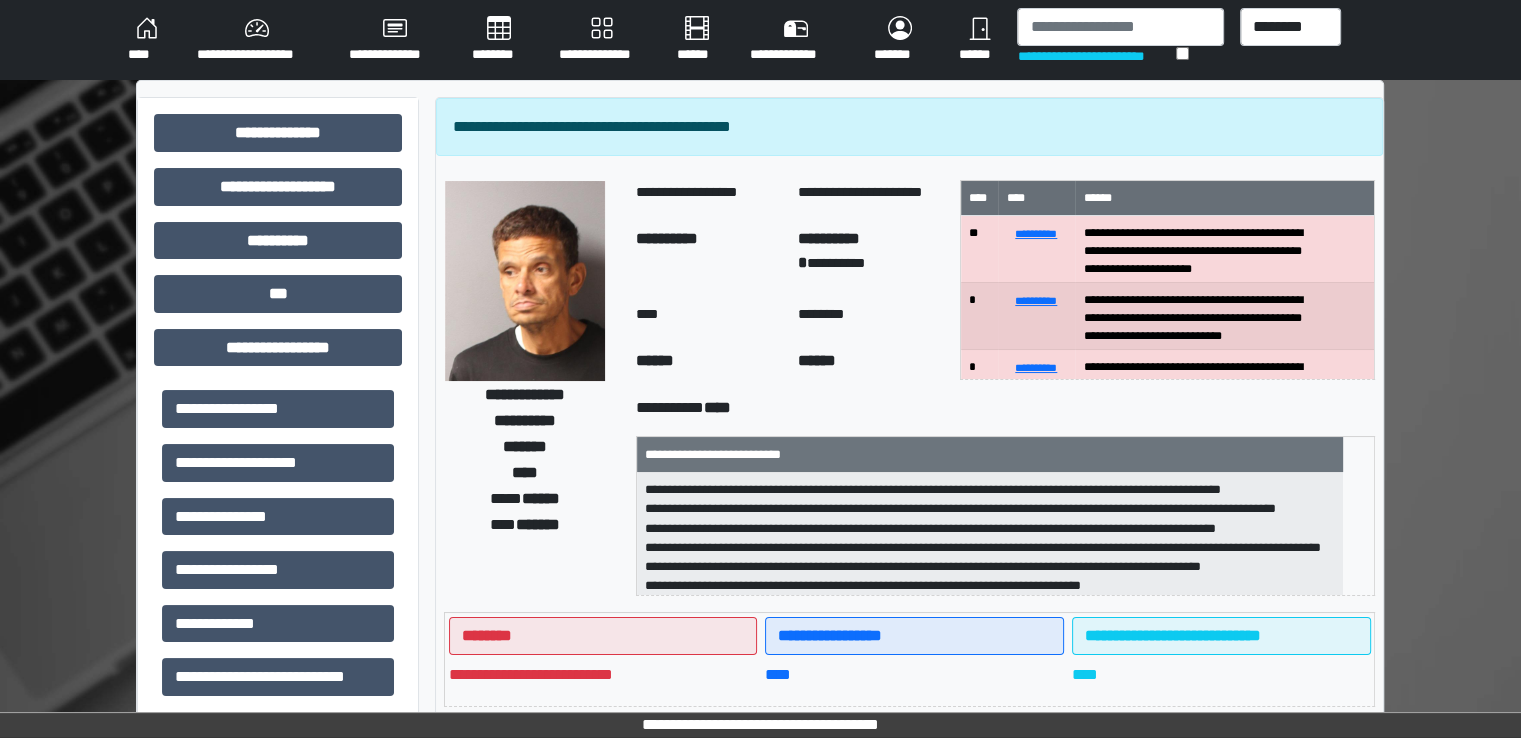 click on "********" at bounding box center (499, 40) 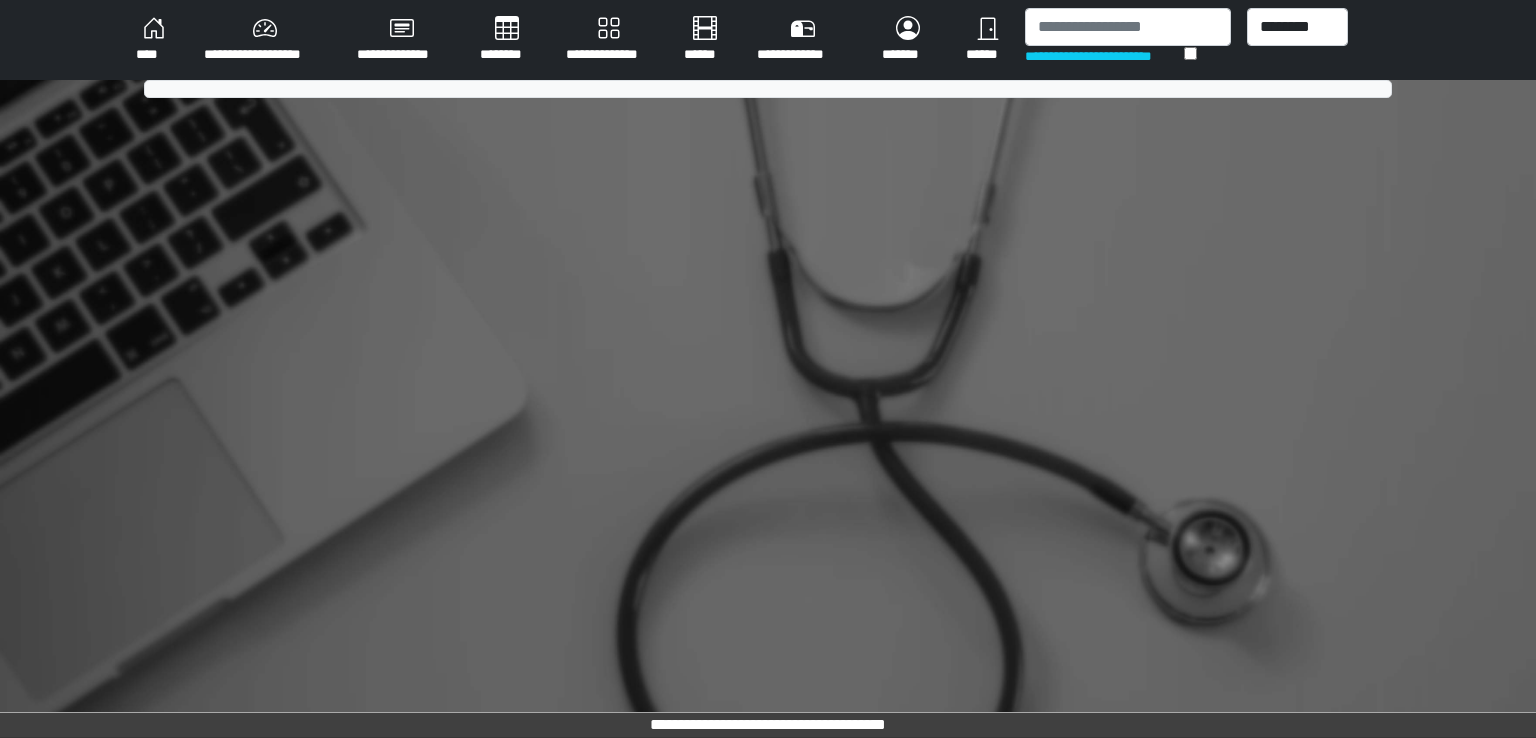 click on "********" at bounding box center (507, 40) 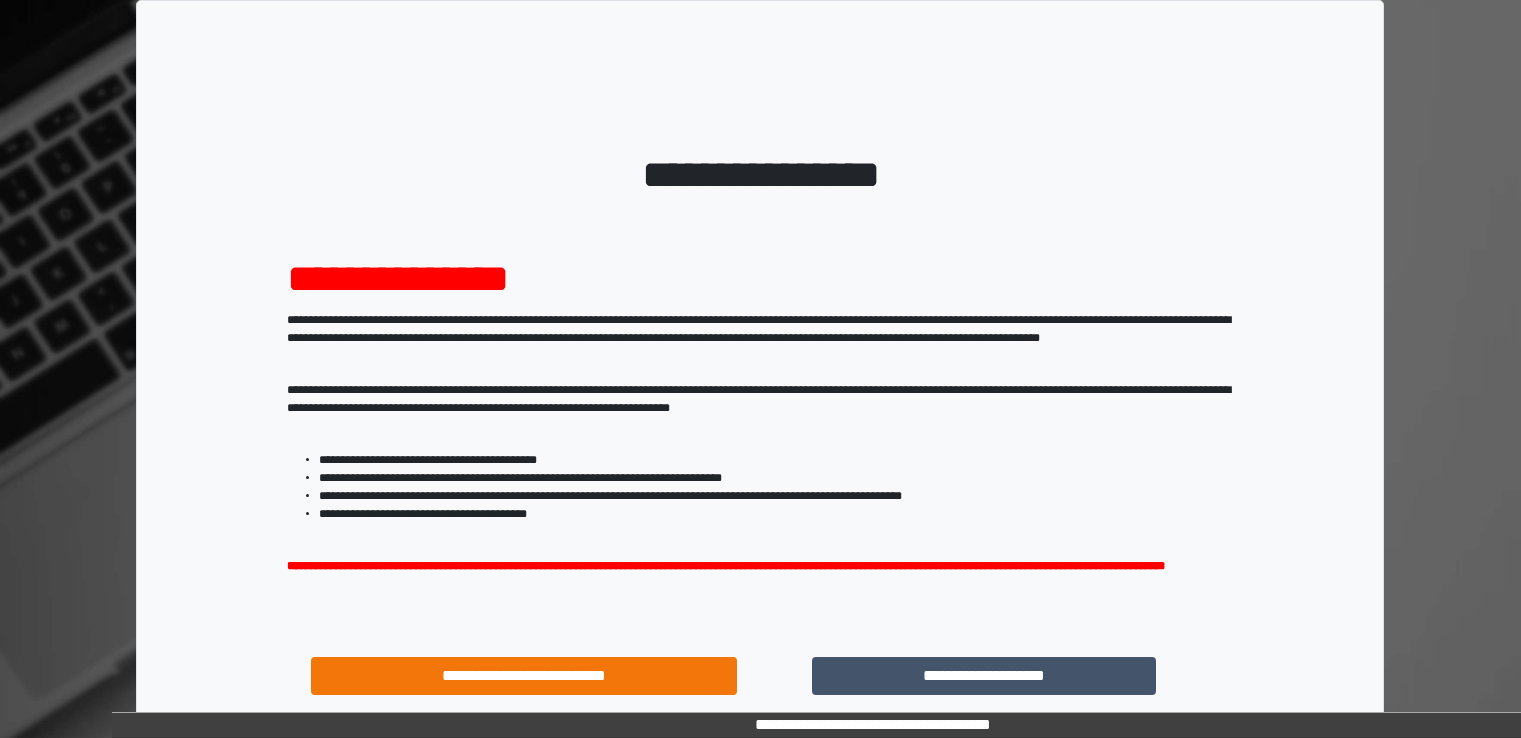 scroll, scrollTop: 0, scrollLeft: 0, axis: both 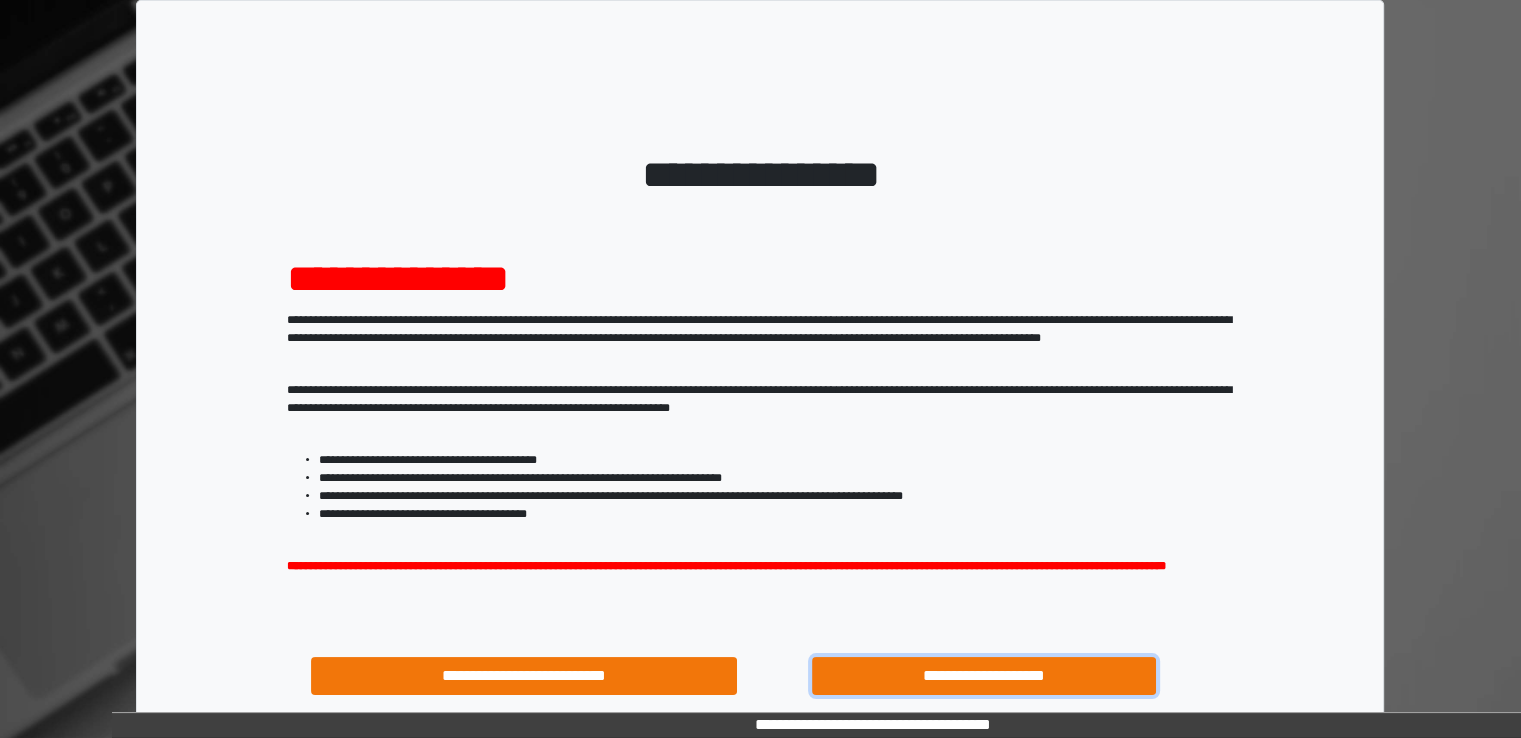 click on "**********" at bounding box center (984, 676) 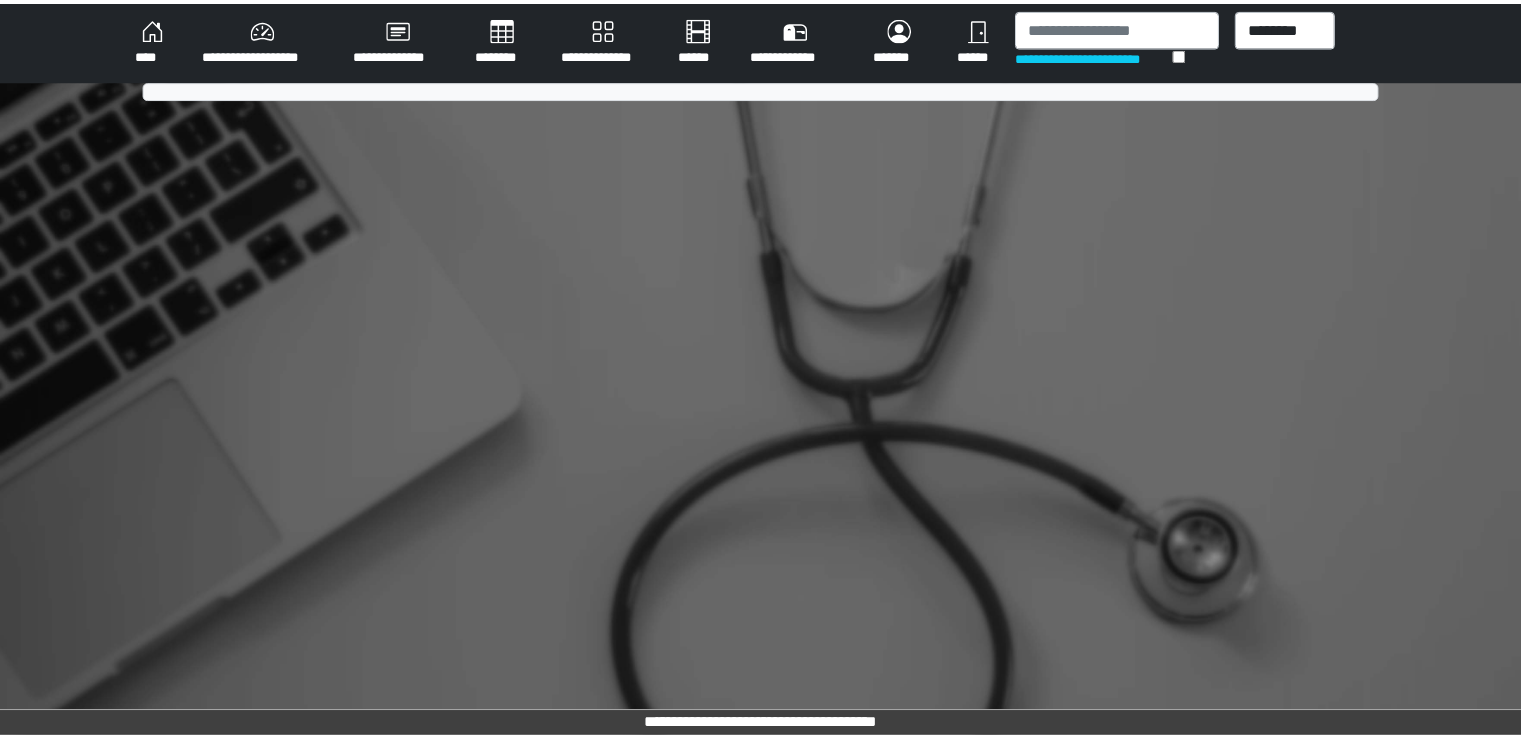 scroll, scrollTop: 0, scrollLeft: 0, axis: both 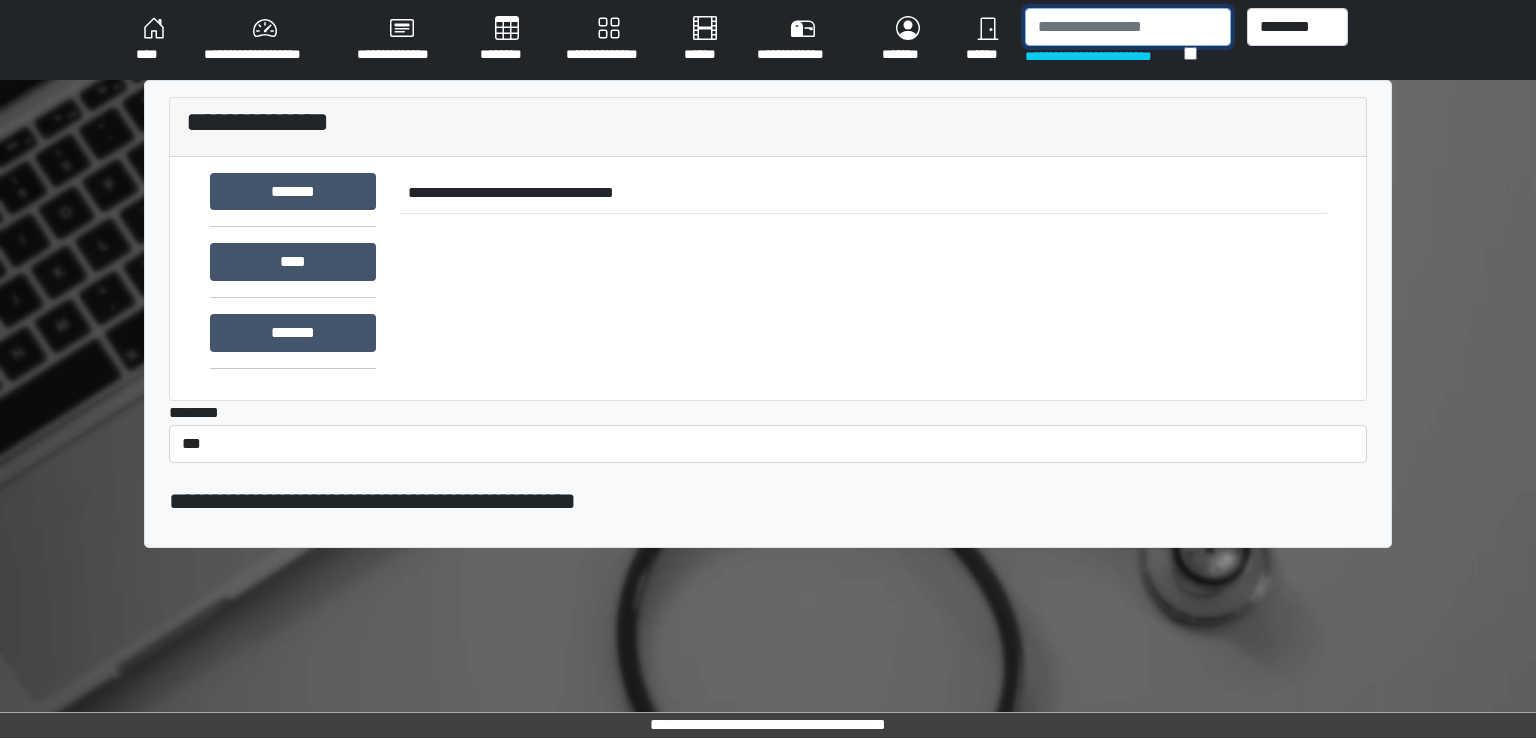 click at bounding box center [1128, 27] 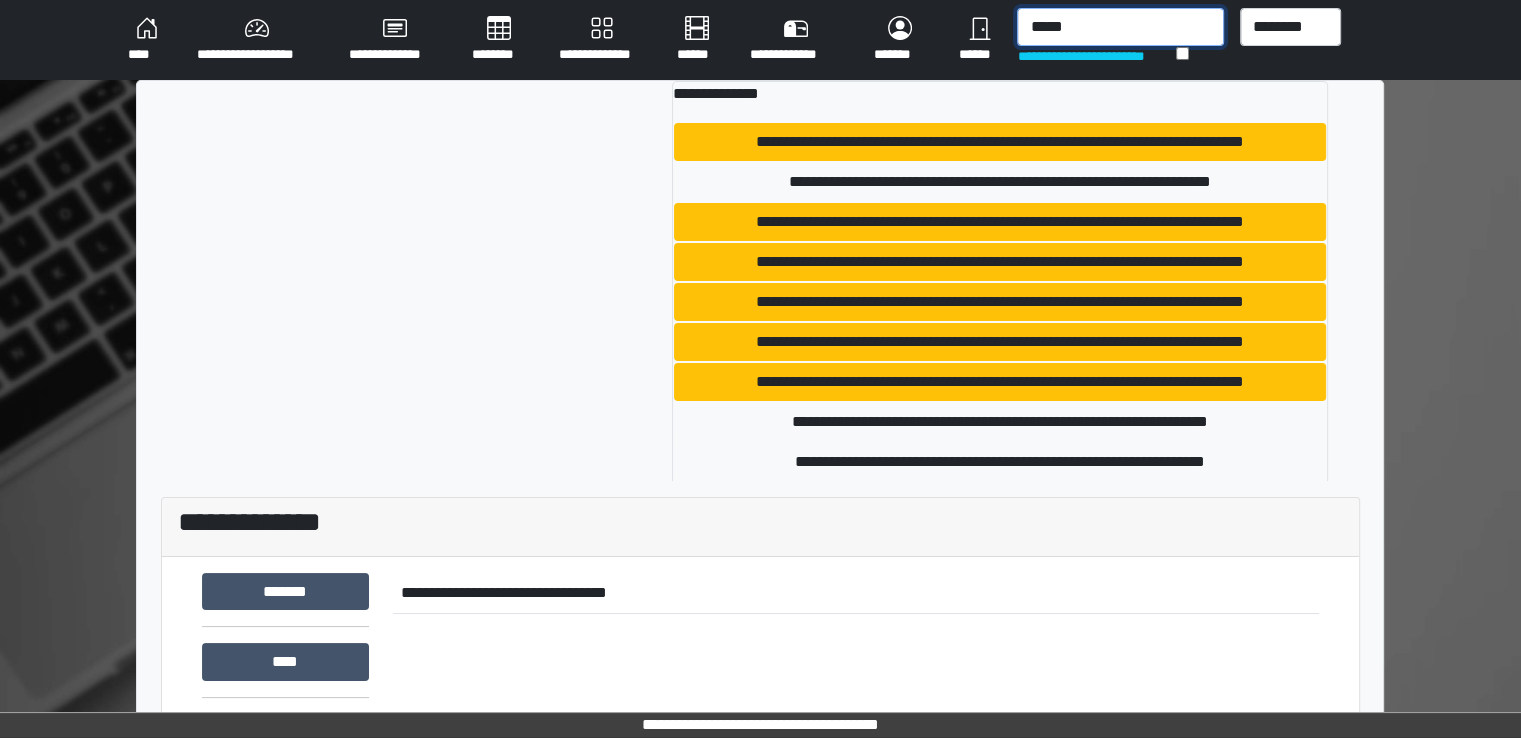 type on "*****" 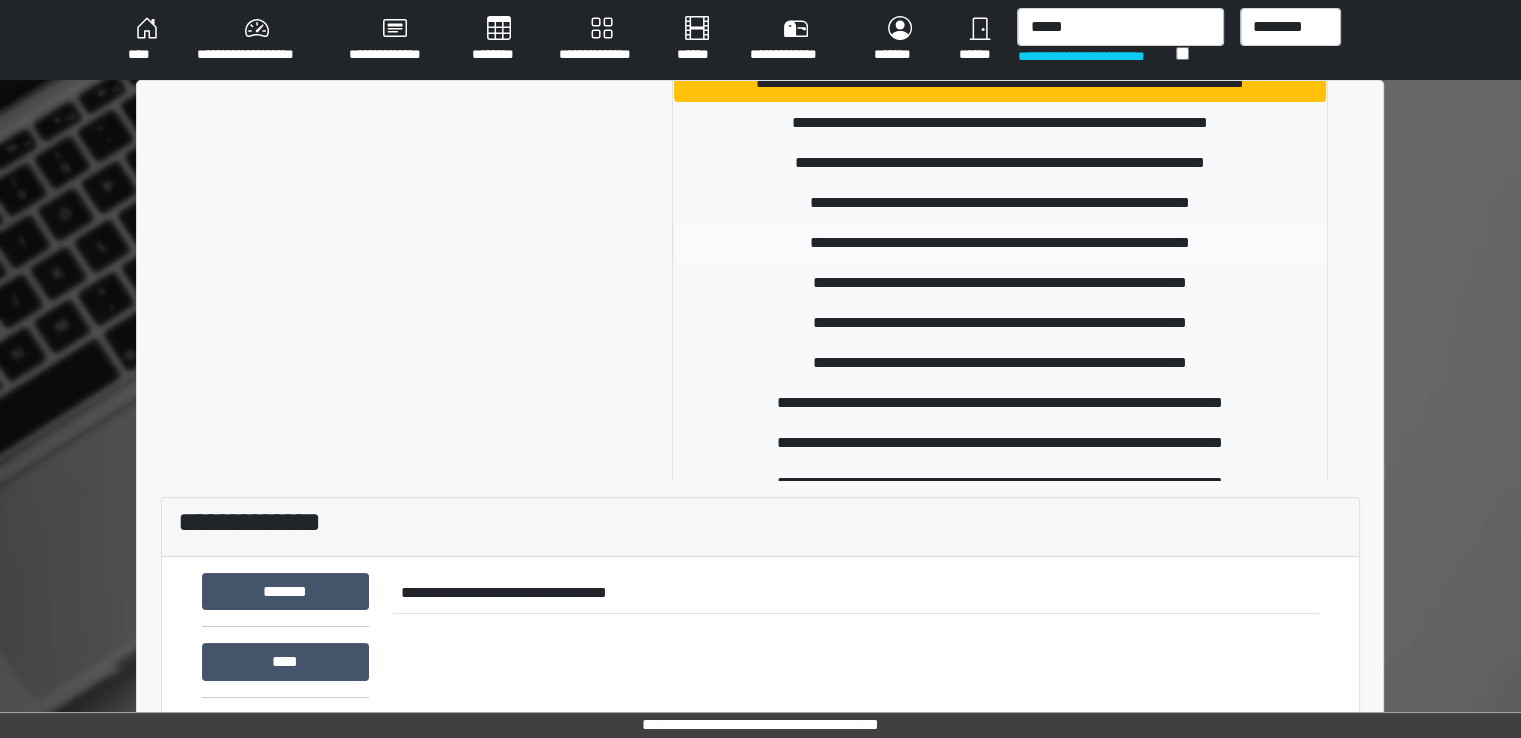 scroll, scrollTop: 300, scrollLeft: 0, axis: vertical 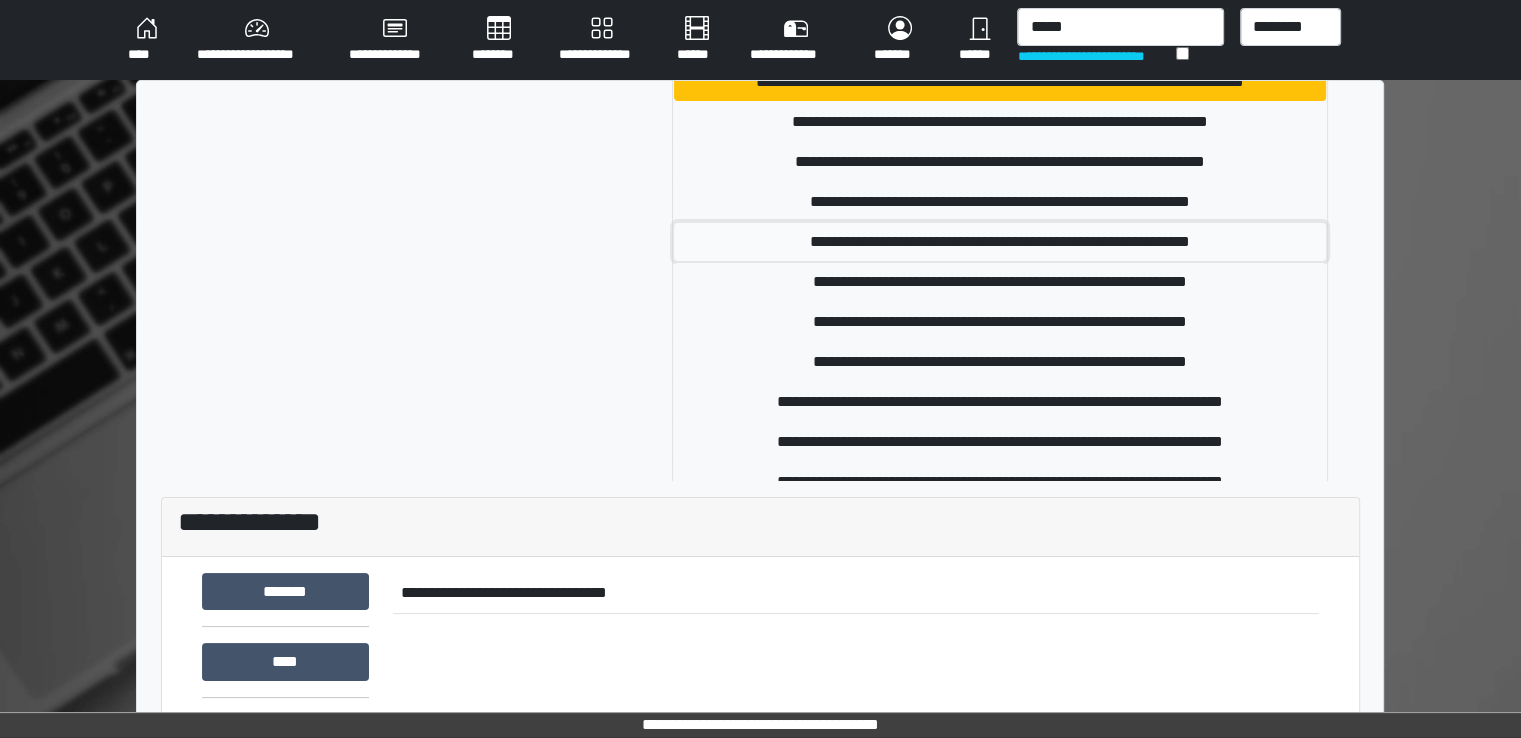 click on "**********" at bounding box center [1000, 242] 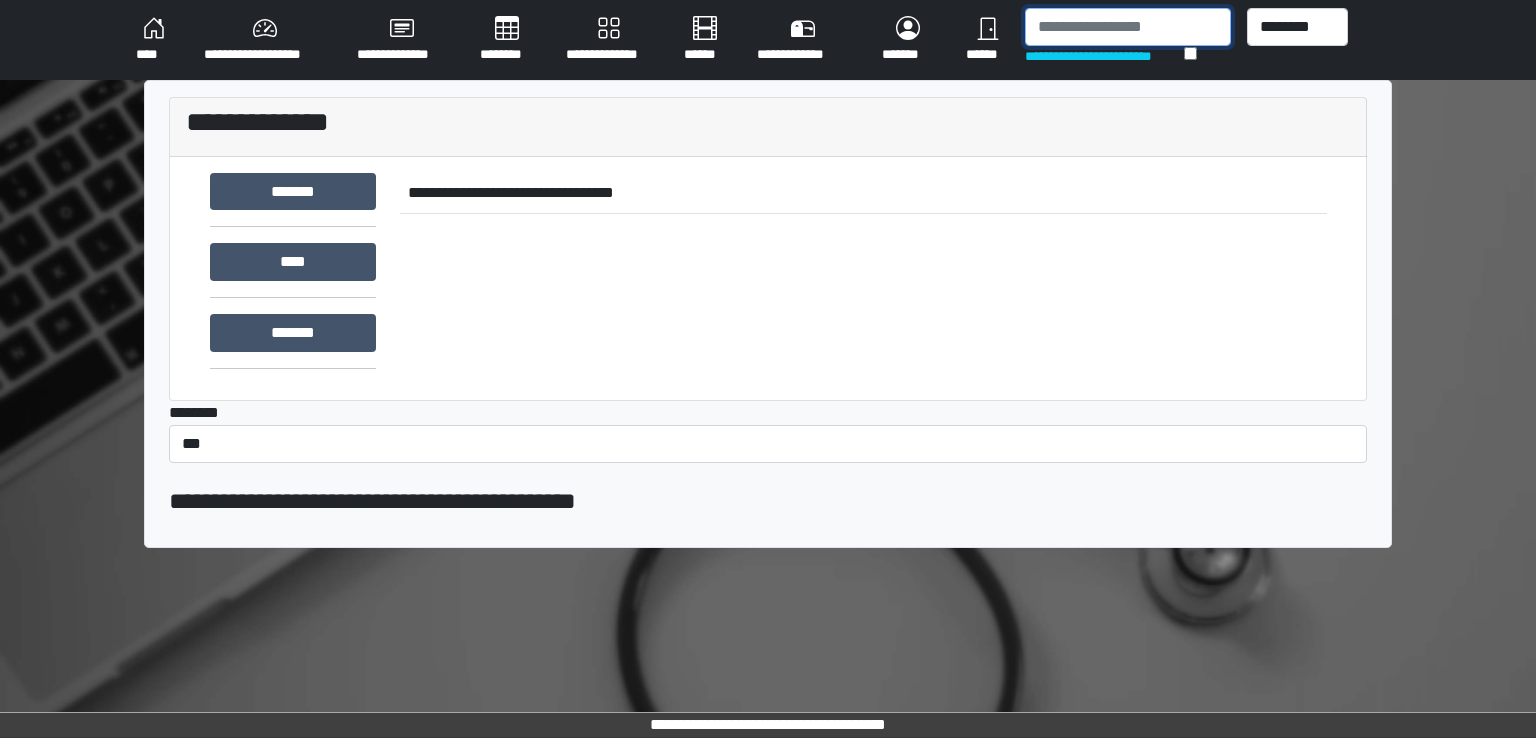 click at bounding box center [1128, 27] 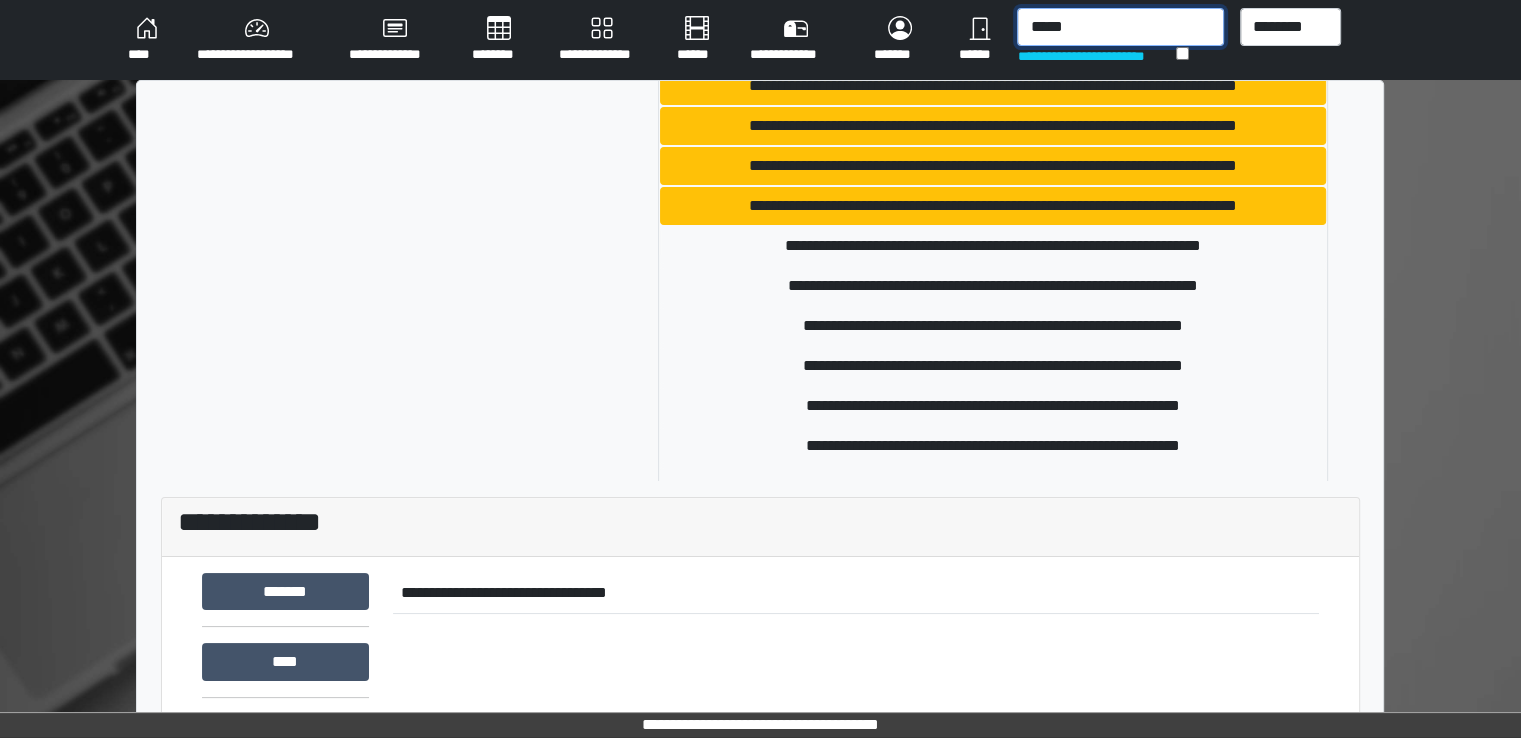 scroll, scrollTop: 1100, scrollLeft: 0, axis: vertical 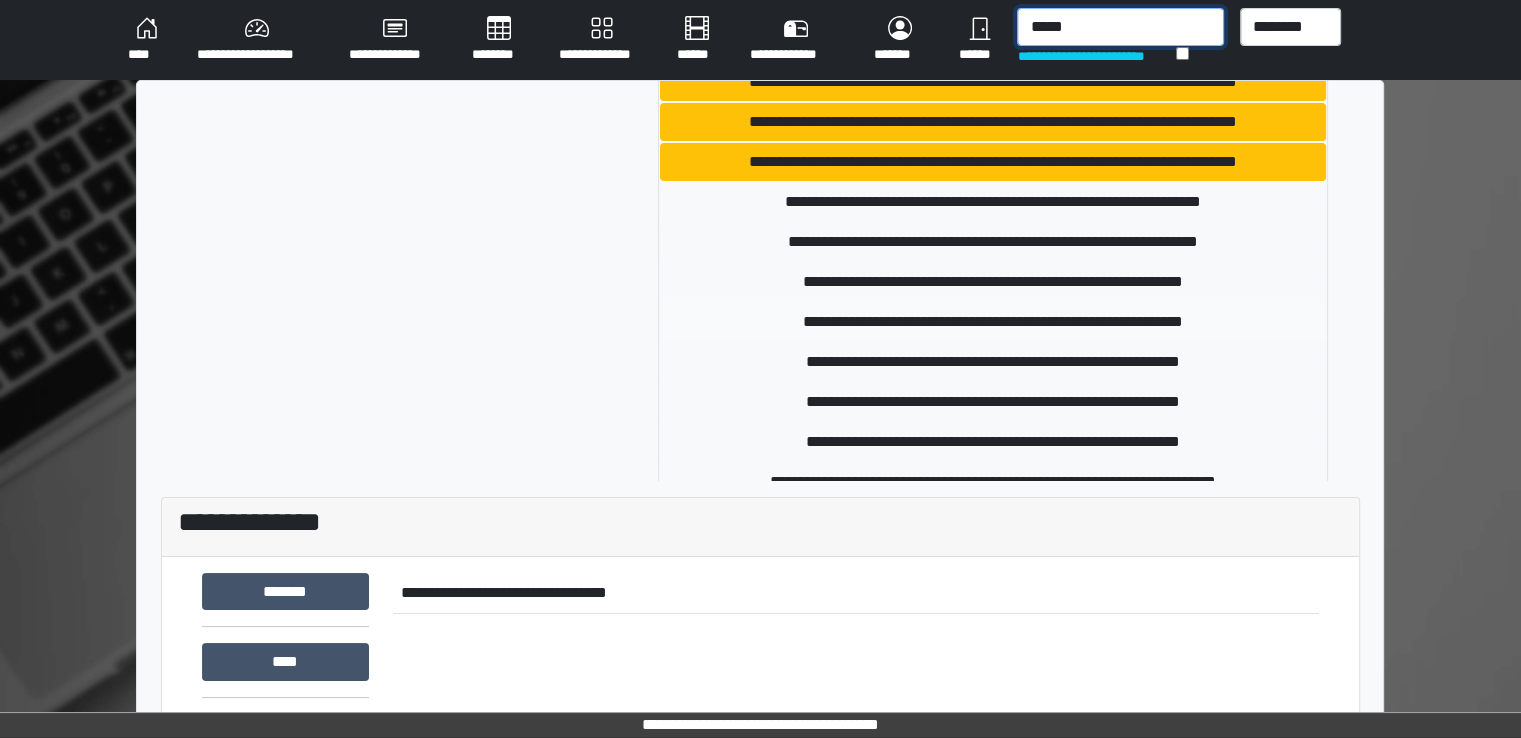 type on "*****" 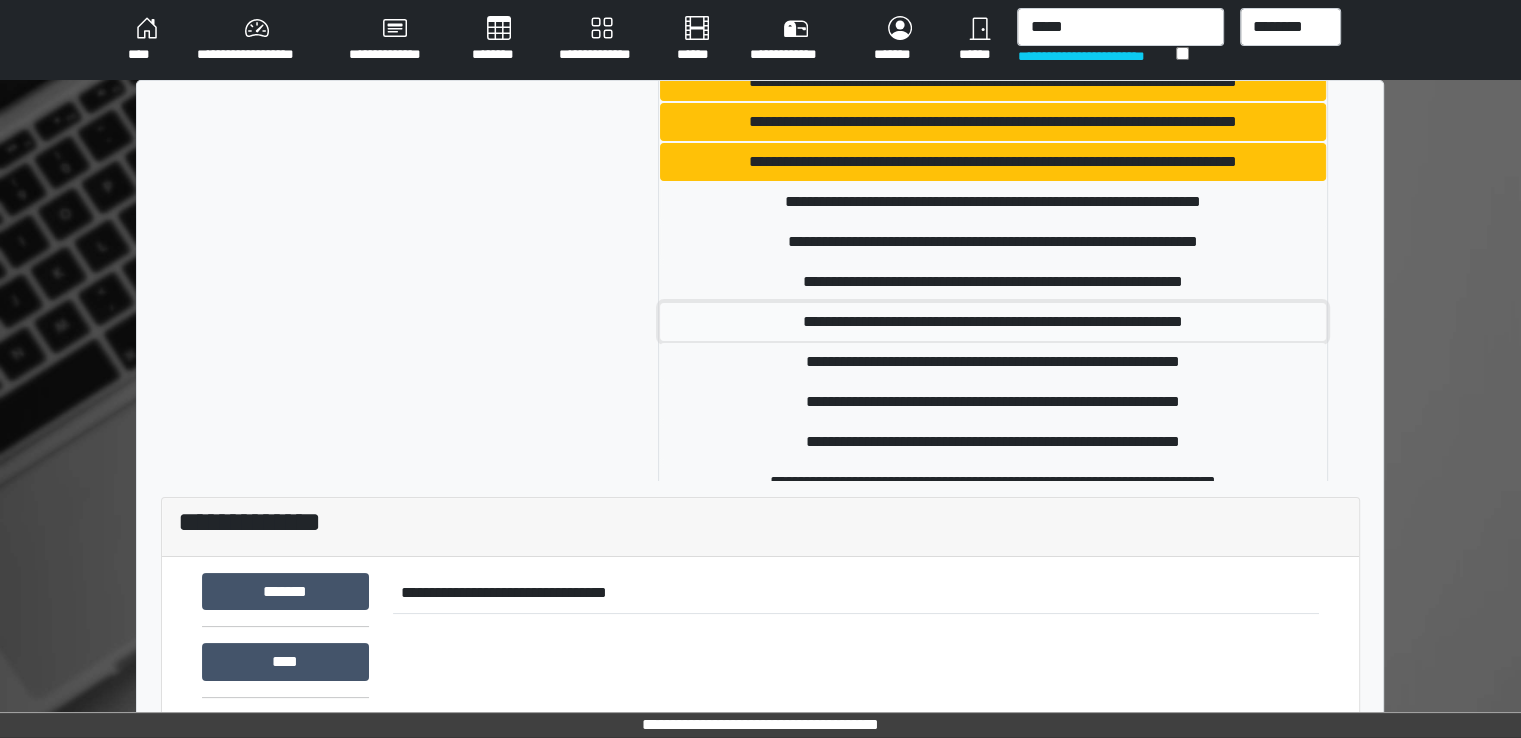 click on "**********" at bounding box center (993, 322) 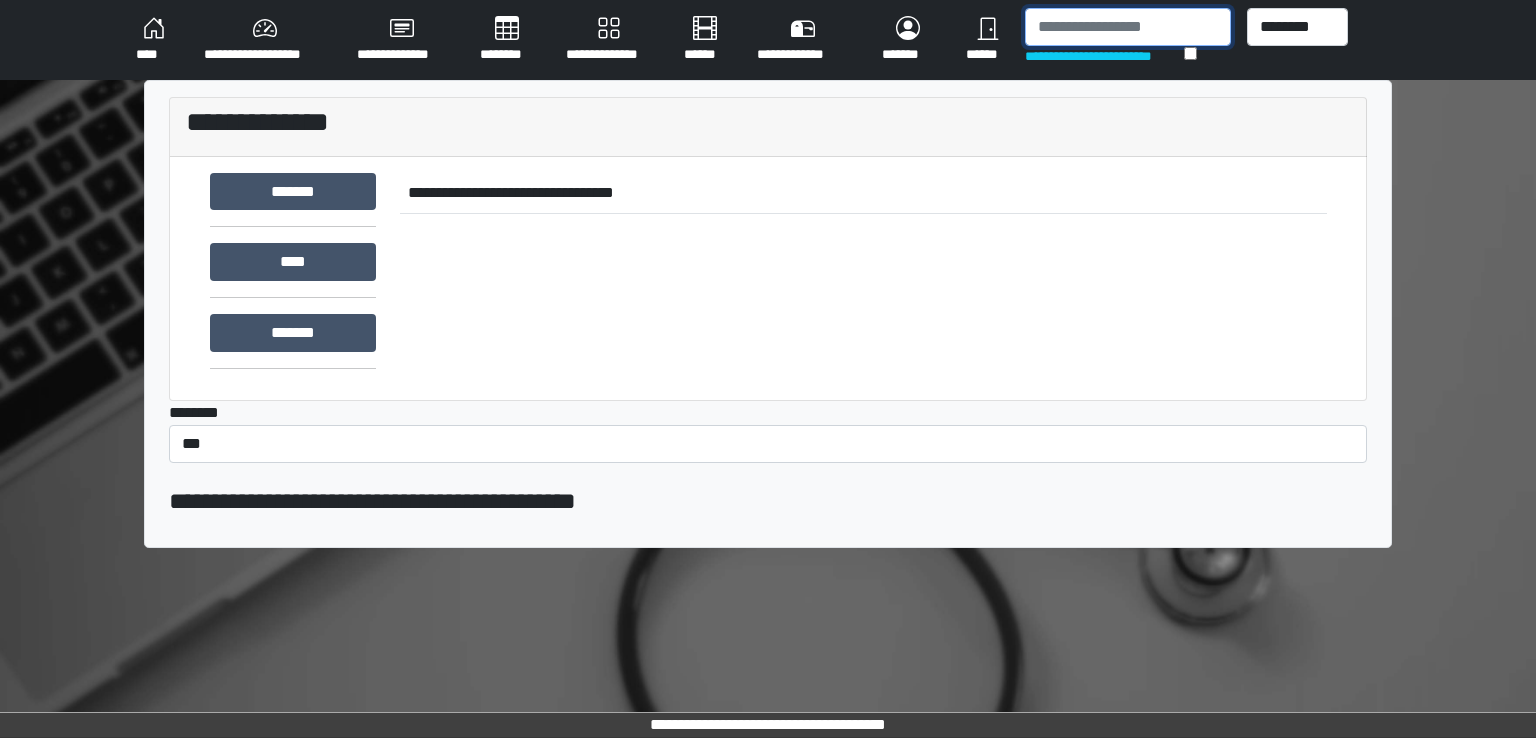 click at bounding box center [1128, 27] 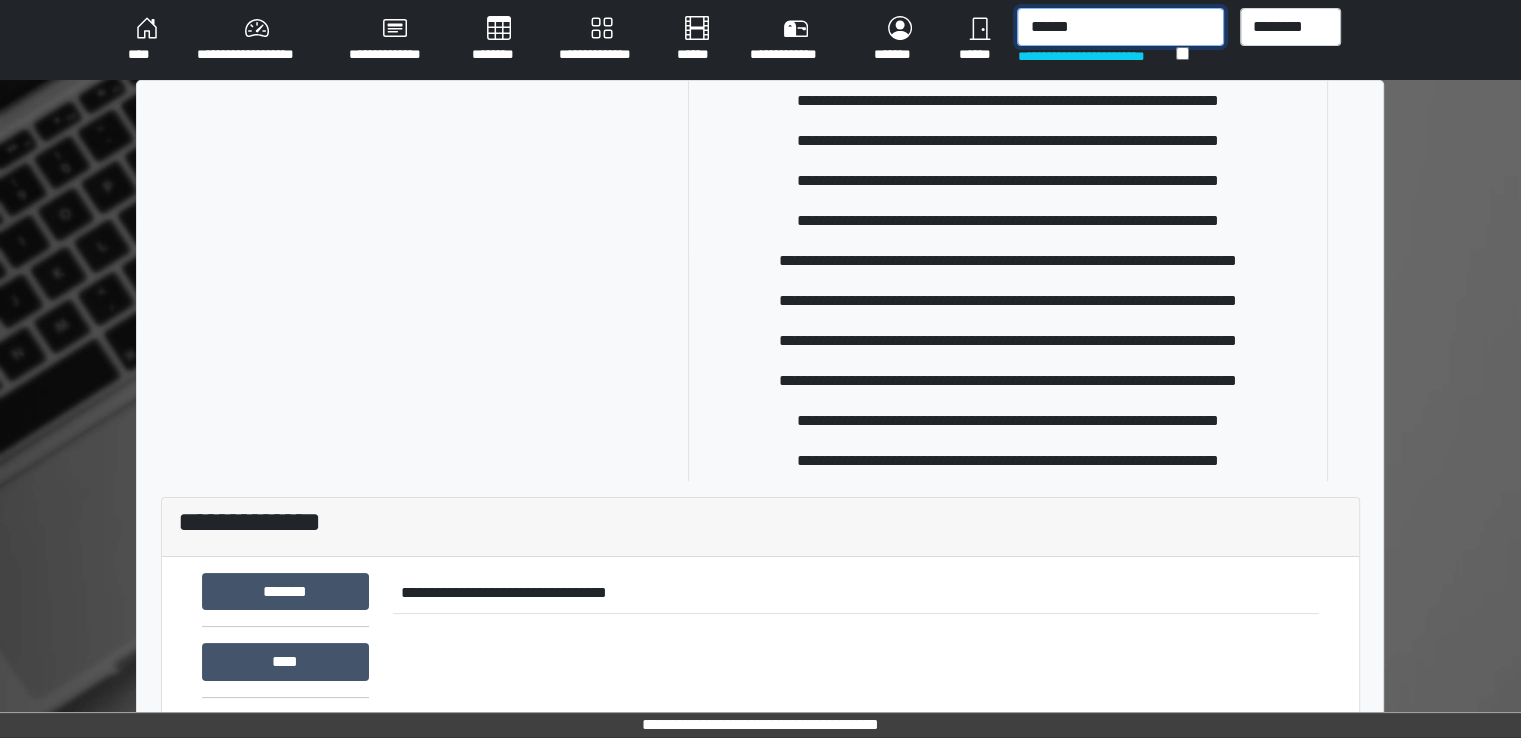 scroll, scrollTop: 400, scrollLeft: 0, axis: vertical 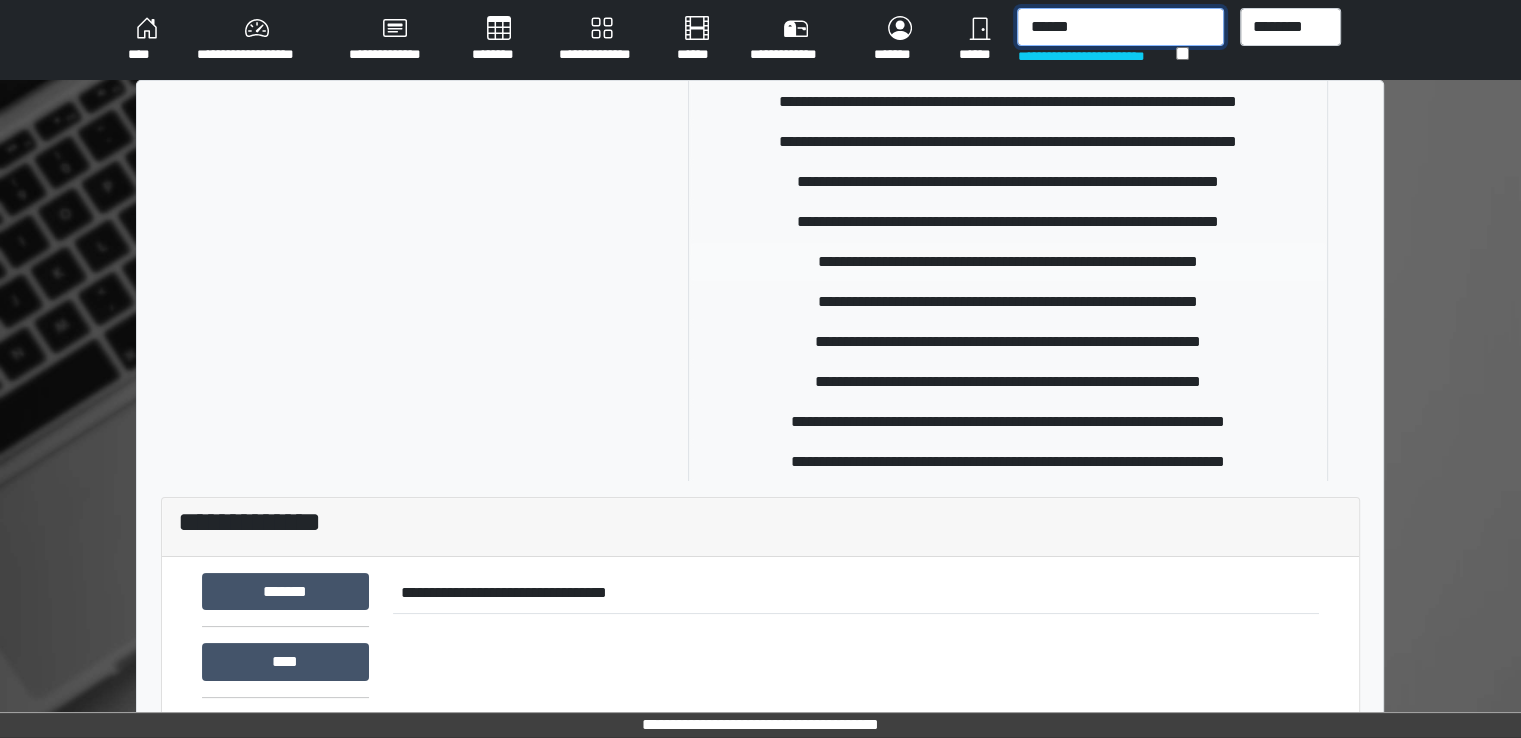 type on "******" 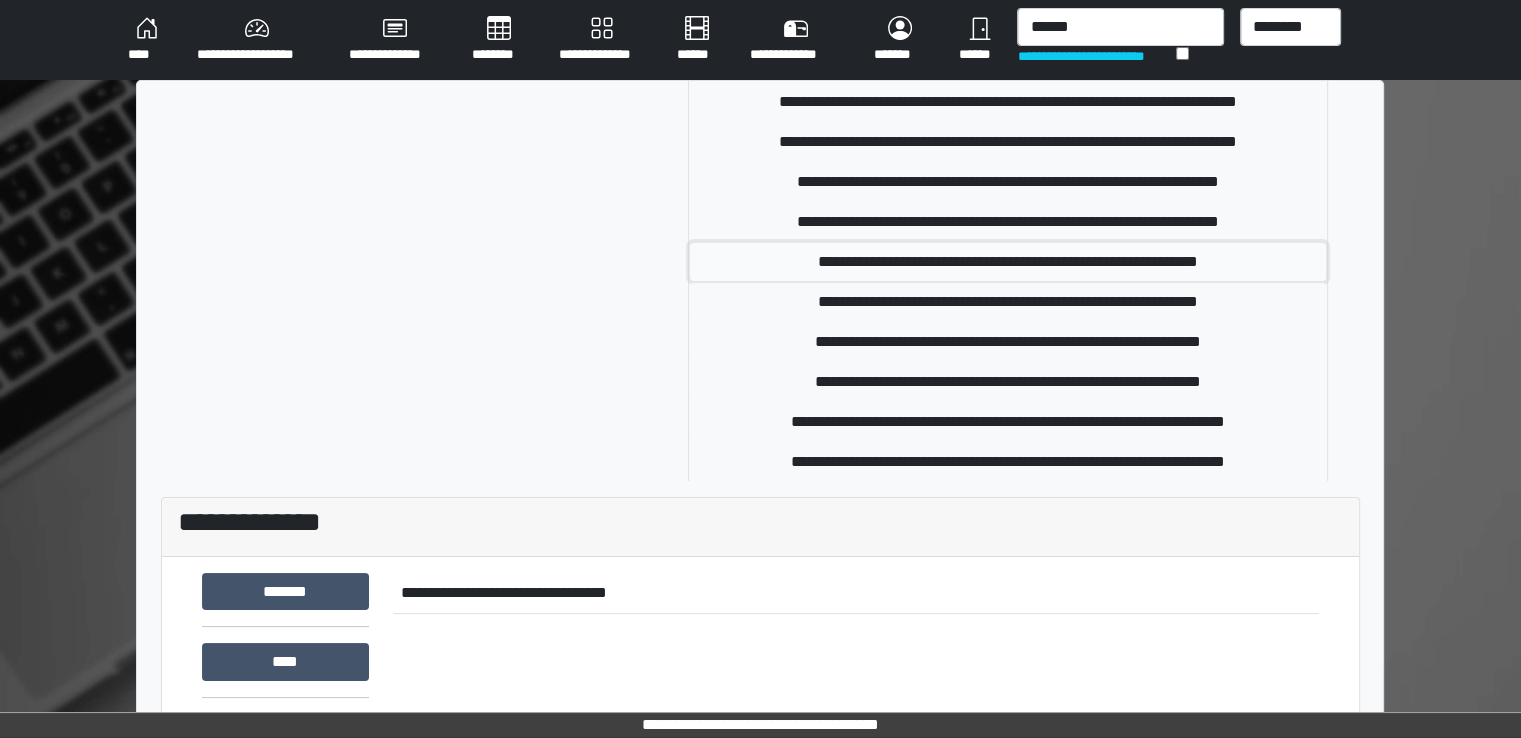 click on "**********" at bounding box center [1008, 262] 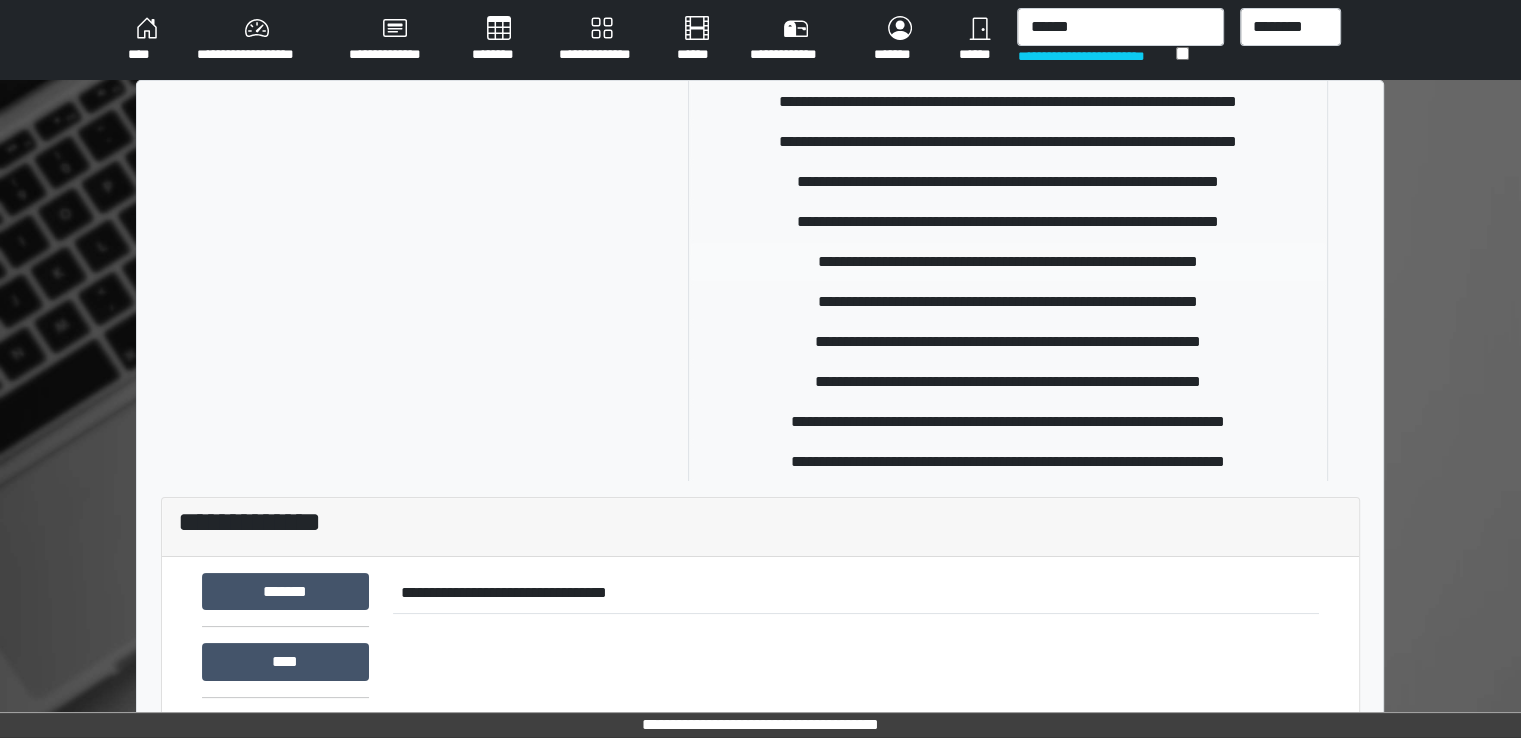 type 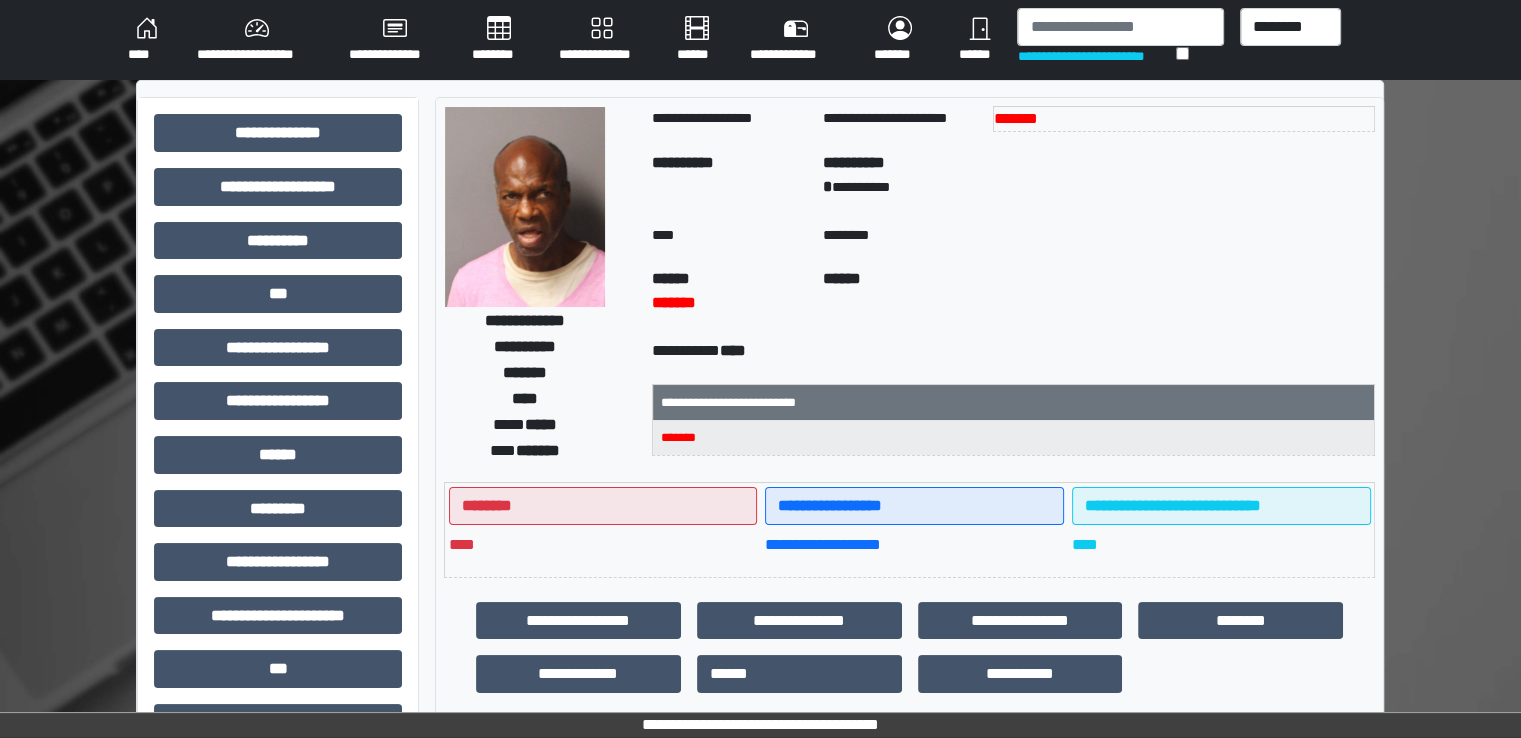 click on "********" at bounding box center [499, 40] 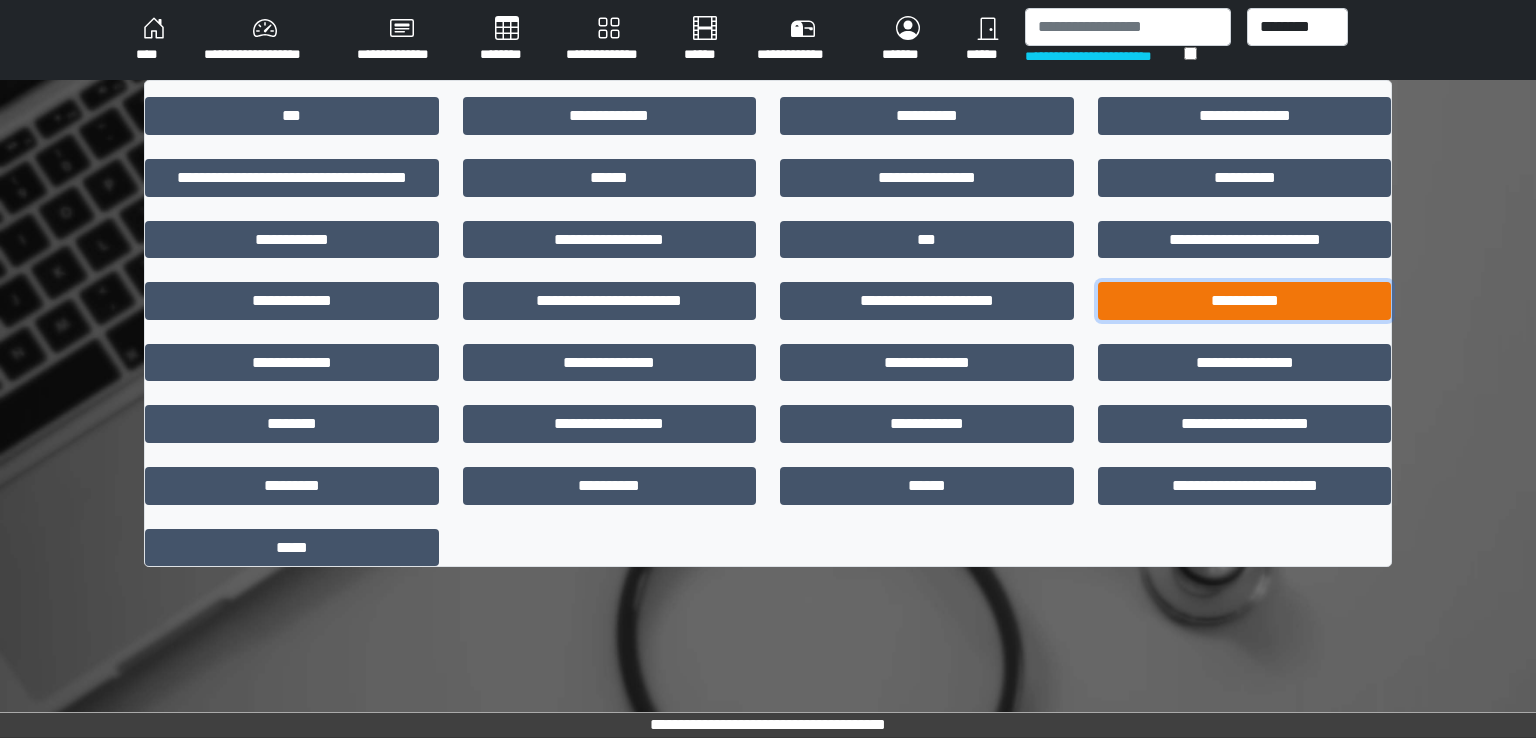 click on "**********" at bounding box center [1245, 301] 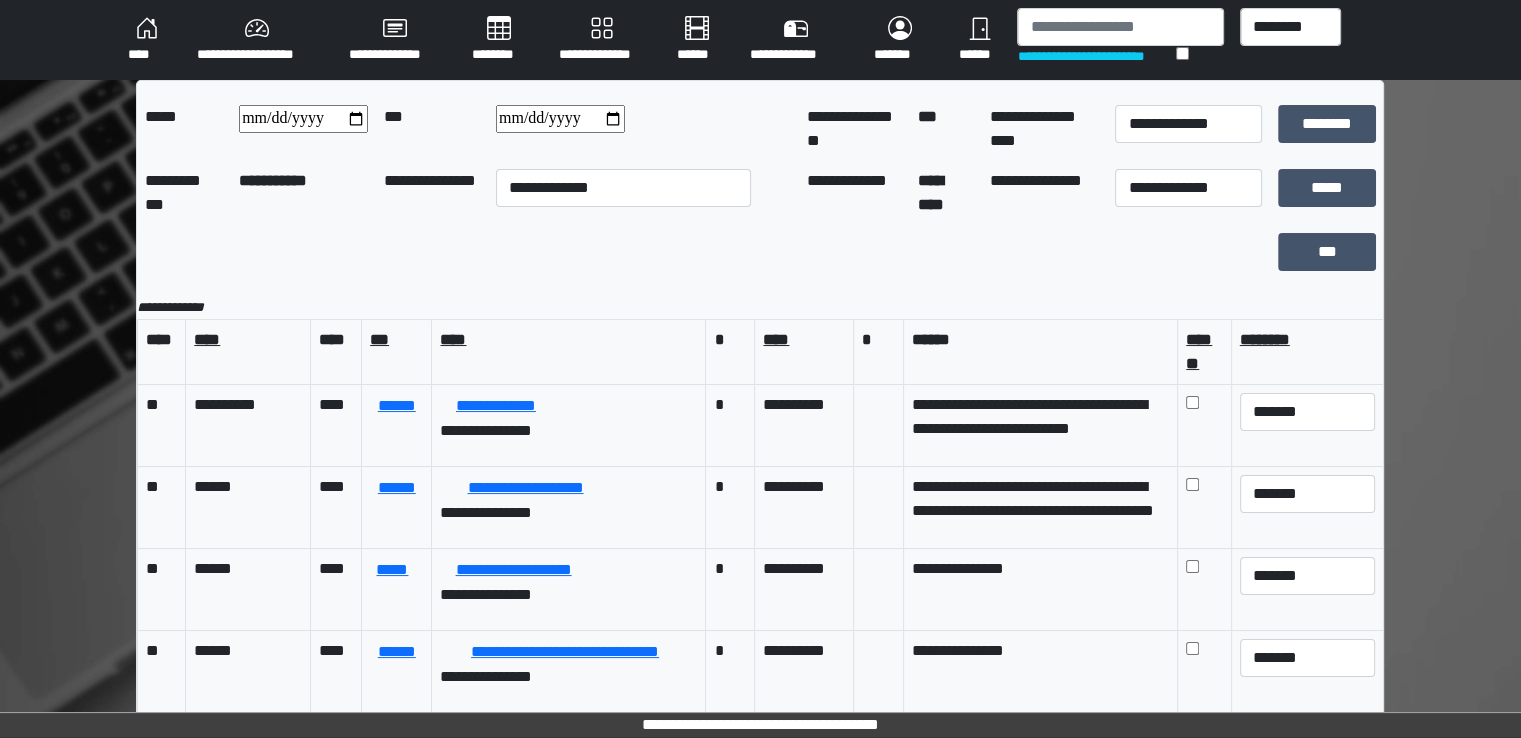 click on "********" at bounding box center (499, 40) 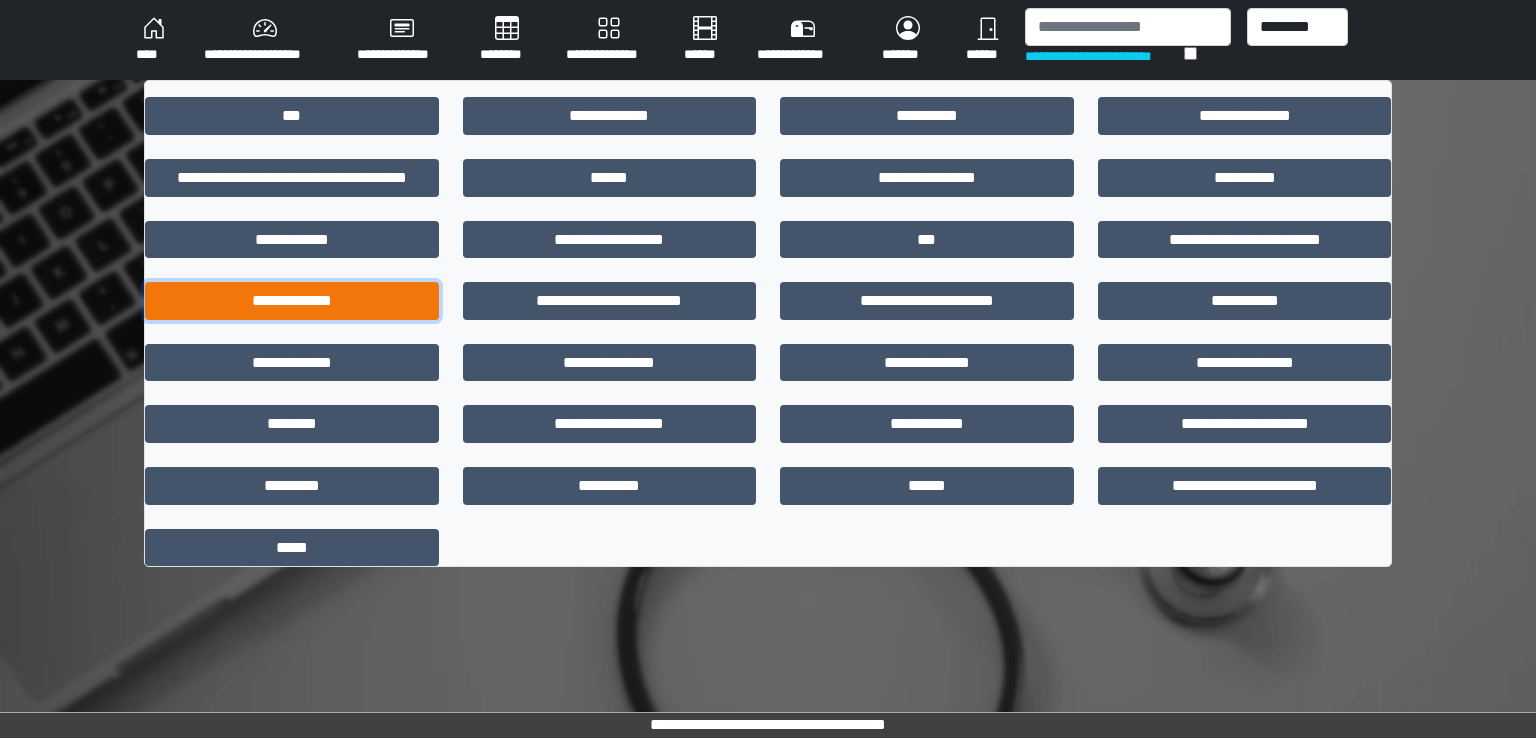 click on "**********" at bounding box center (292, 301) 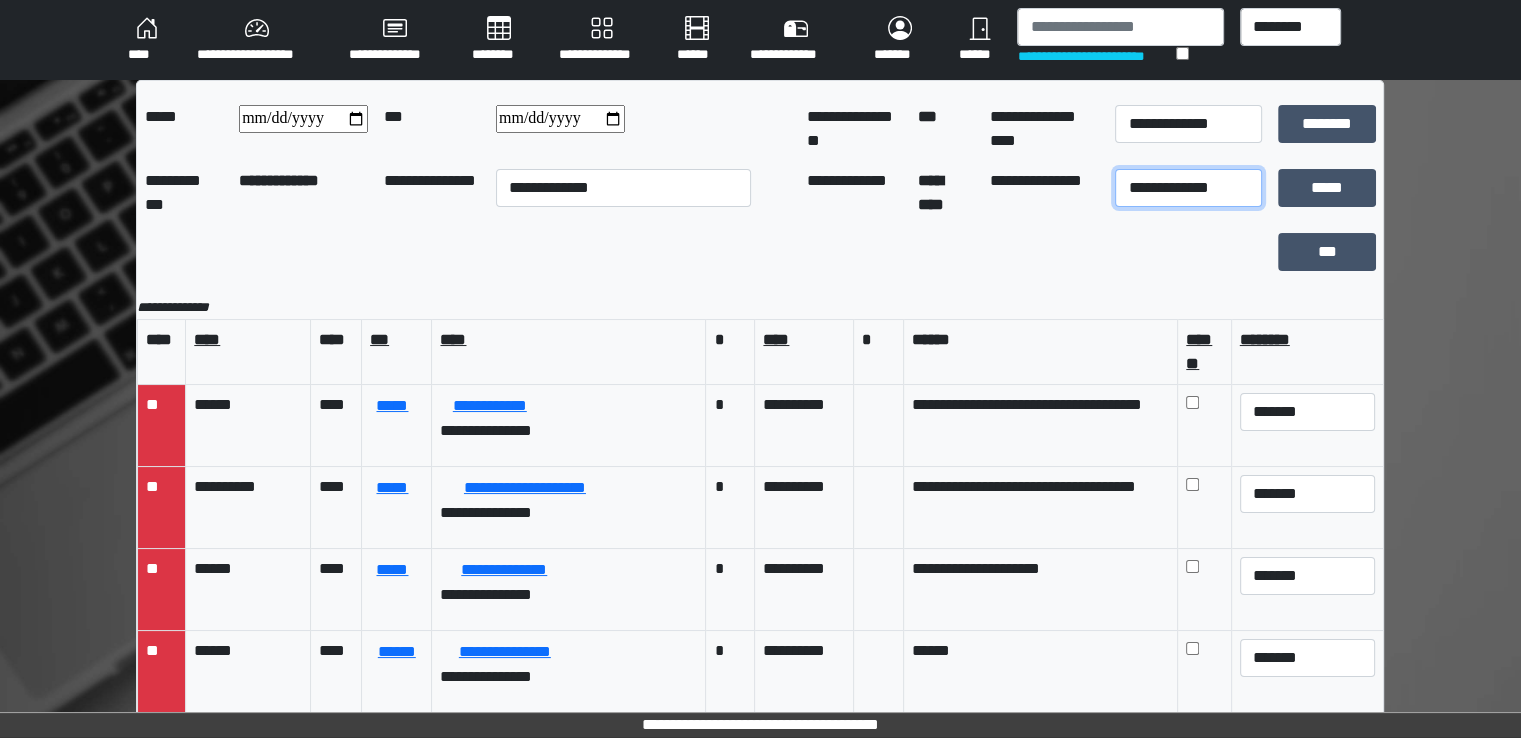 click on "**********" at bounding box center [1188, 188] 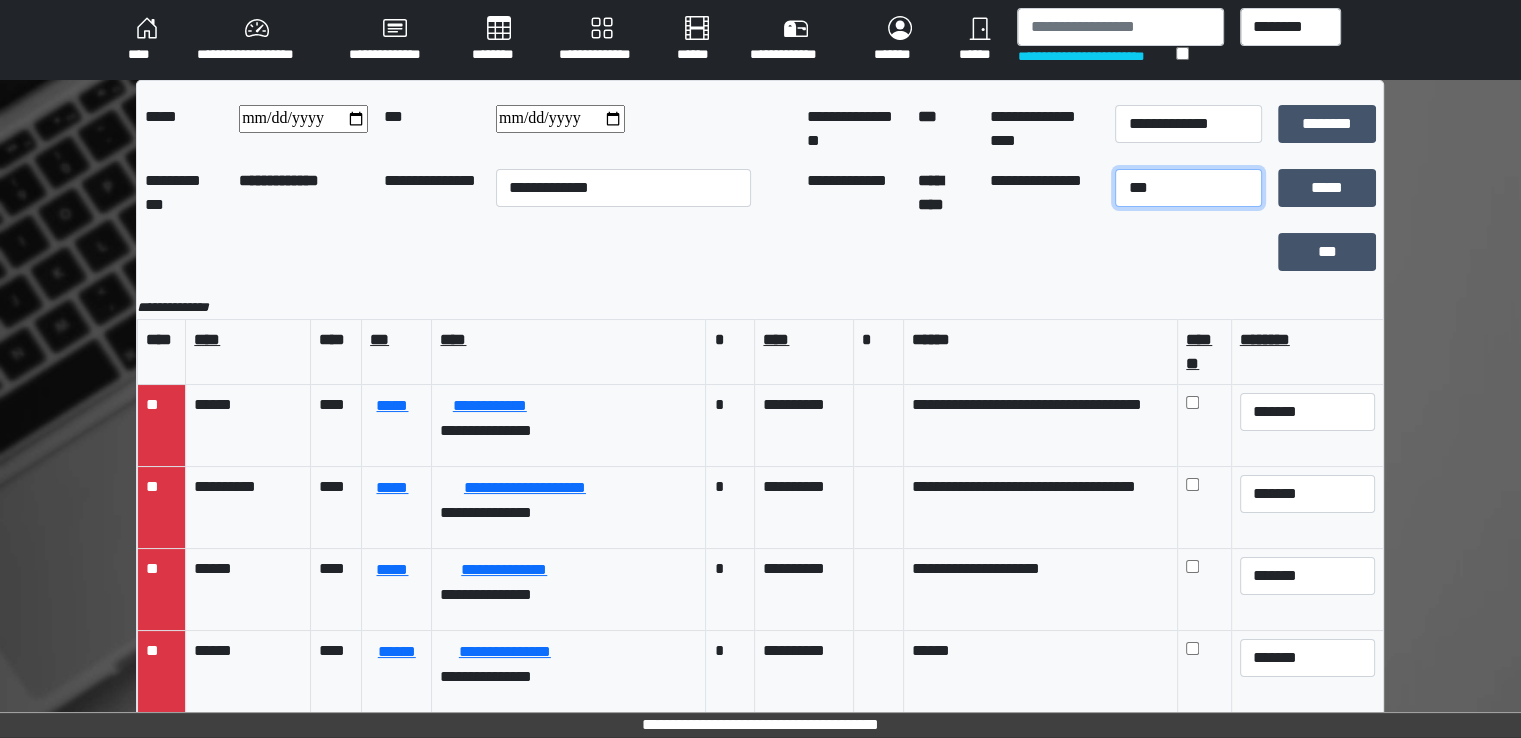 click on "**********" at bounding box center (1188, 188) 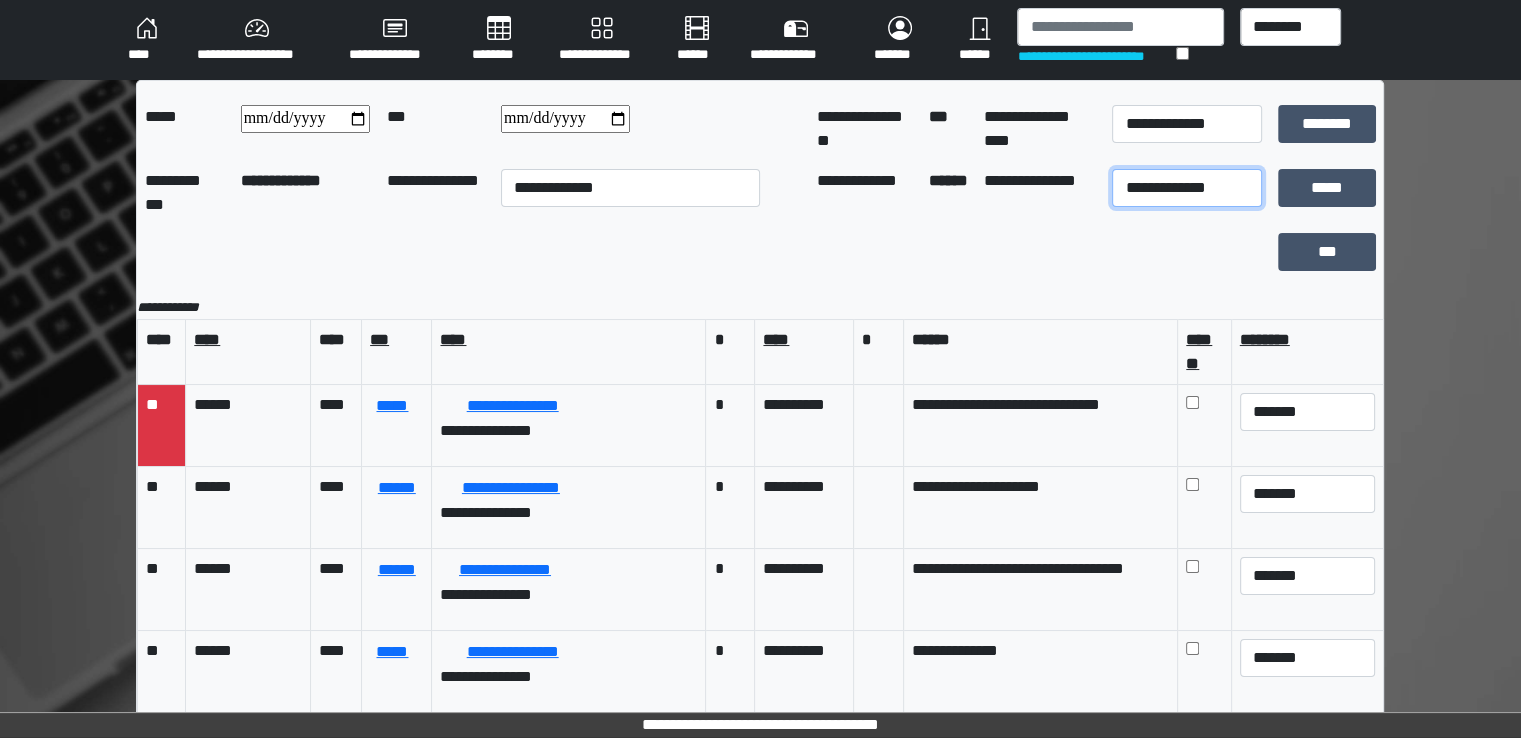 click on "**********" at bounding box center (1187, 188) 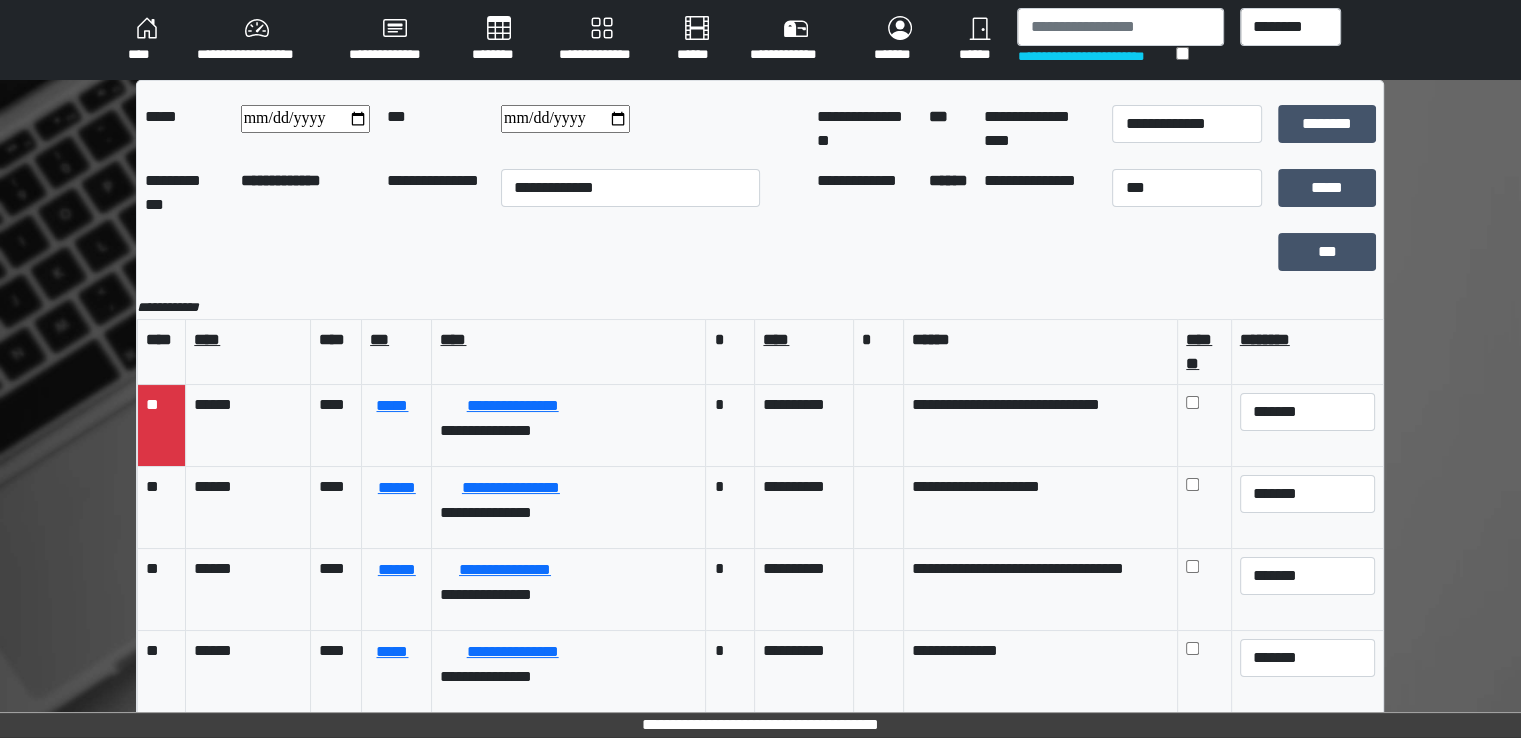 click on "********" at bounding box center (499, 40) 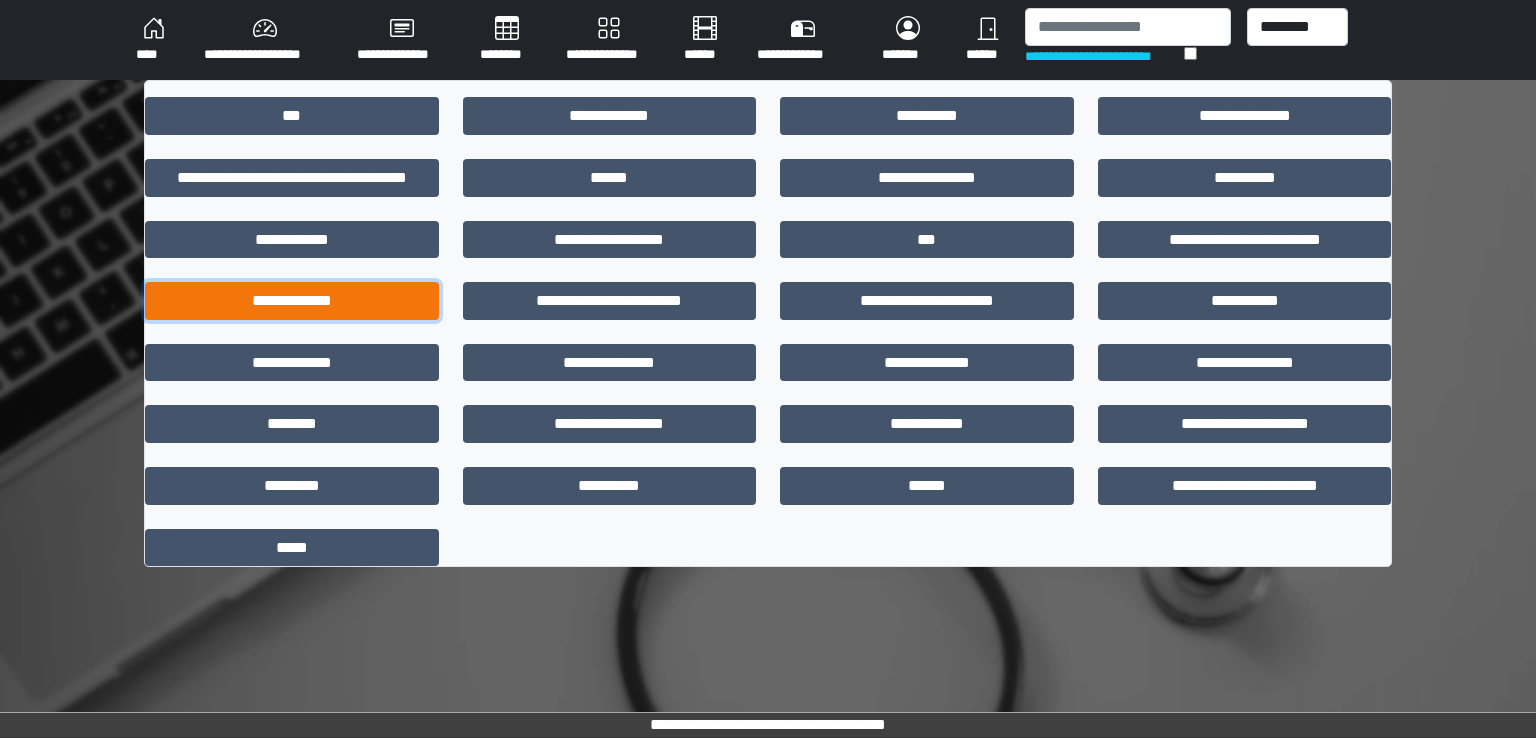 click on "**********" at bounding box center (292, 301) 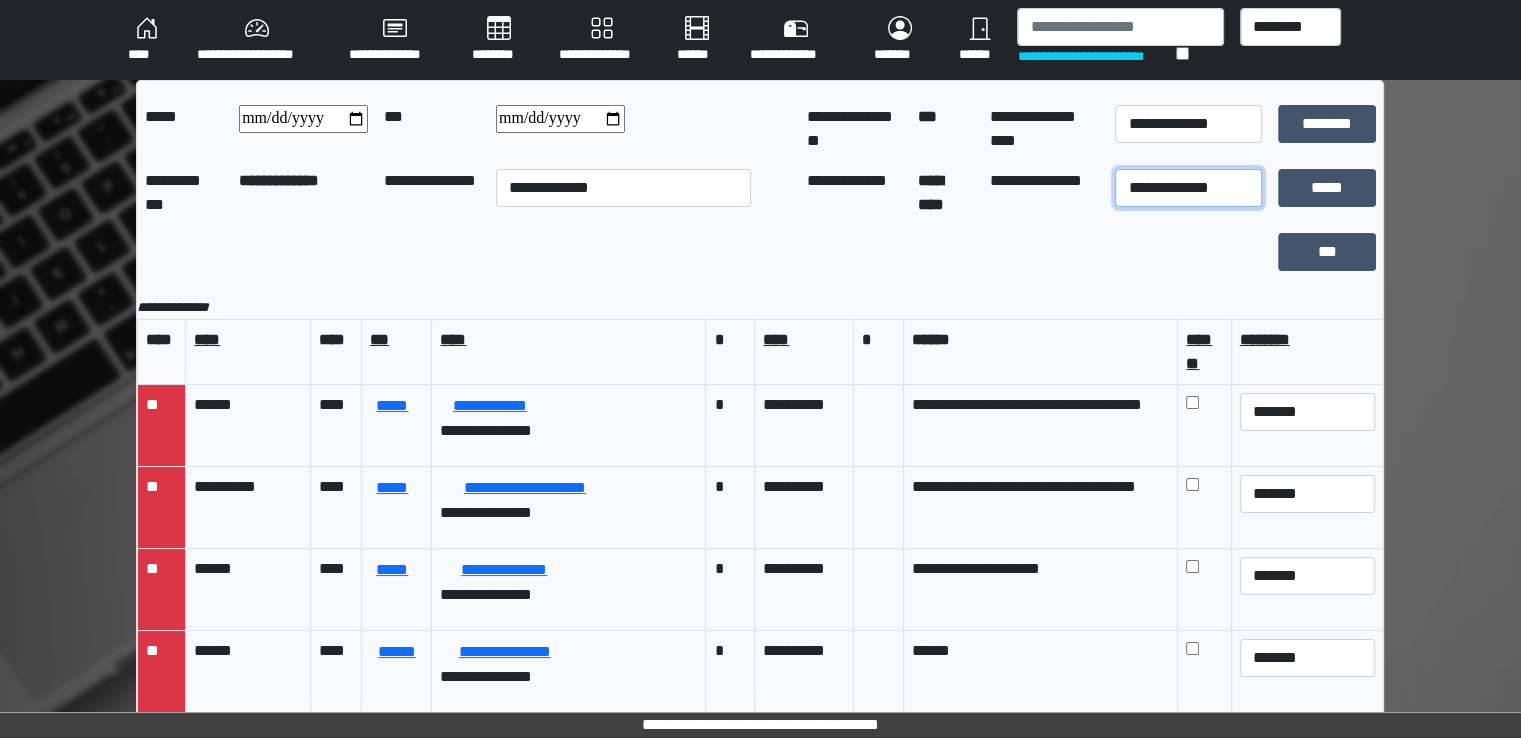 click on "**********" at bounding box center (1188, 188) 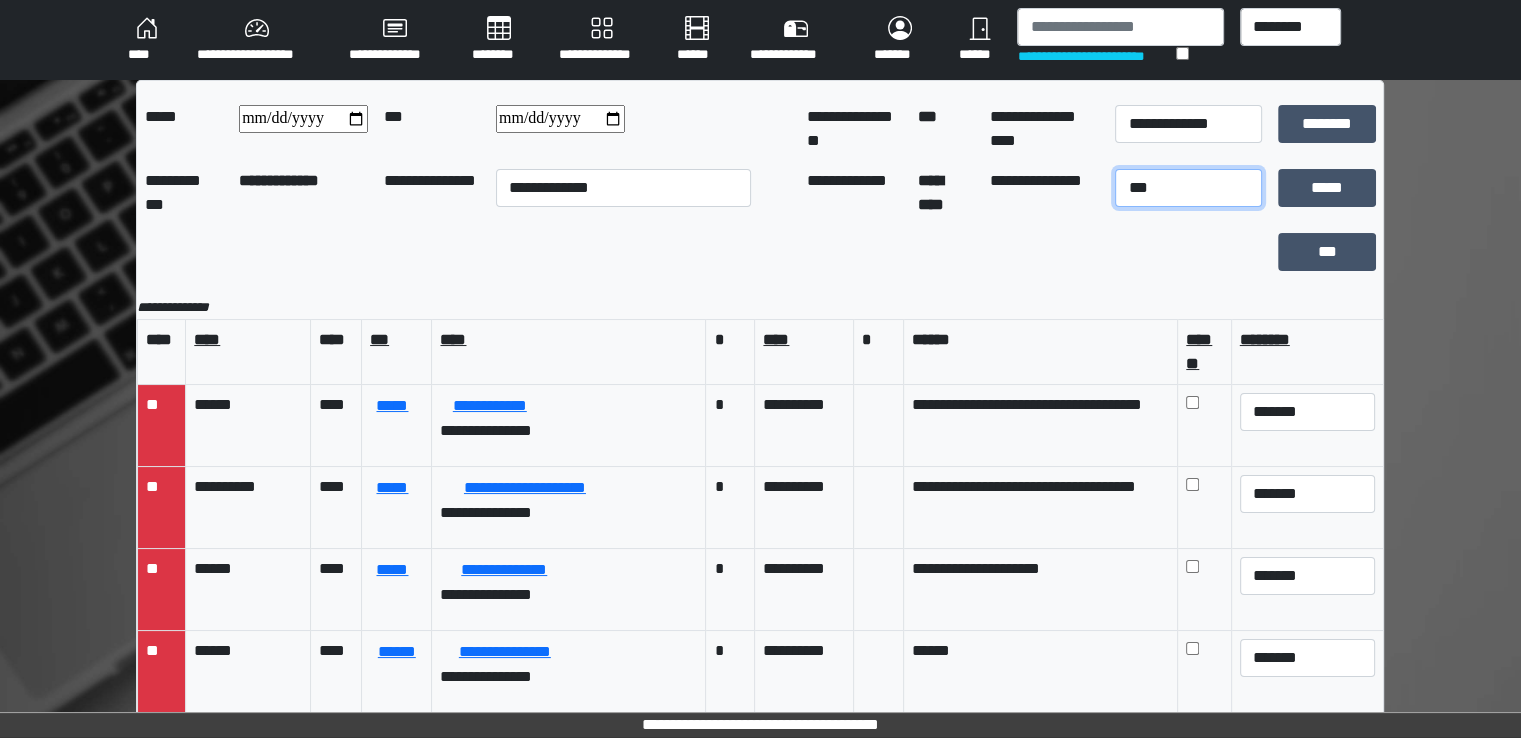 click on "**********" at bounding box center (1188, 188) 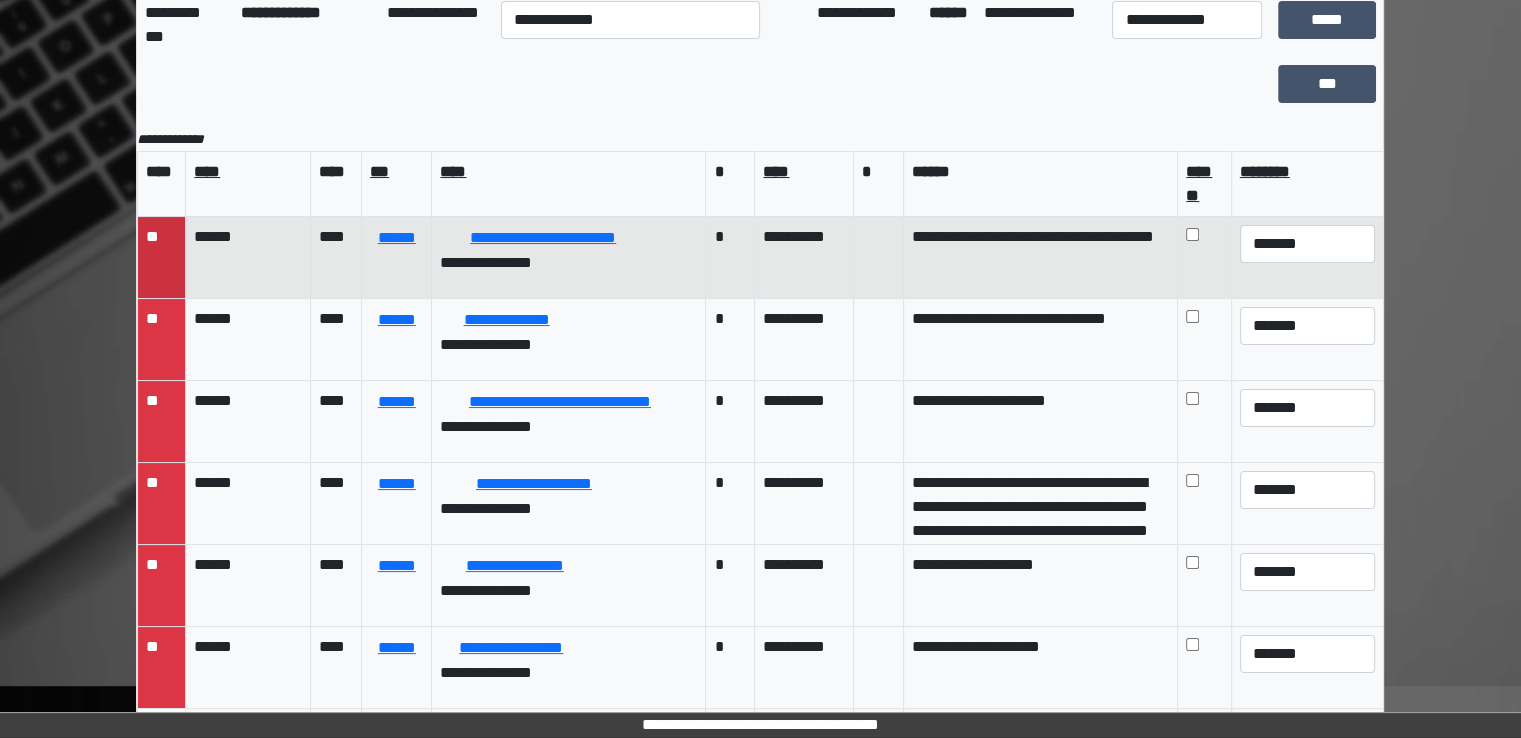 scroll, scrollTop: 174, scrollLeft: 0, axis: vertical 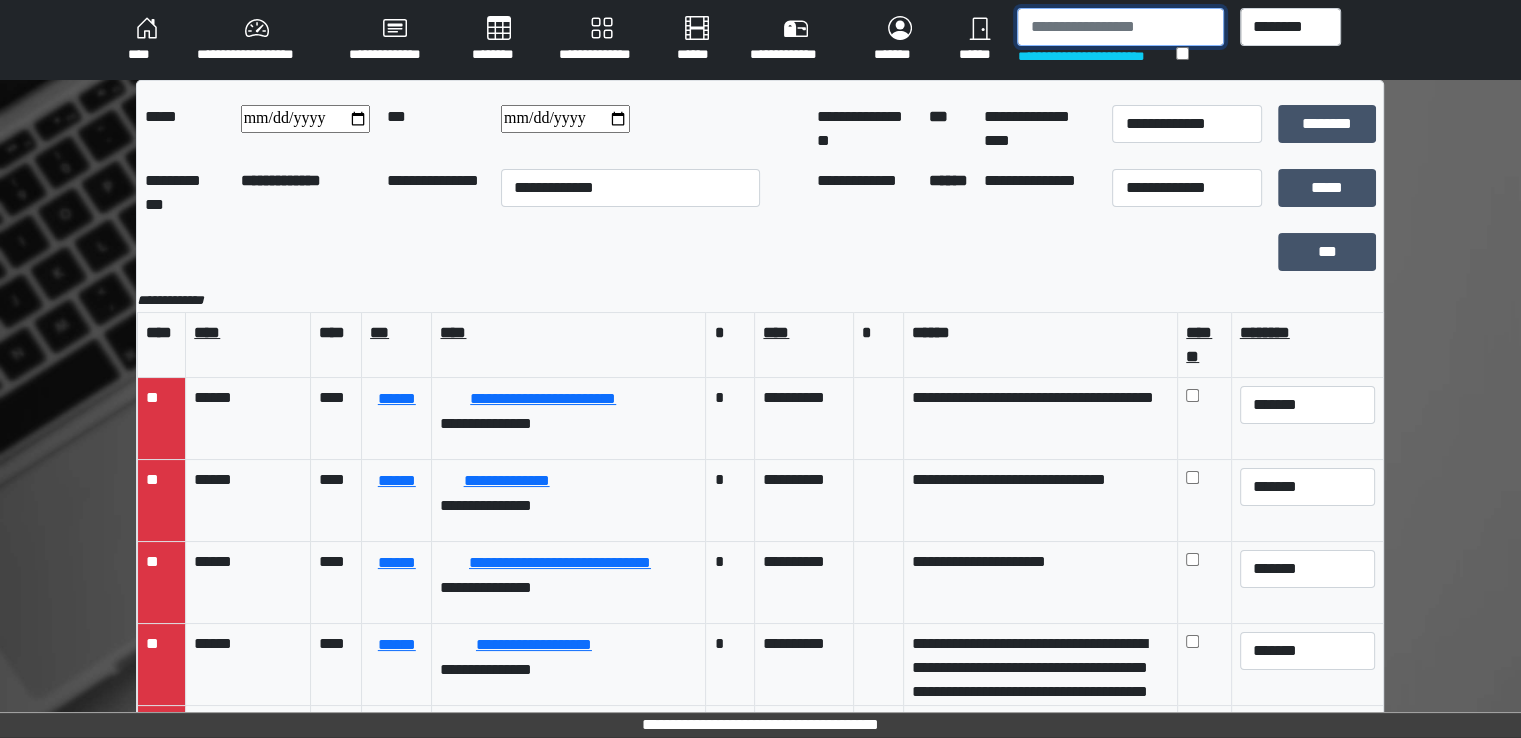 click at bounding box center [1120, 27] 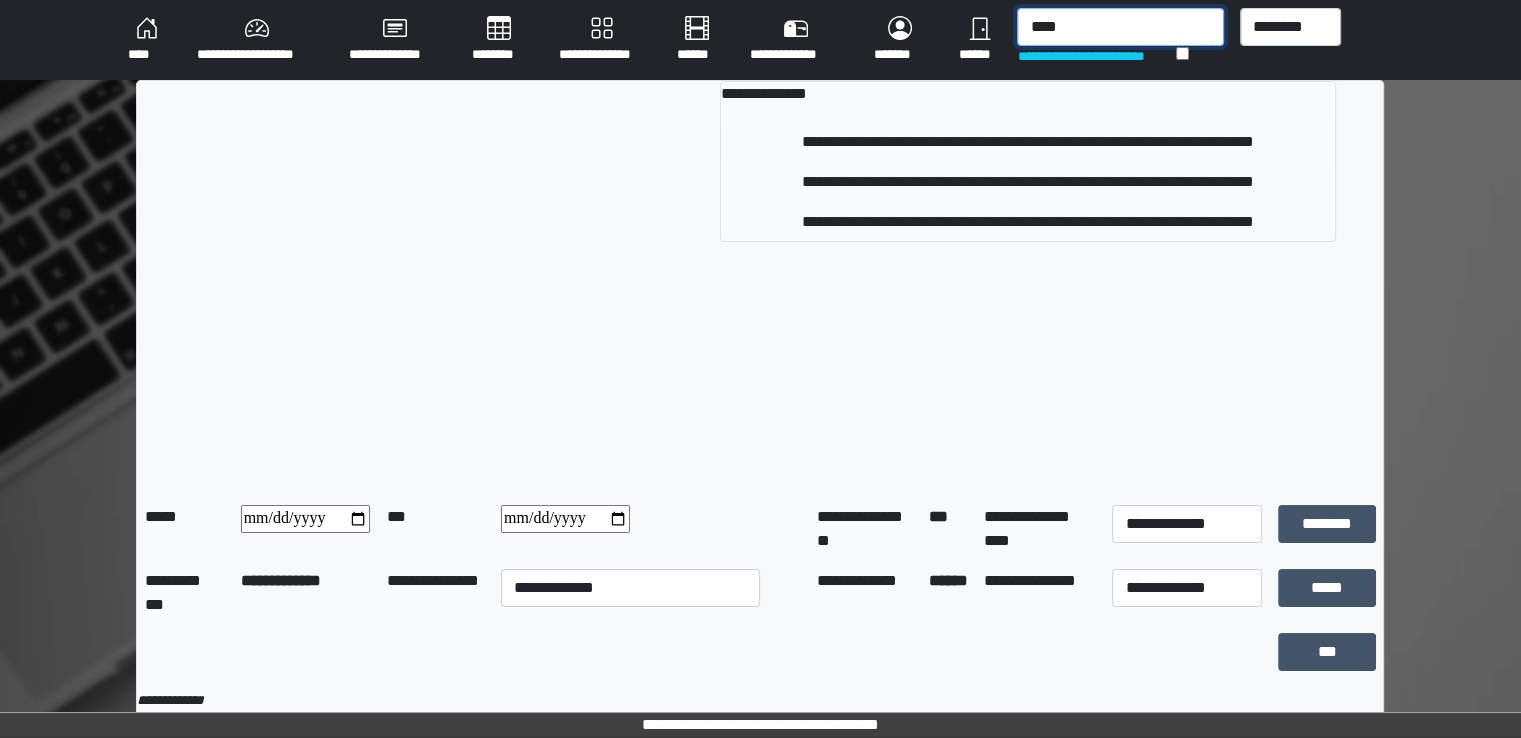 type on "****" 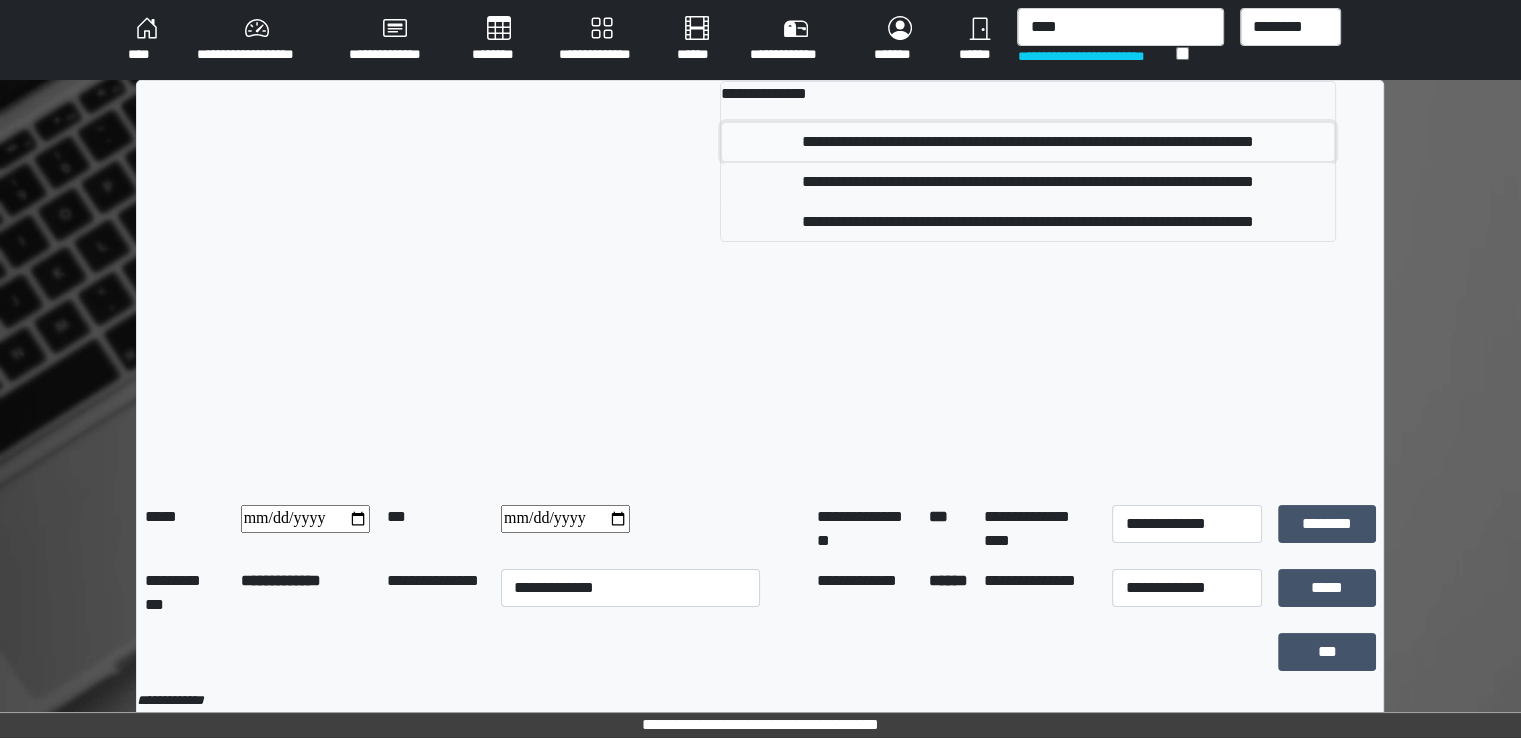 click on "**********" at bounding box center [1028, 142] 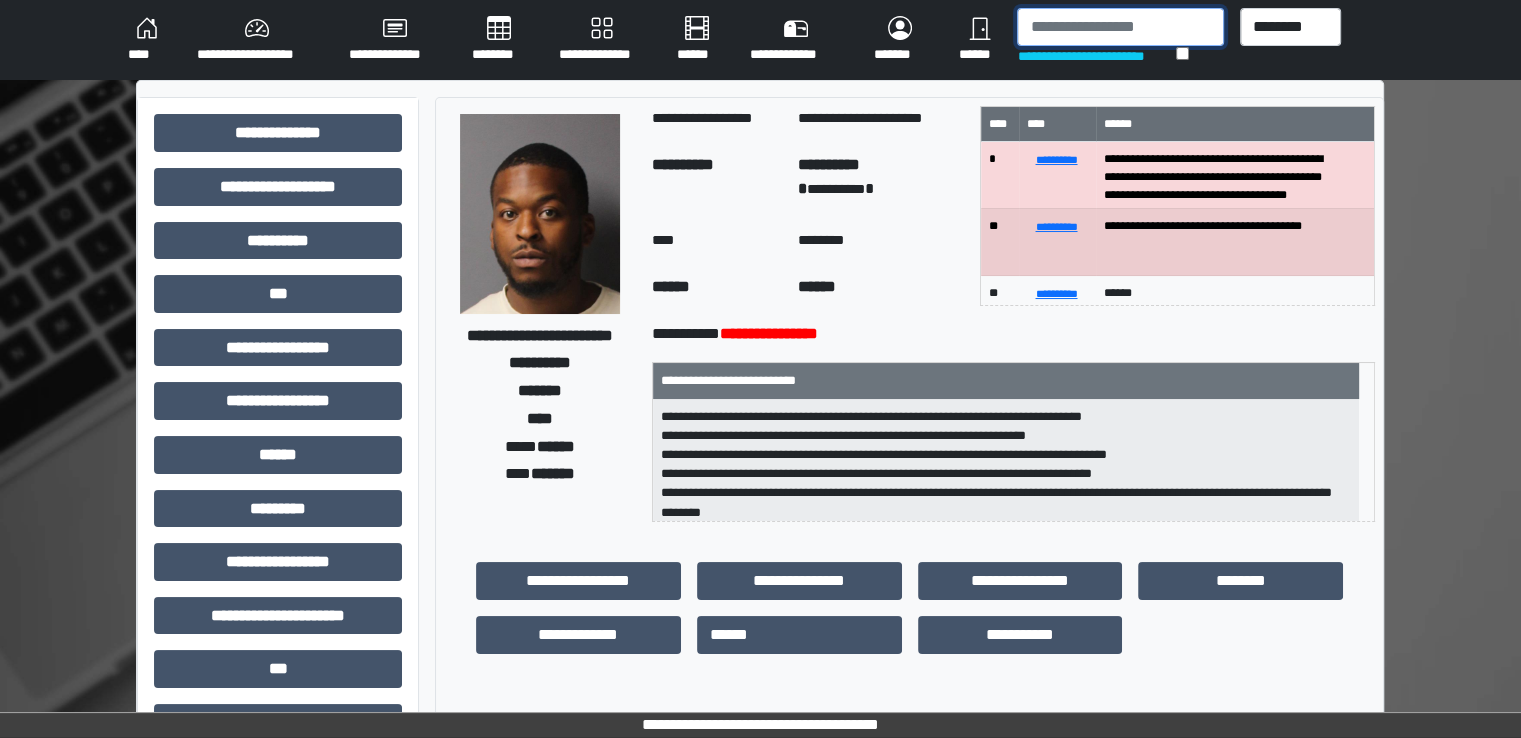 click at bounding box center (1120, 27) 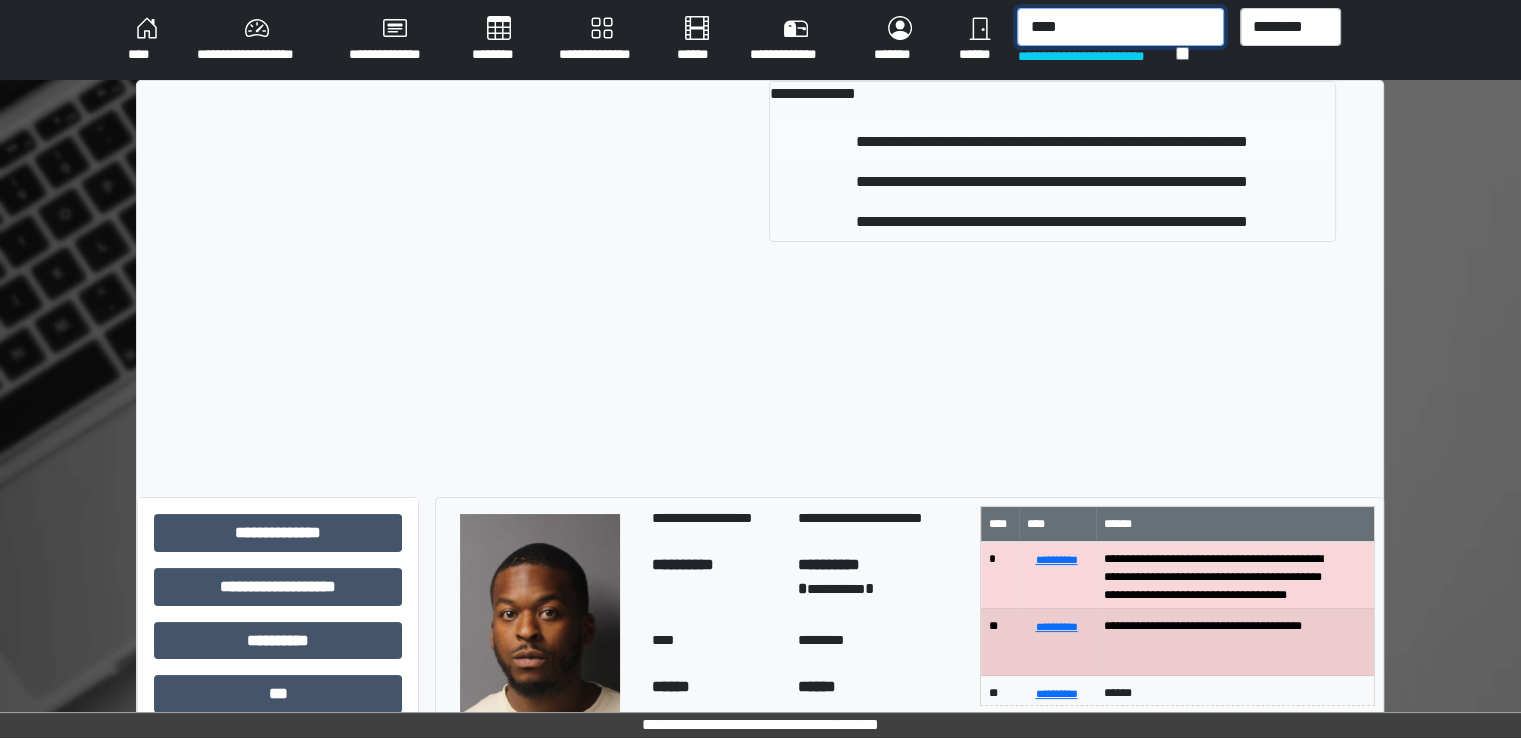 type on "****" 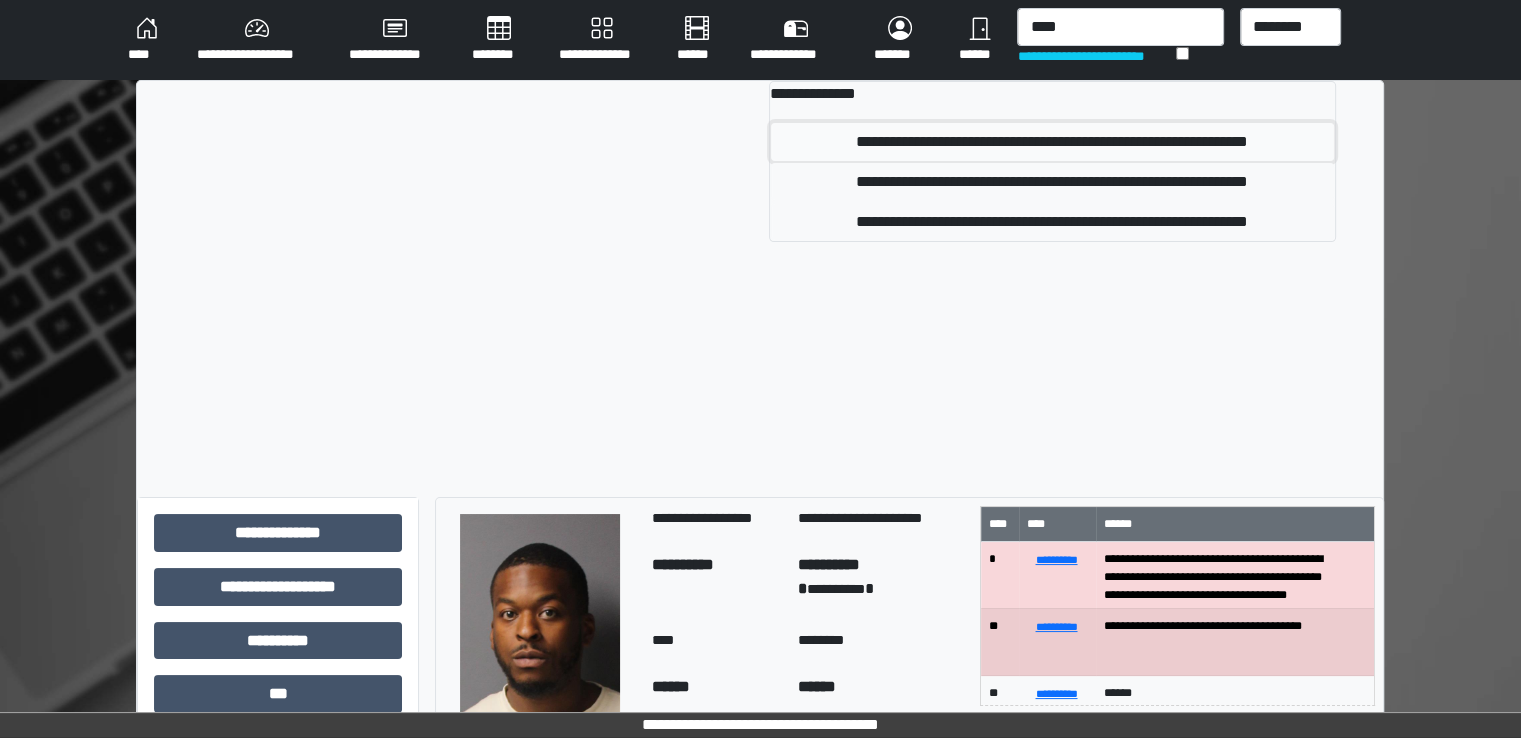 click on "**********" at bounding box center (1052, 142) 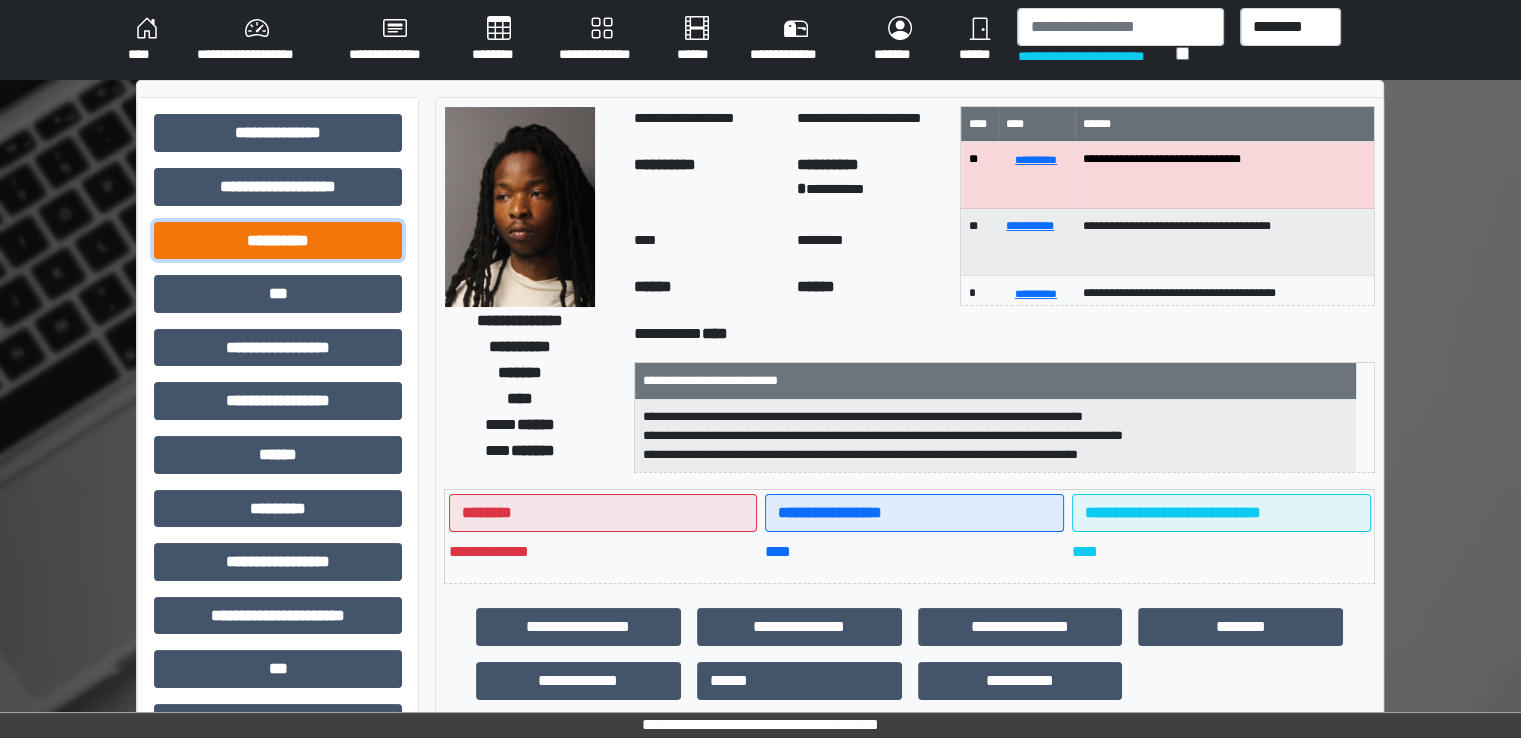 click on "**********" at bounding box center [278, 241] 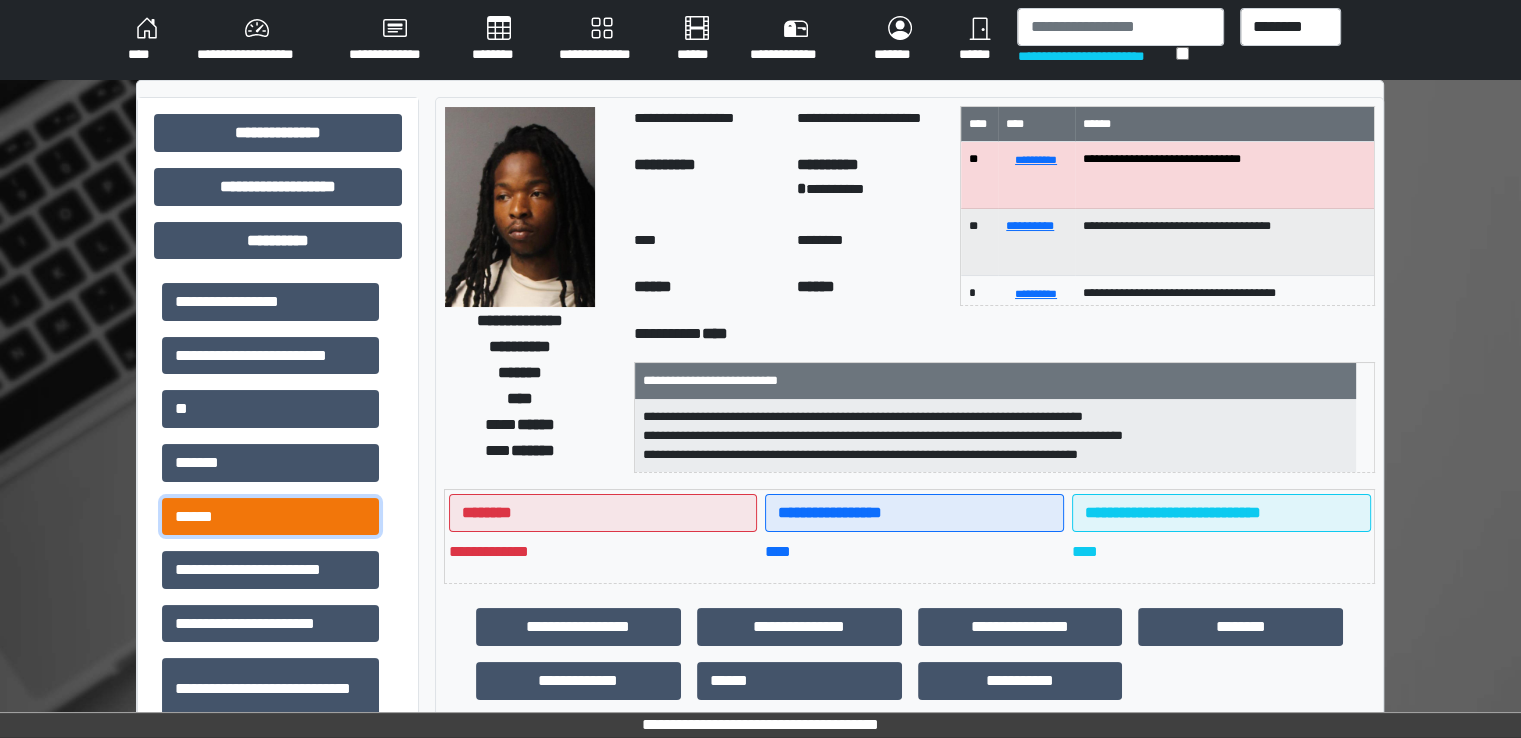click on "******" at bounding box center [270, 517] 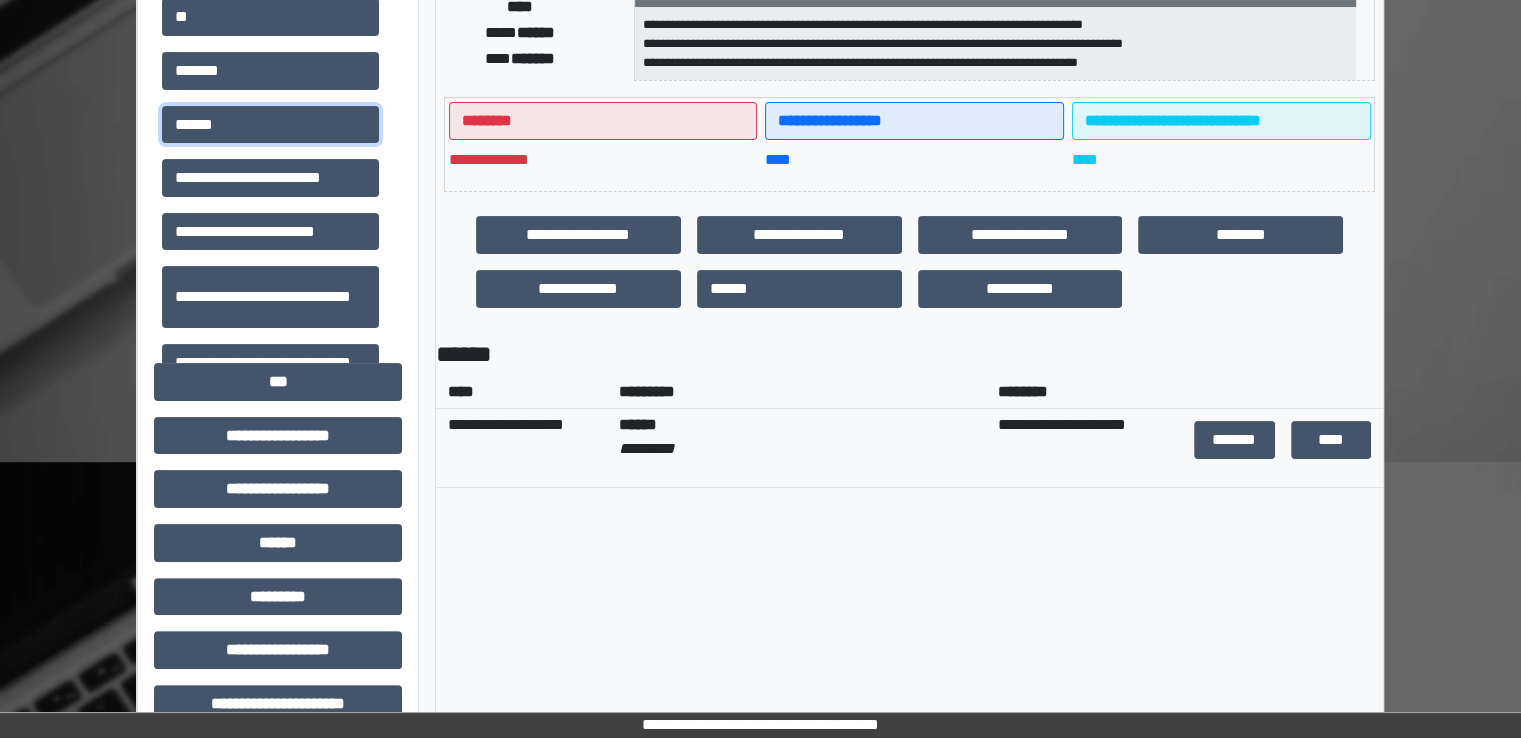 scroll, scrollTop: 400, scrollLeft: 0, axis: vertical 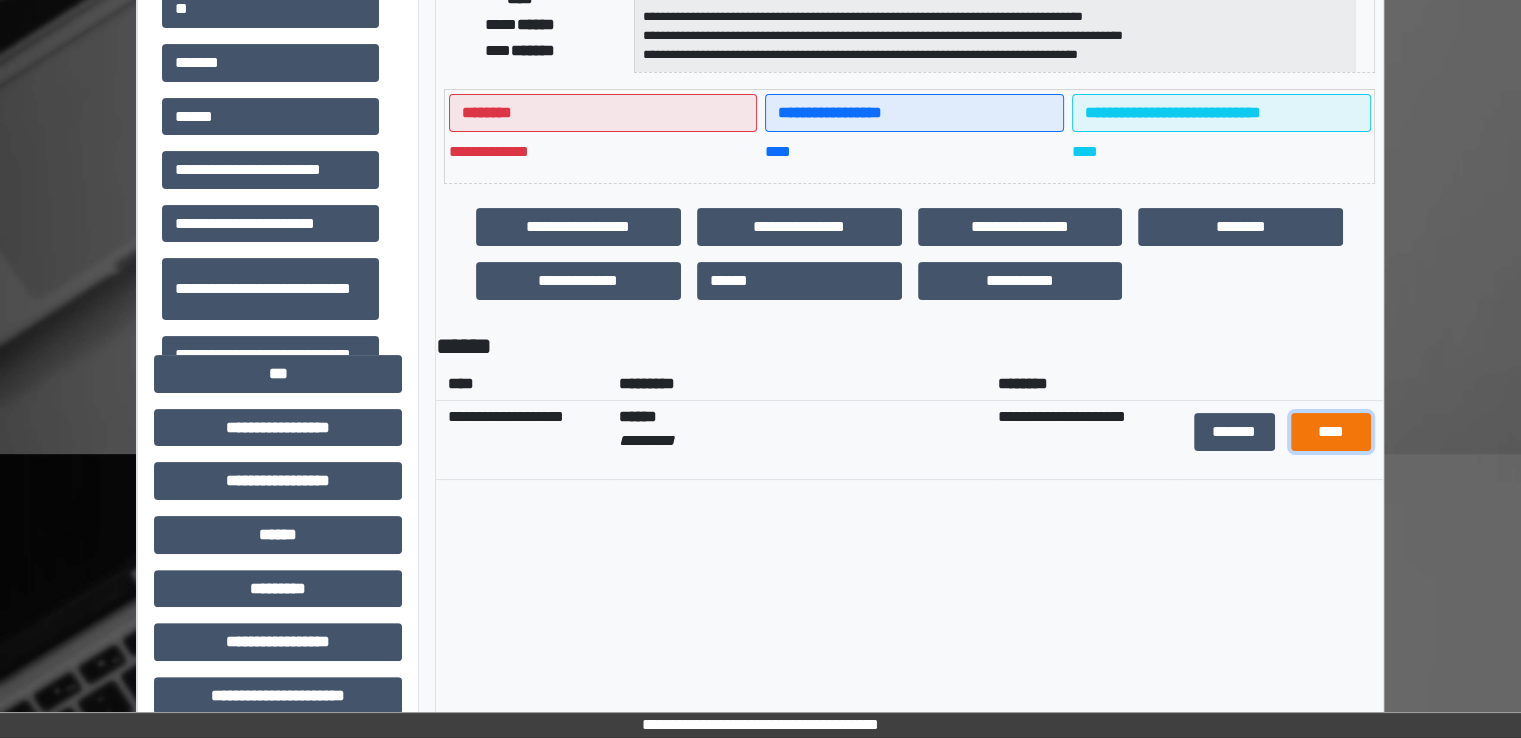 click on "****" at bounding box center (1331, 432) 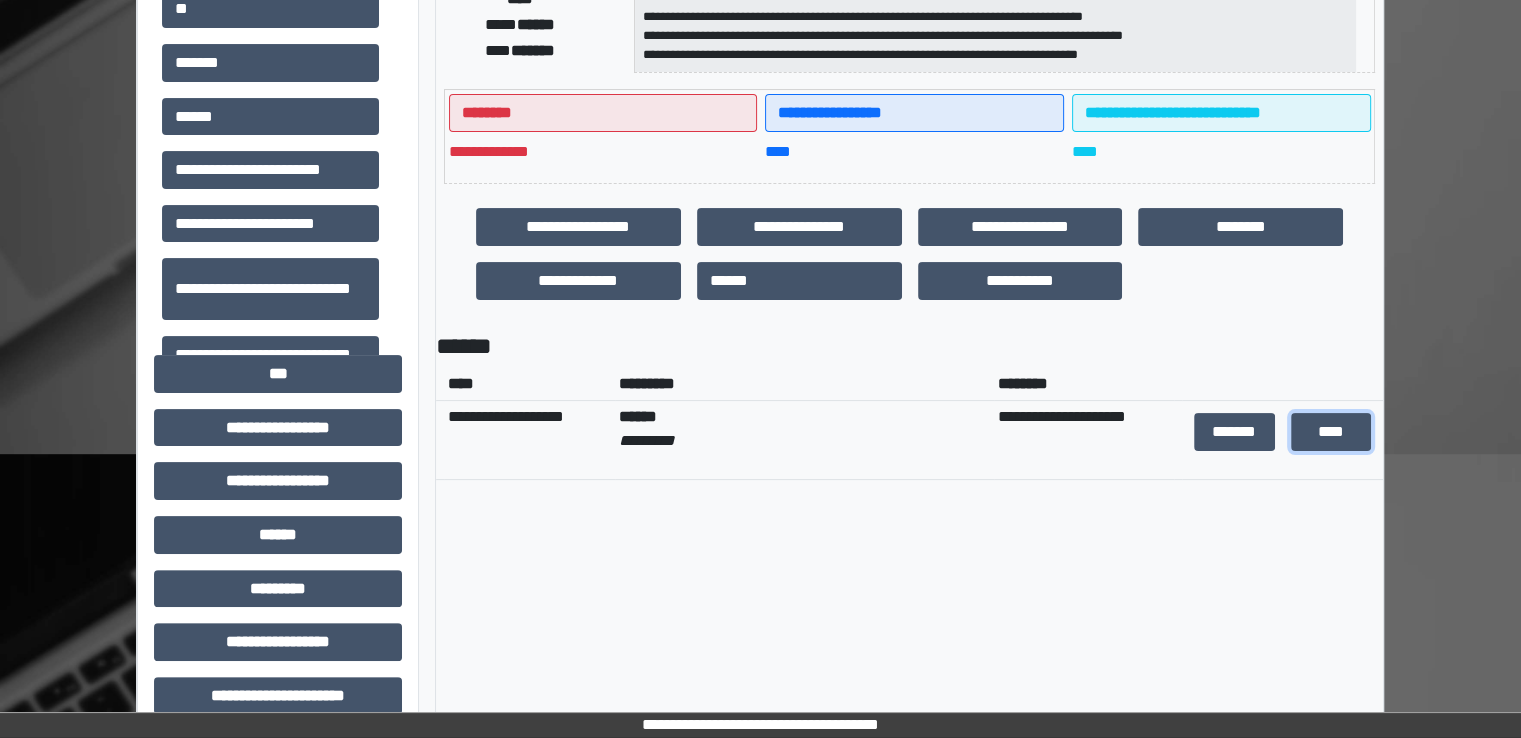 scroll, scrollTop: 0, scrollLeft: 0, axis: both 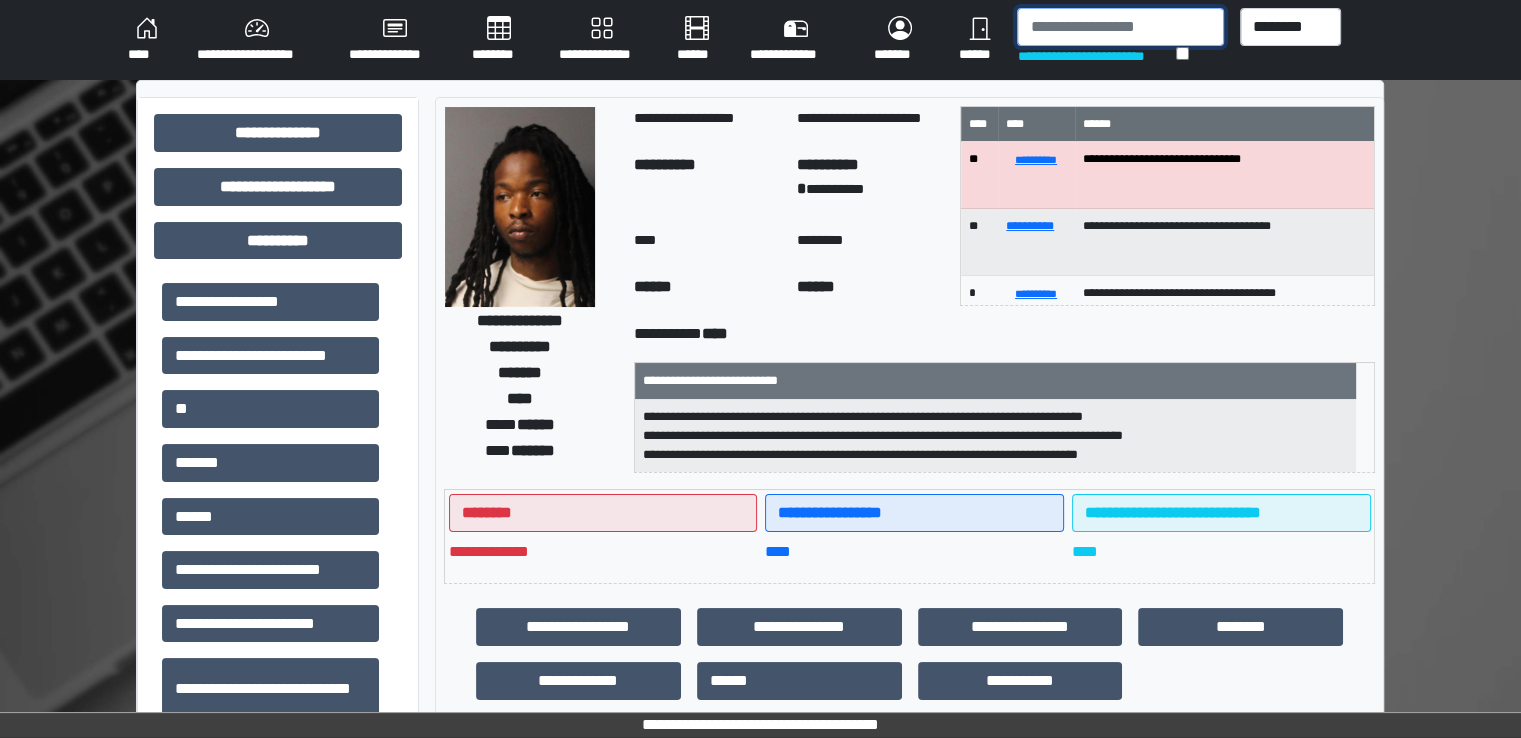 click at bounding box center [1120, 27] 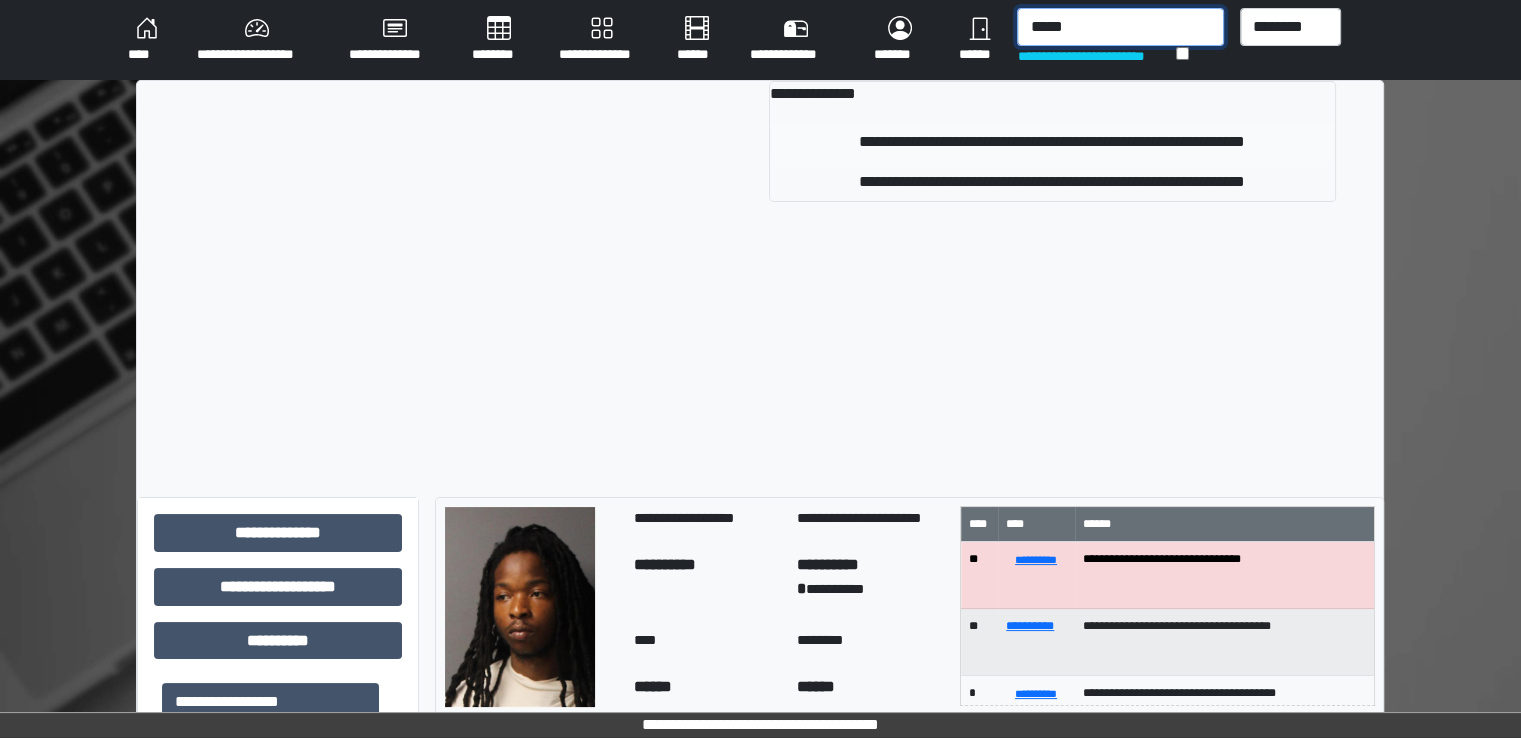 type on "*****" 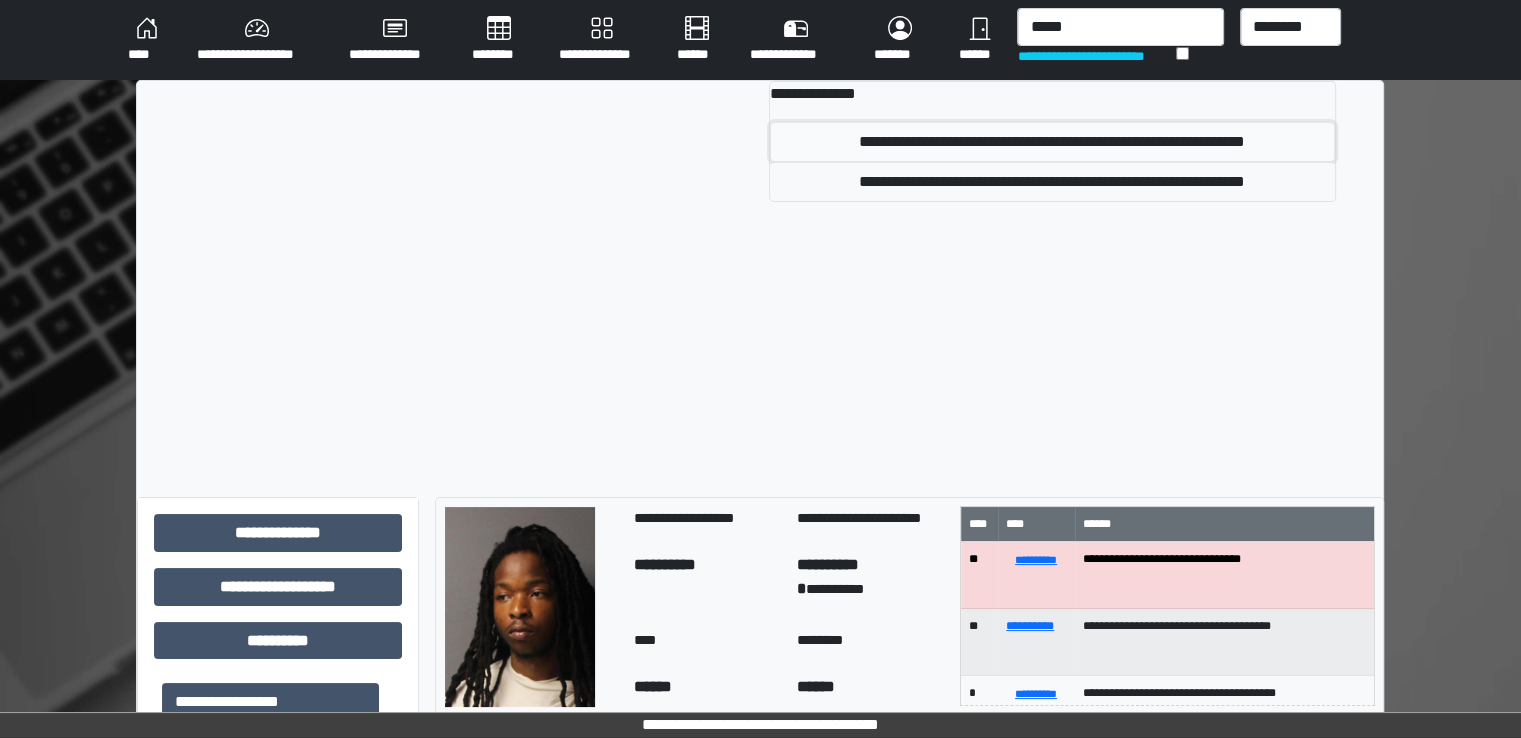 click on "**********" at bounding box center [1052, 142] 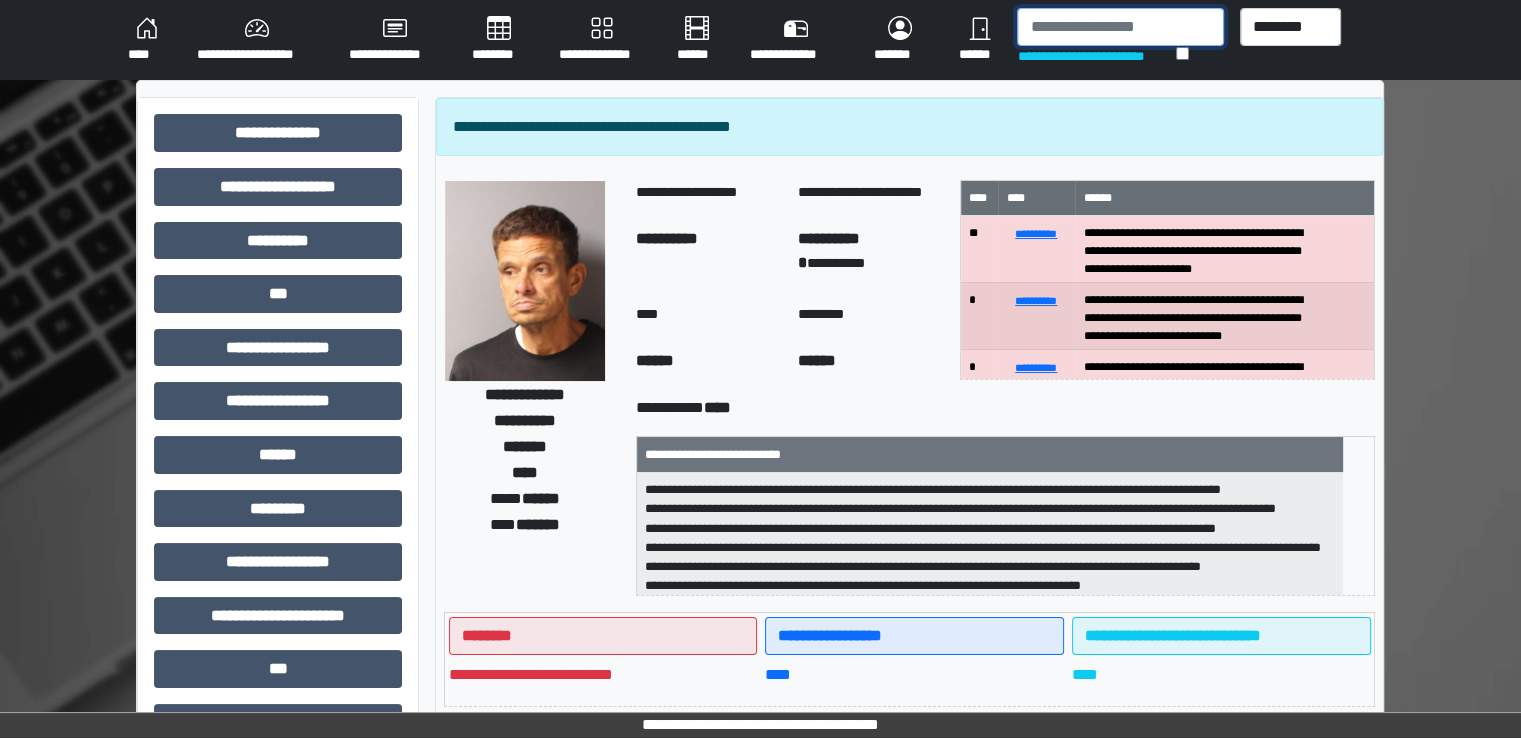 click at bounding box center [1120, 27] 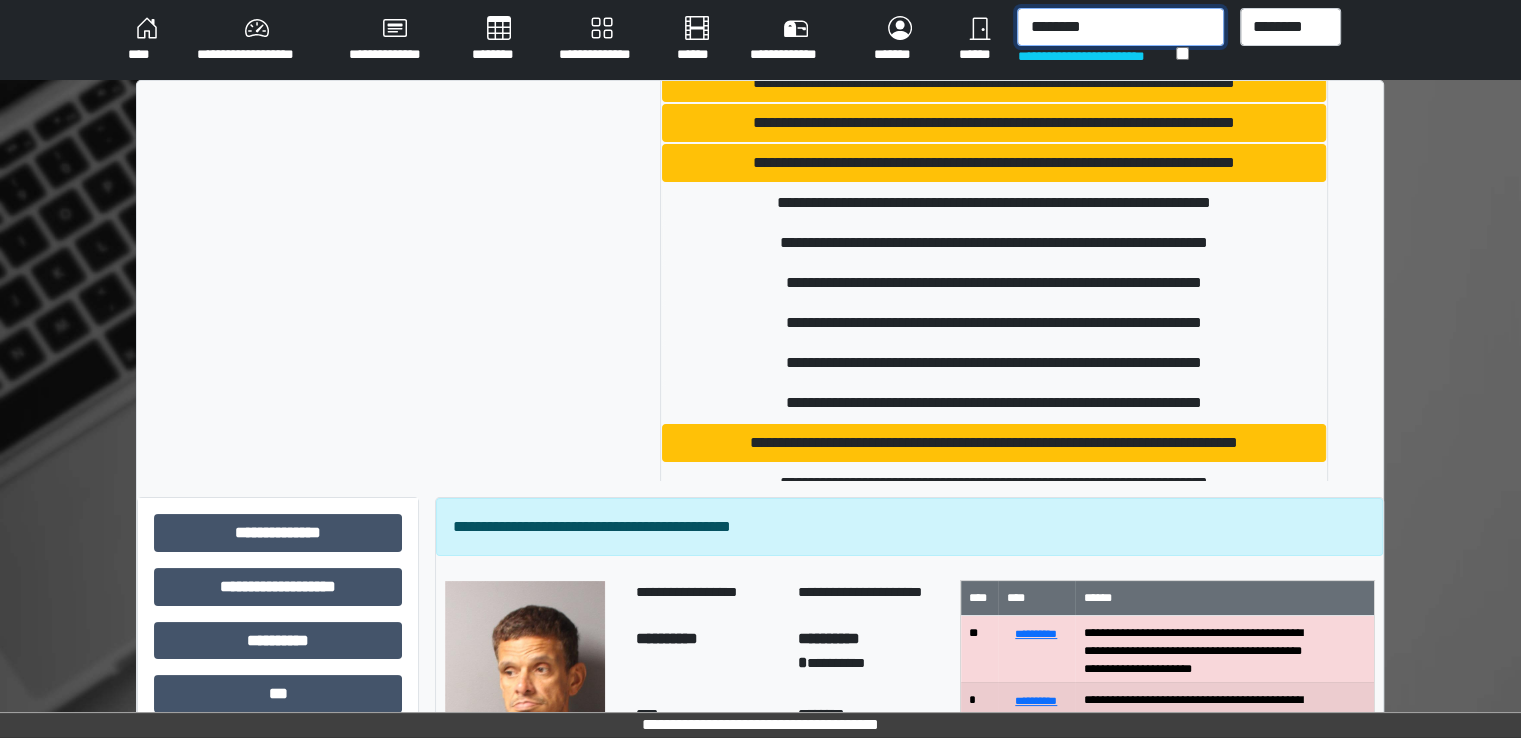 scroll, scrollTop: 800, scrollLeft: 0, axis: vertical 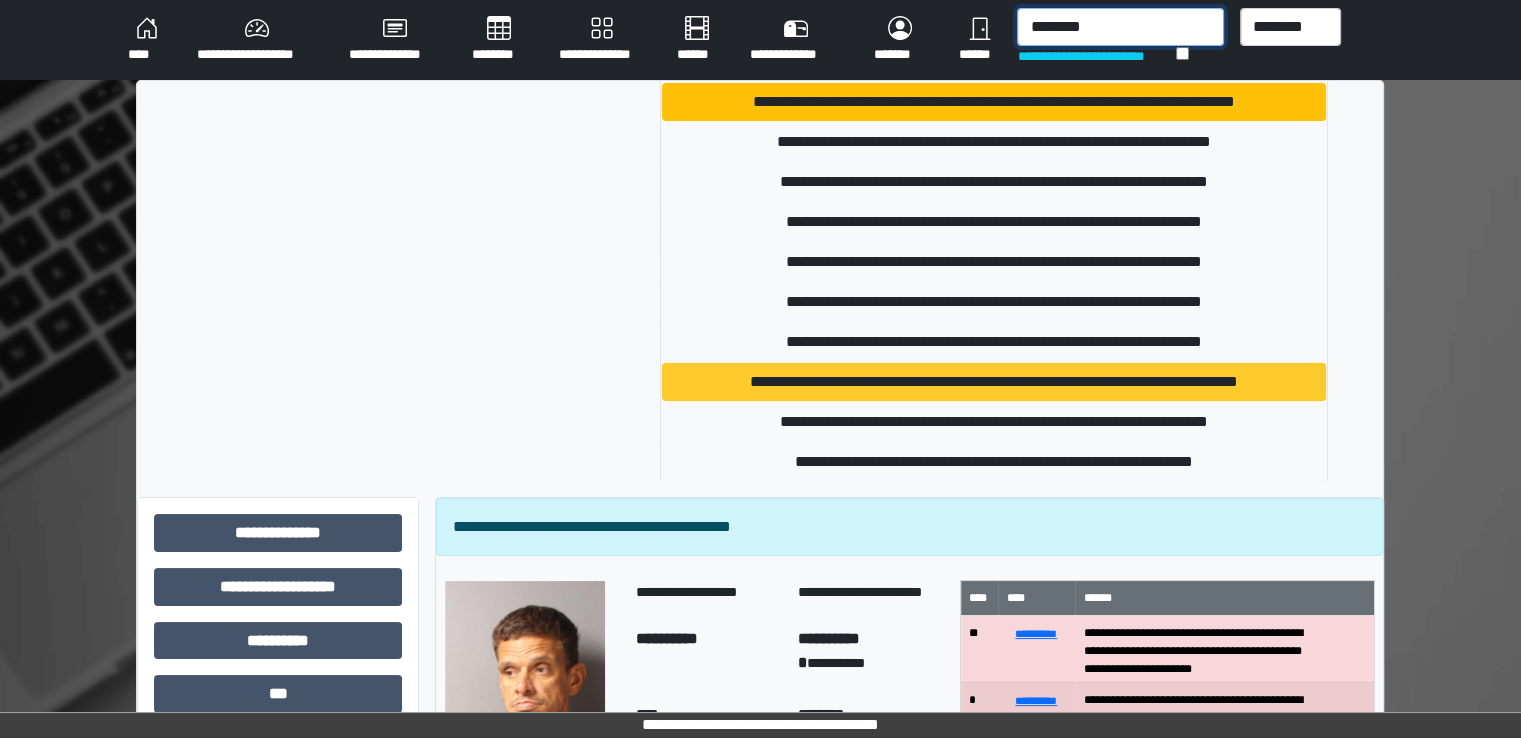 type on "********" 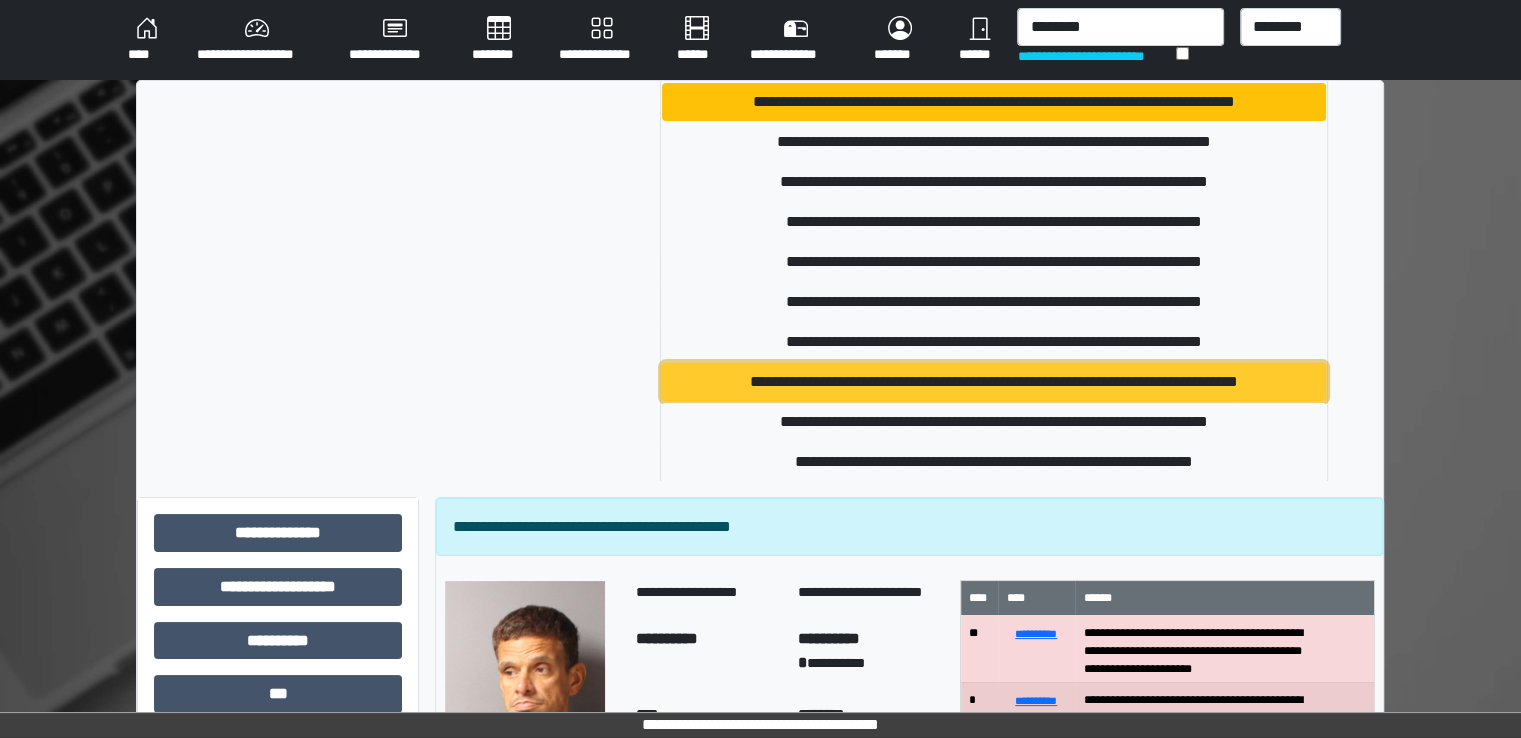 click on "**********" at bounding box center (994, 382) 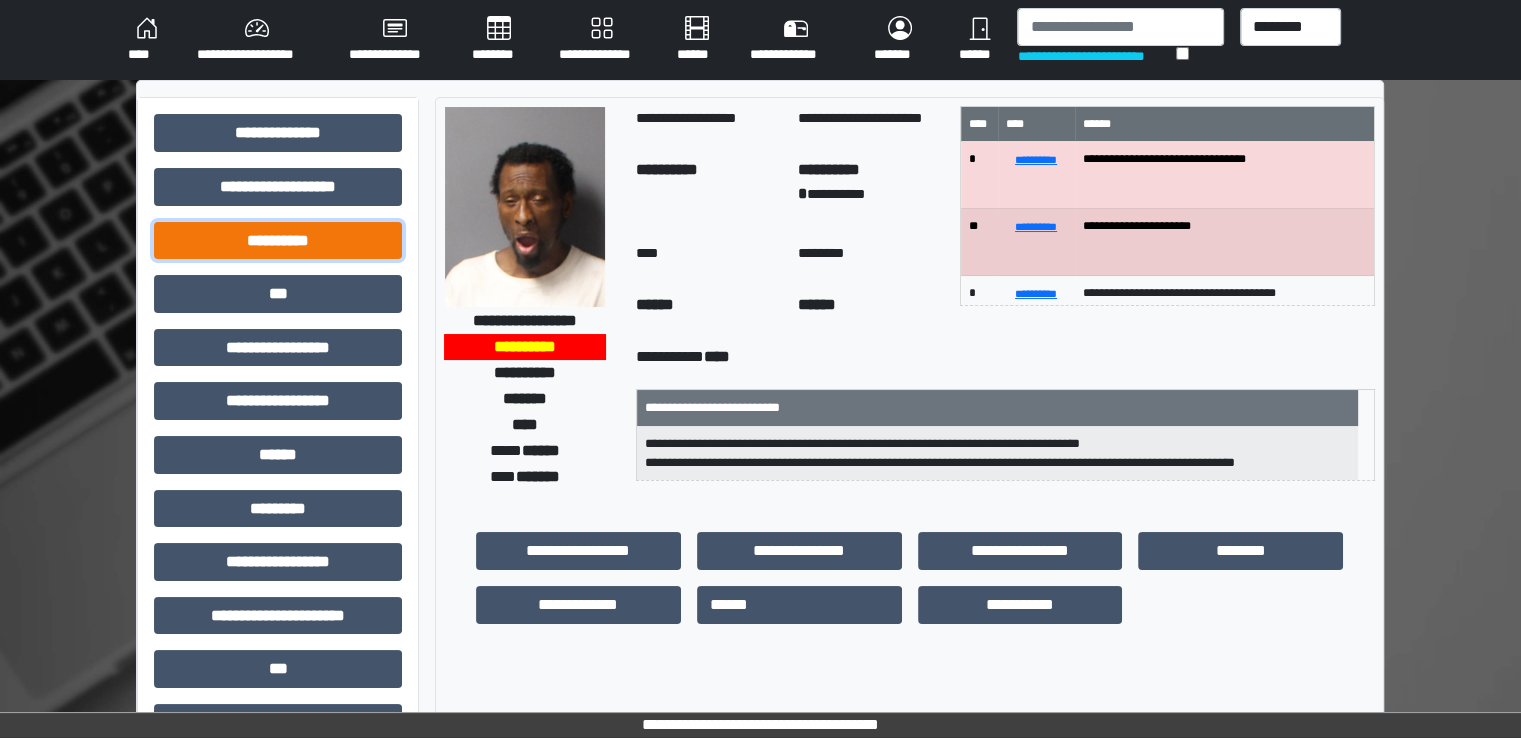 click on "**********" at bounding box center (278, 241) 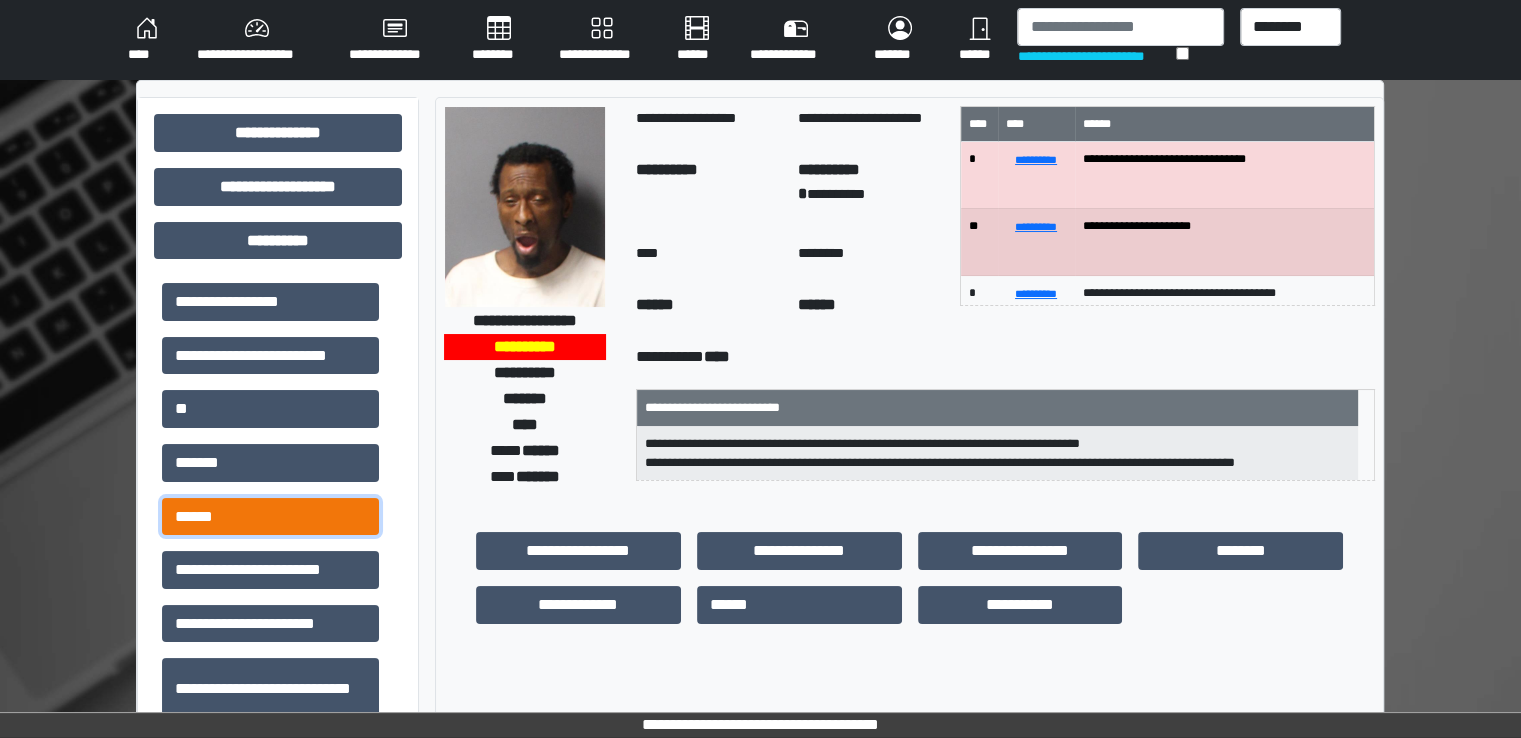 click on "******" at bounding box center [270, 517] 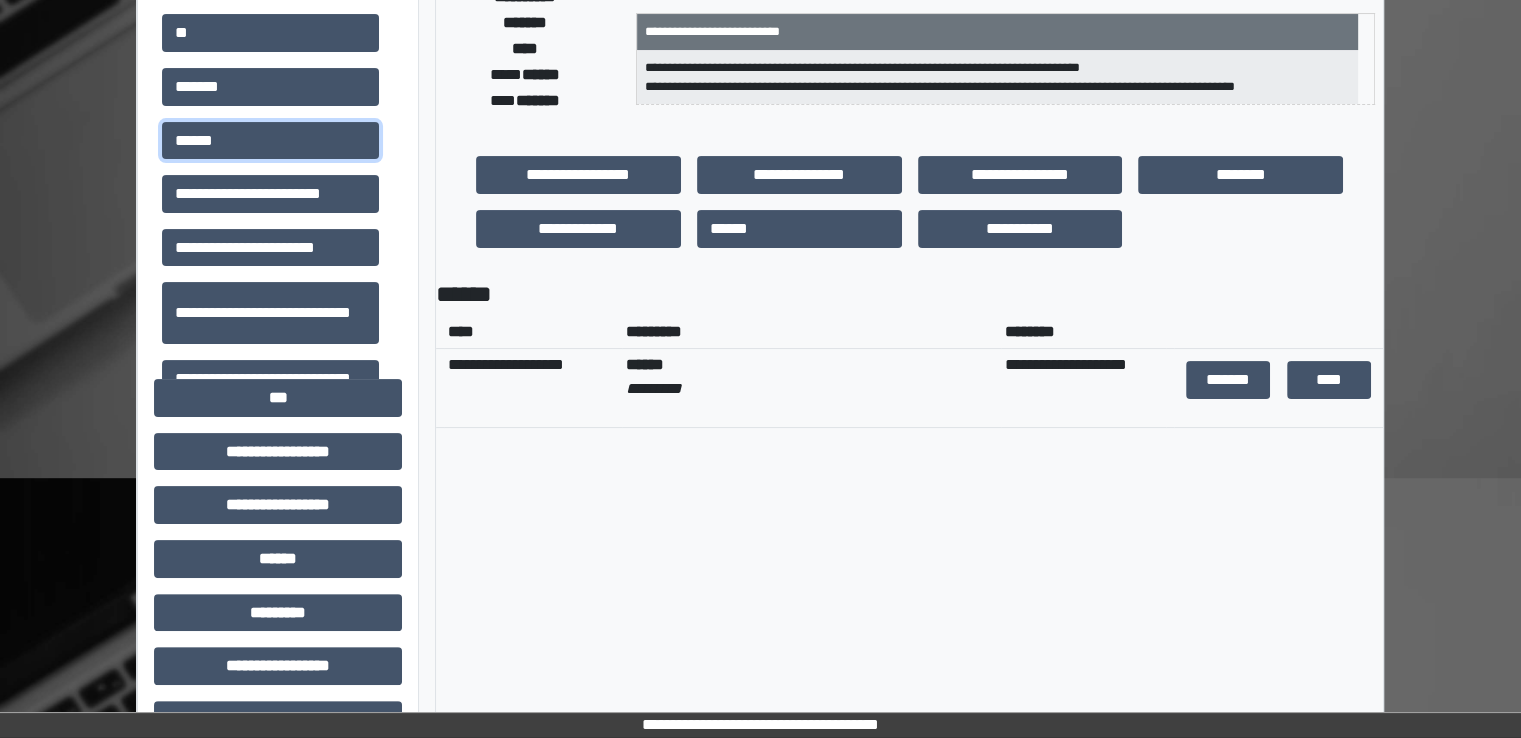 scroll, scrollTop: 400, scrollLeft: 0, axis: vertical 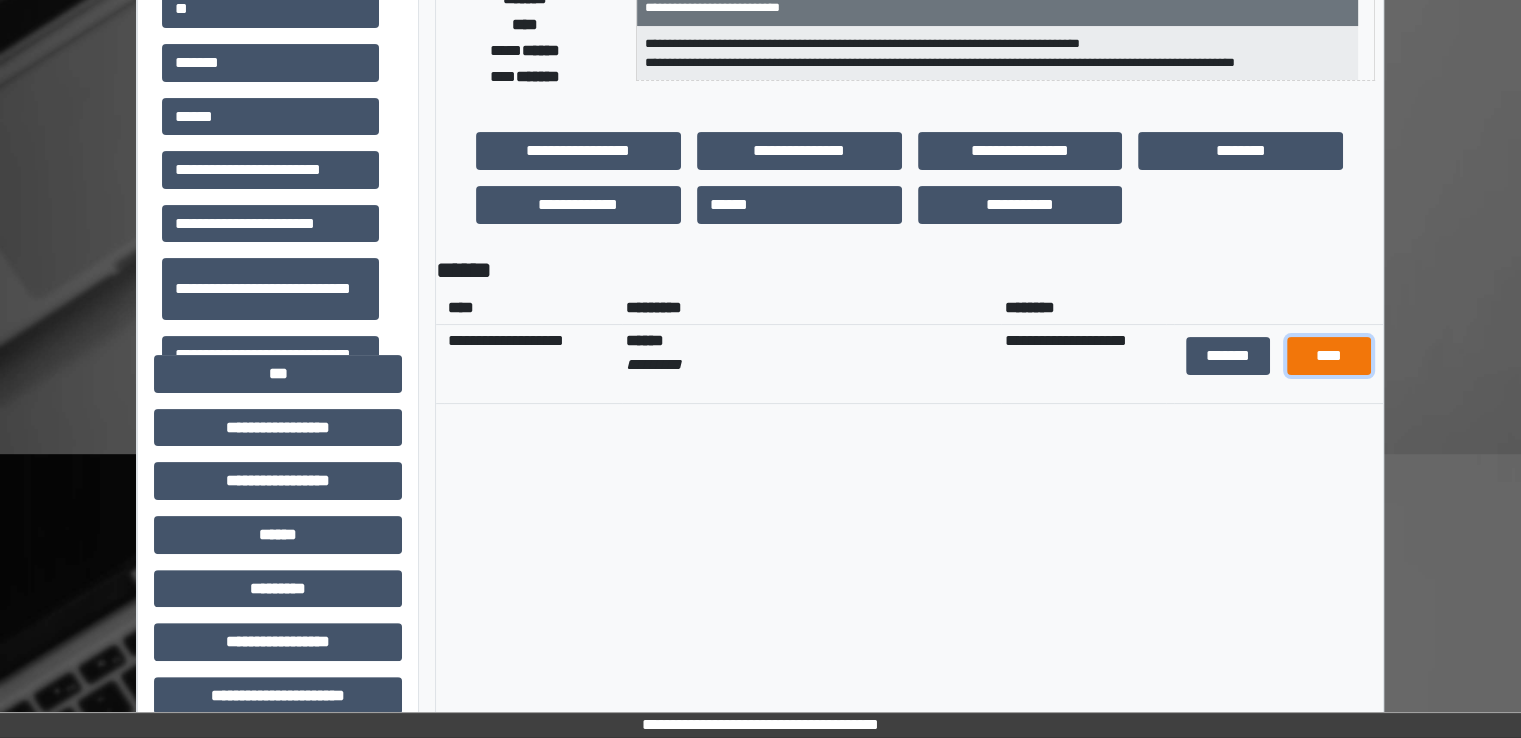click on "****" at bounding box center (1329, 356) 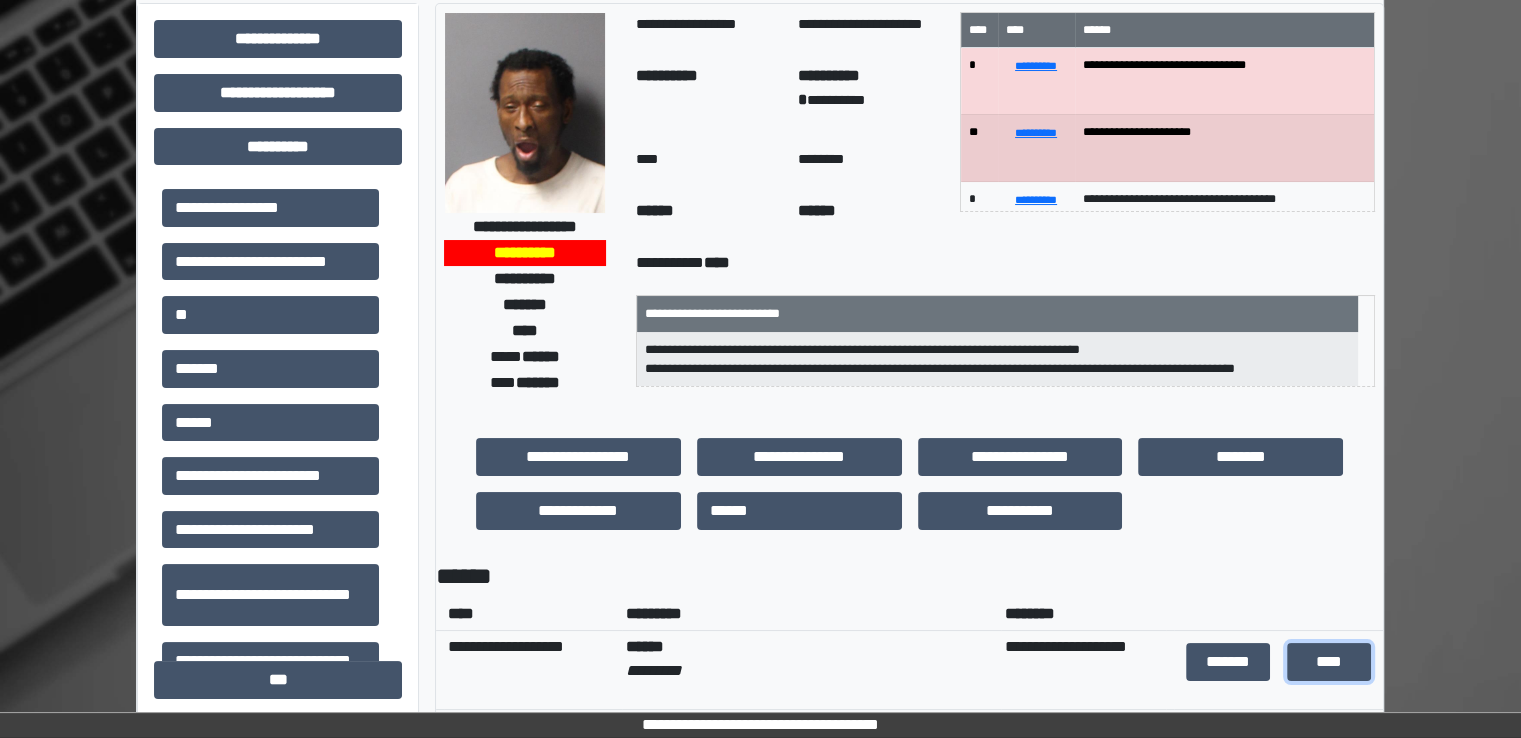 scroll, scrollTop: 0, scrollLeft: 0, axis: both 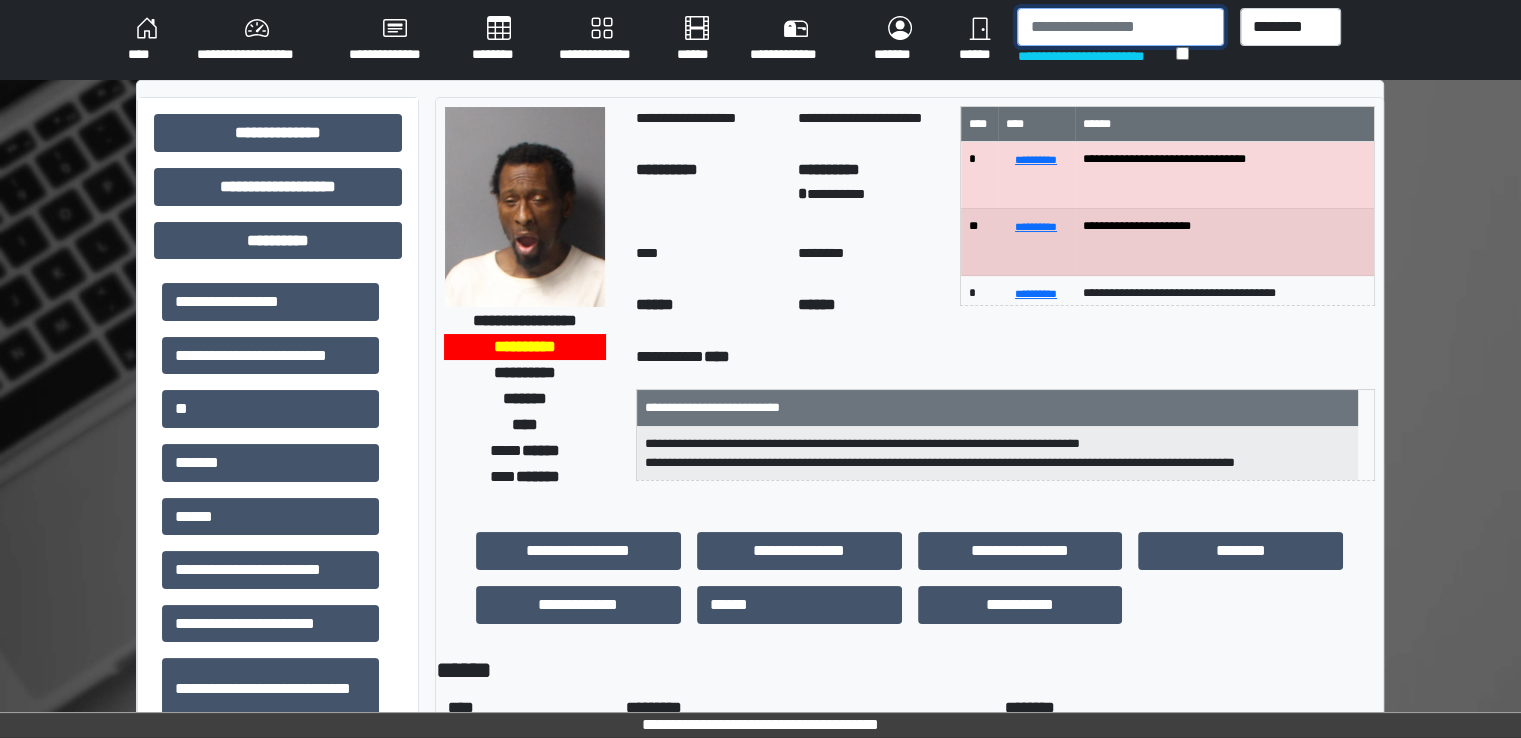 click at bounding box center (1120, 27) 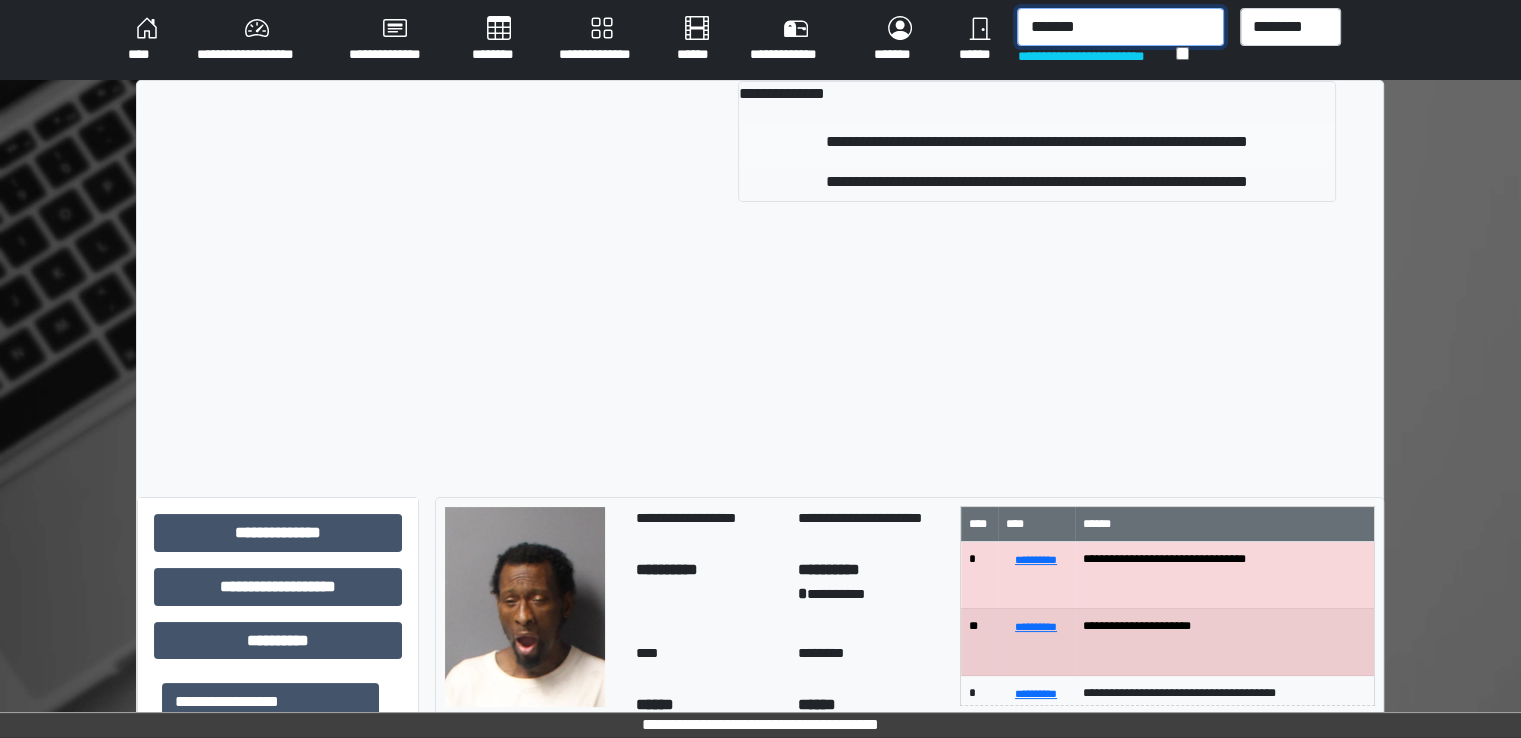 type on "*******" 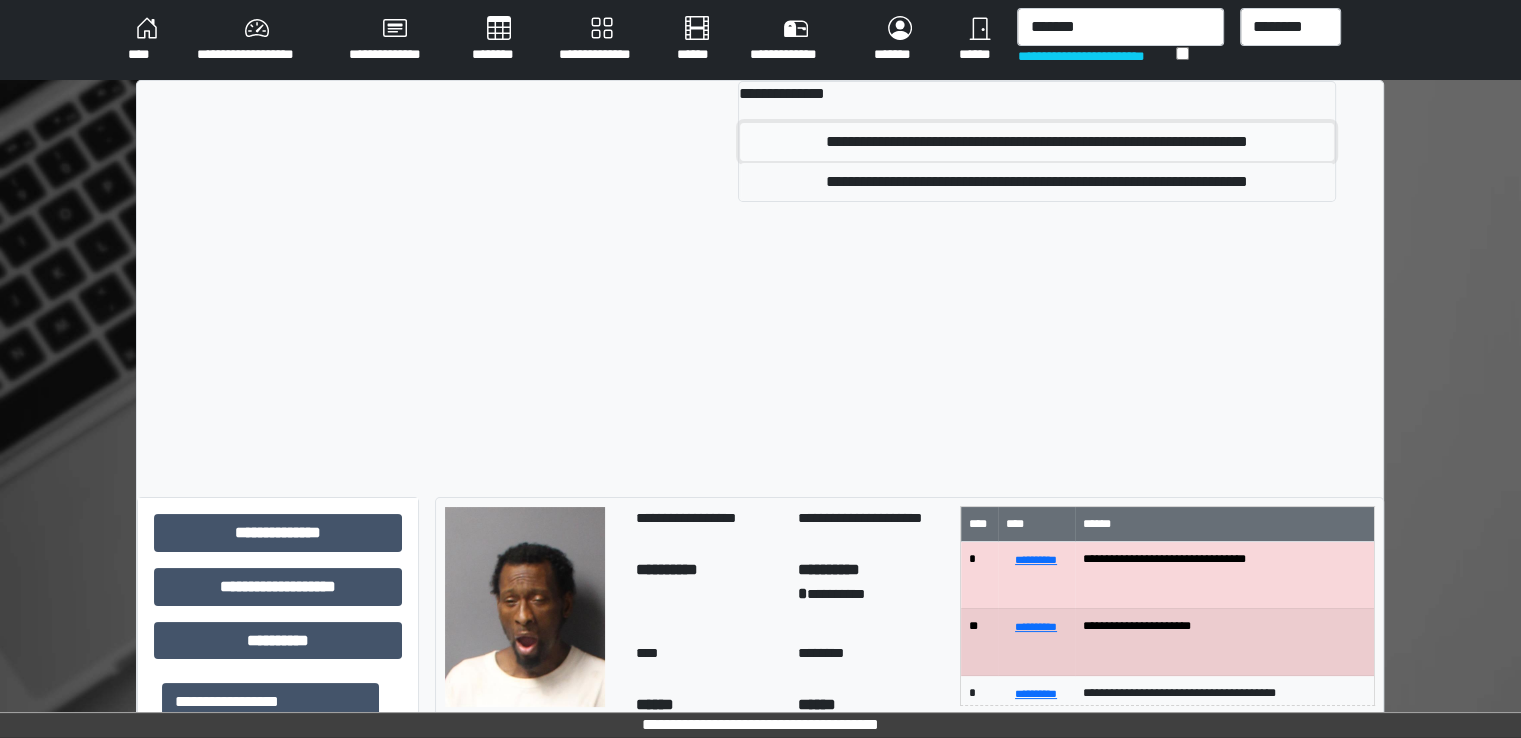 click on "**********" at bounding box center [1037, 142] 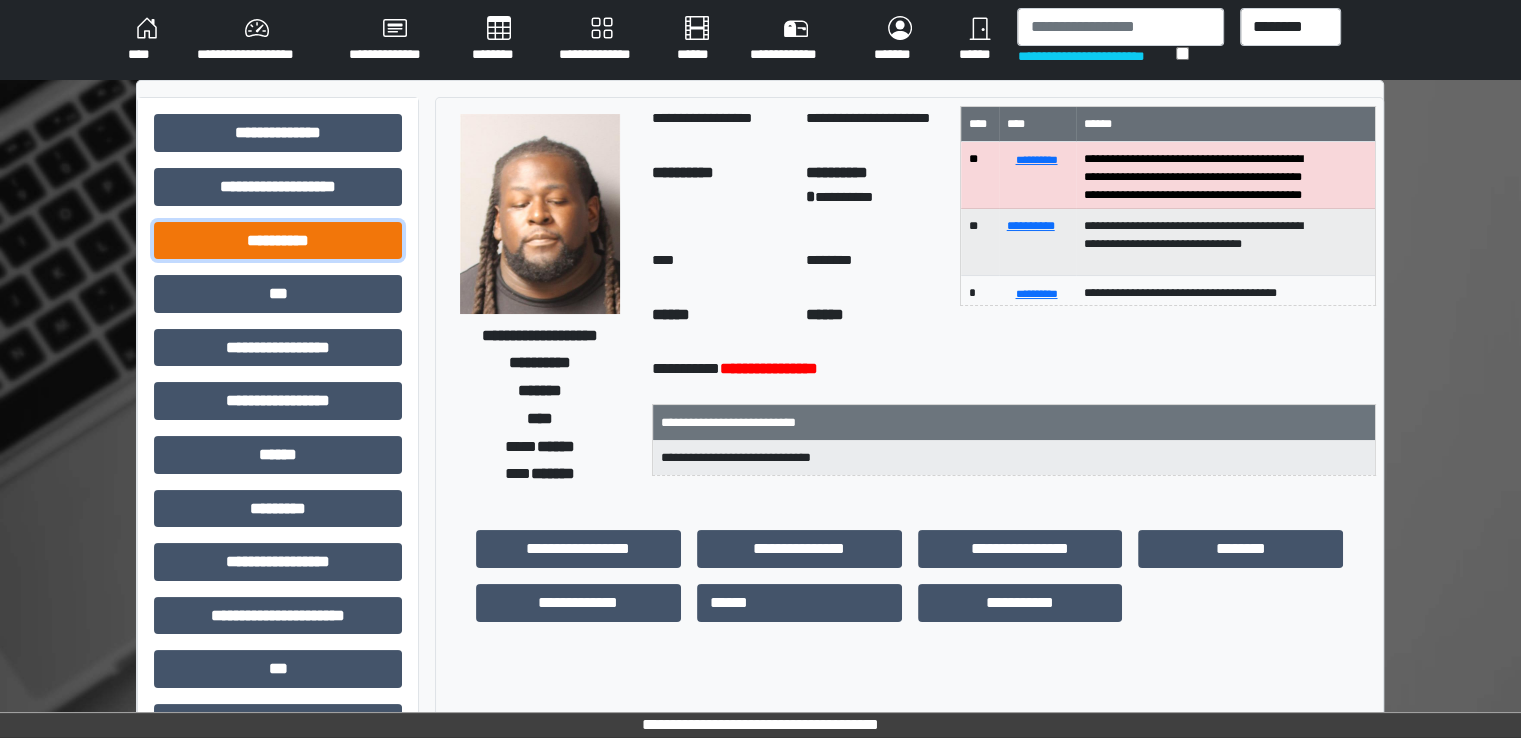 click on "**********" at bounding box center (278, 241) 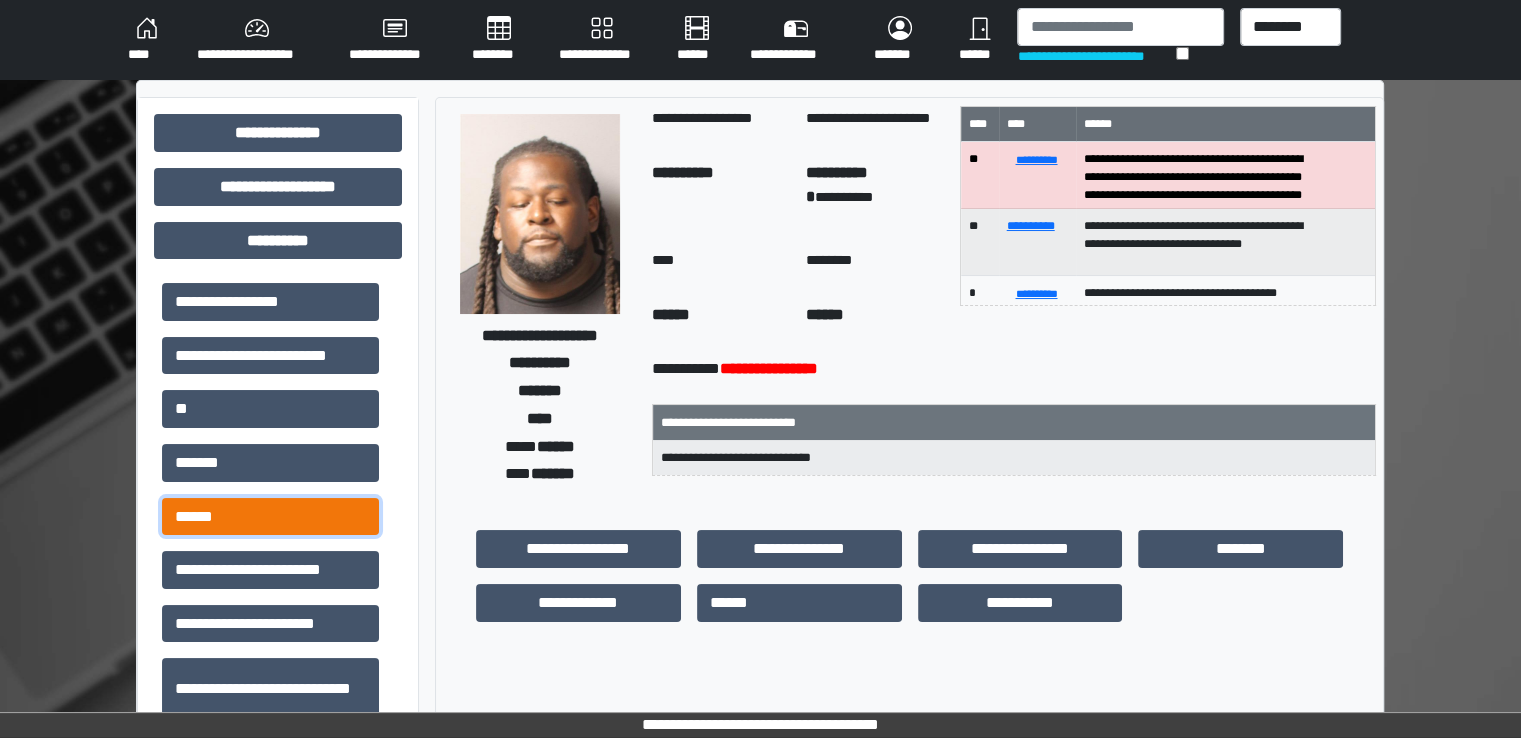 click on "******" at bounding box center (270, 517) 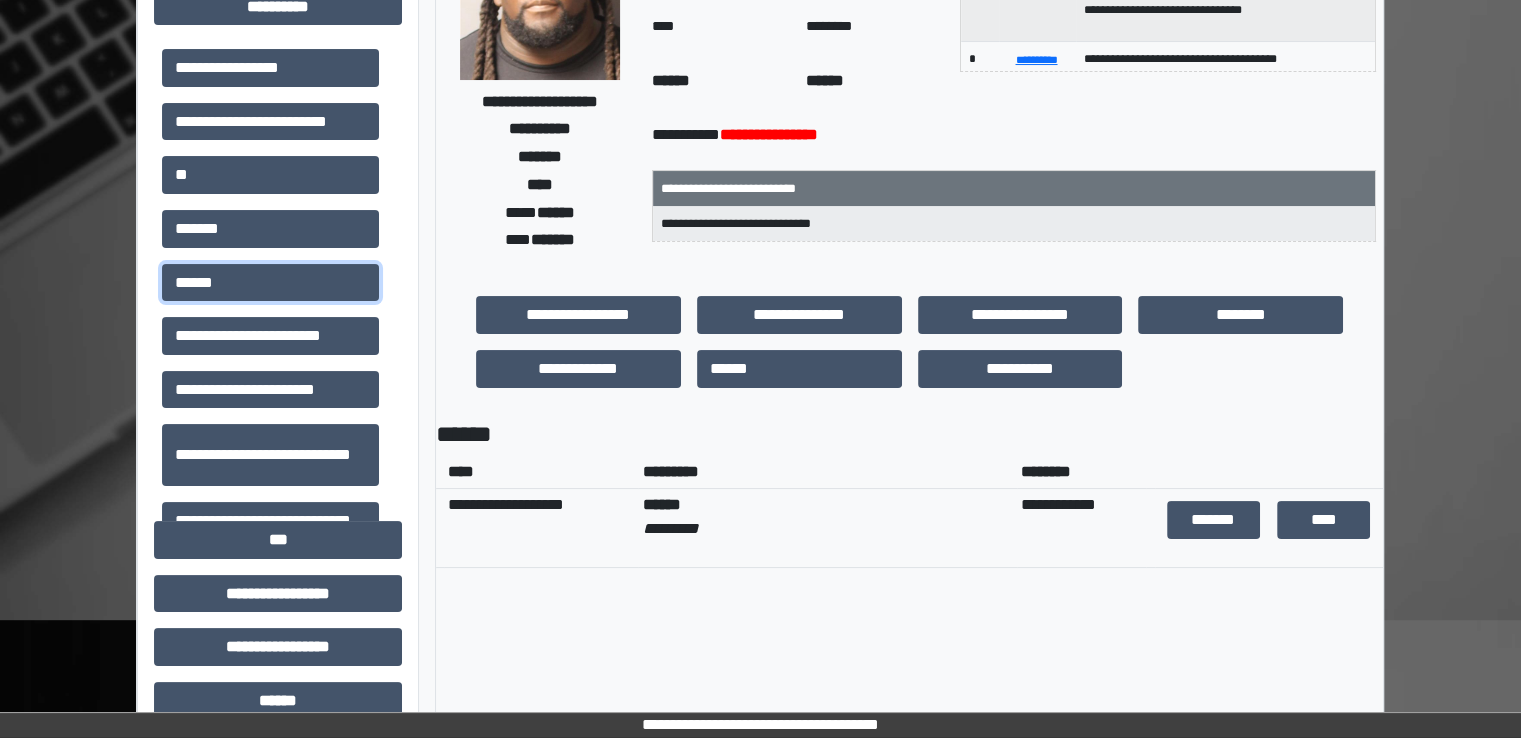 scroll, scrollTop: 300, scrollLeft: 0, axis: vertical 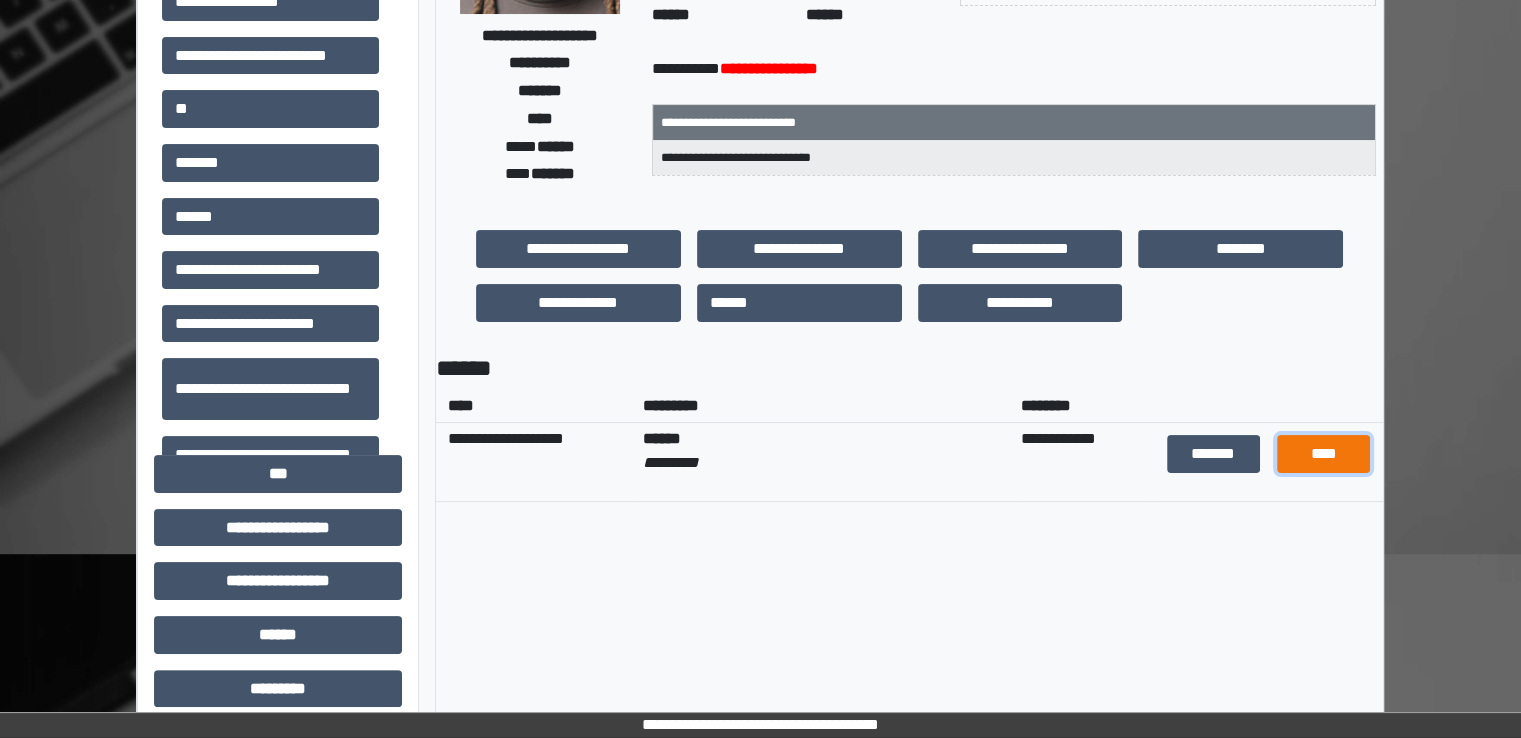 click on "****" at bounding box center [1323, 454] 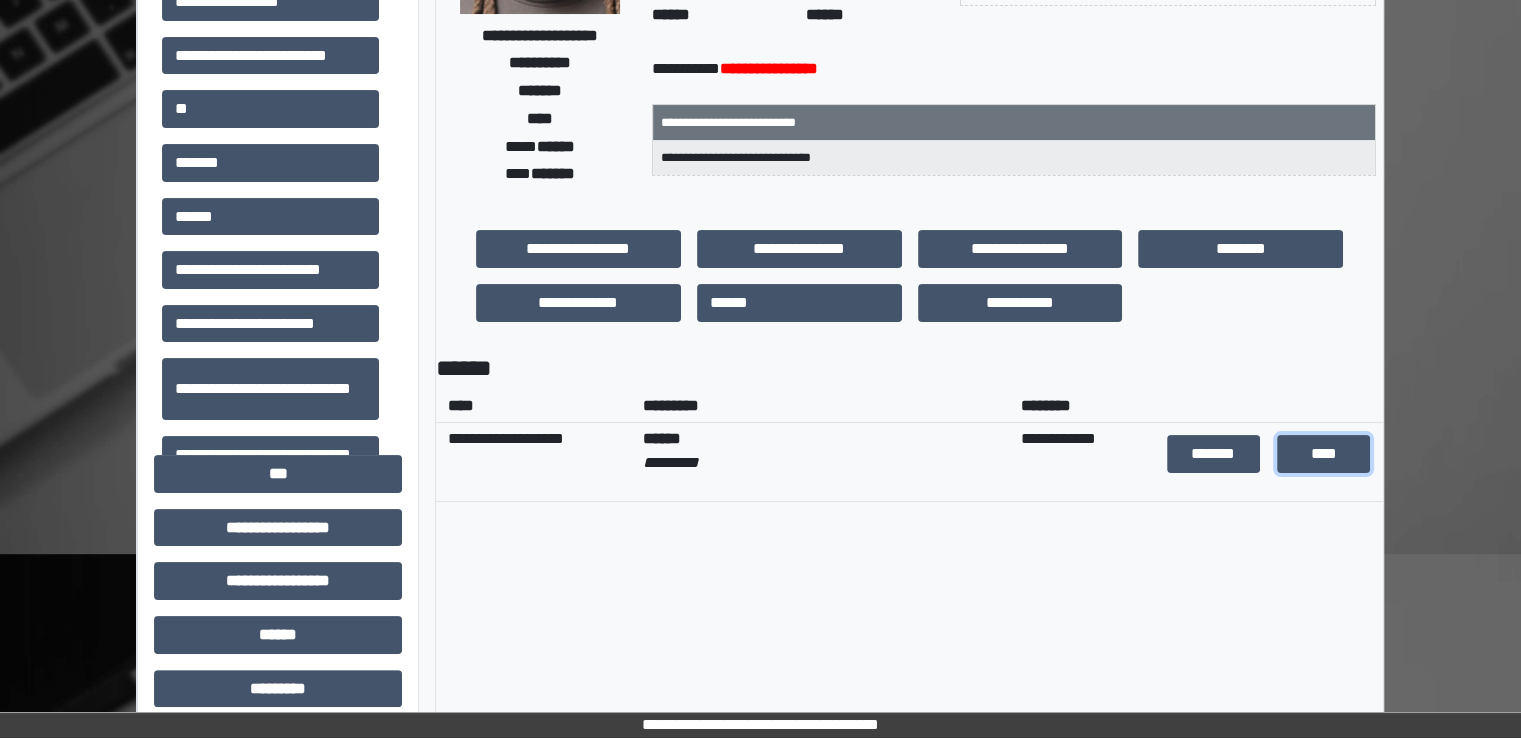 scroll, scrollTop: 0, scrollLeft: 0, axis: both 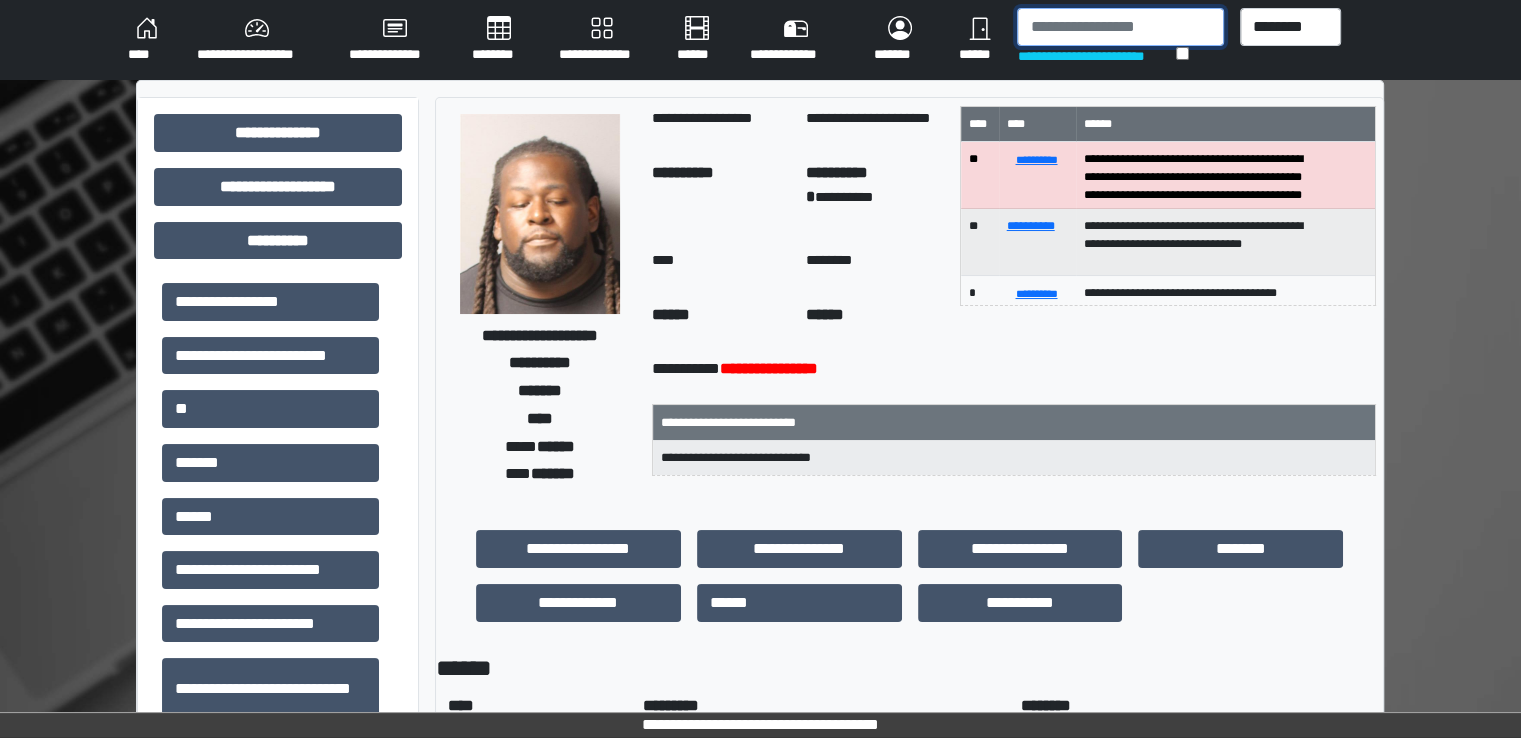 click at bounding box center (1120, 27) 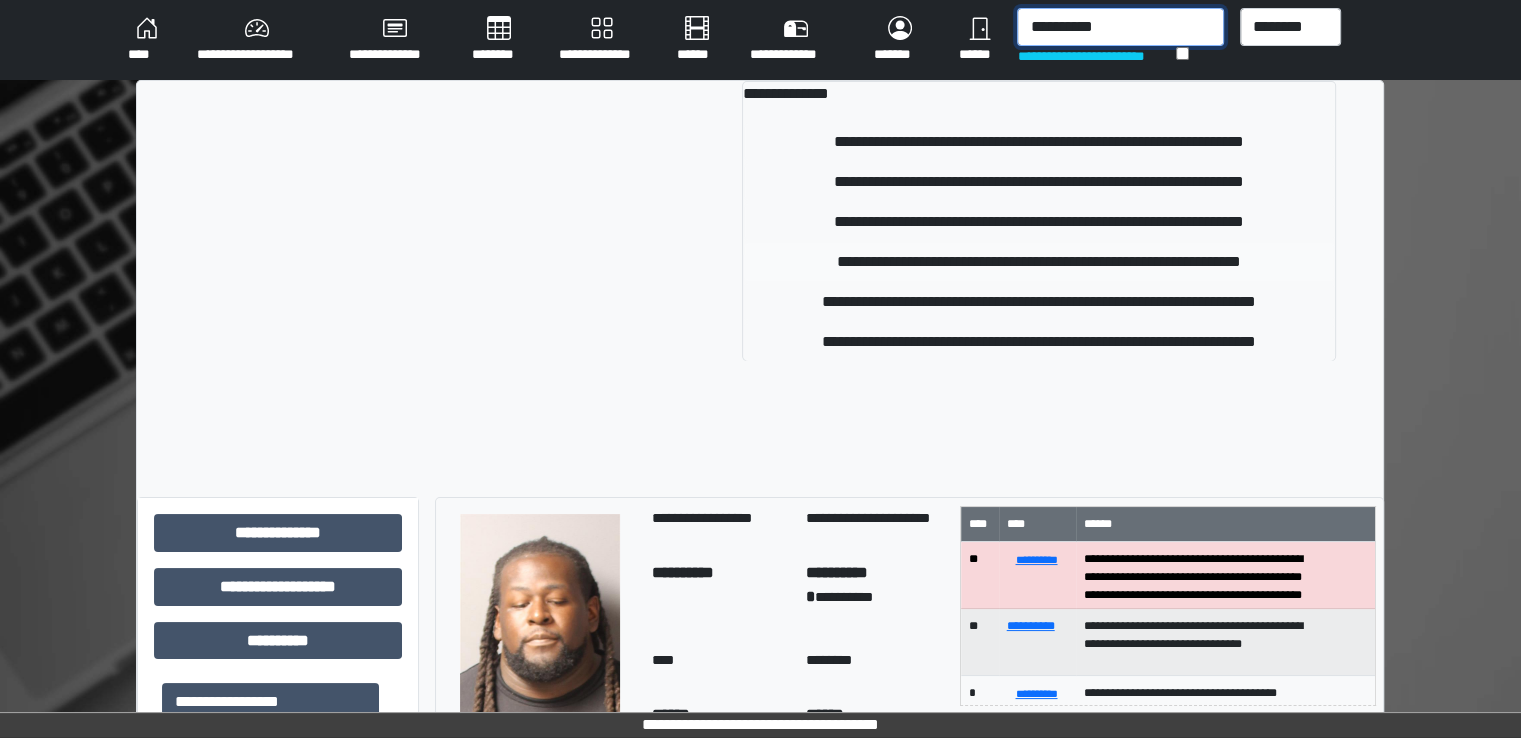 type on "**********" 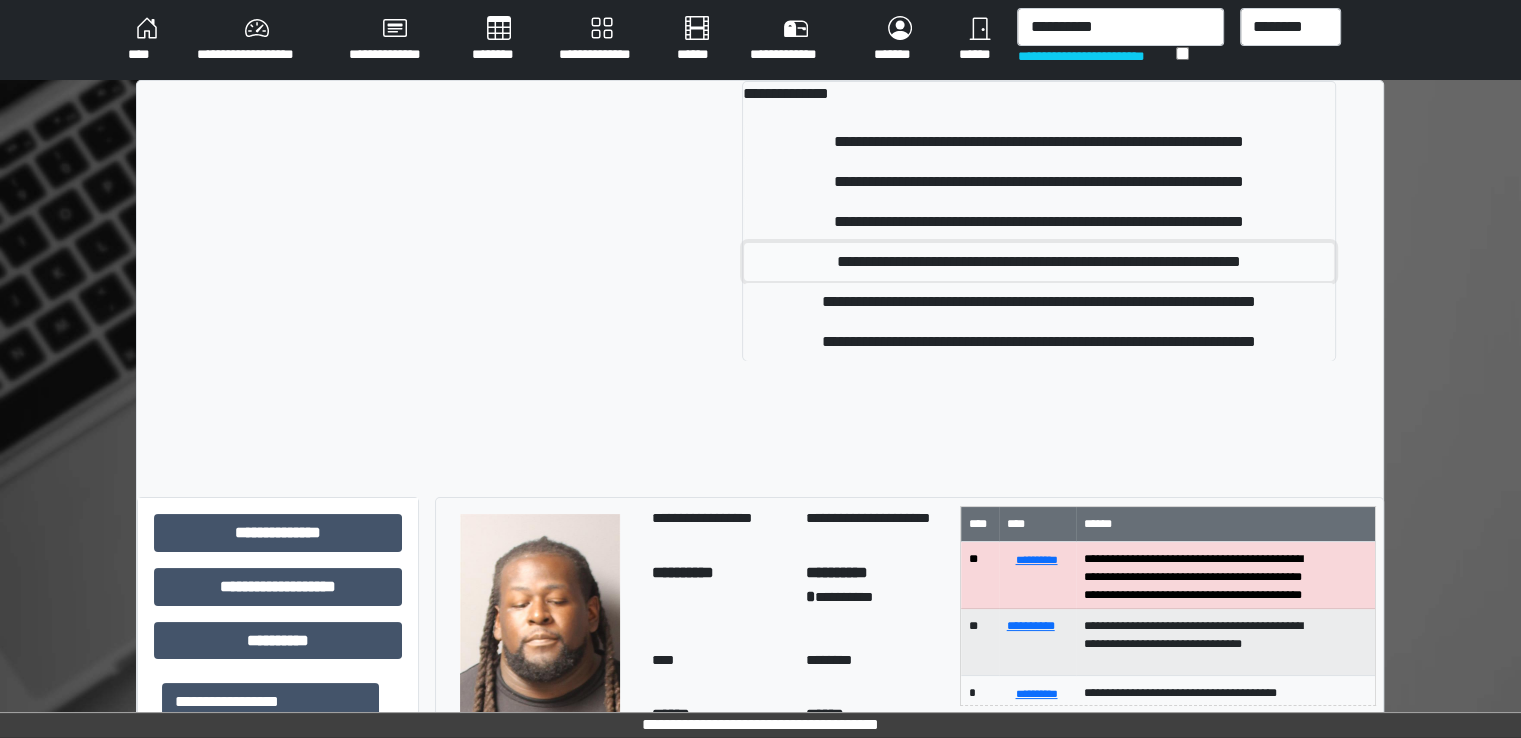 click on "**********" at bounding box center [1038, 262] 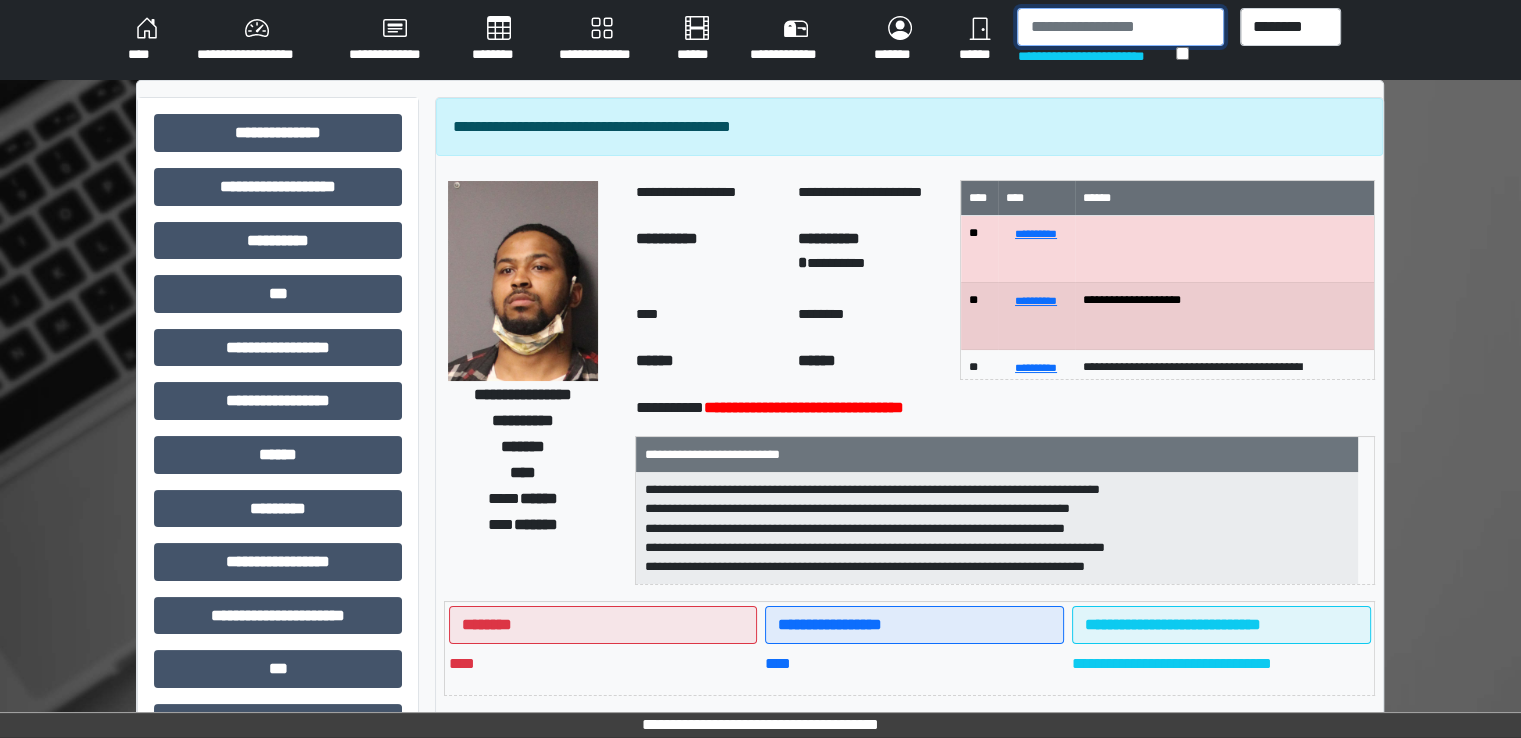 click at bounding box center (1120, 27) 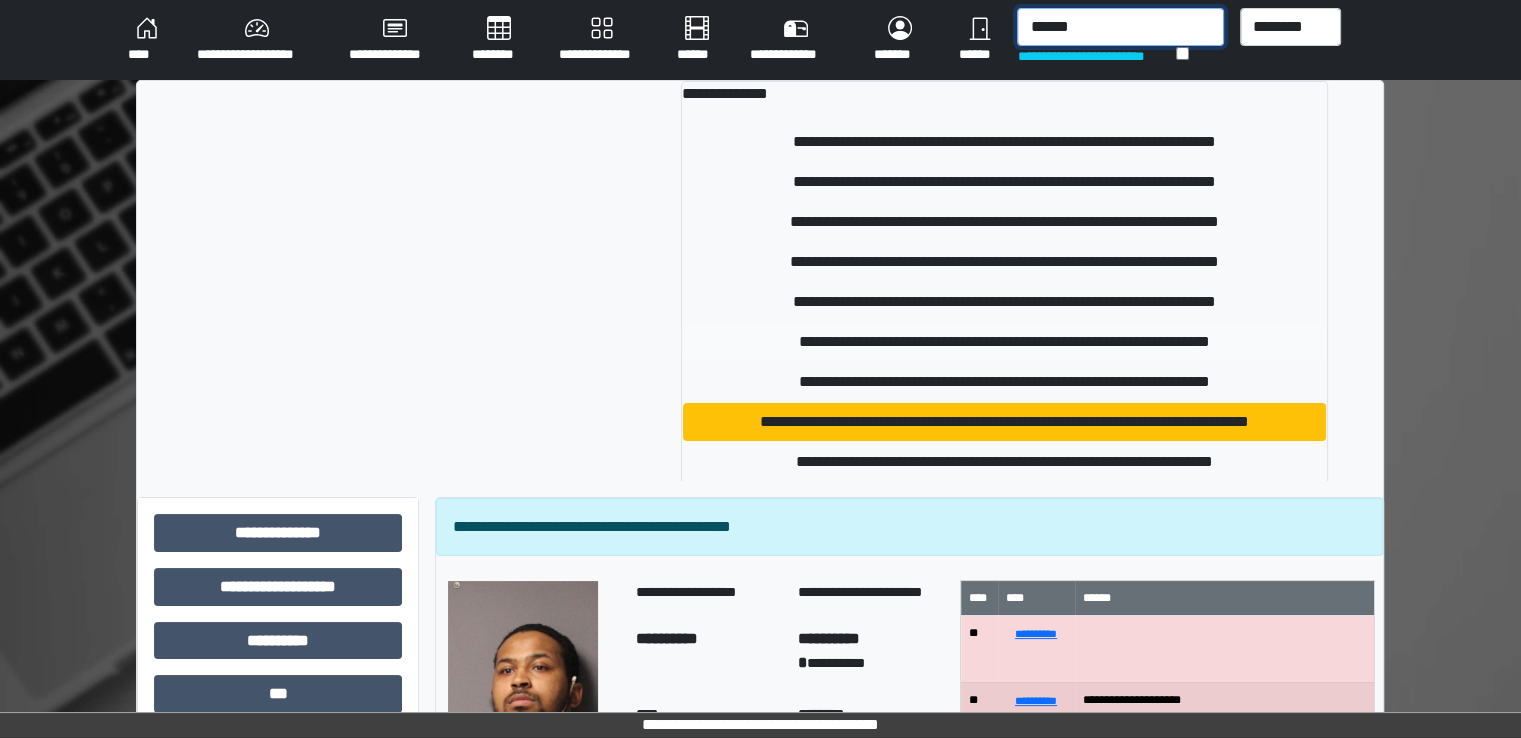 type on "******" 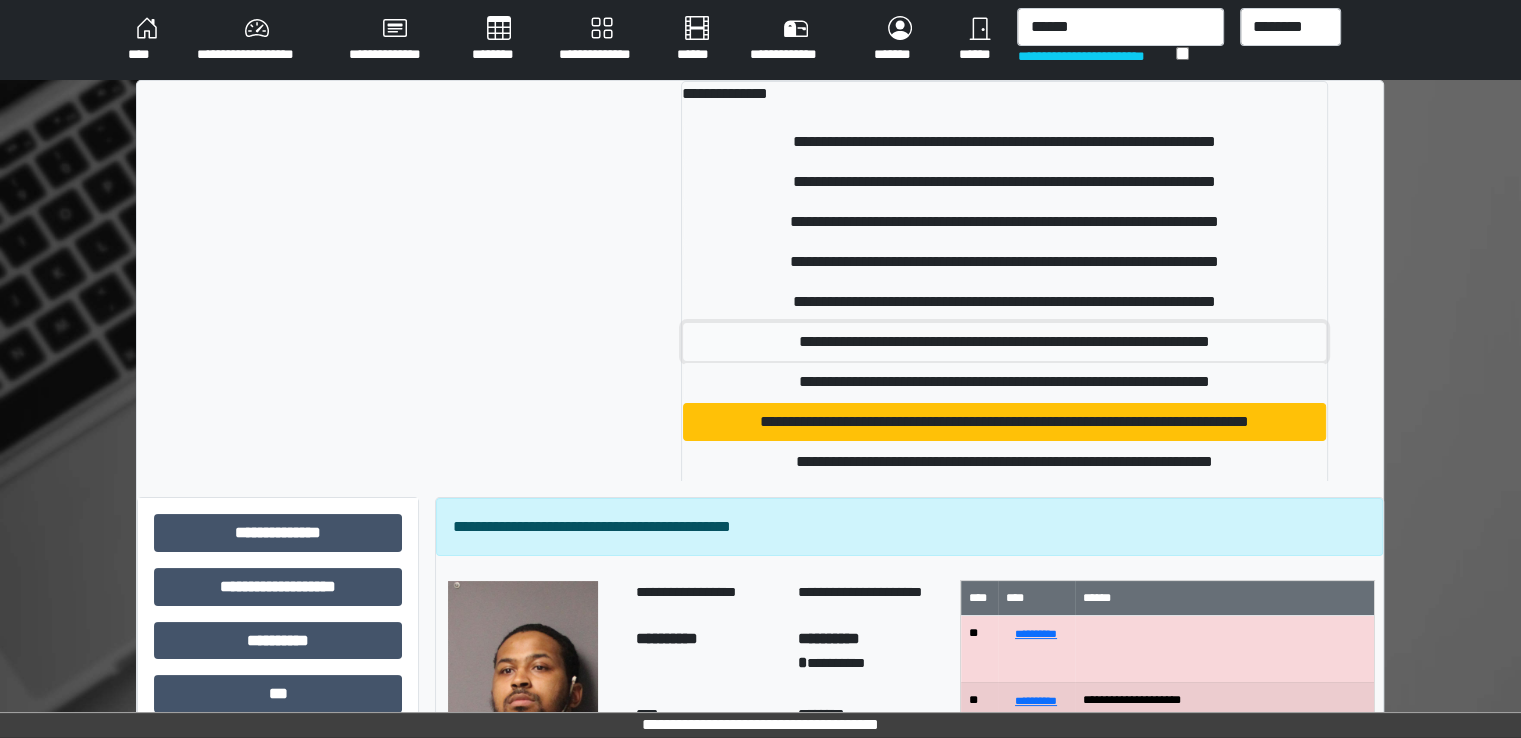 click on "**********" at bounding box center (1005, 342) 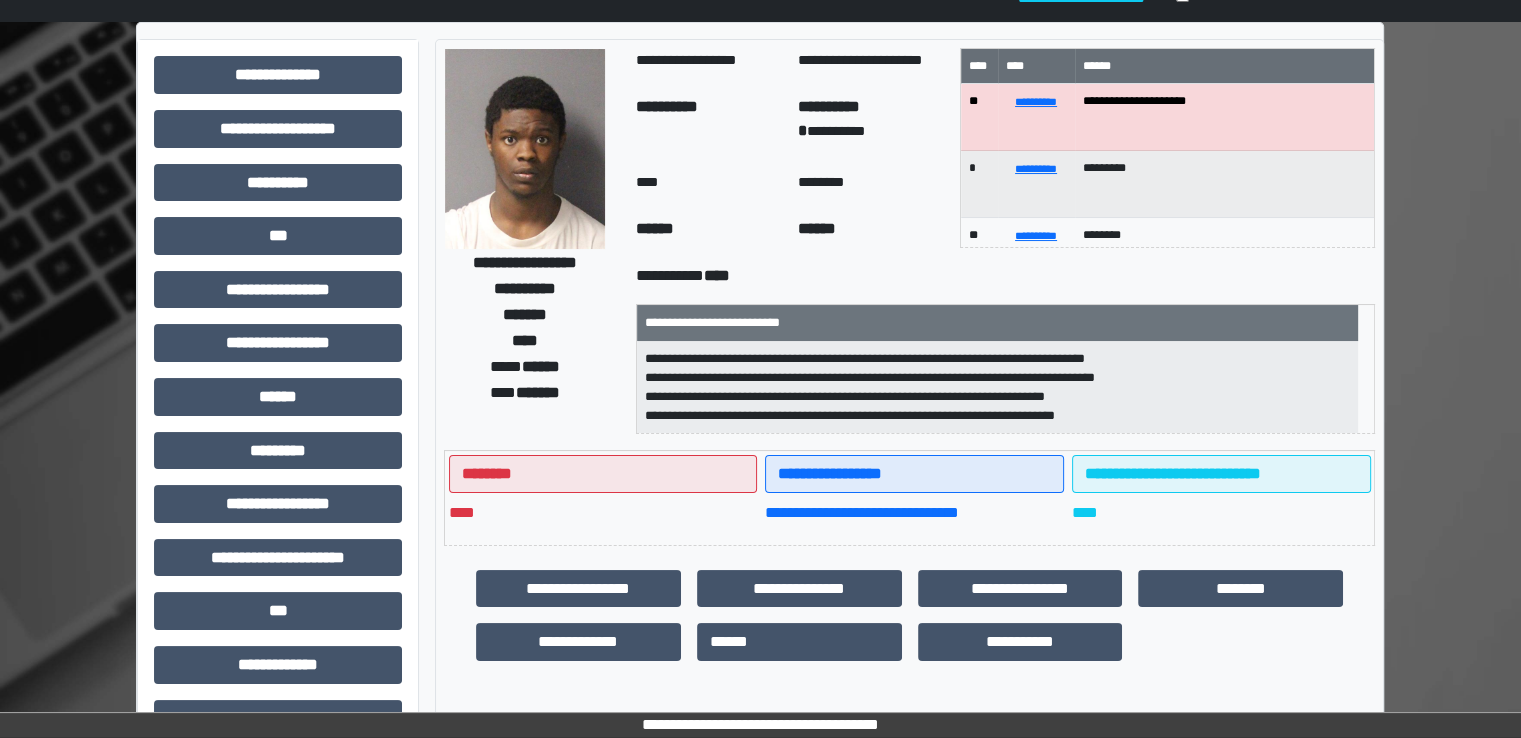 scroll, scrollTop: 0, scrollLeft: 0, axis: both 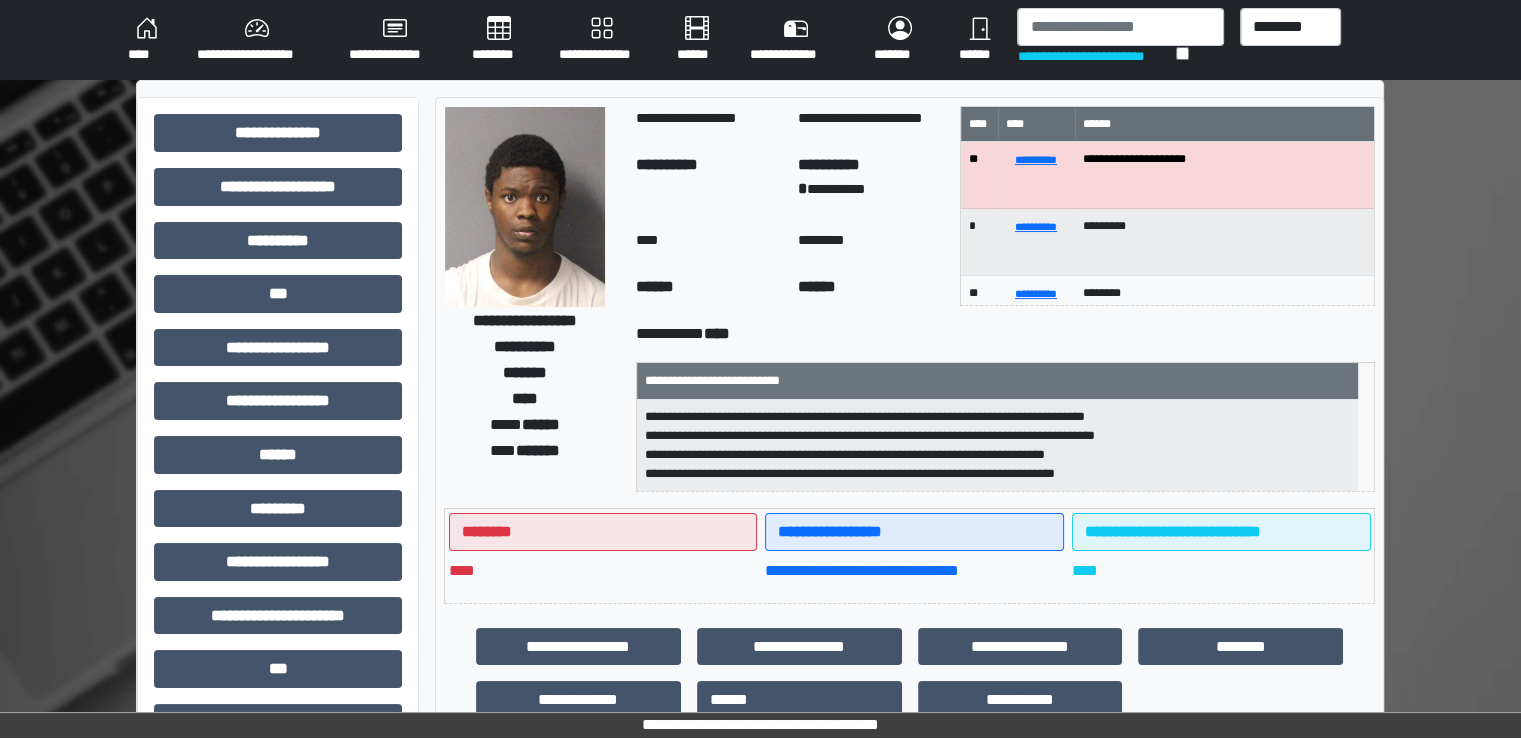 click on "********" at bounding box center [499, 40] 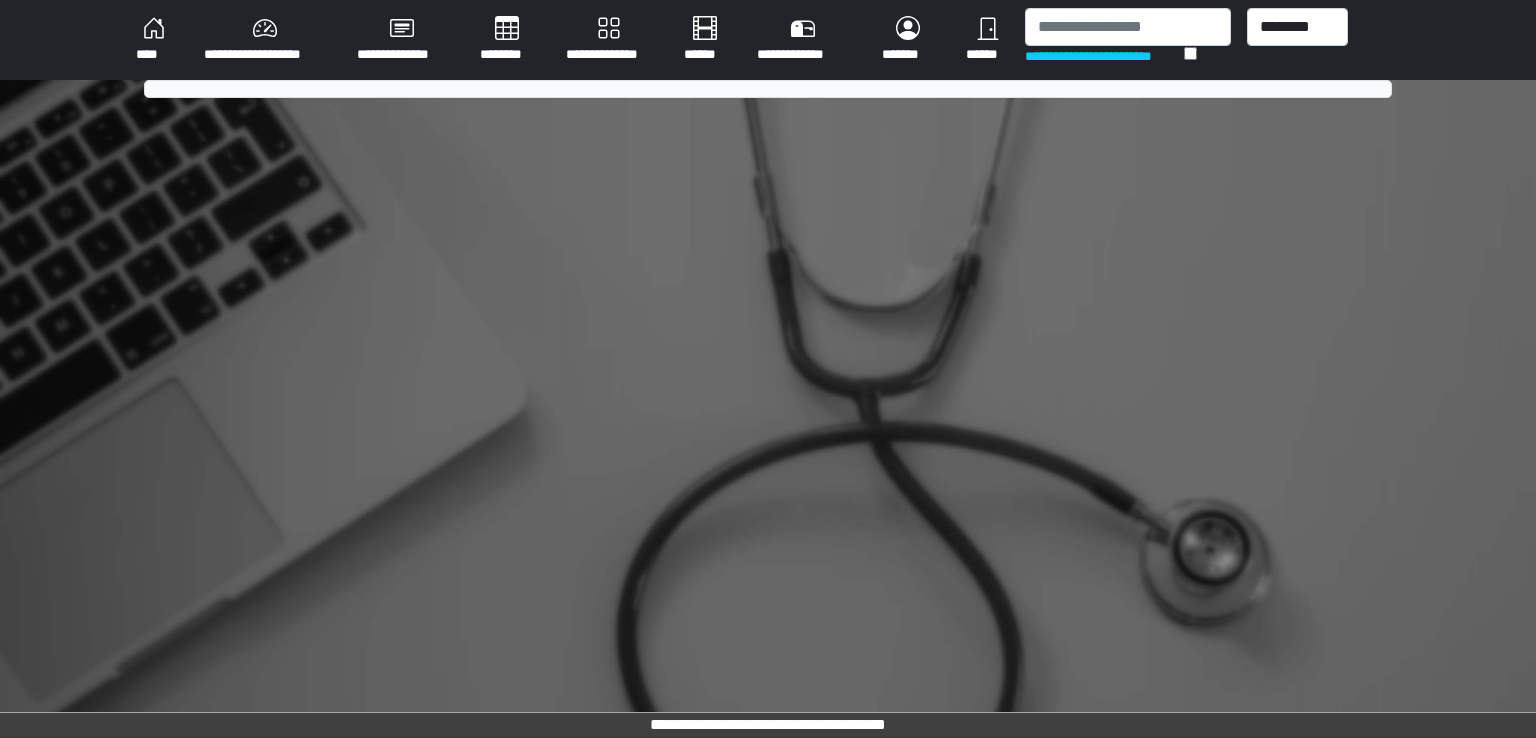 click on "********" at bounding box center (507, 40) 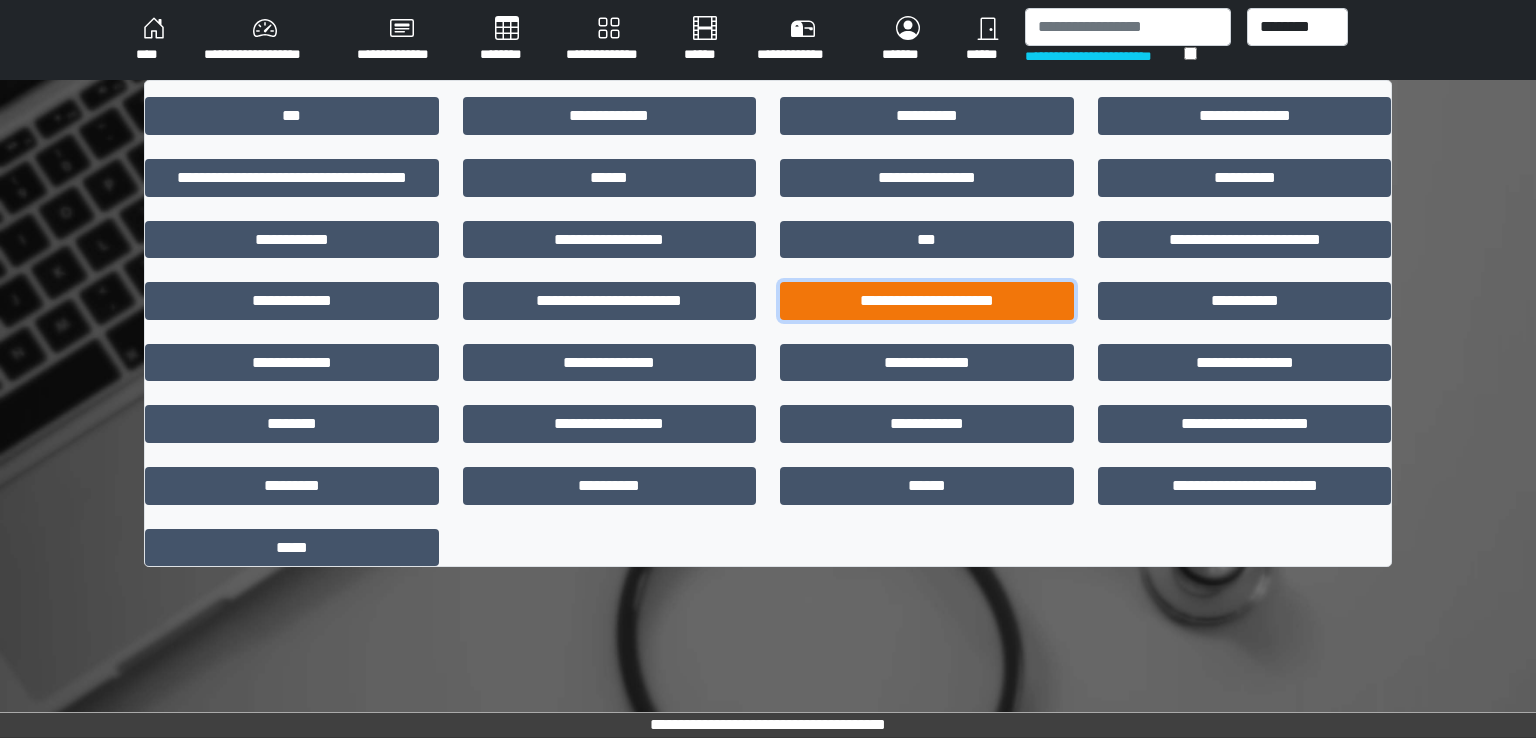 click on "**********" at bounding box center [927, 301] 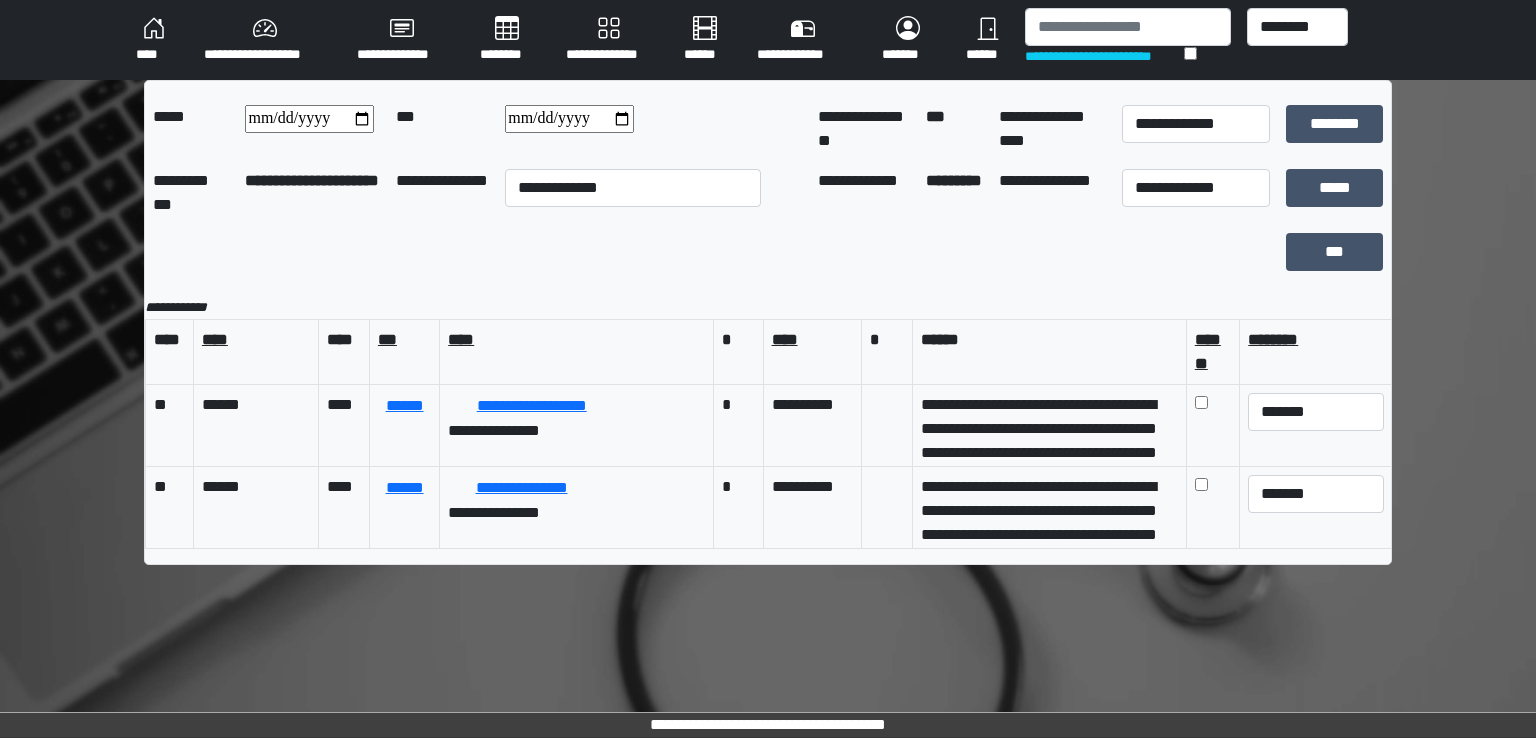 click on "********" at bounding box center [507, 40] 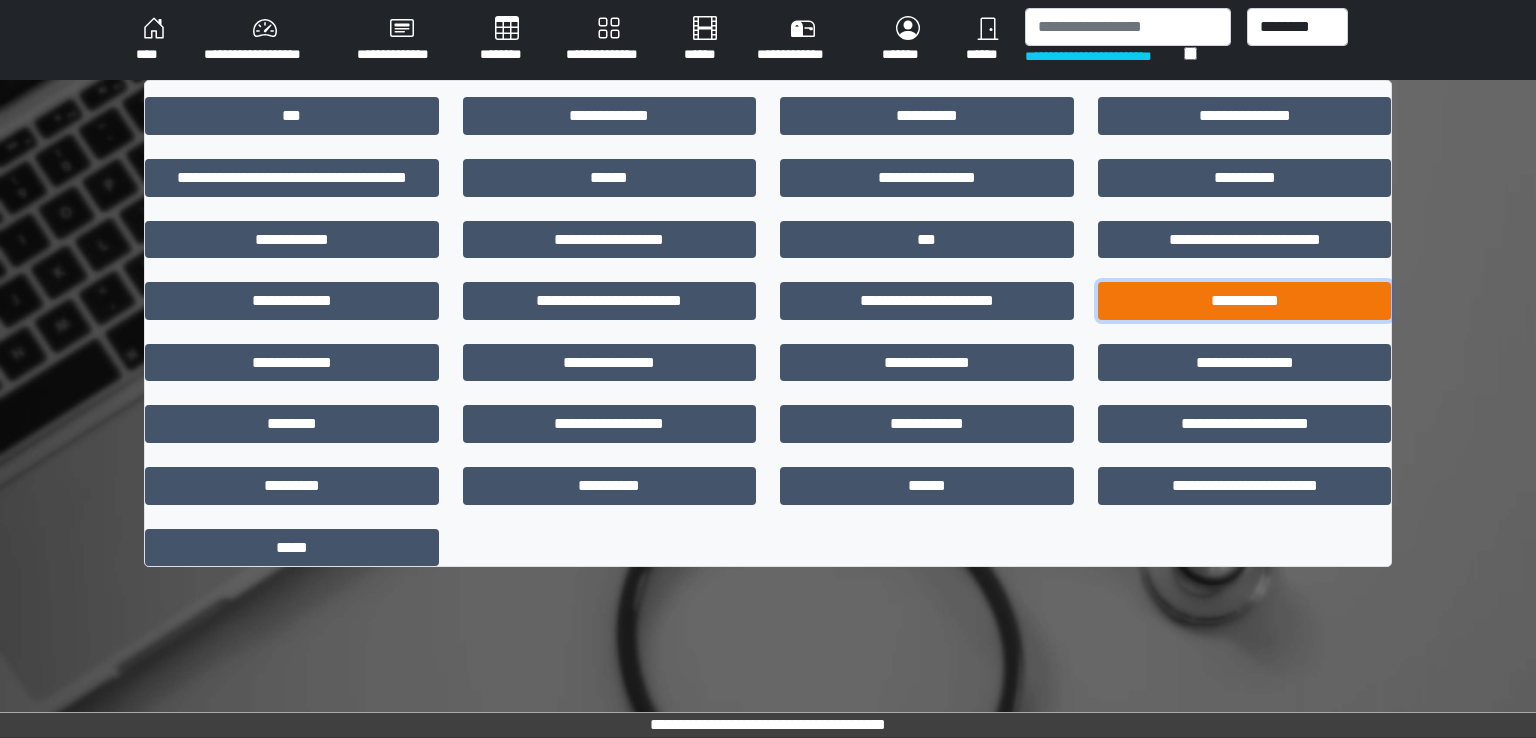 click on "**********" at bounding box center [1245, 301] 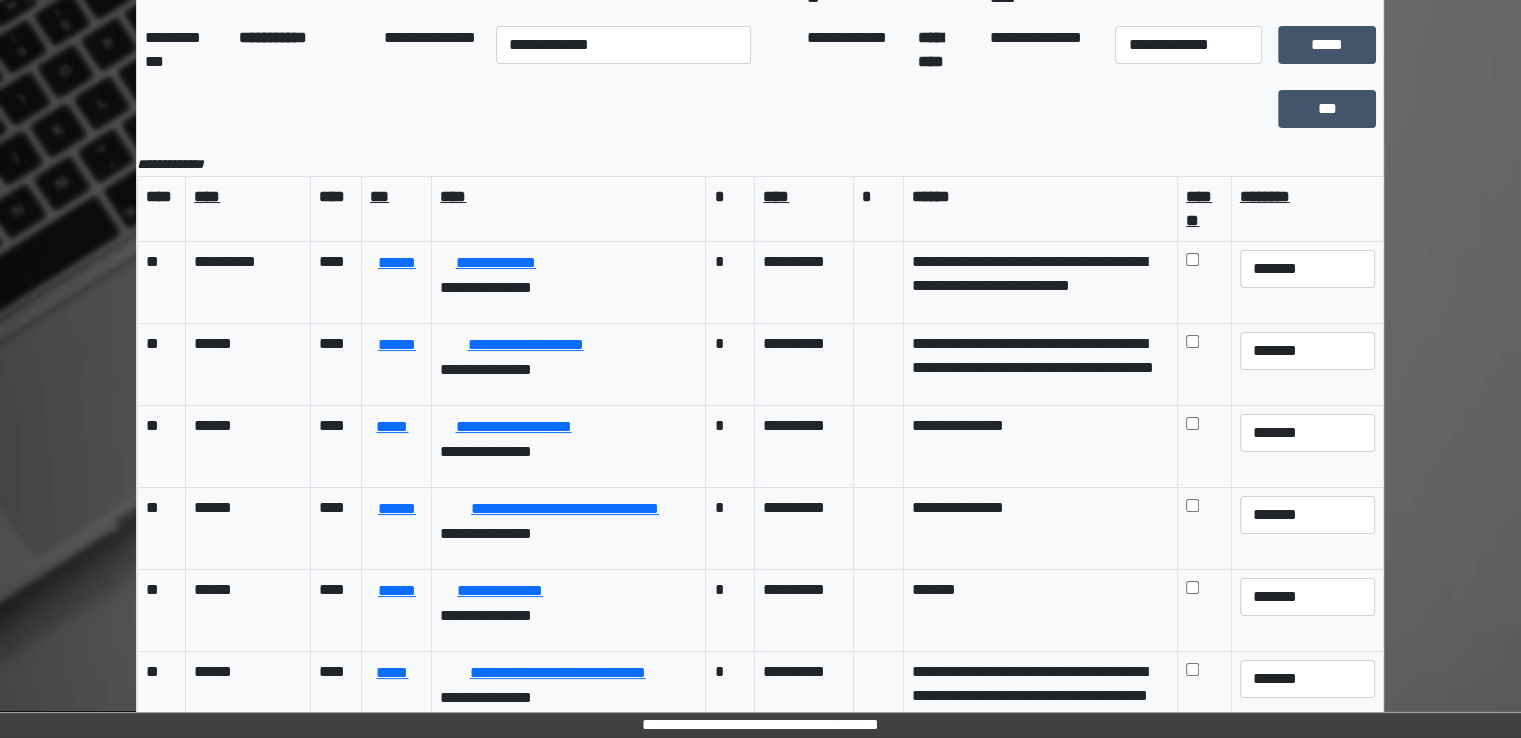scroll, scrollTop: 174, scrollLeft: 0, axis: vertical 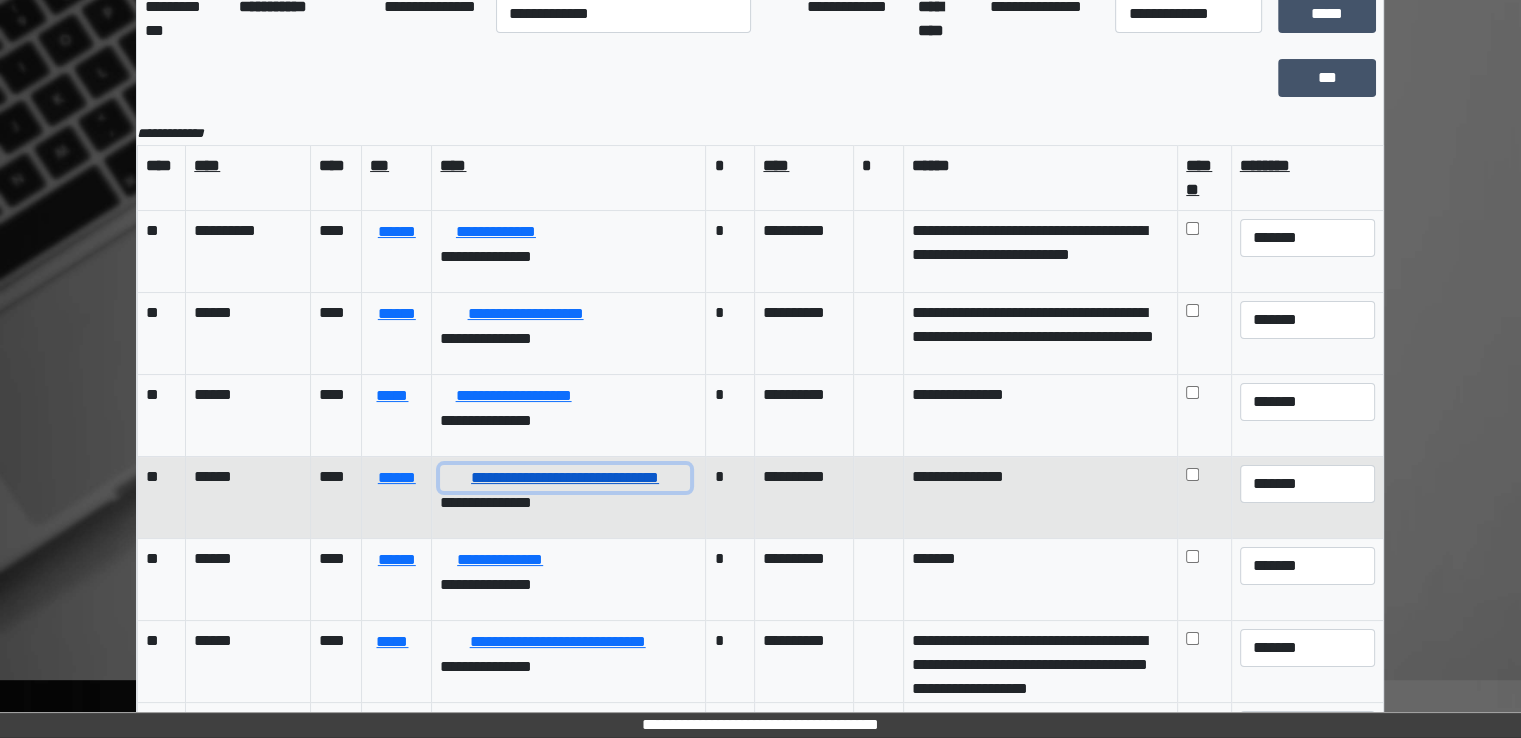 click on "**********" at bounding box center (564, 478) 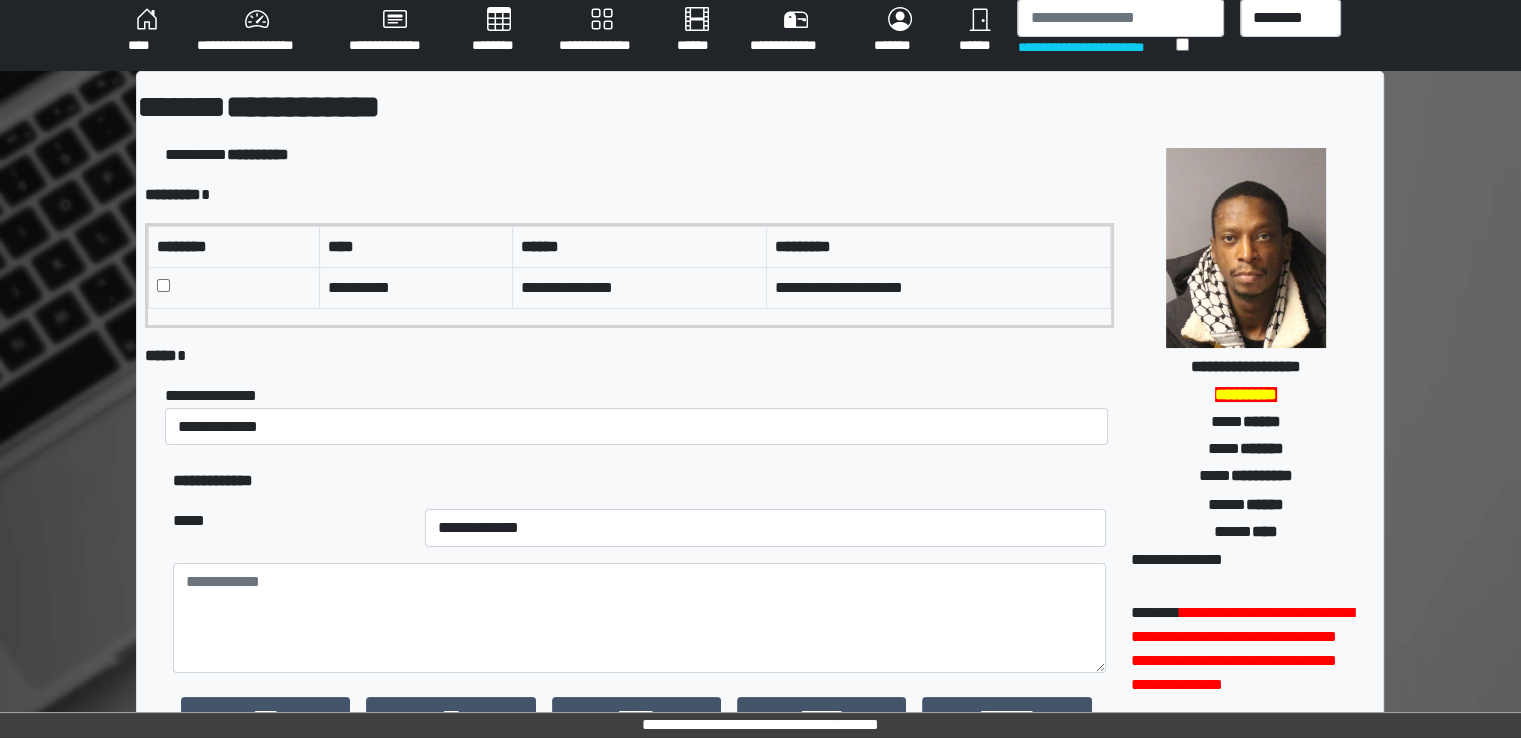 scroll, scrollTop: 0, scrollLeft: 0, axis: both 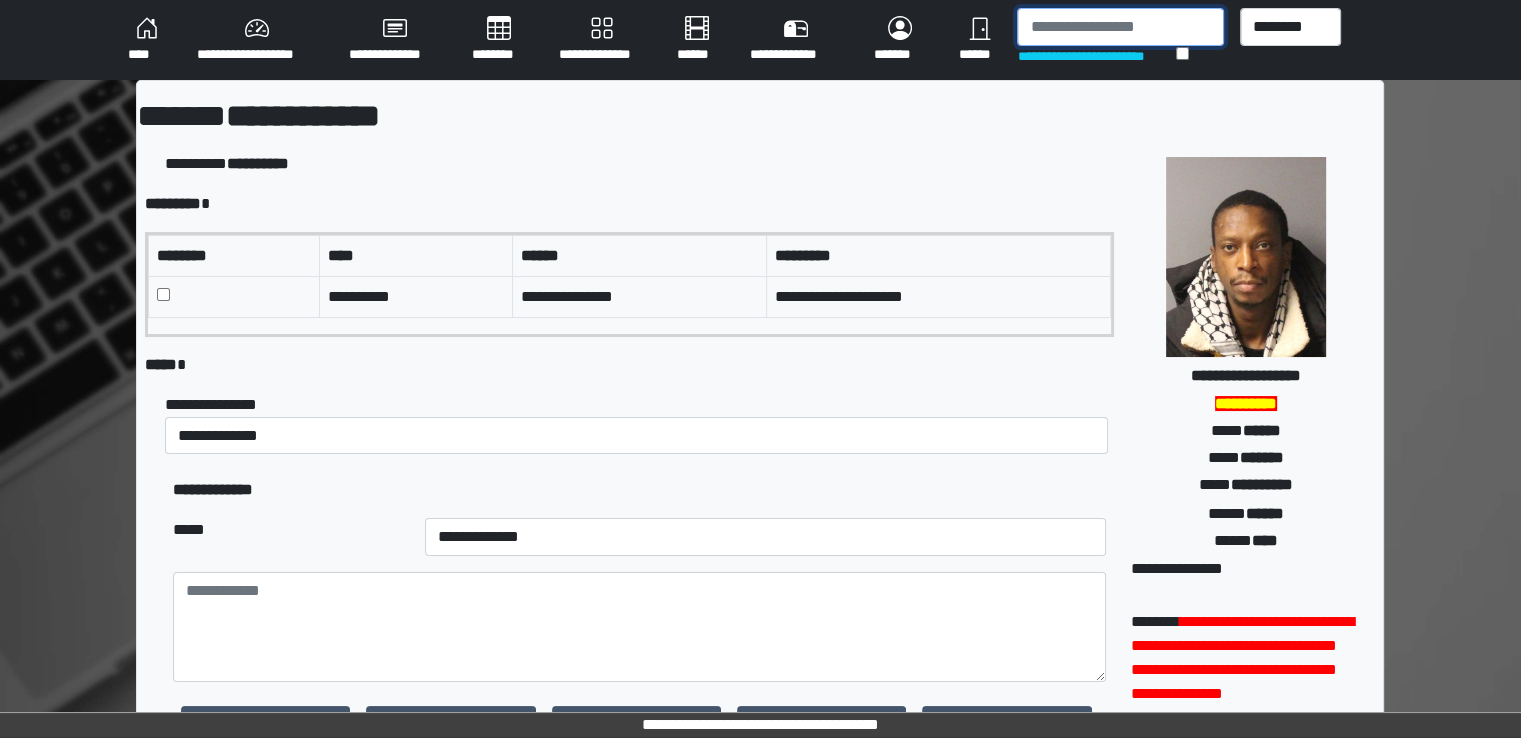 click at bounding box center [1120, 27] 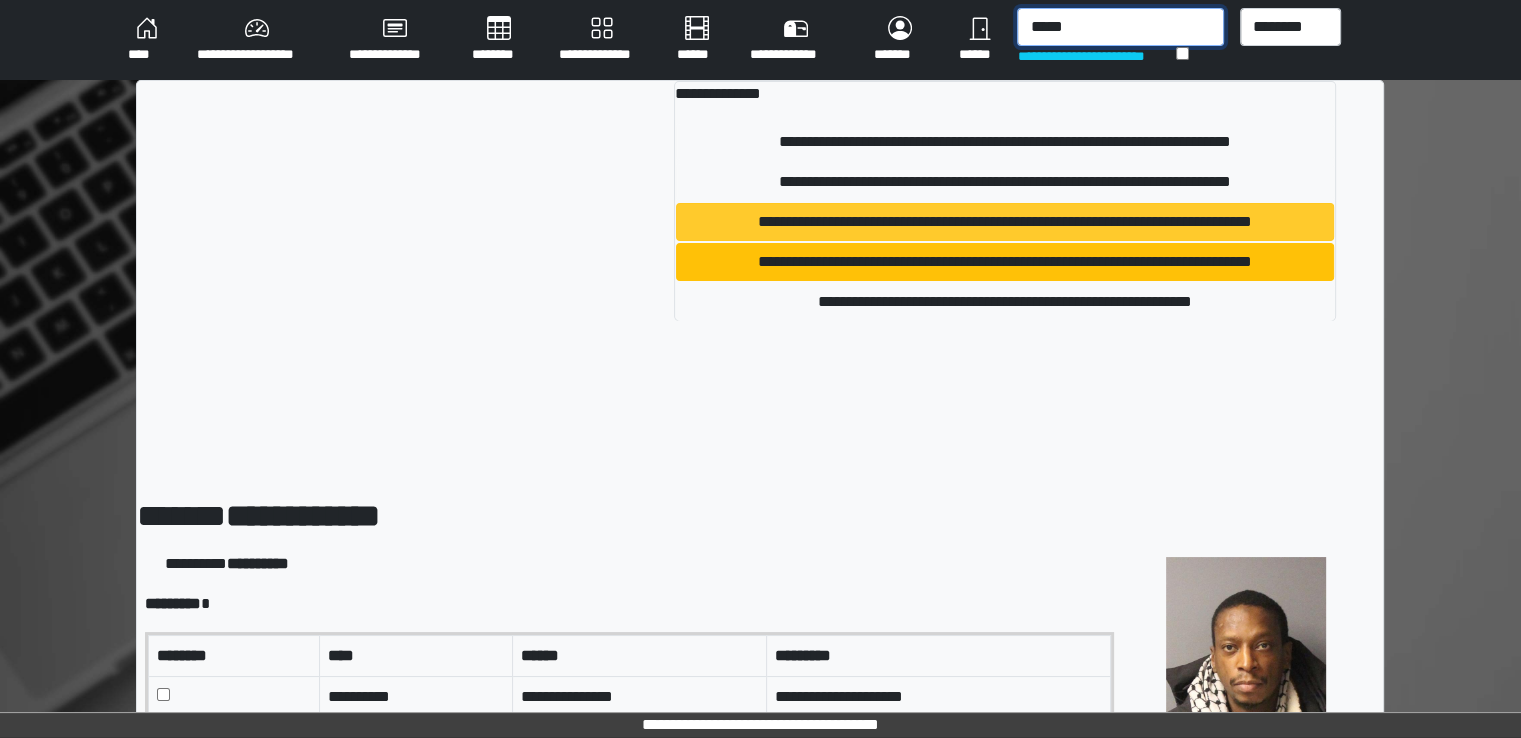 type on "*****" 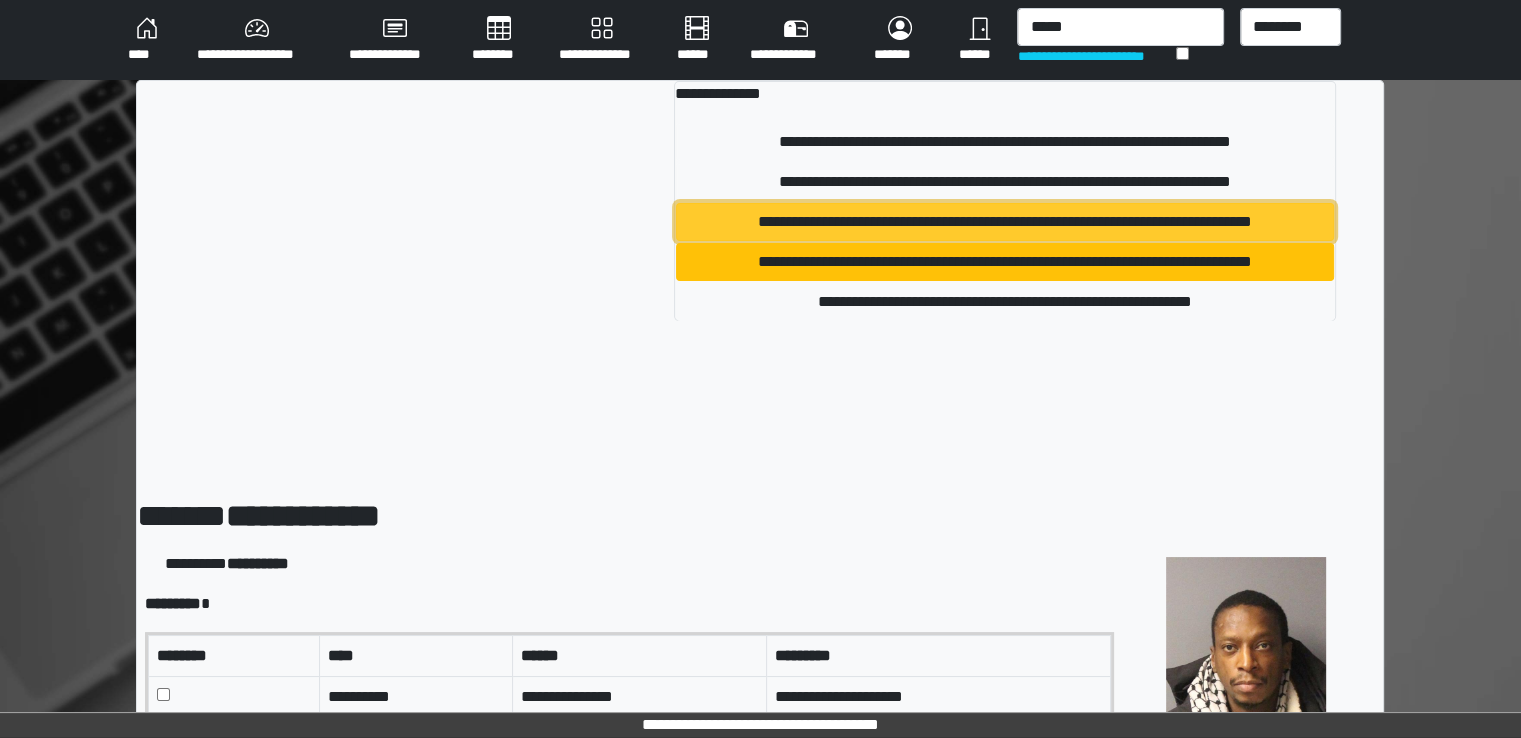 click on "**********" at bounding box center [1005, 222] 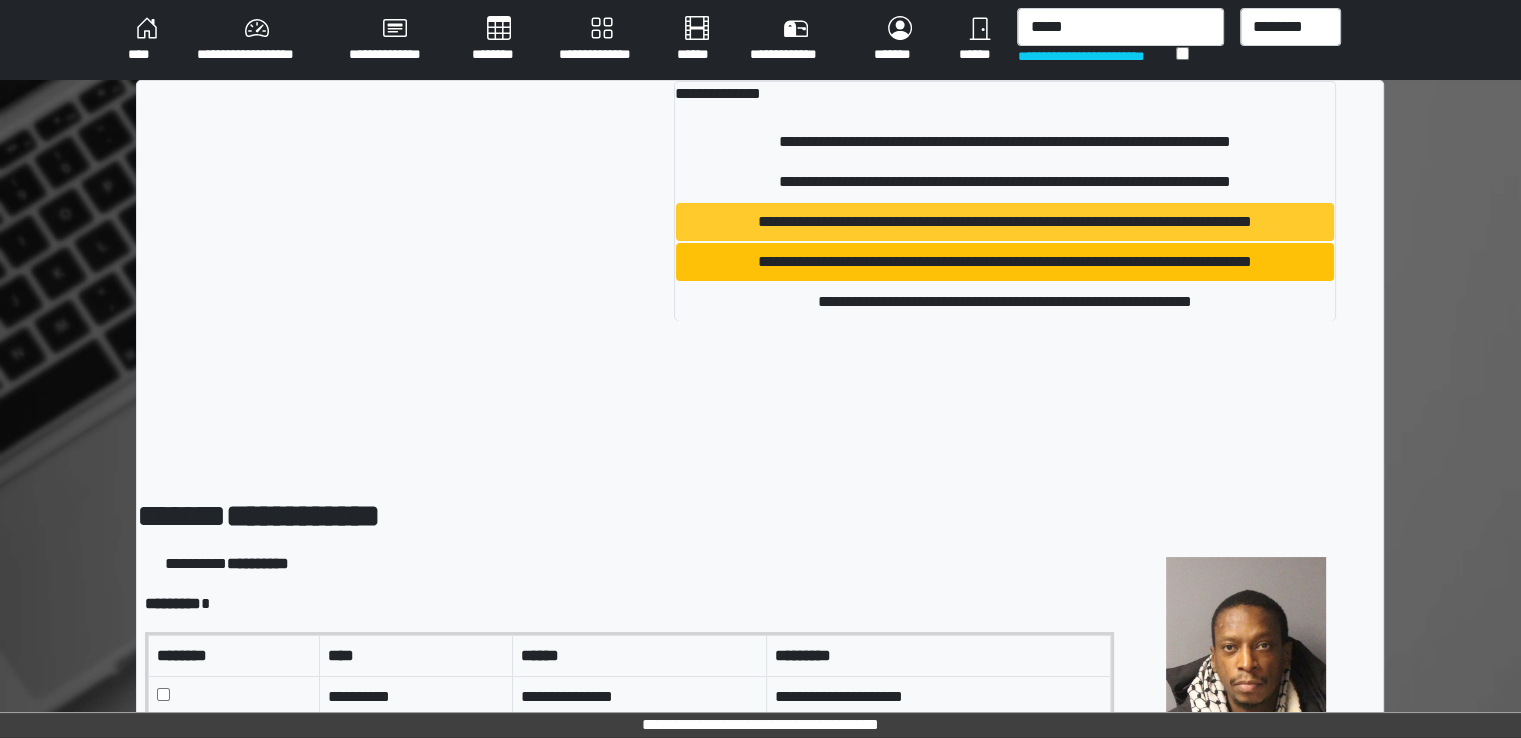 type 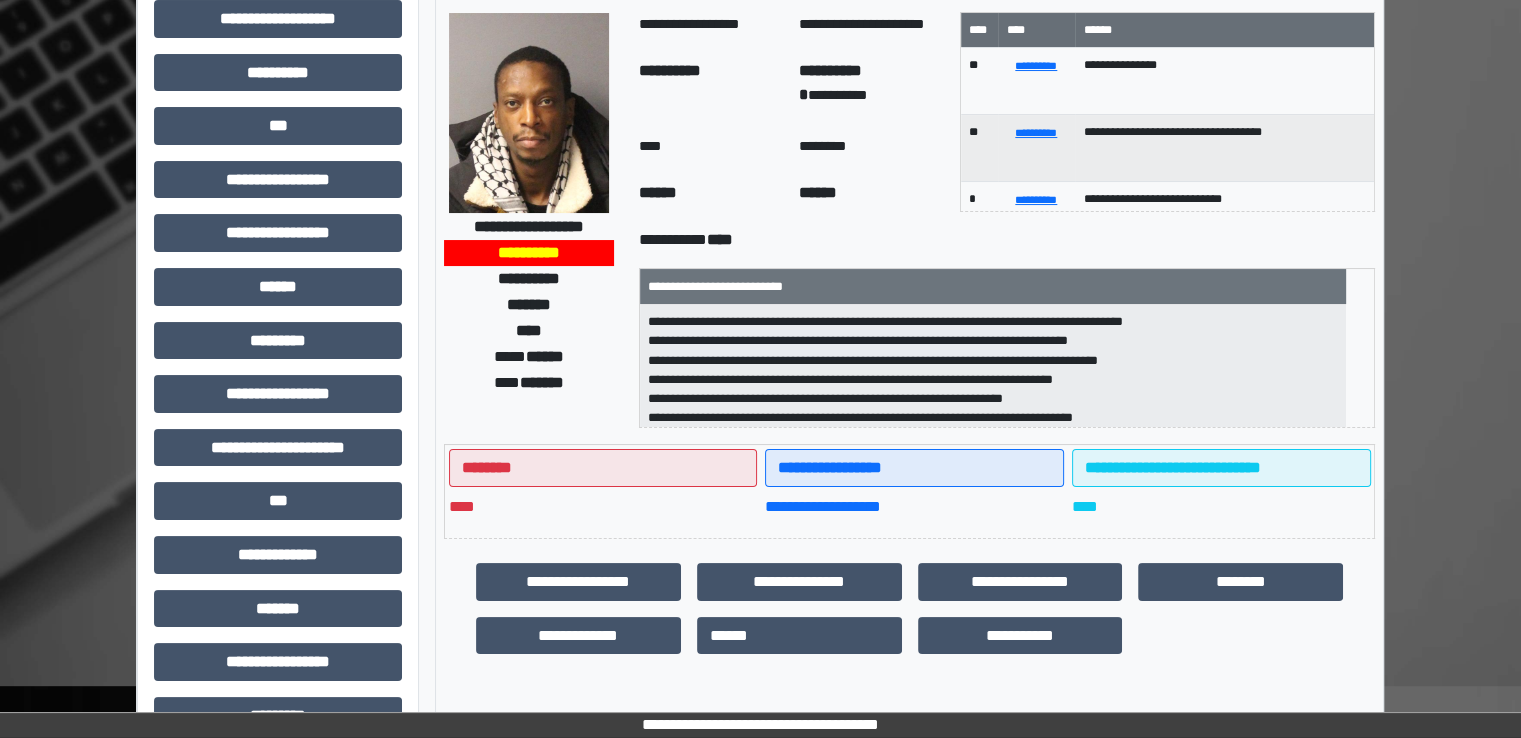 scroll, scrollTop: 428, scrollLeft: 0, axis: vertical 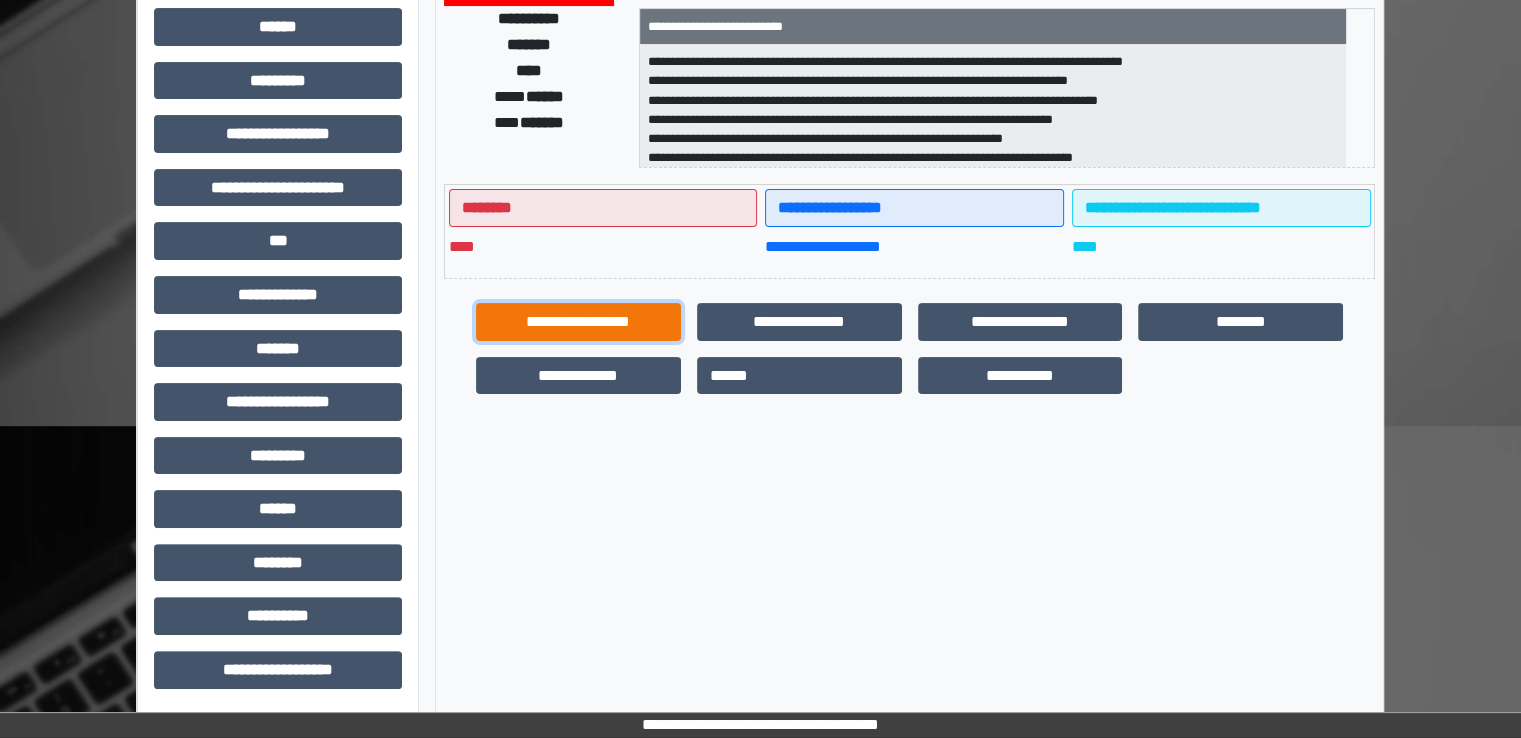 click on "**********" at bounding box center (578, 322) 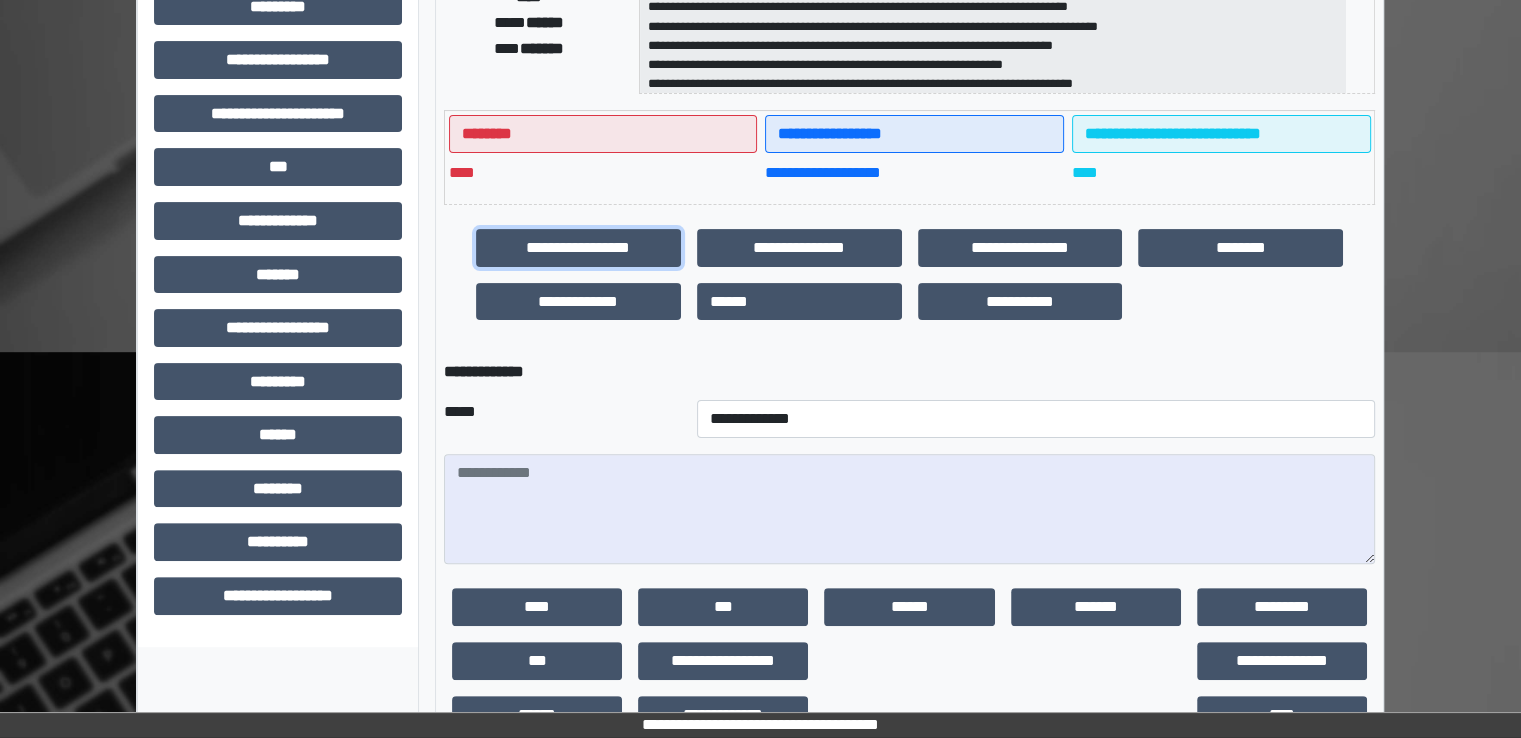 scroll, scrollTop: 562, scrollLeft: 0, axis: vertical 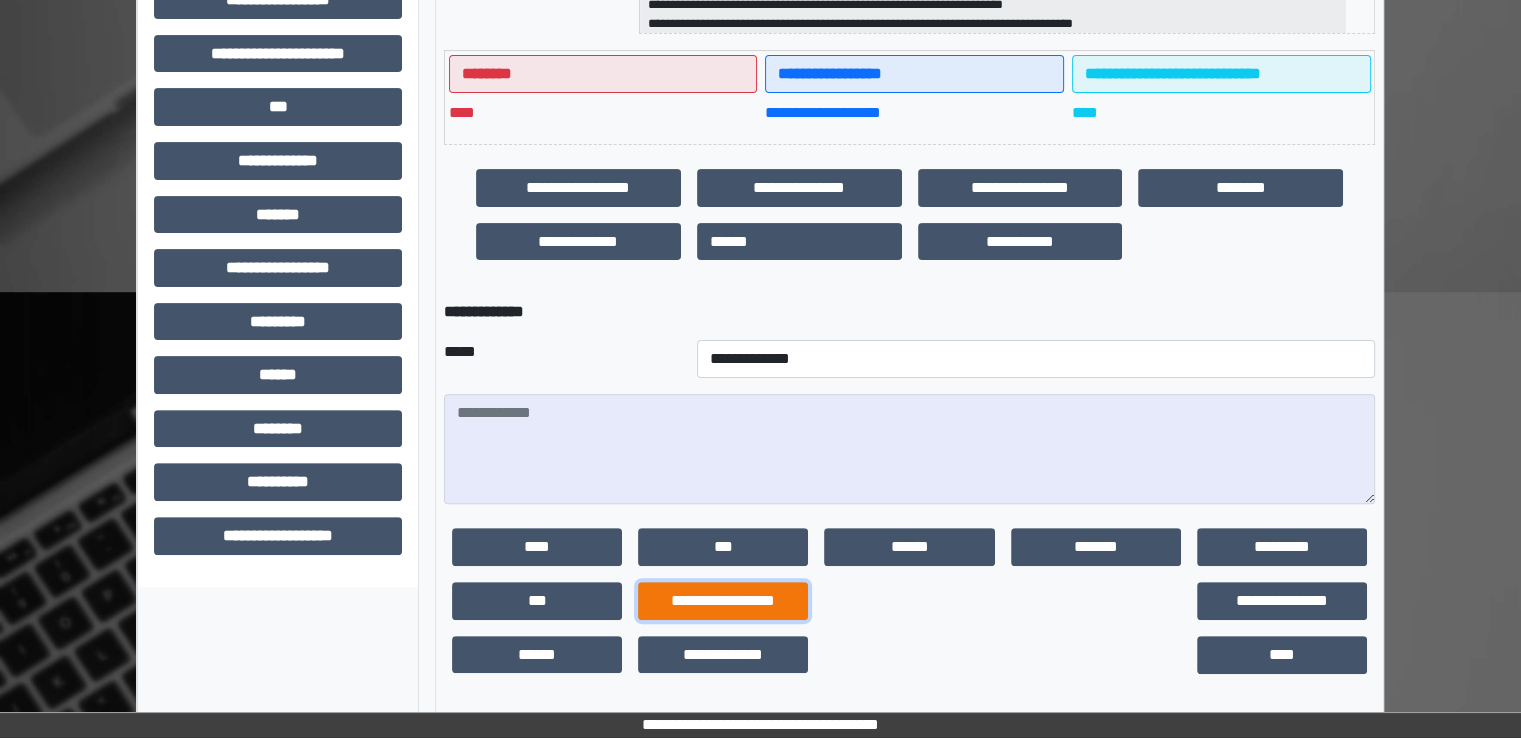 click on "**********" at bounding box center [723, 601] 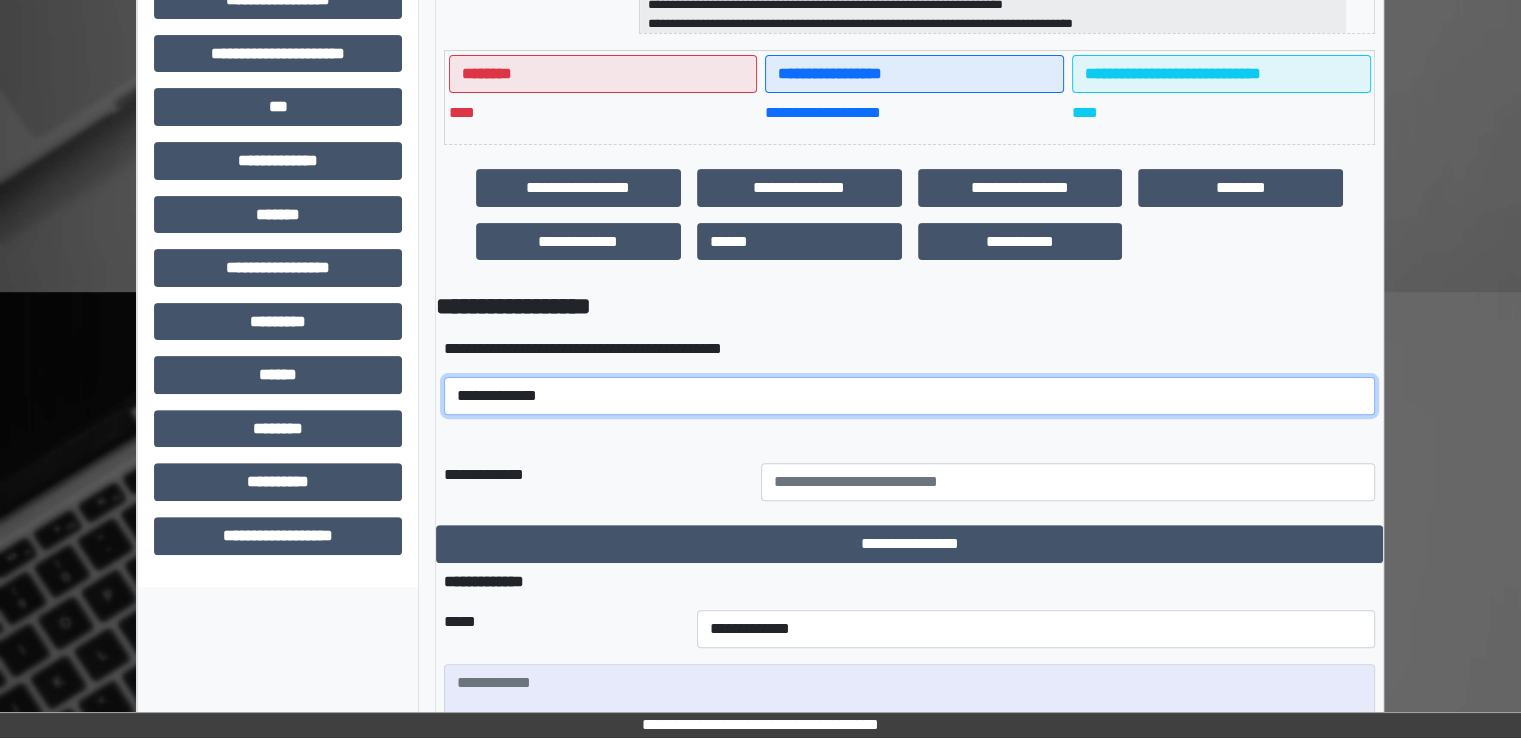 click on "**********" at bounding box center [909, 396] 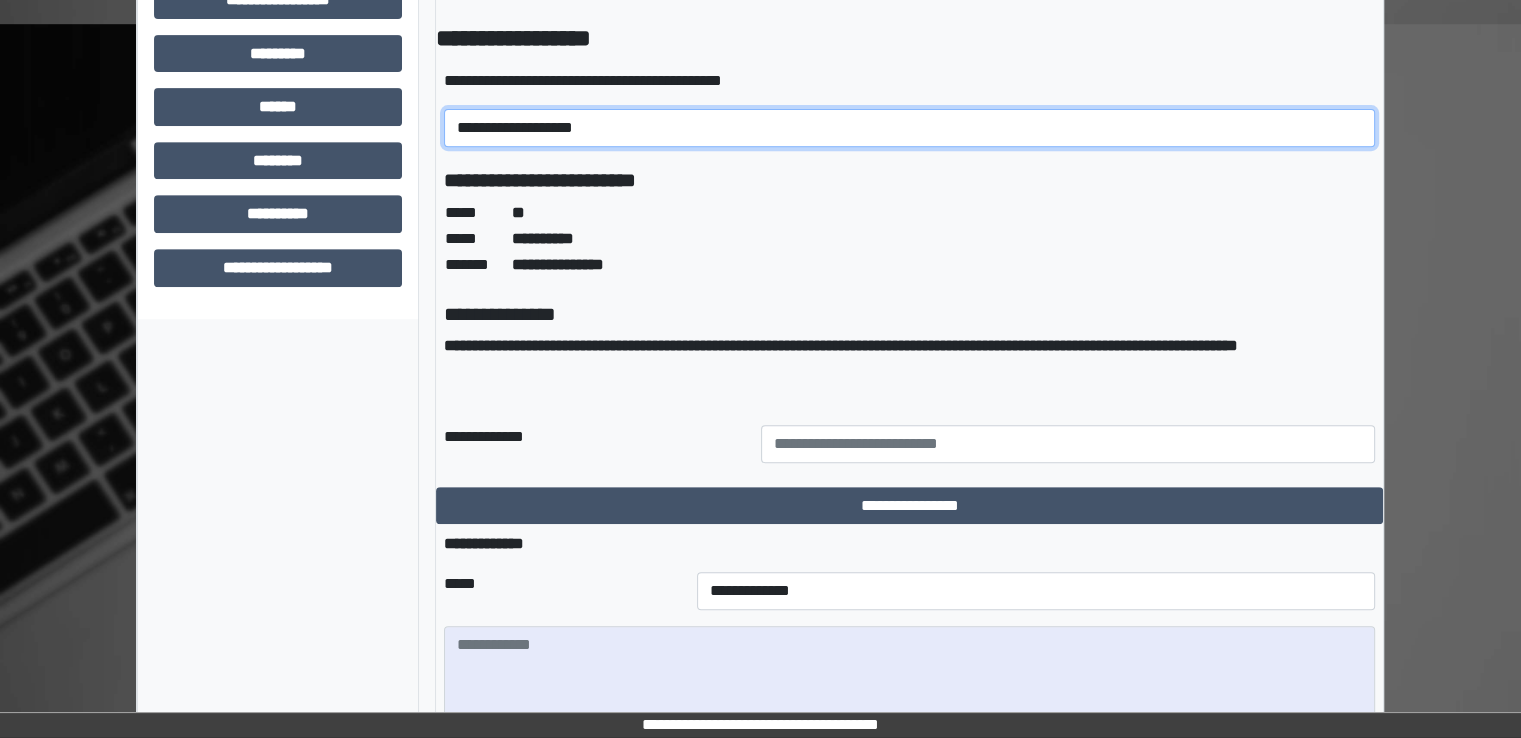 scroll, scrollTop: 862, scrollLeft: 0, axis: vertical 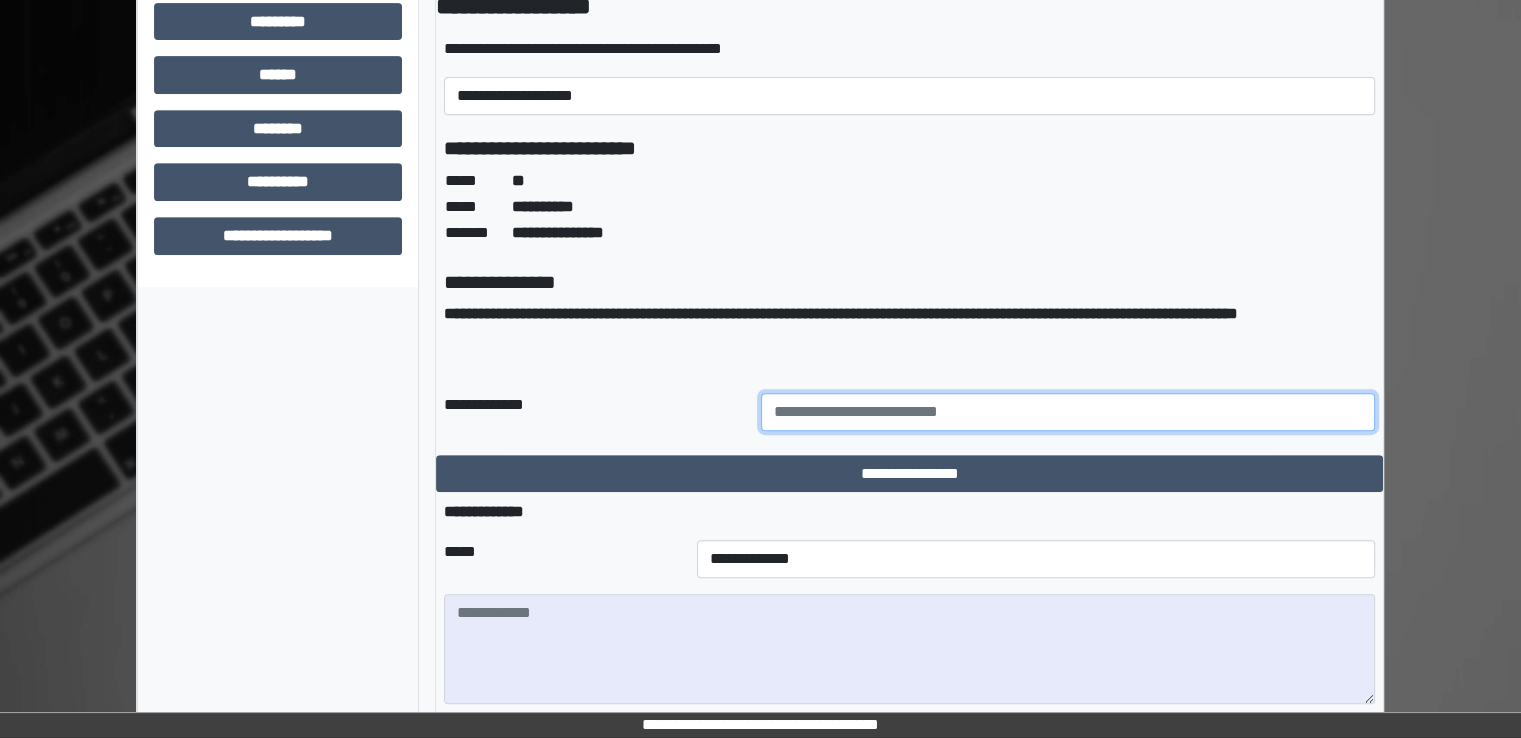 click at bounding box center [1068, 412] 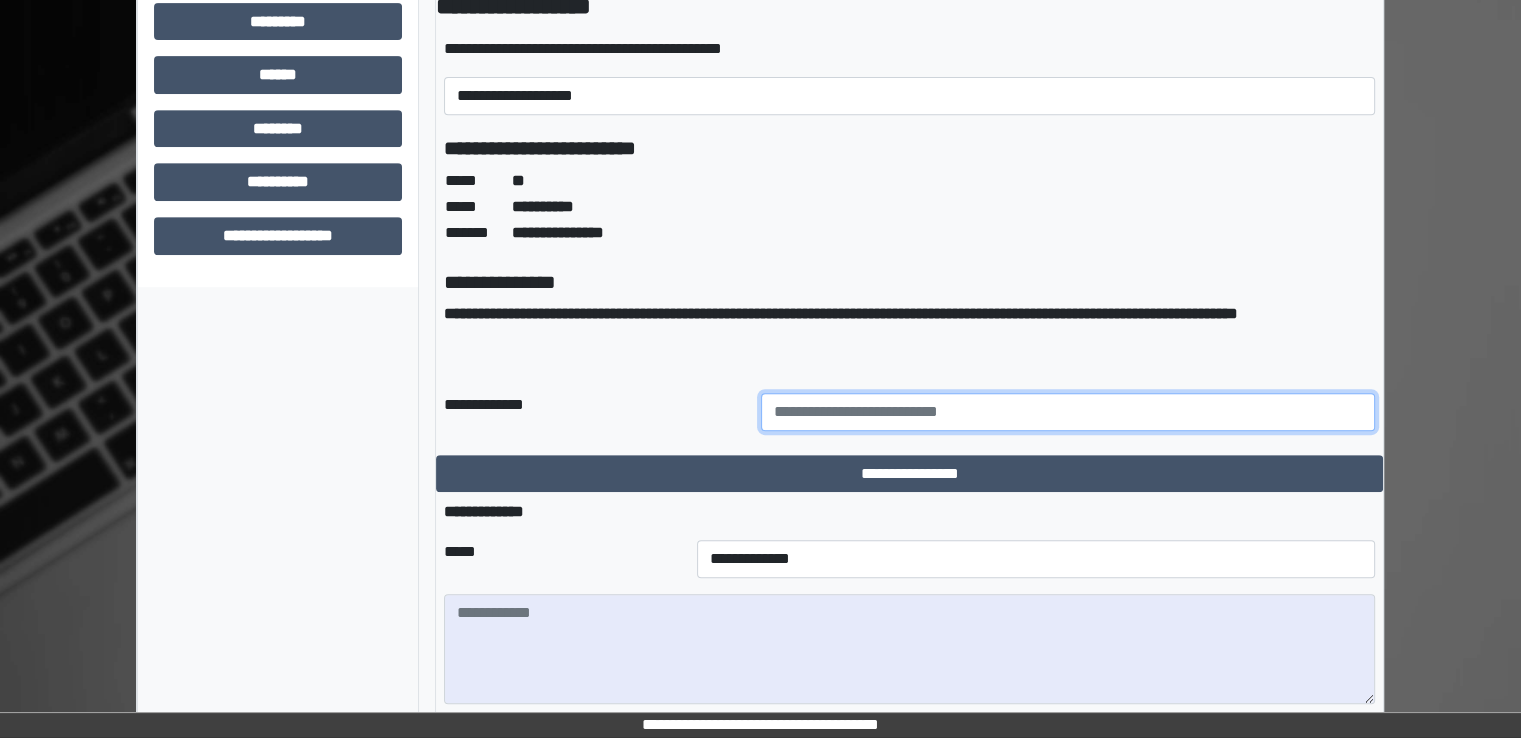 type on "**********" 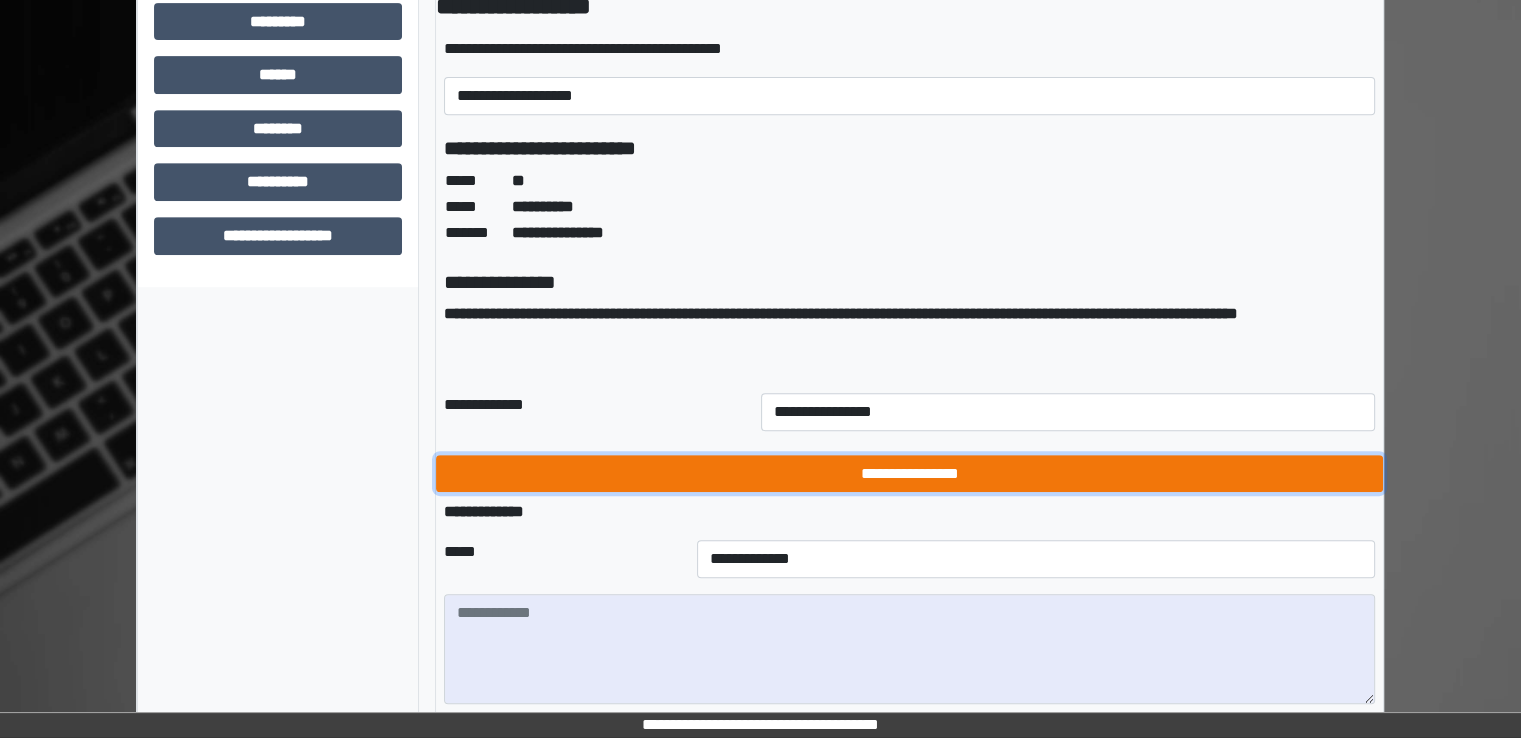 click on "**********" at bounding box center (909, 474) 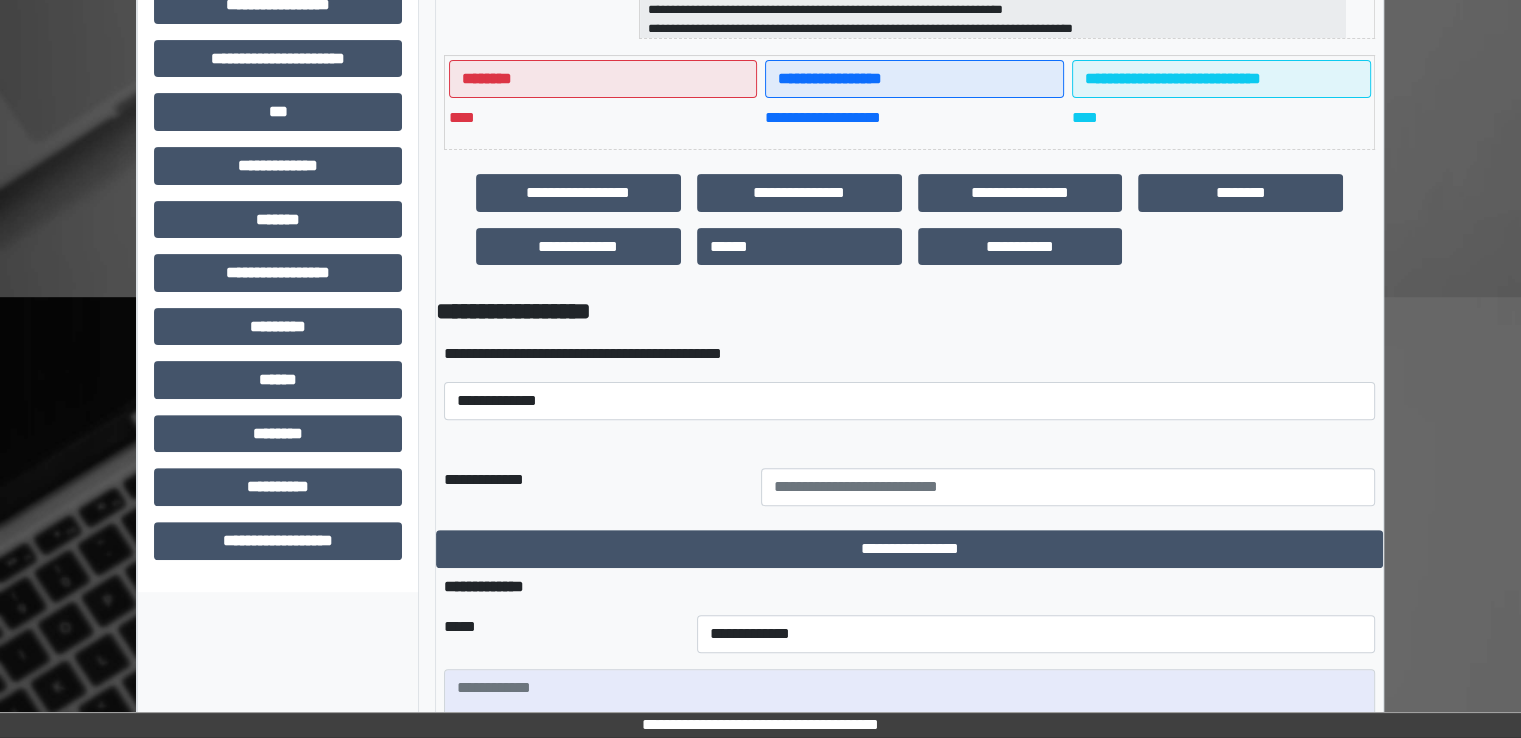 scroll, scrollTop: 532, scrollLeft: 0, axis: vertical 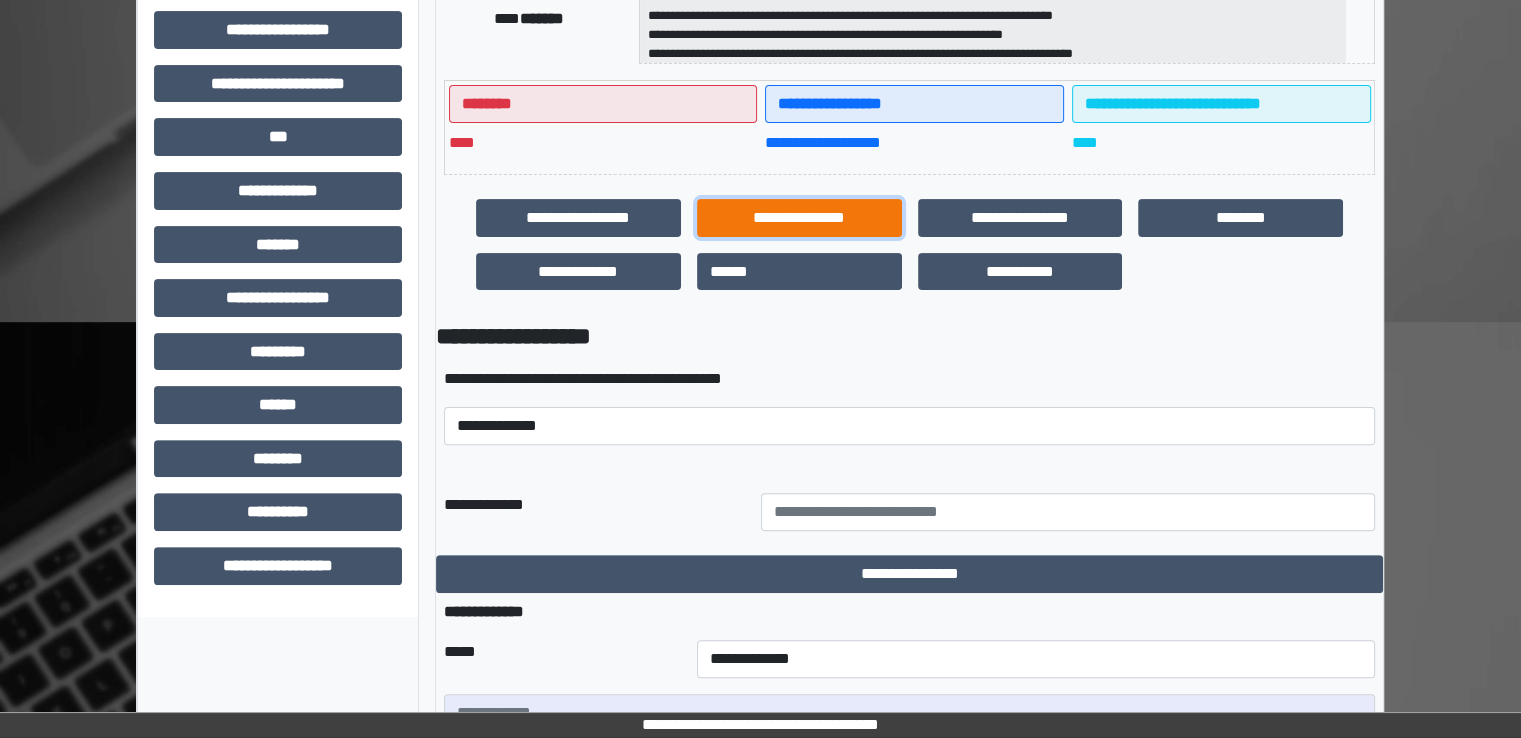 click on "**********" at bounding box center (799, 218) 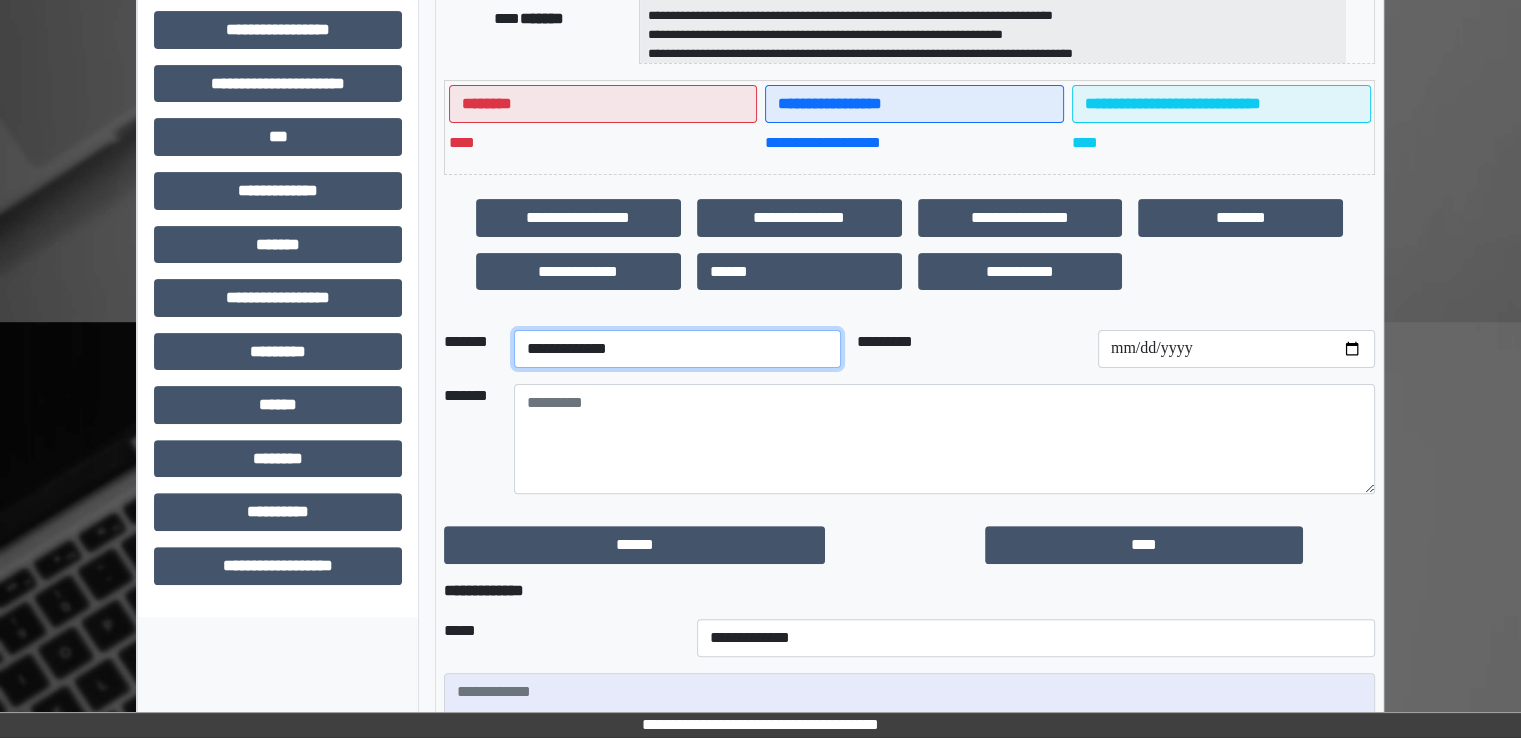 click on "**********" at bounding box center [677, 349] 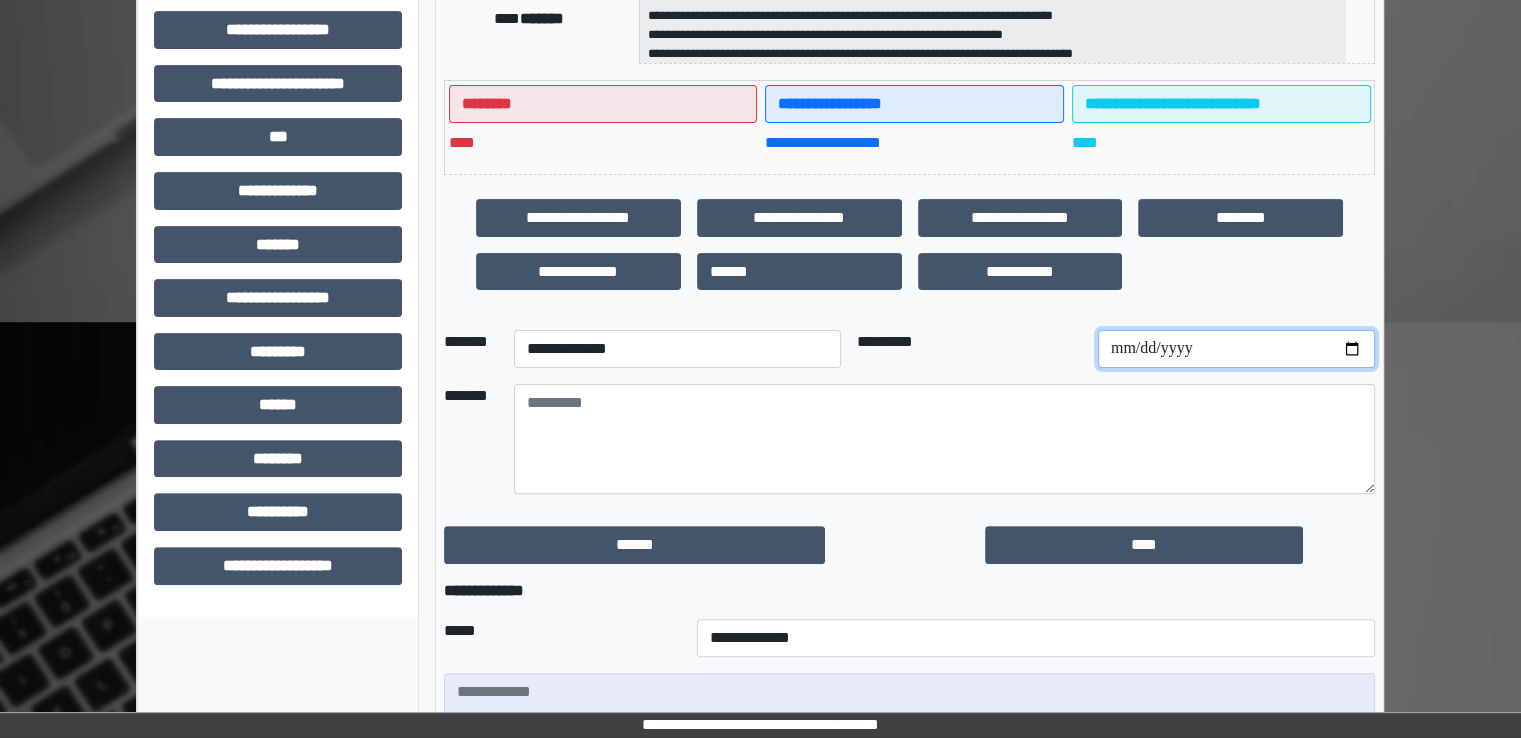 click at bounding box center [1236, 349] 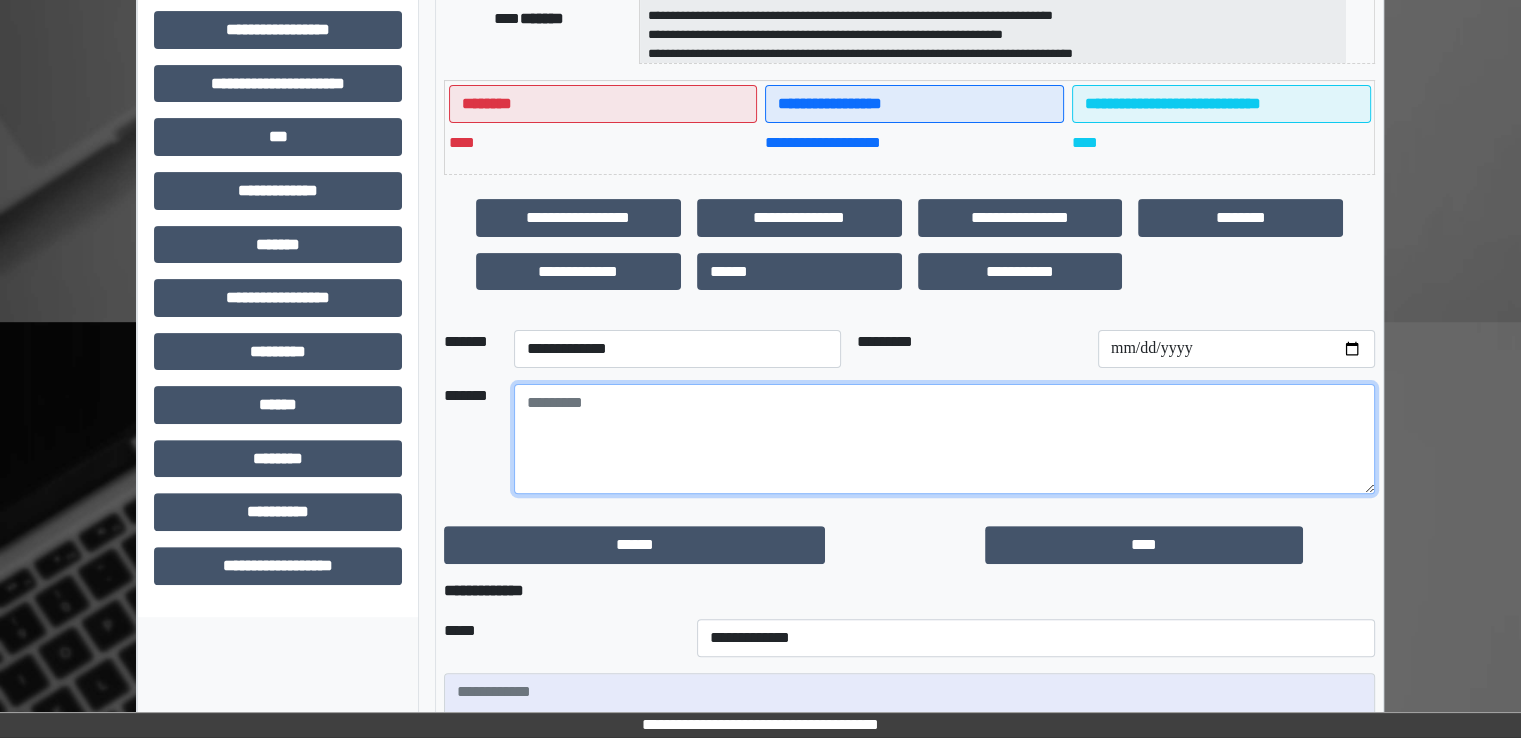 click at bounding box center [944, 439] 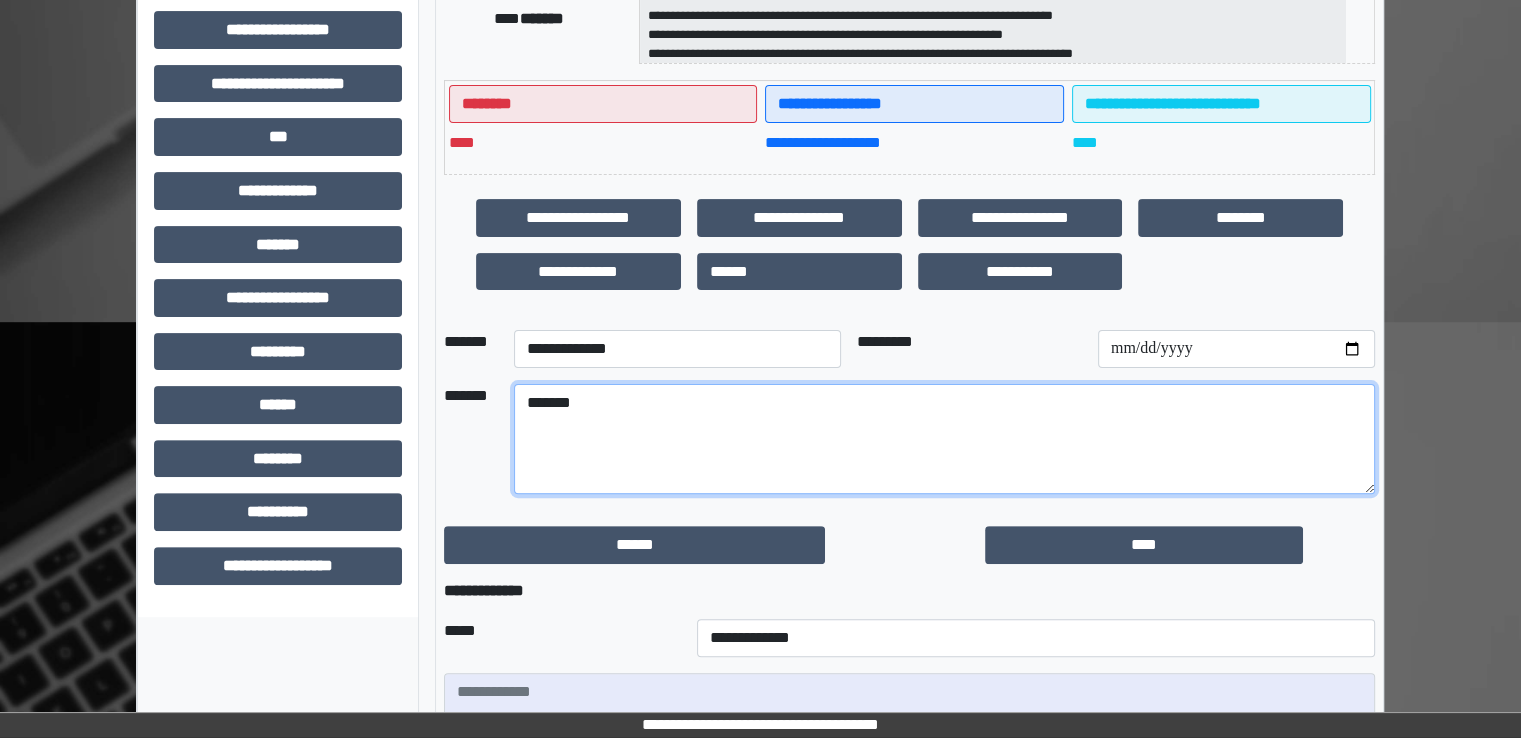 type on "*******" 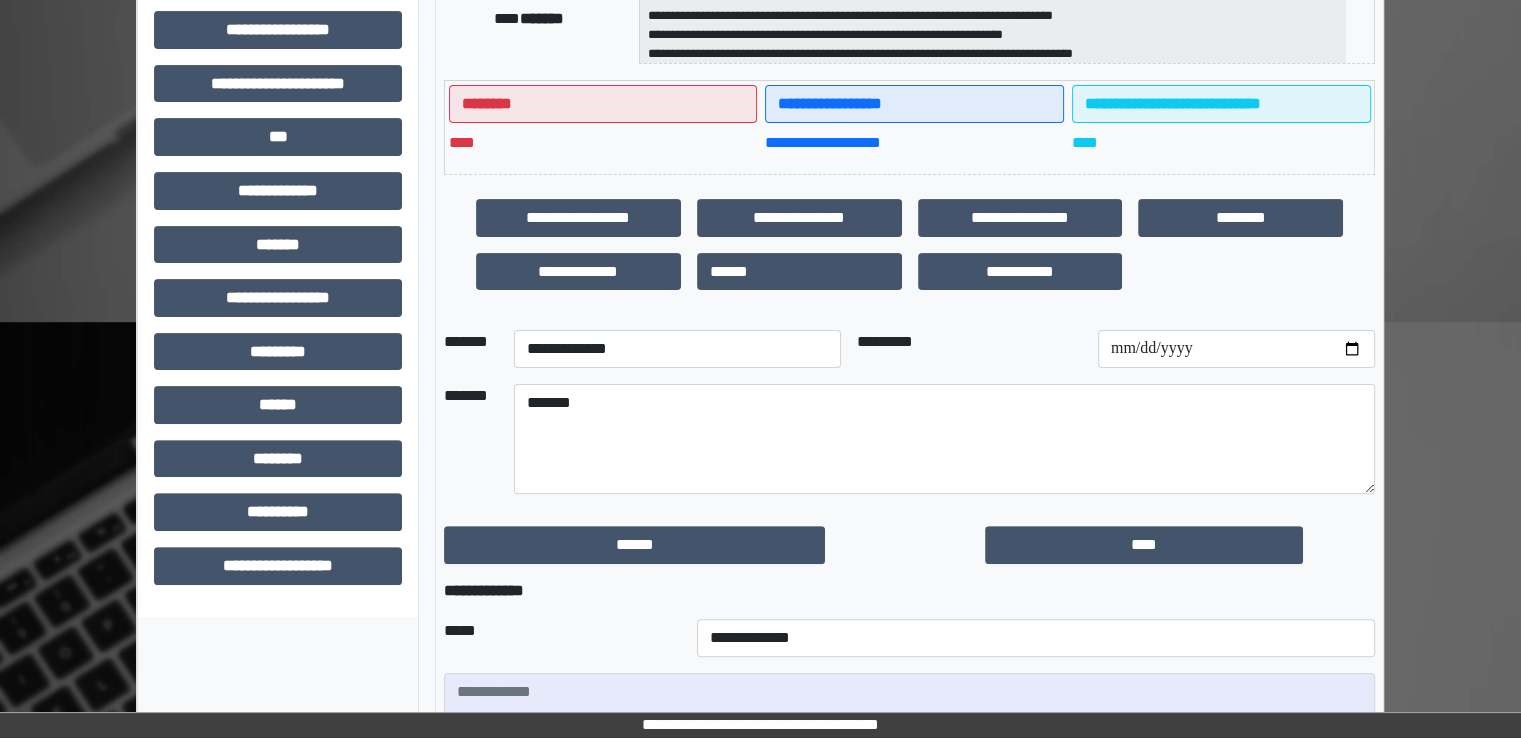 click on "****" at bounding box center [1180, 545] 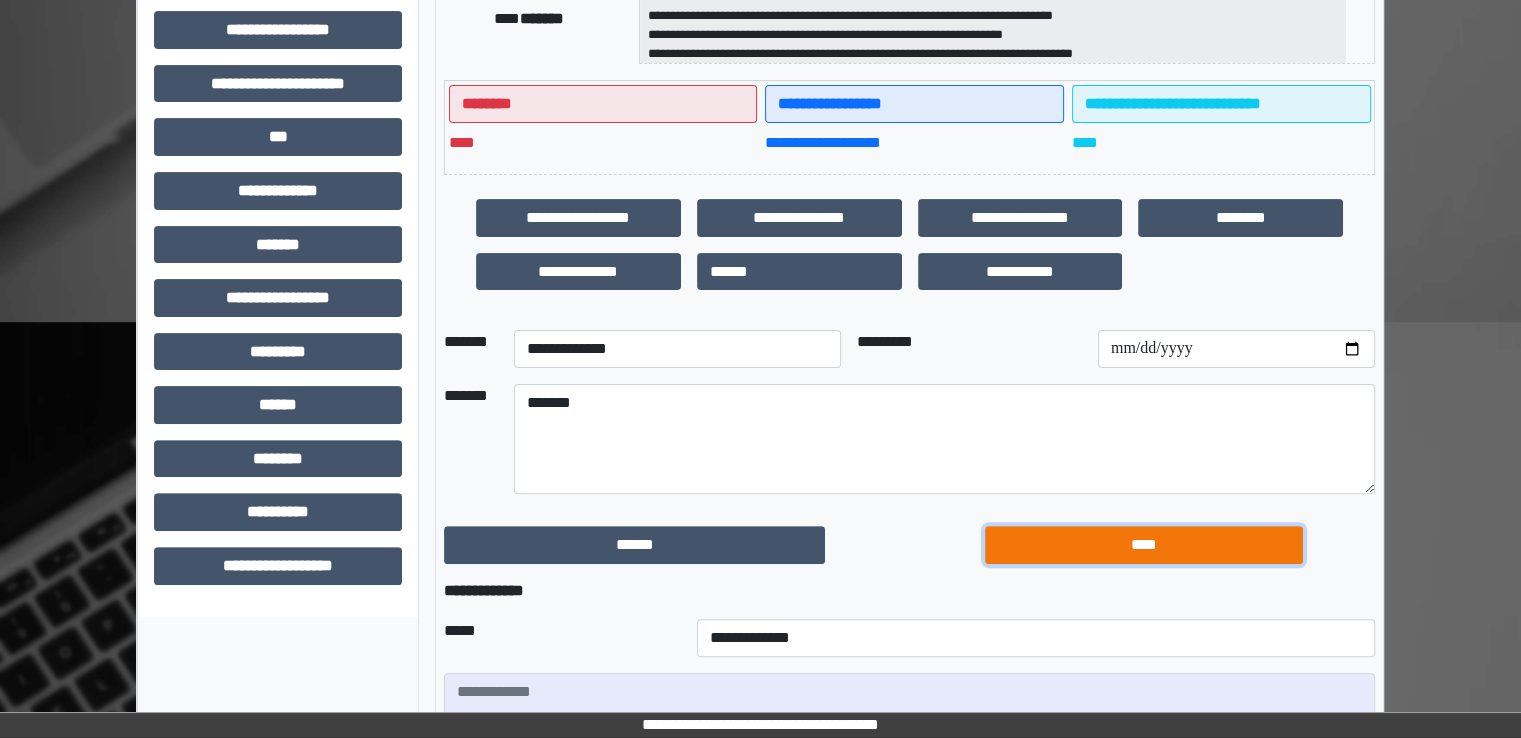 click on "****" at bounding box center [1144, 545] 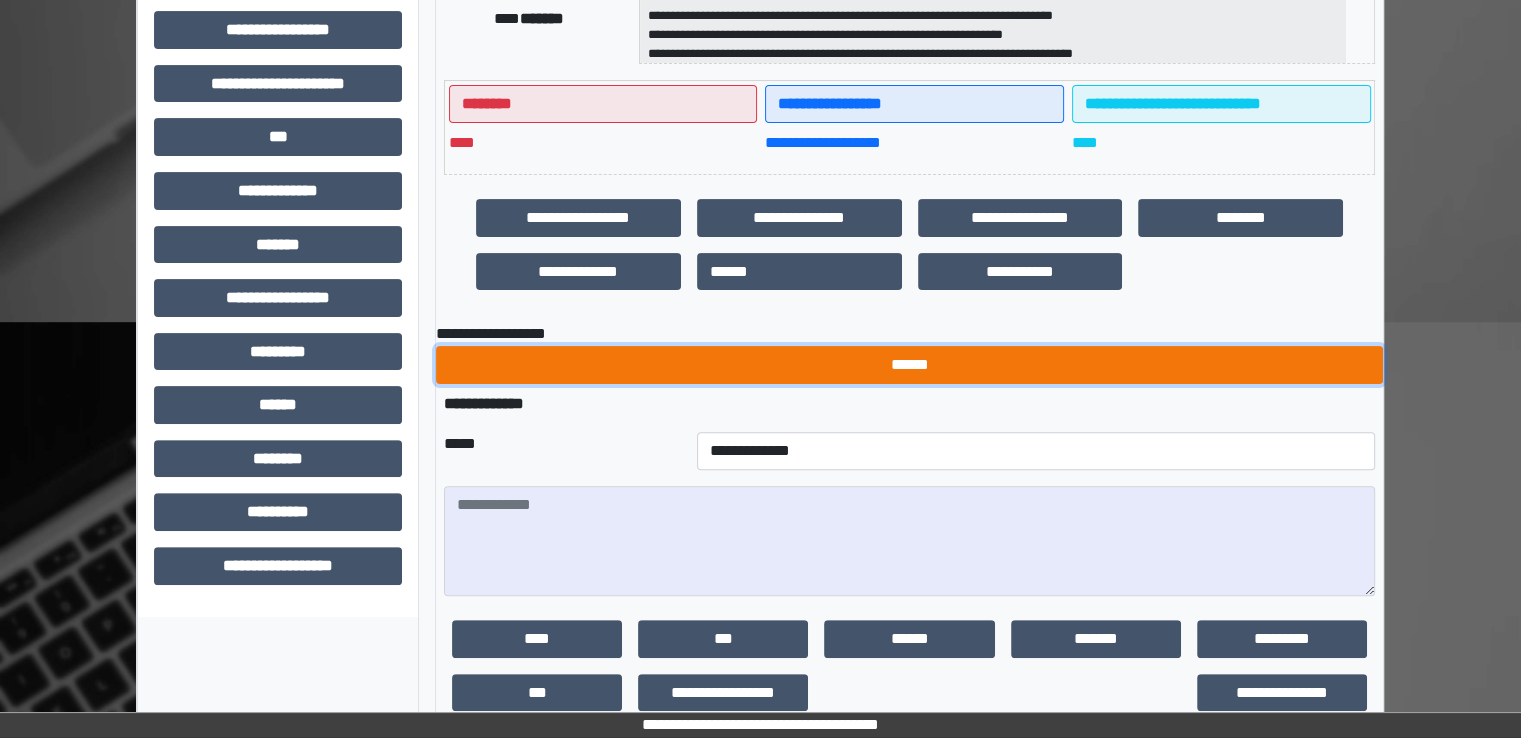 click on "******" at bounding box center (909, 365) 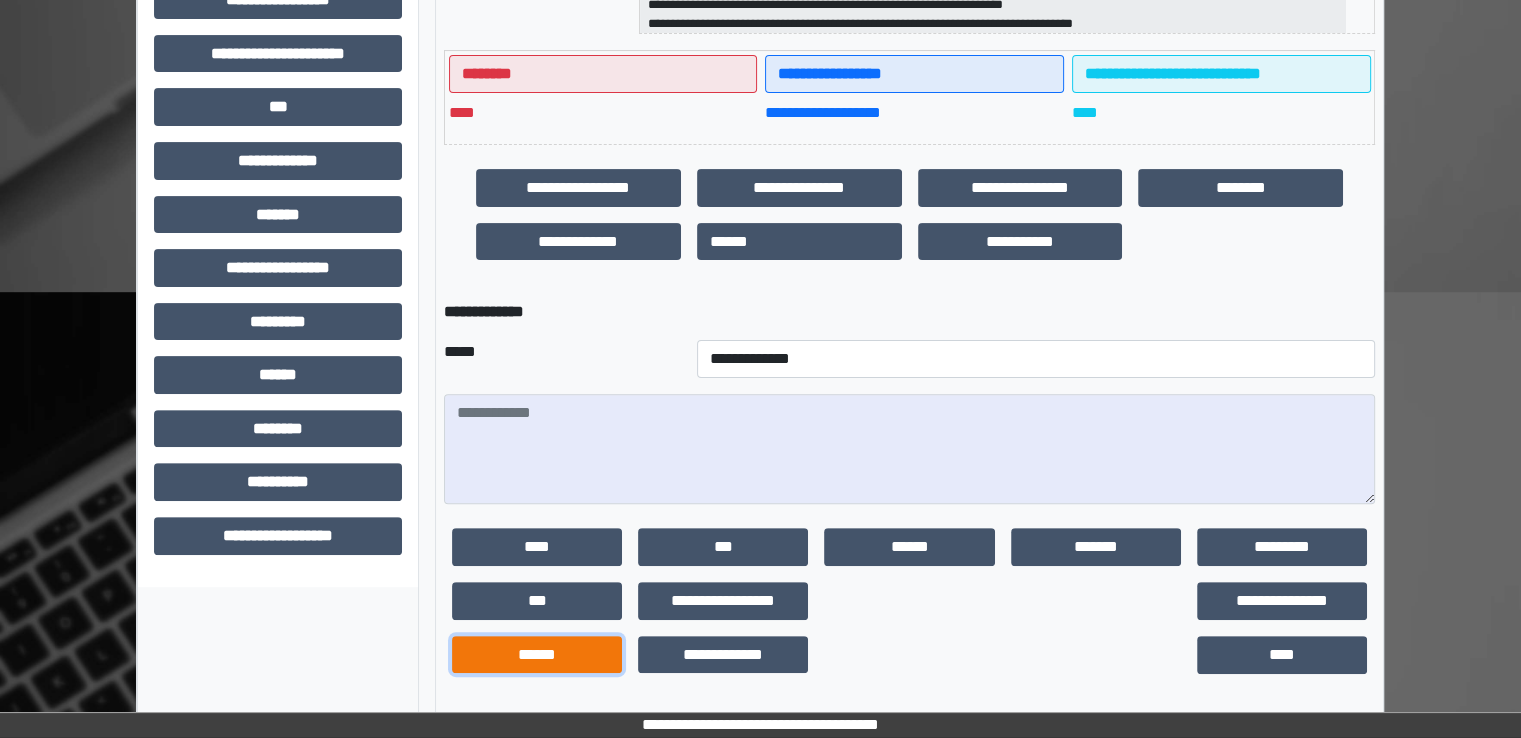 click on "******" at bounding box center (537, 655) 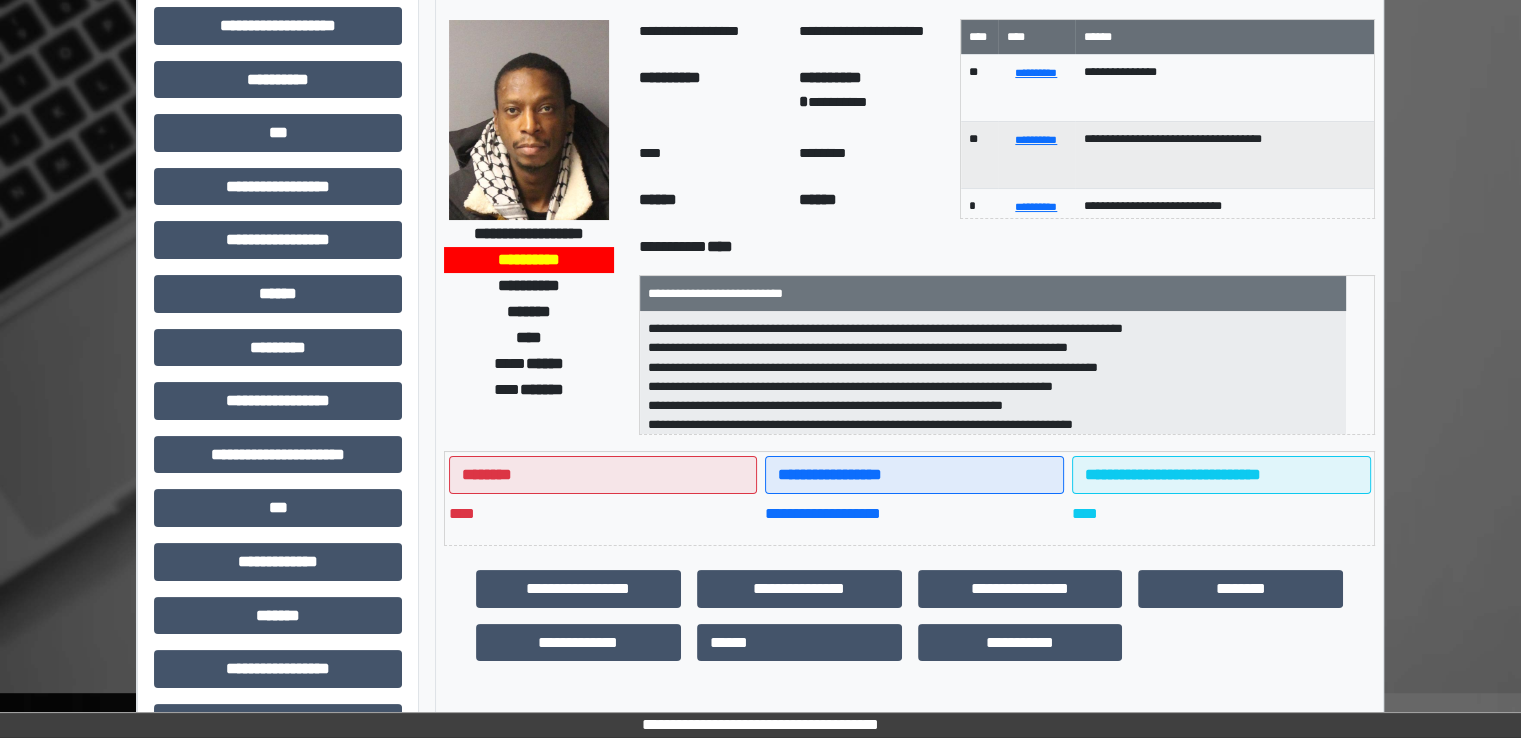 scroll, scrollTop: 0, scrollLeft: 0, axis: both 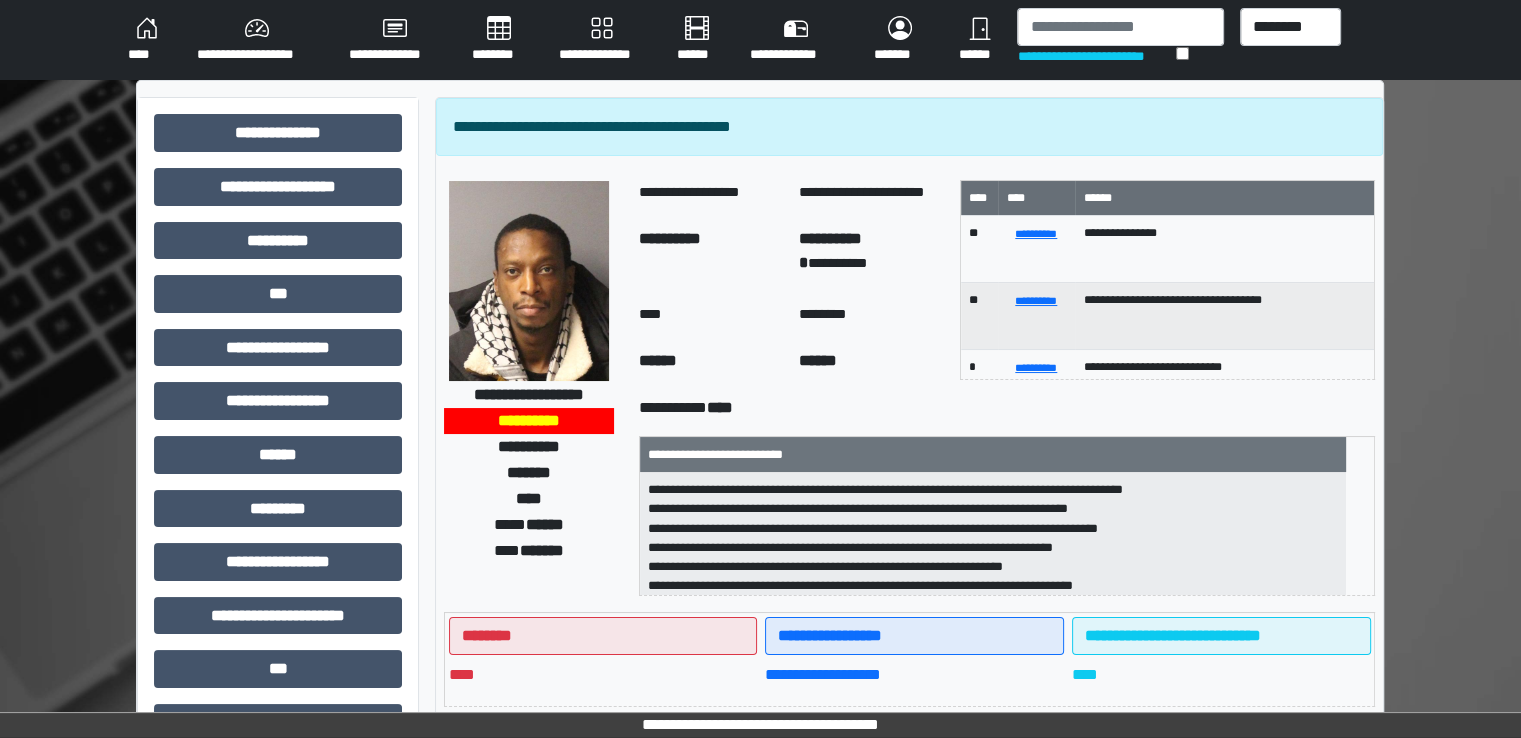 click on "********" at bounding box center [499, 40] 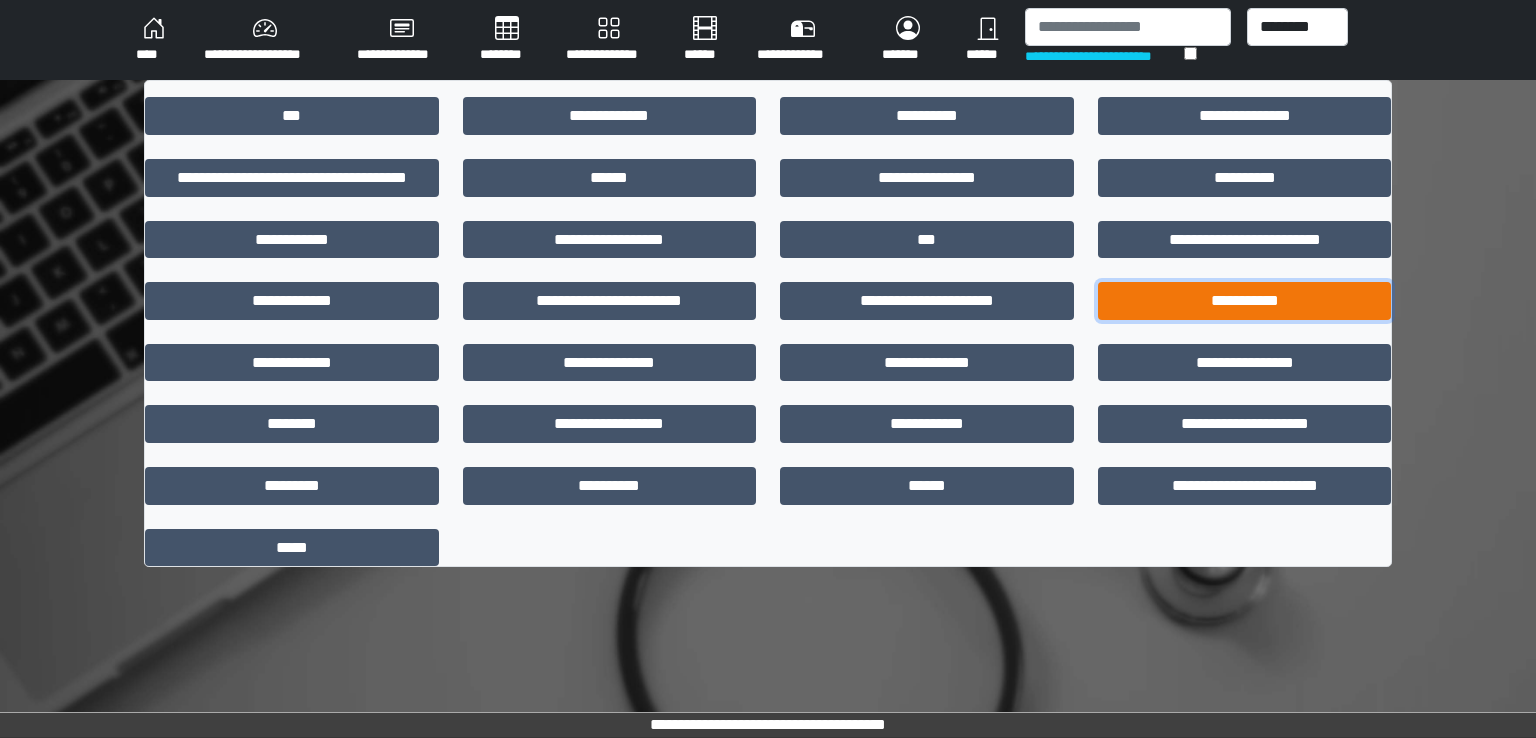 click on "**********" at bounding box center [1245, 301] 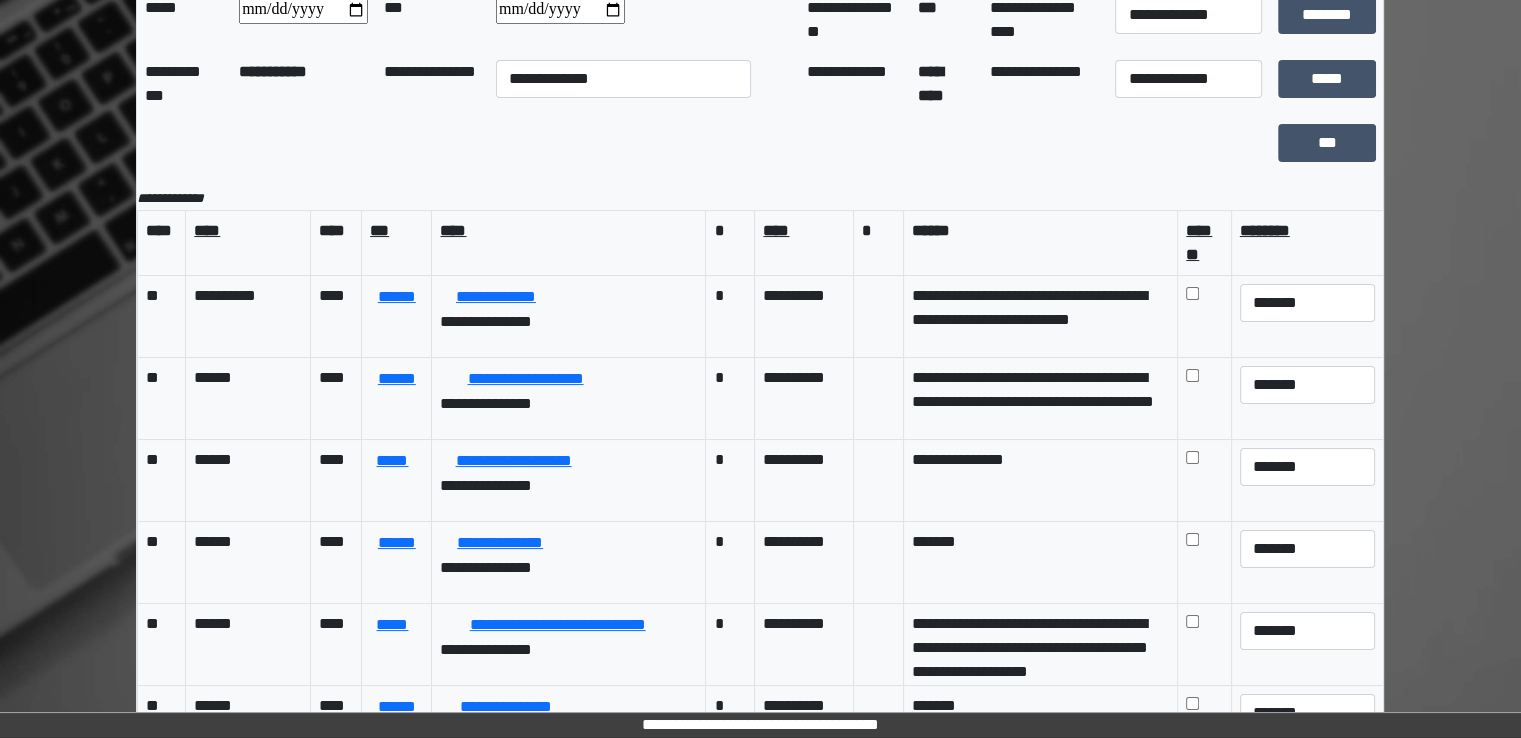 scroll, scrollTop: 174, scrollLeft: 0, axis: vertical 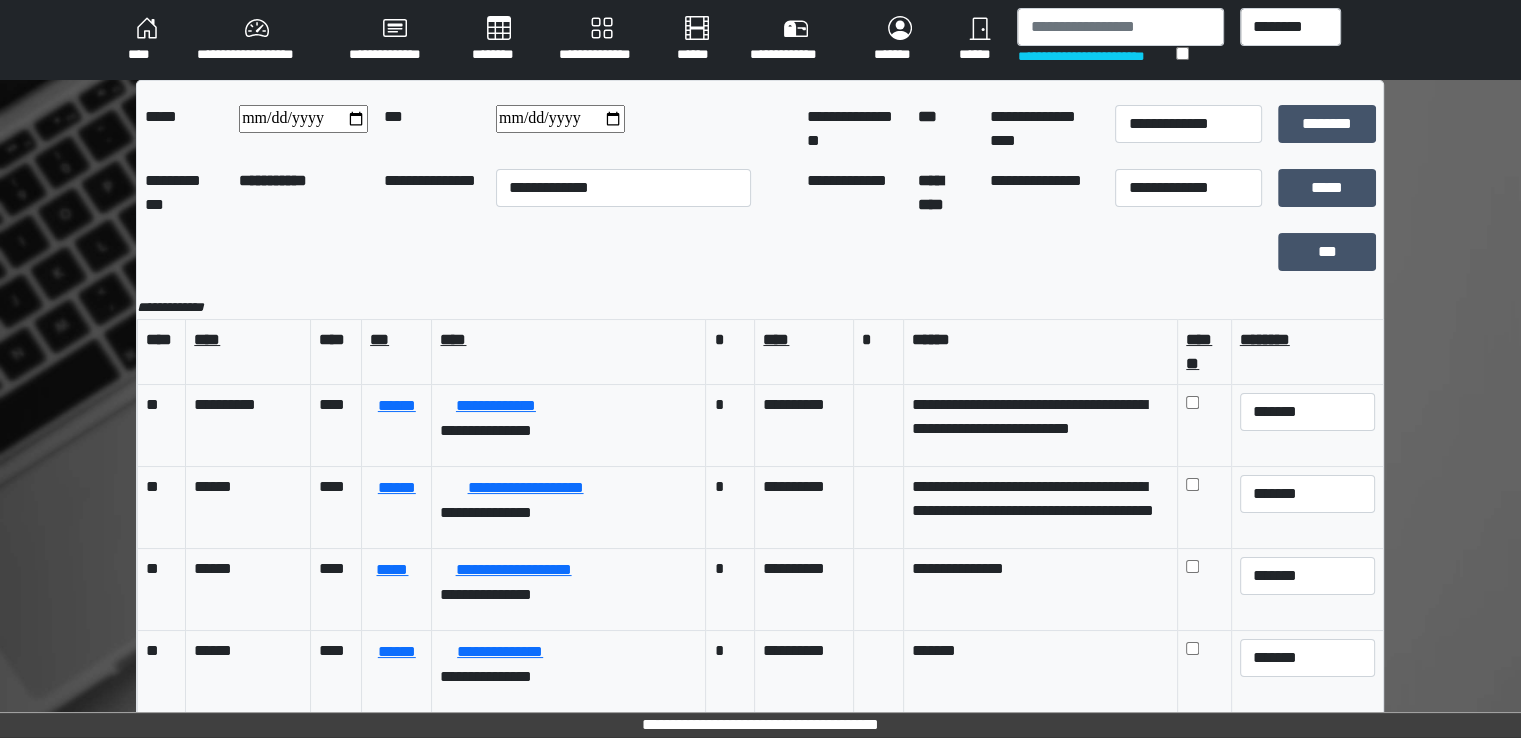 click on "****" at bounding box center (146, 40) 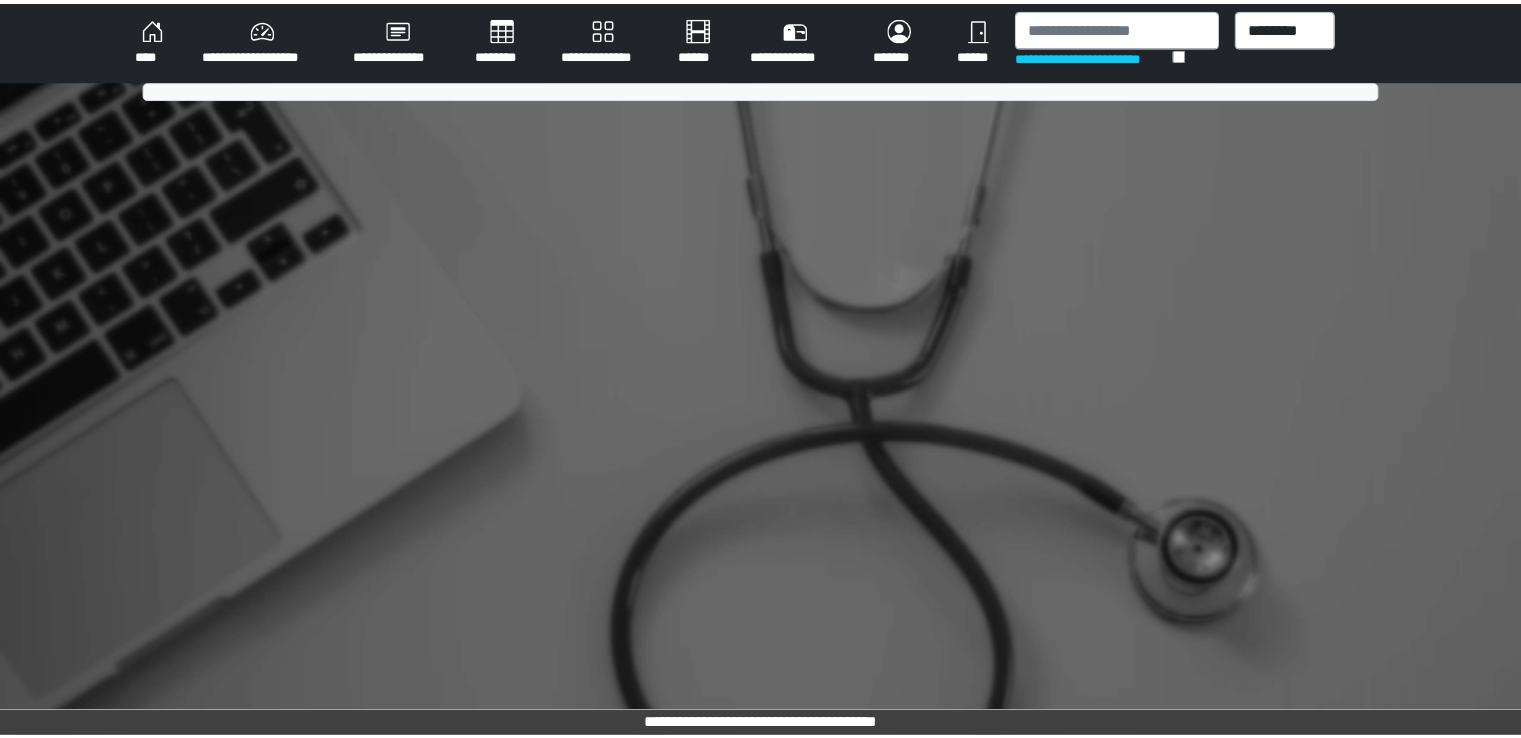 scroll, scrollTop: 0, scrollLeft: 0, axis: both 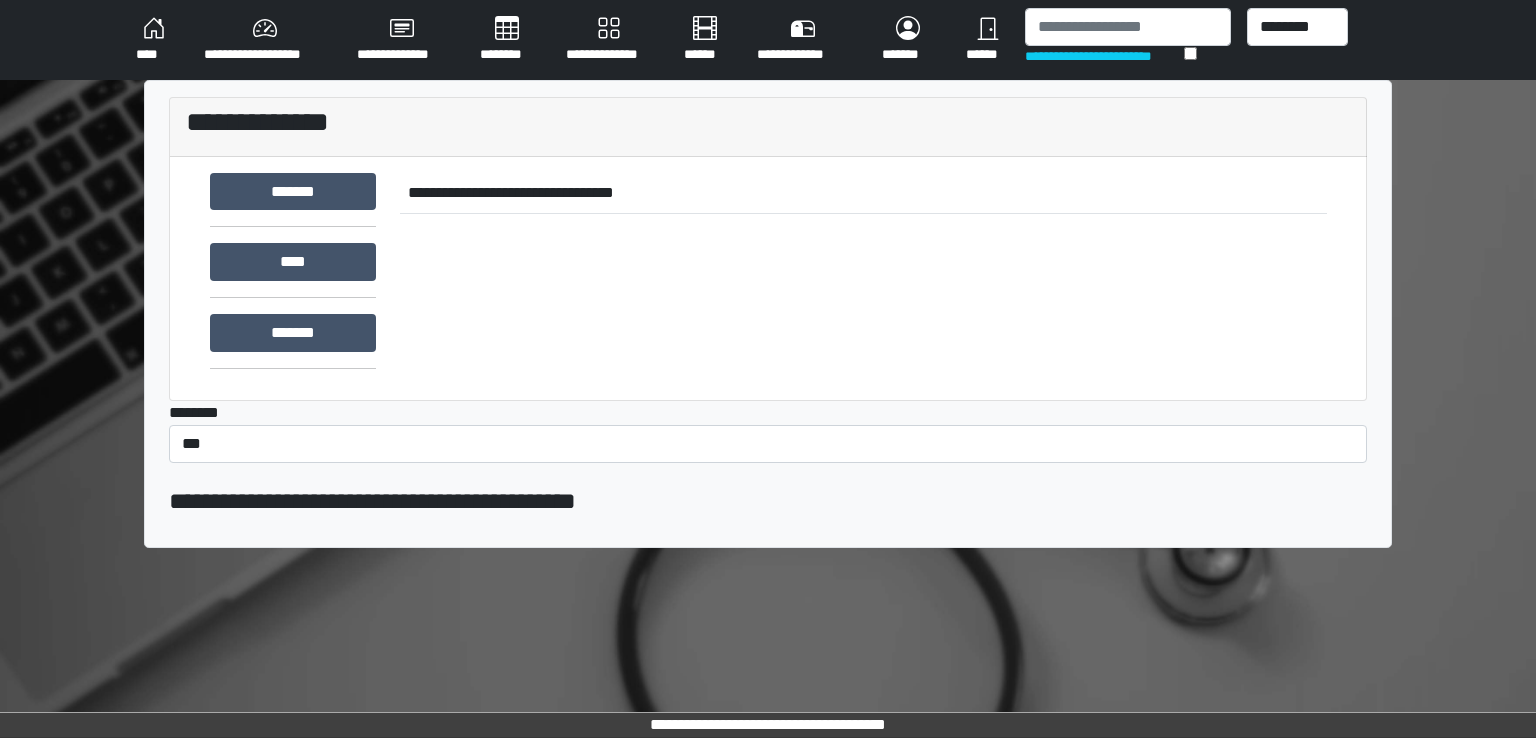 click on "********" at bounding box center (507, 40) 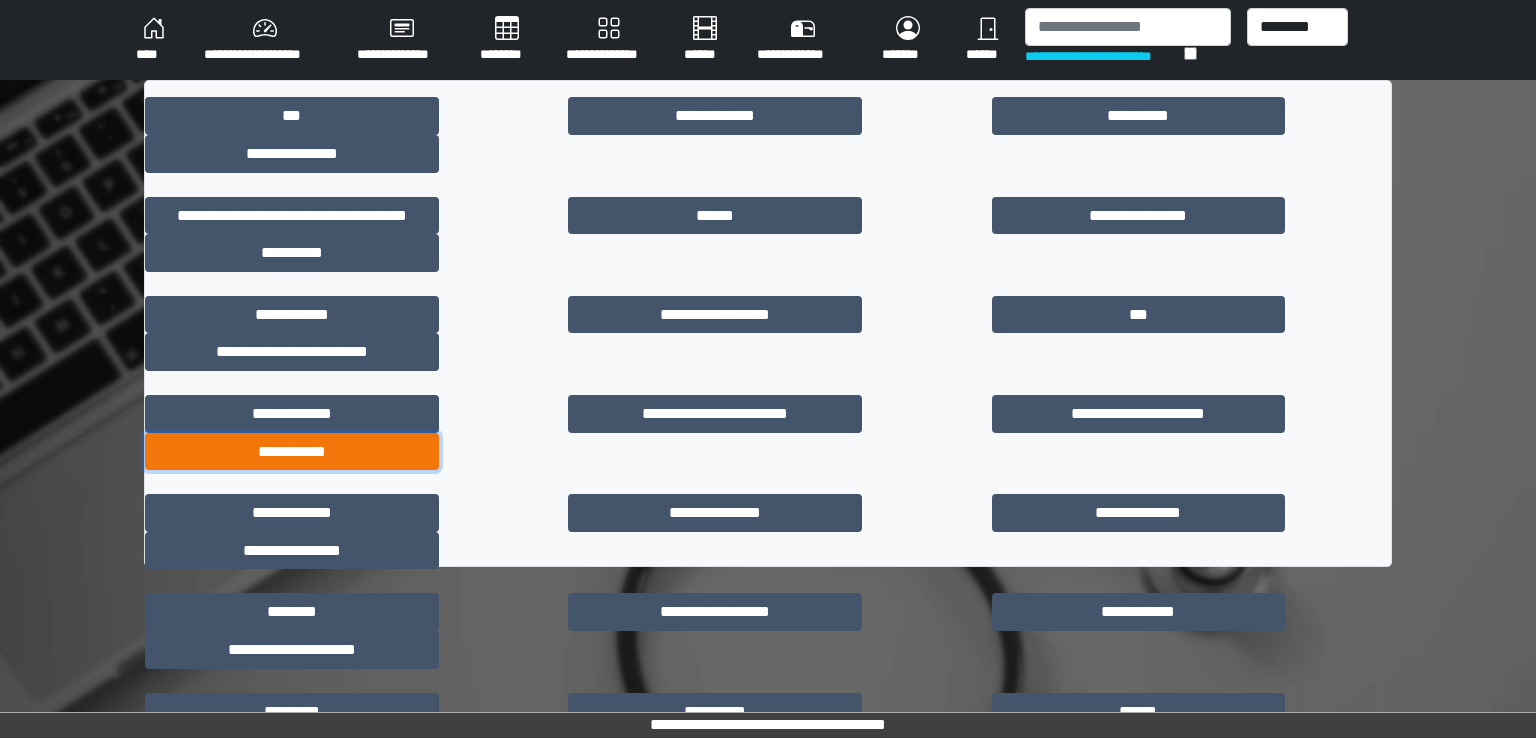 click on "**********" at bounding box center (292, 452) 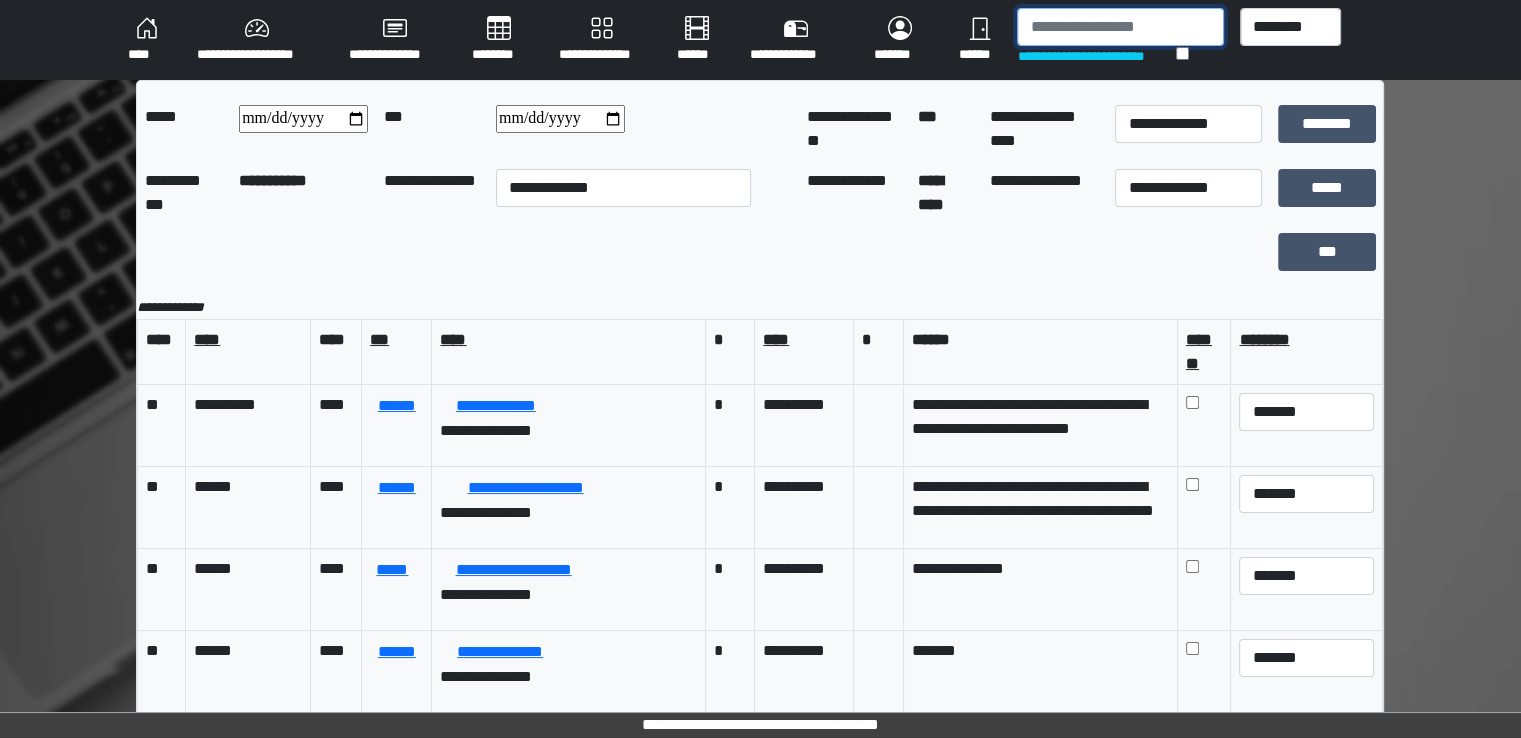 click at bounding box center (1120, 27) 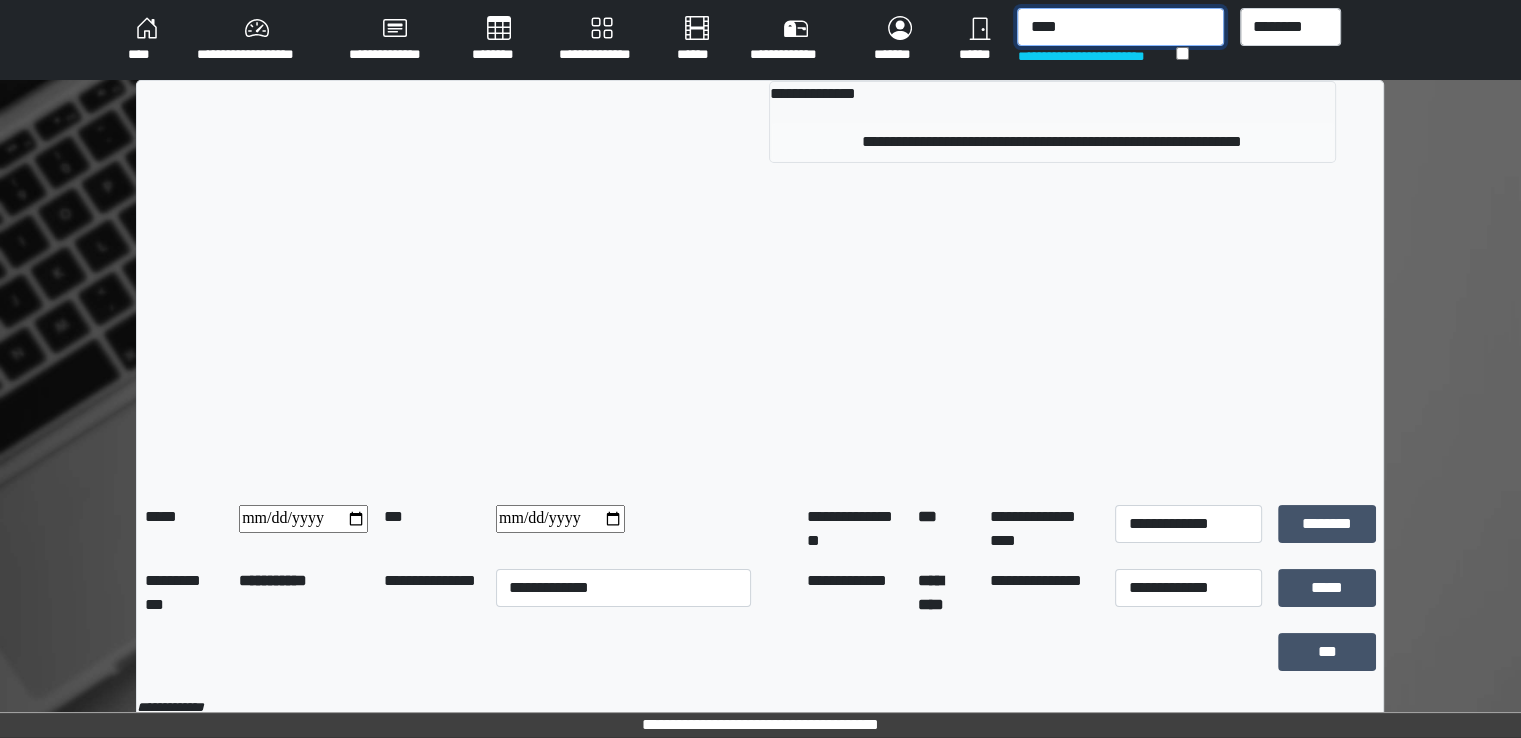 type on "****" 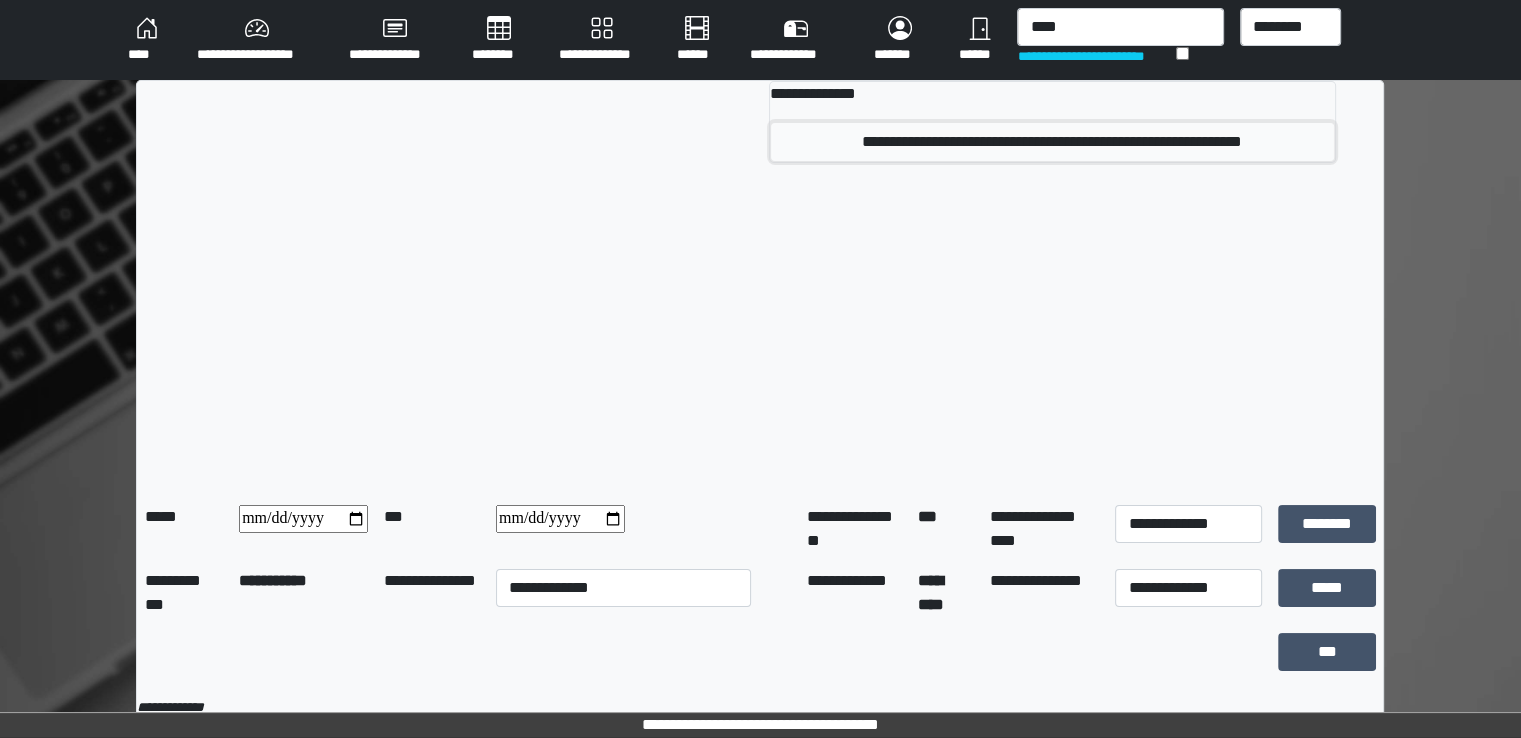 click on "**********" at bounding box center [1052, 142] 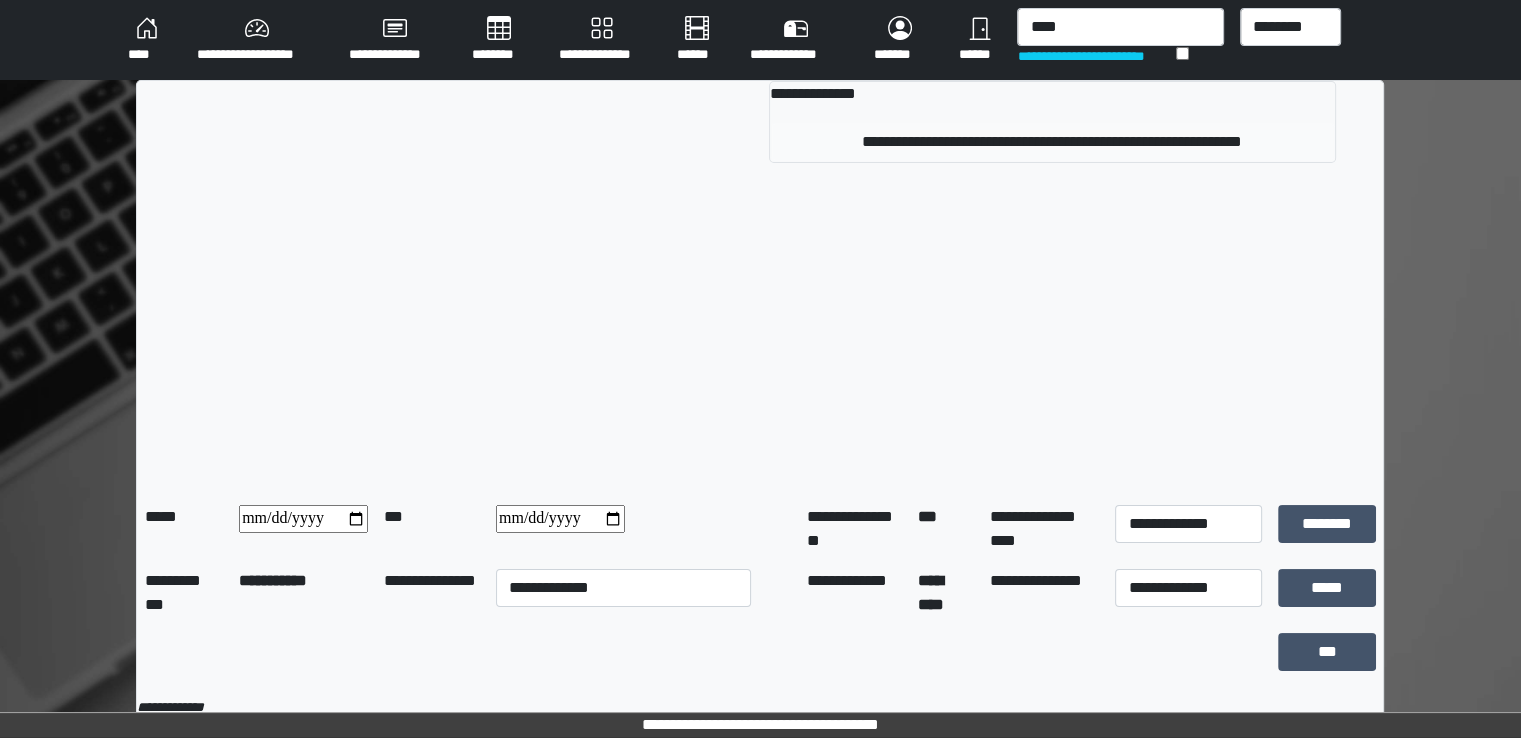 type 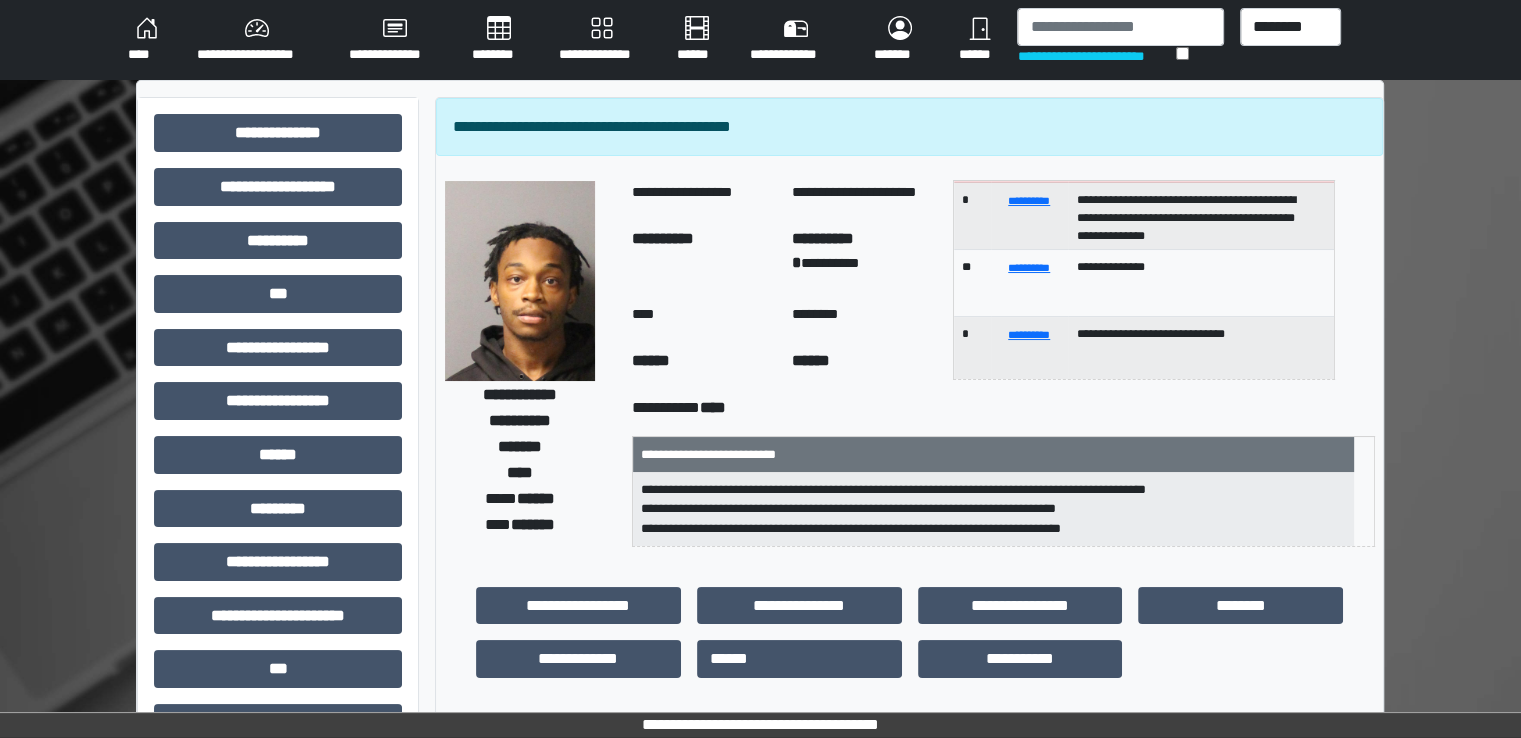 scroll, scrollTop: 186, scrollLeft: 0, axis: vertical 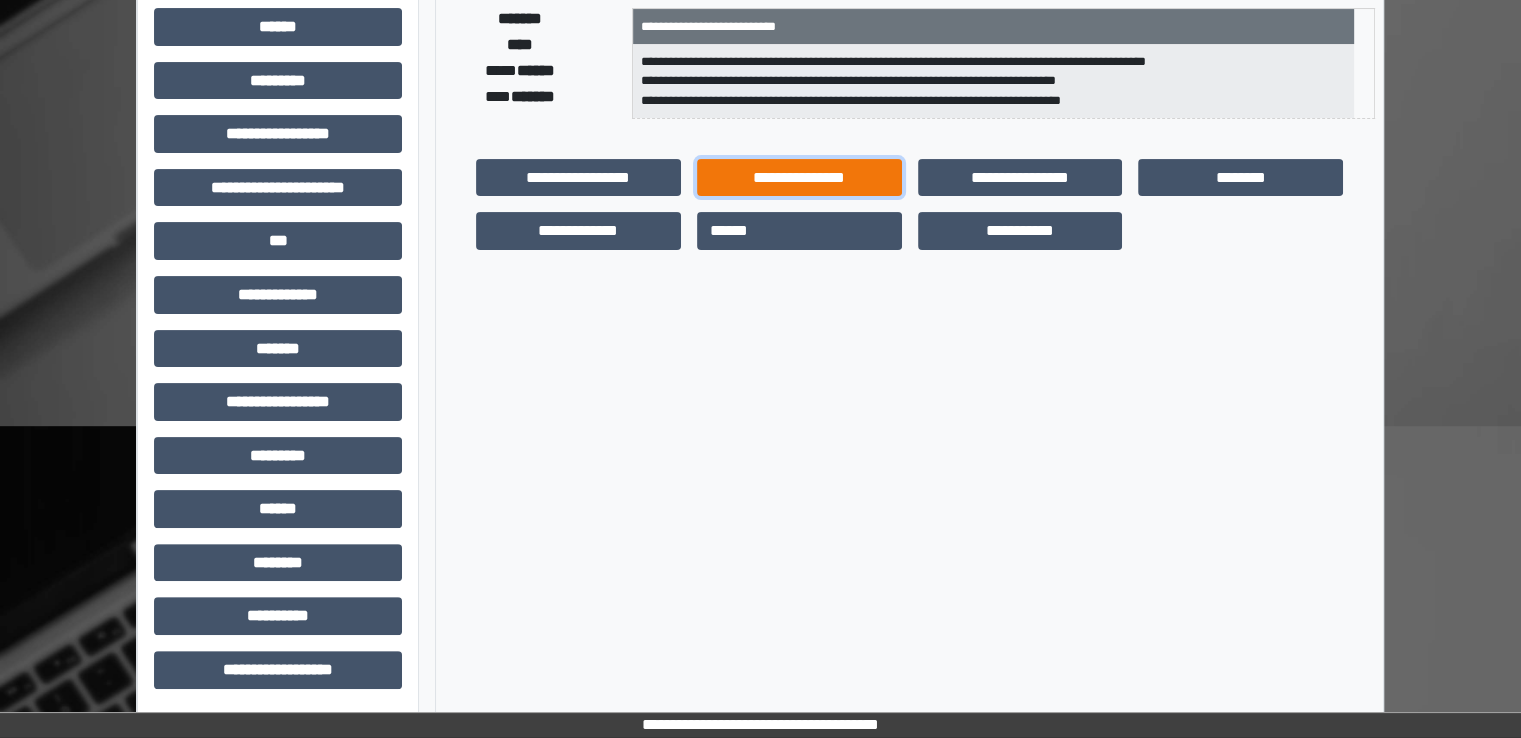 click on "**********" at bounding box center (799, 178) 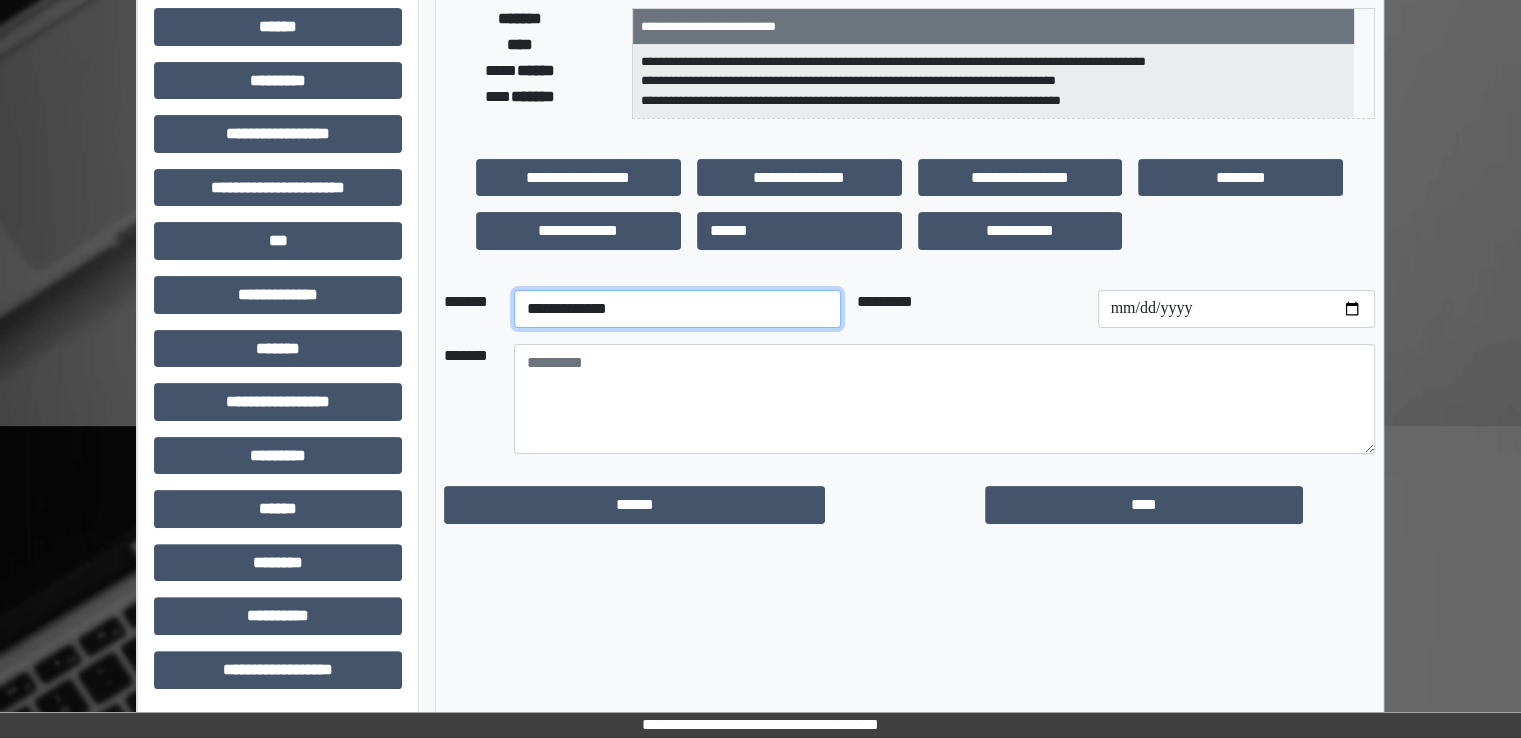 click on "**********" at bounding box center [677, 309] 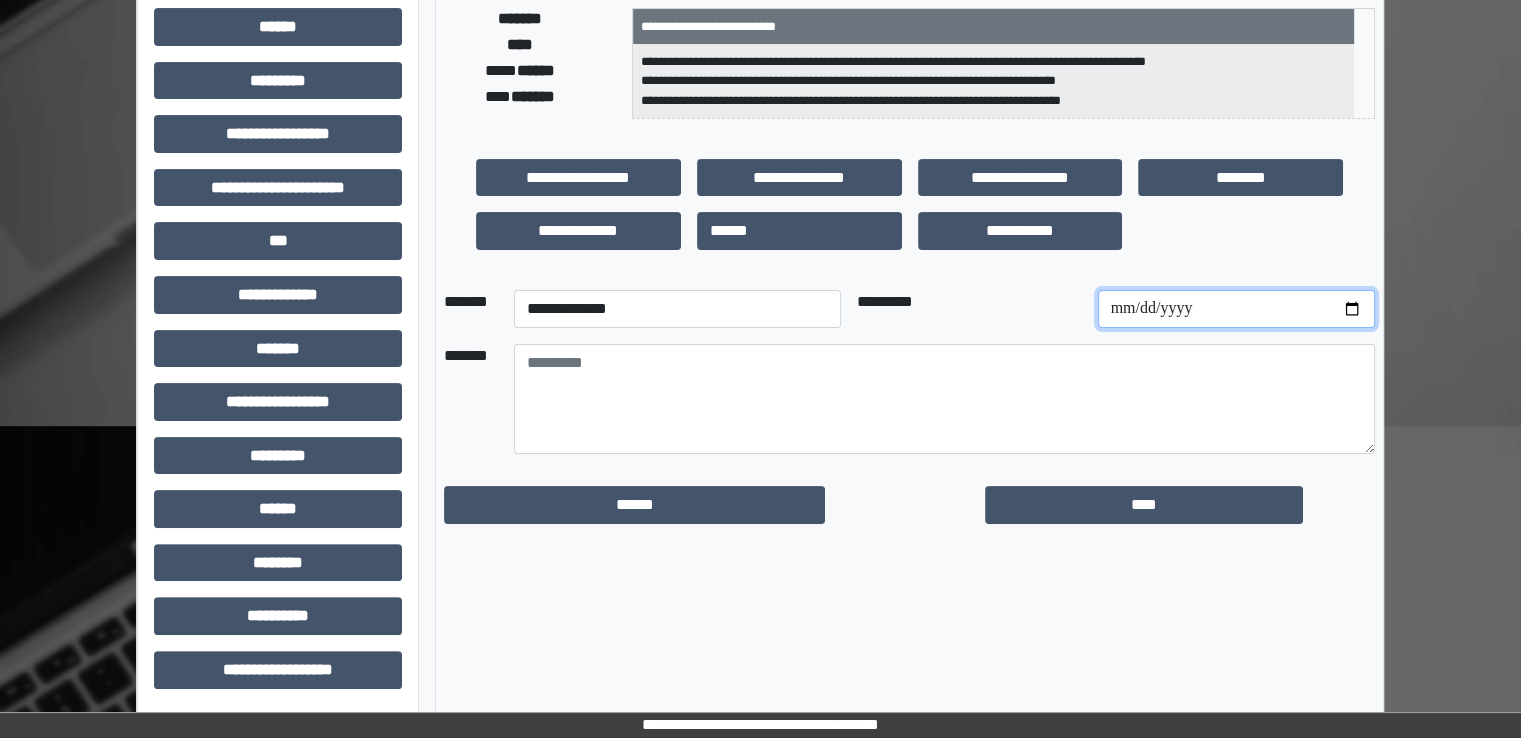 click at bounding box center [1236, 309] 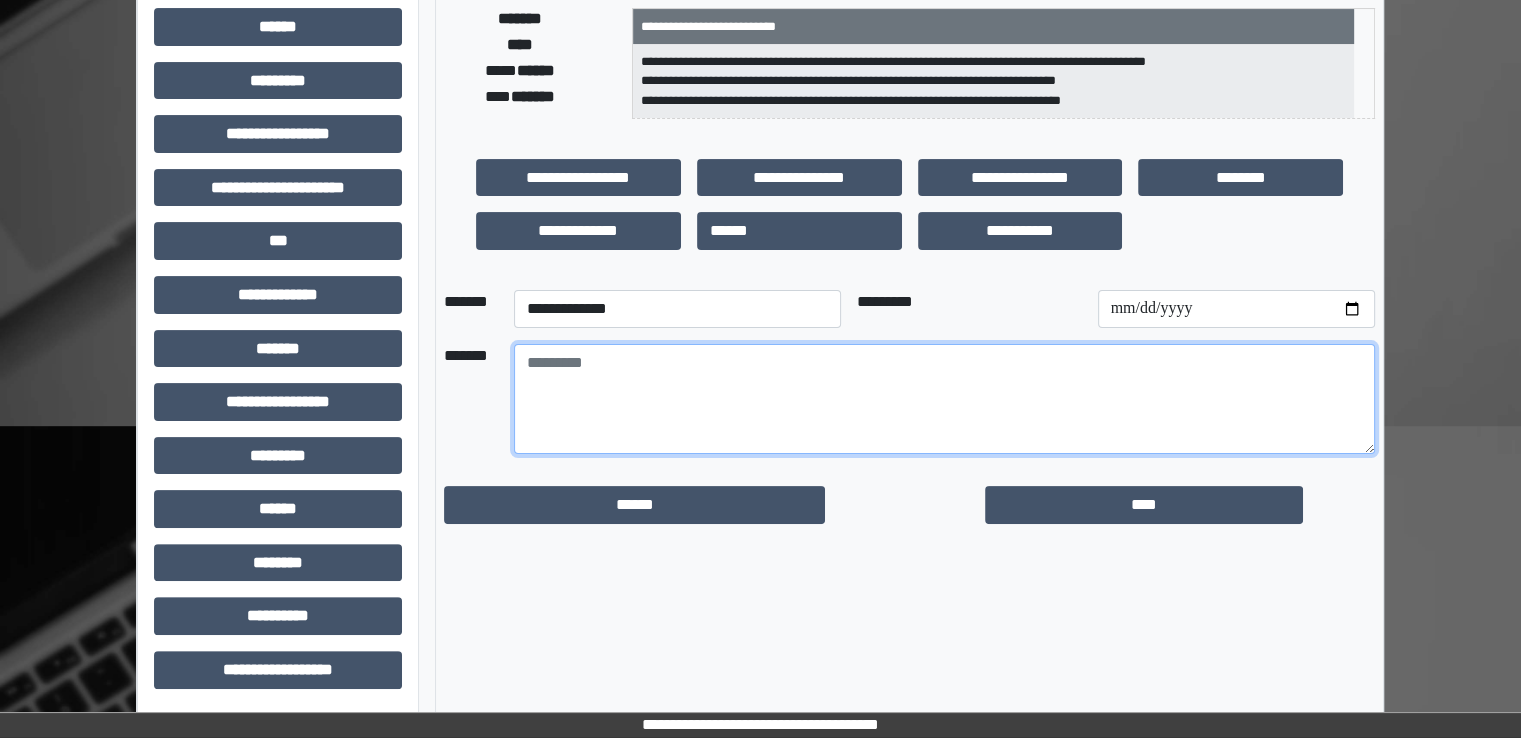 click at bounding box center [944, 399] 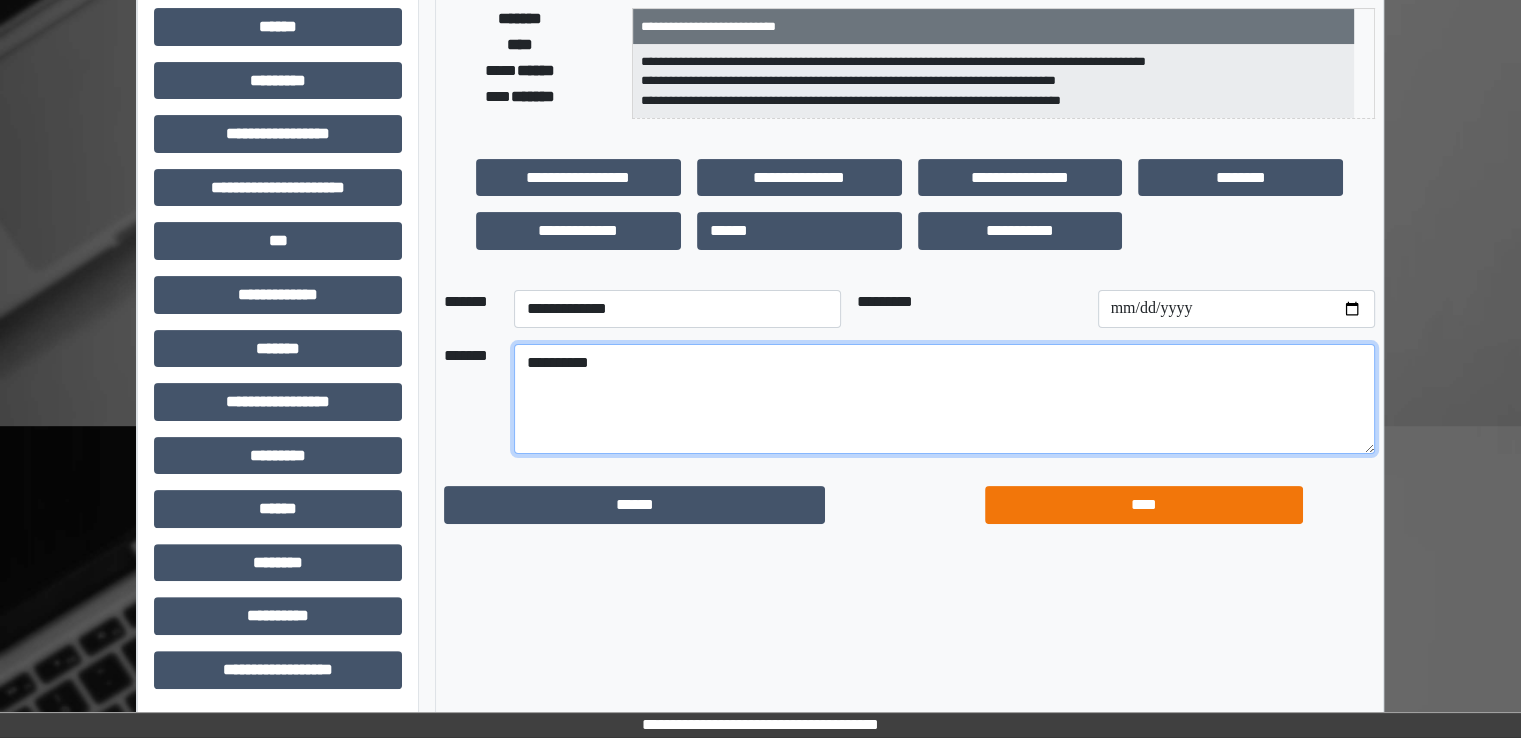 type on "**********" 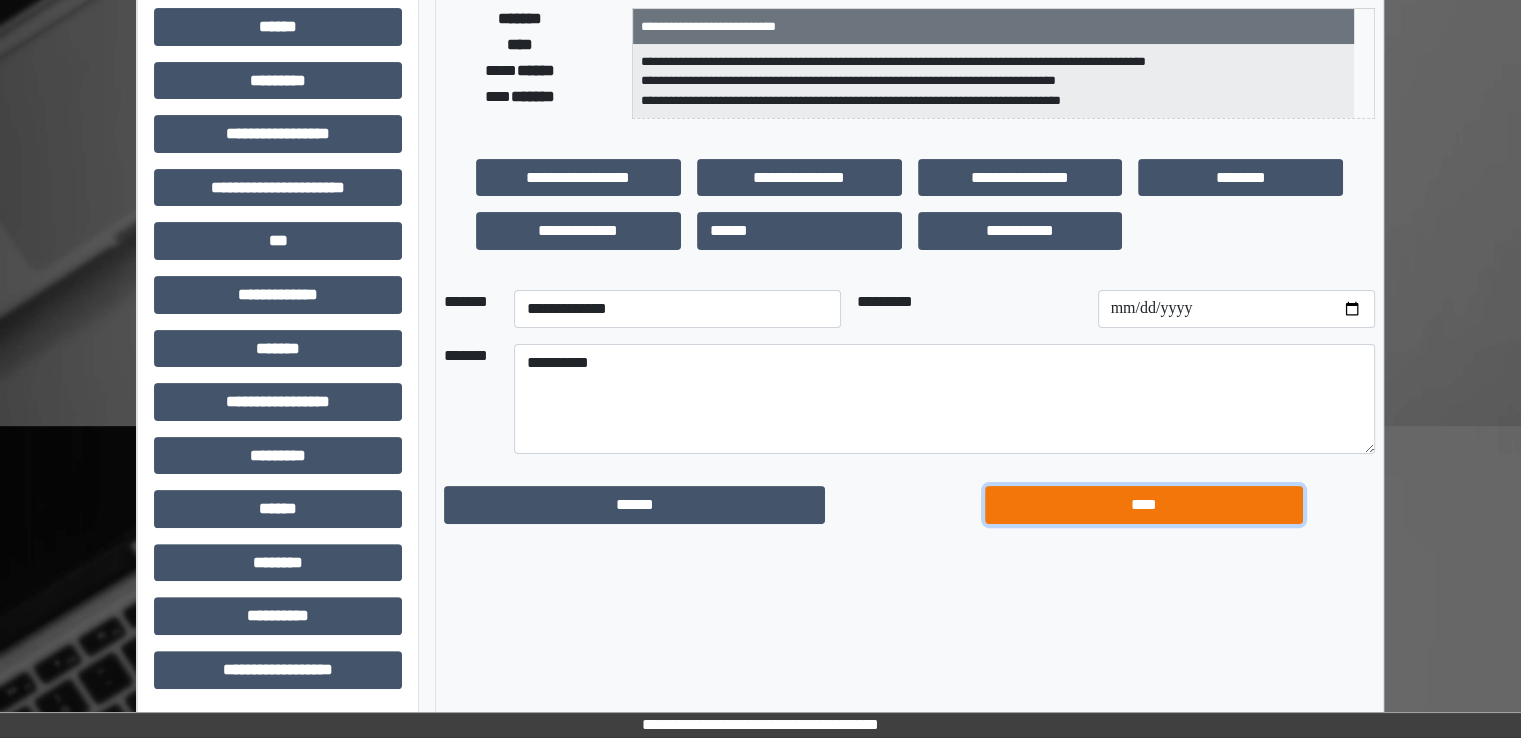 click on "****" at bounding box center [1144, 505] 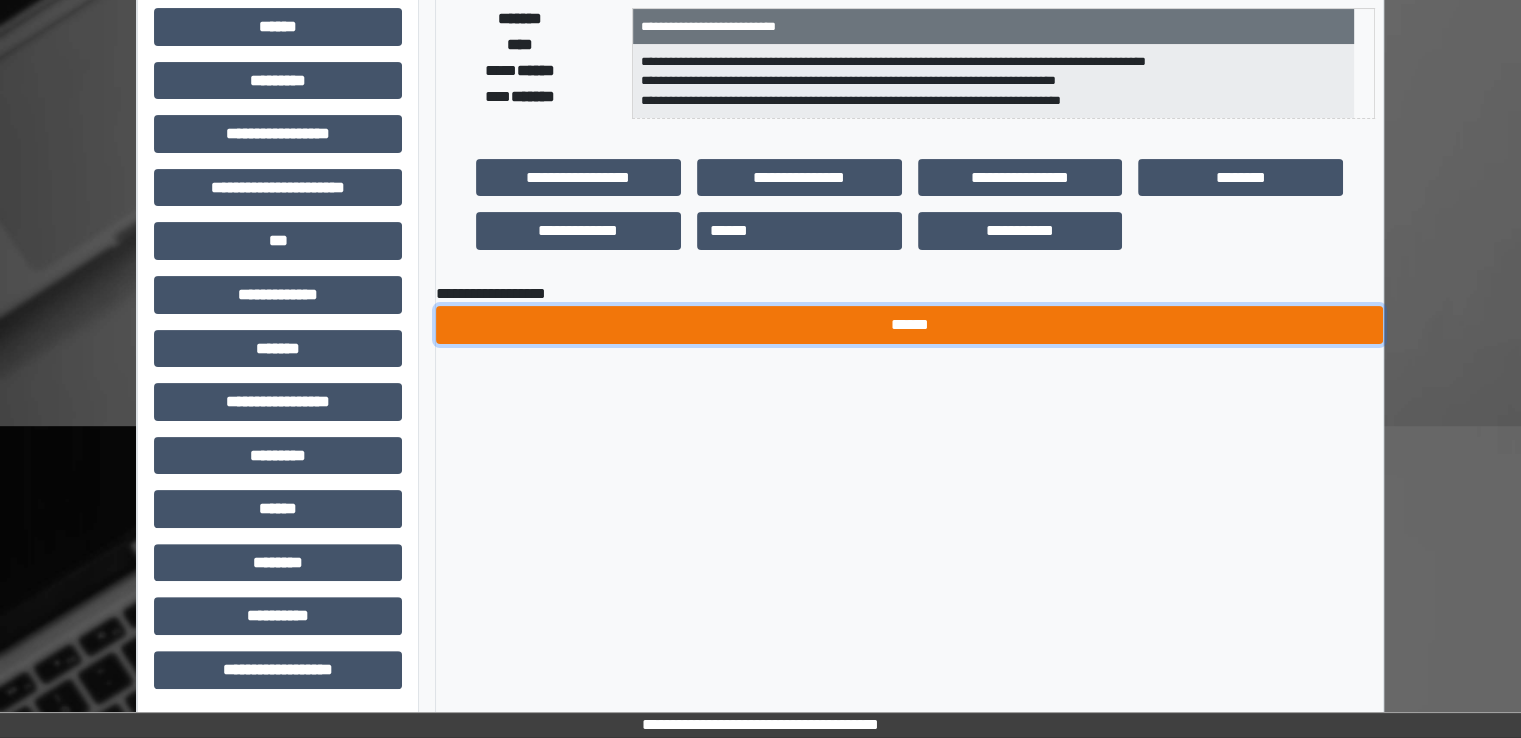click on "******" at bounding box center [909, 325] 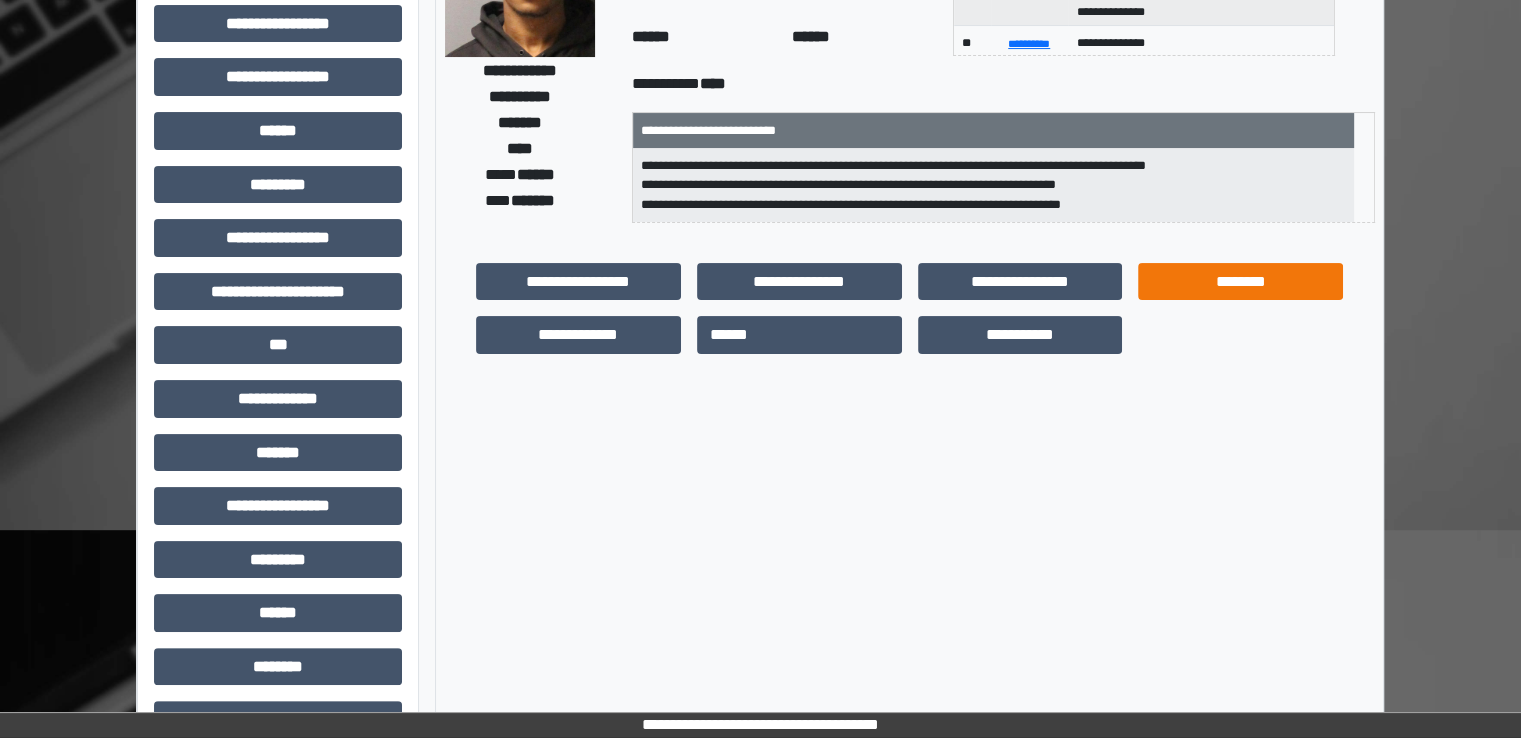 scroll, scrollTop: 0, scrollLeft: 0, axis: both 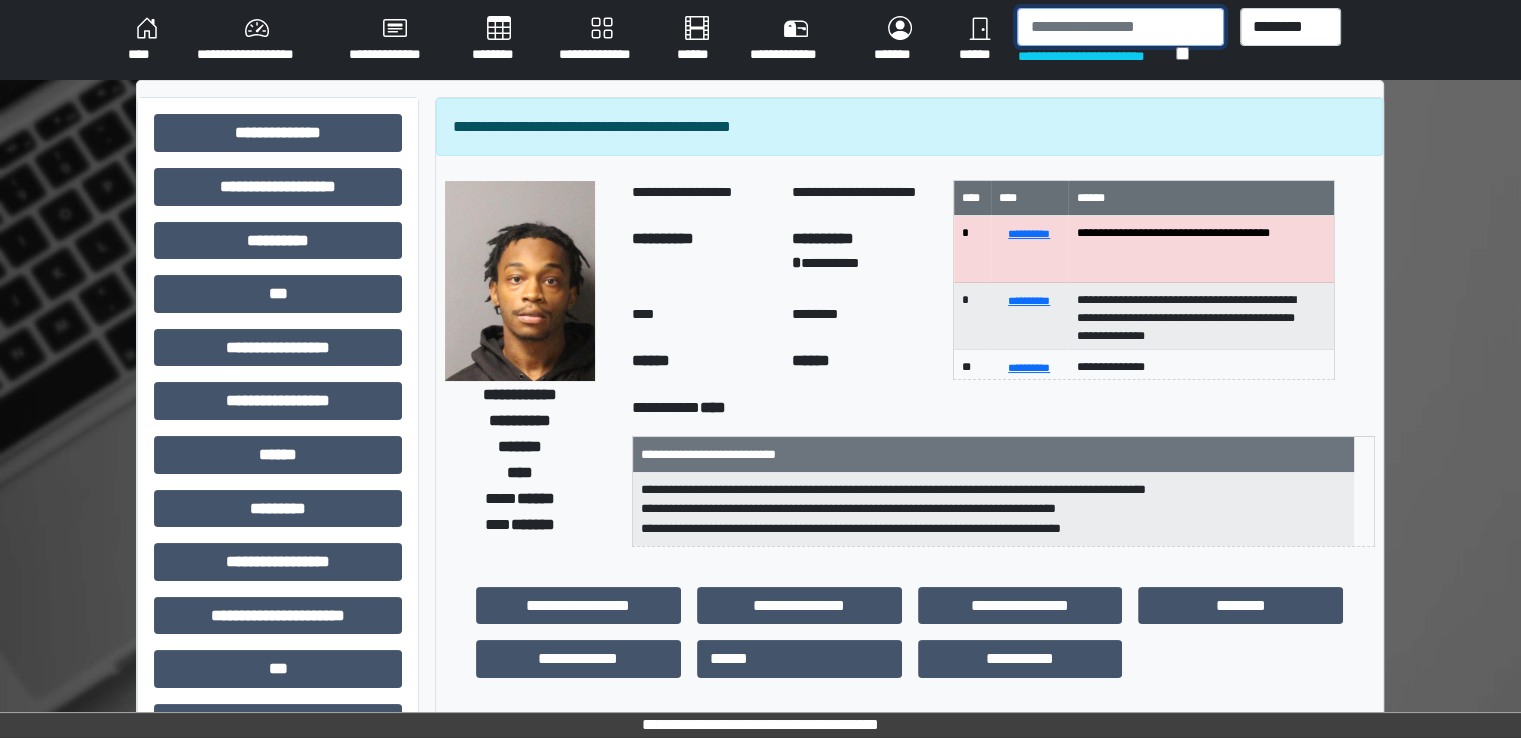 click at bounding box center [1120, 27] 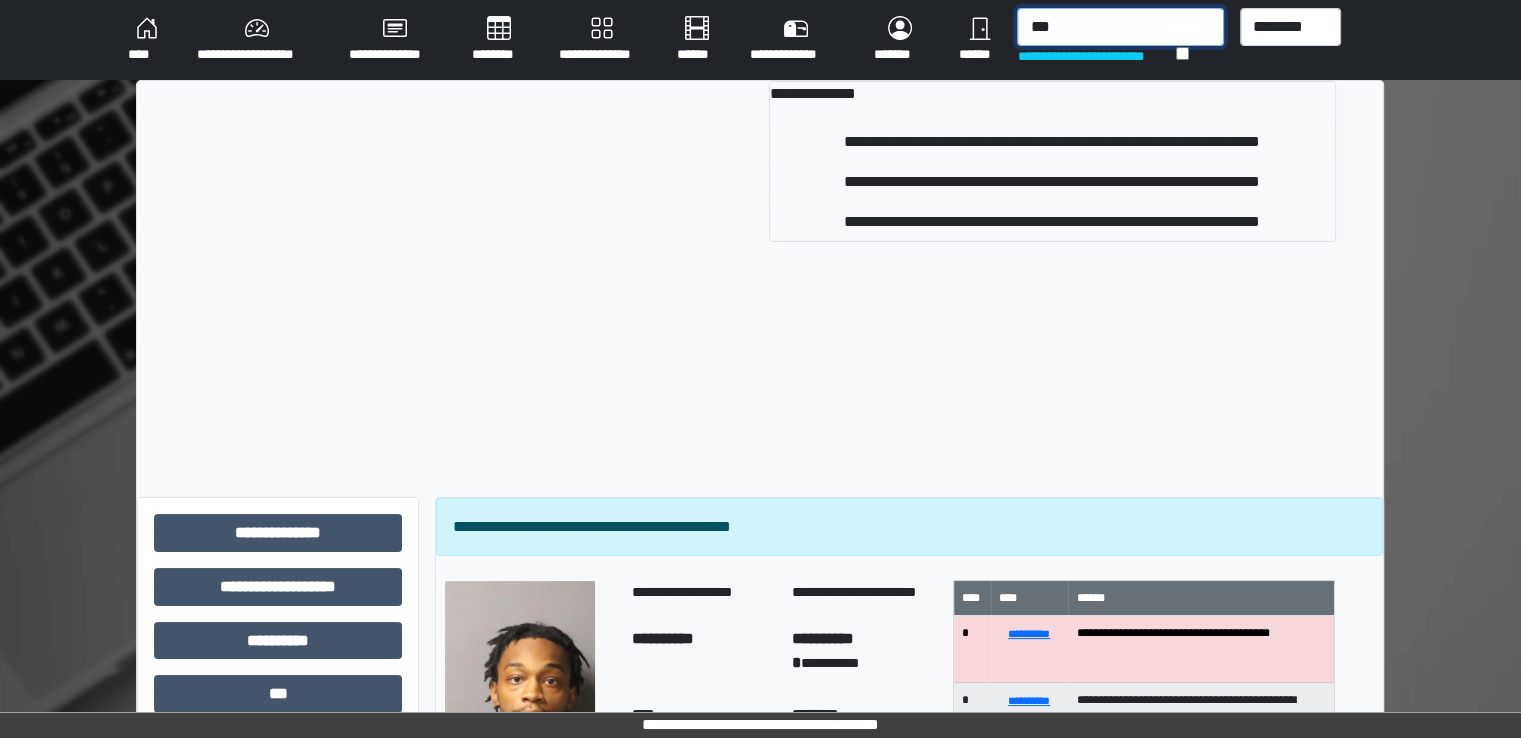 type on "***" 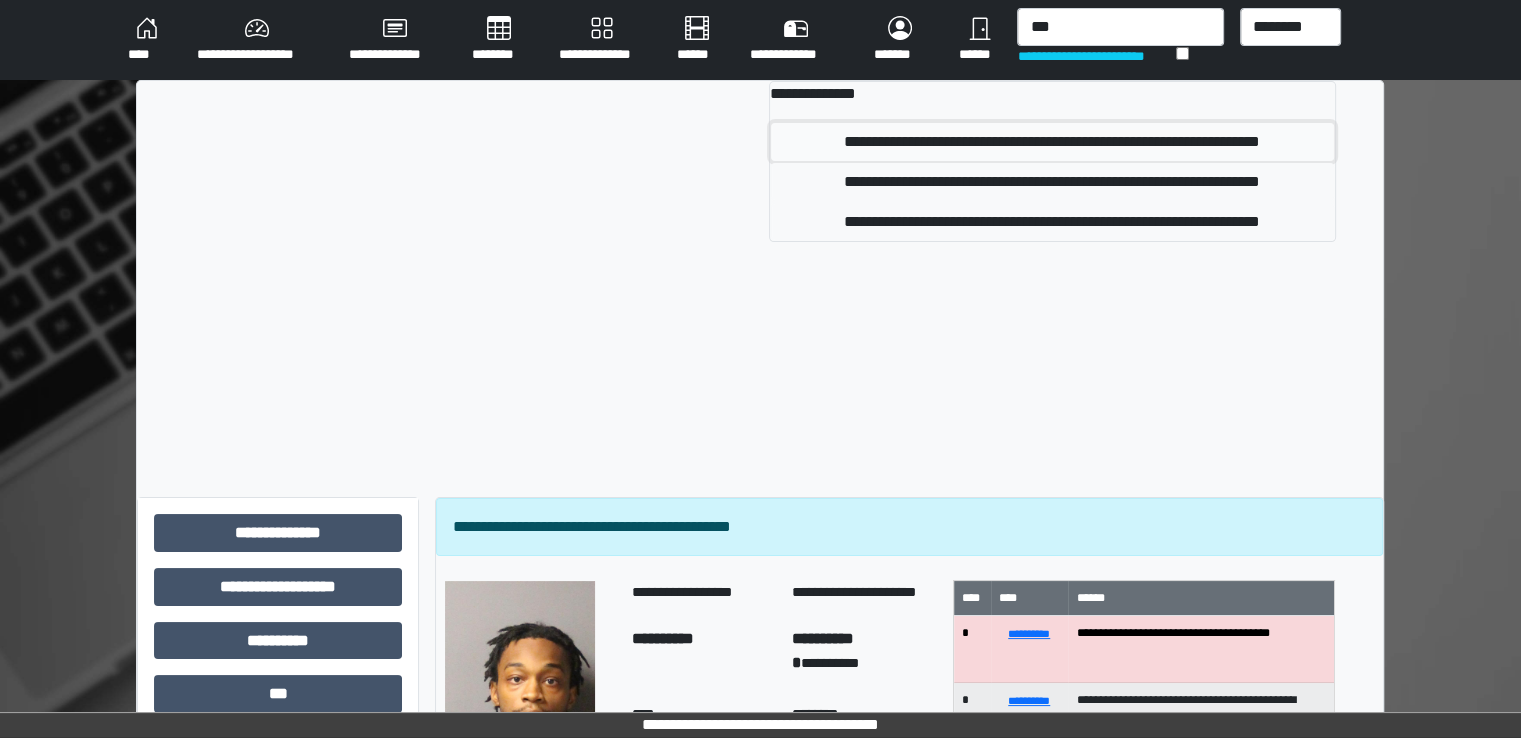 click on "**********" at bounding box center (1052, 142) 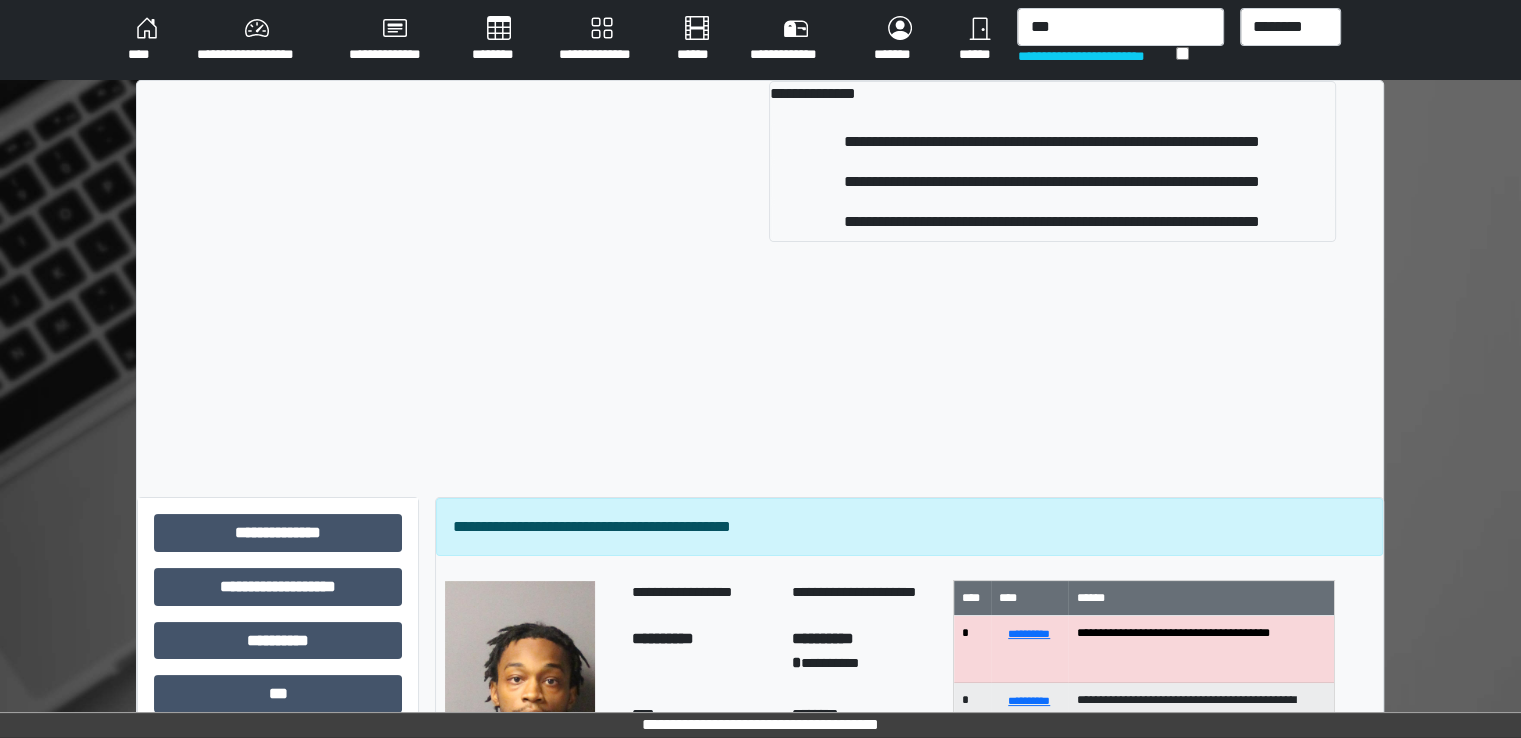 type 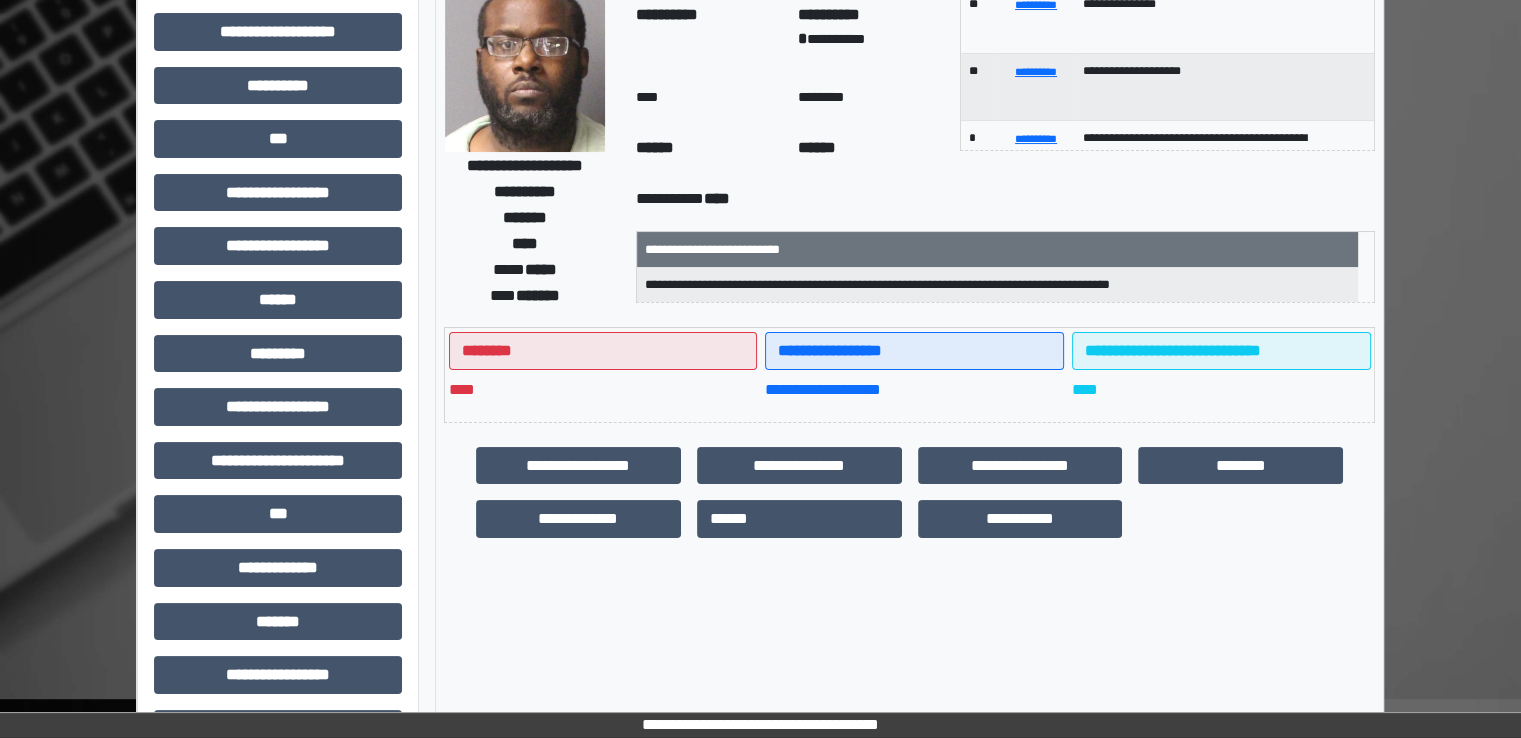 scroll, scrollTop: 428, scrollLeft: 0, axis: vertical 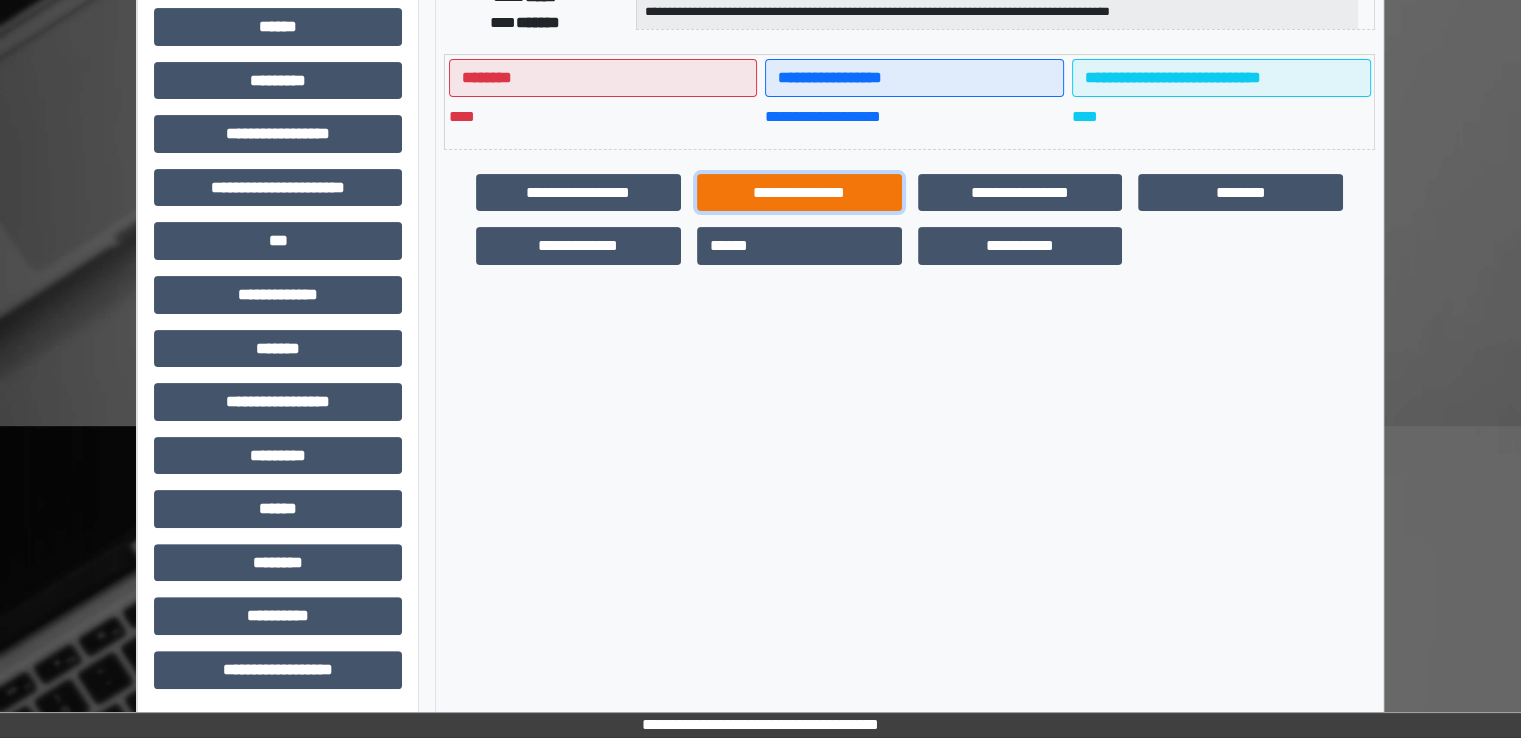click on "**********" at bounding box center (799, 193) 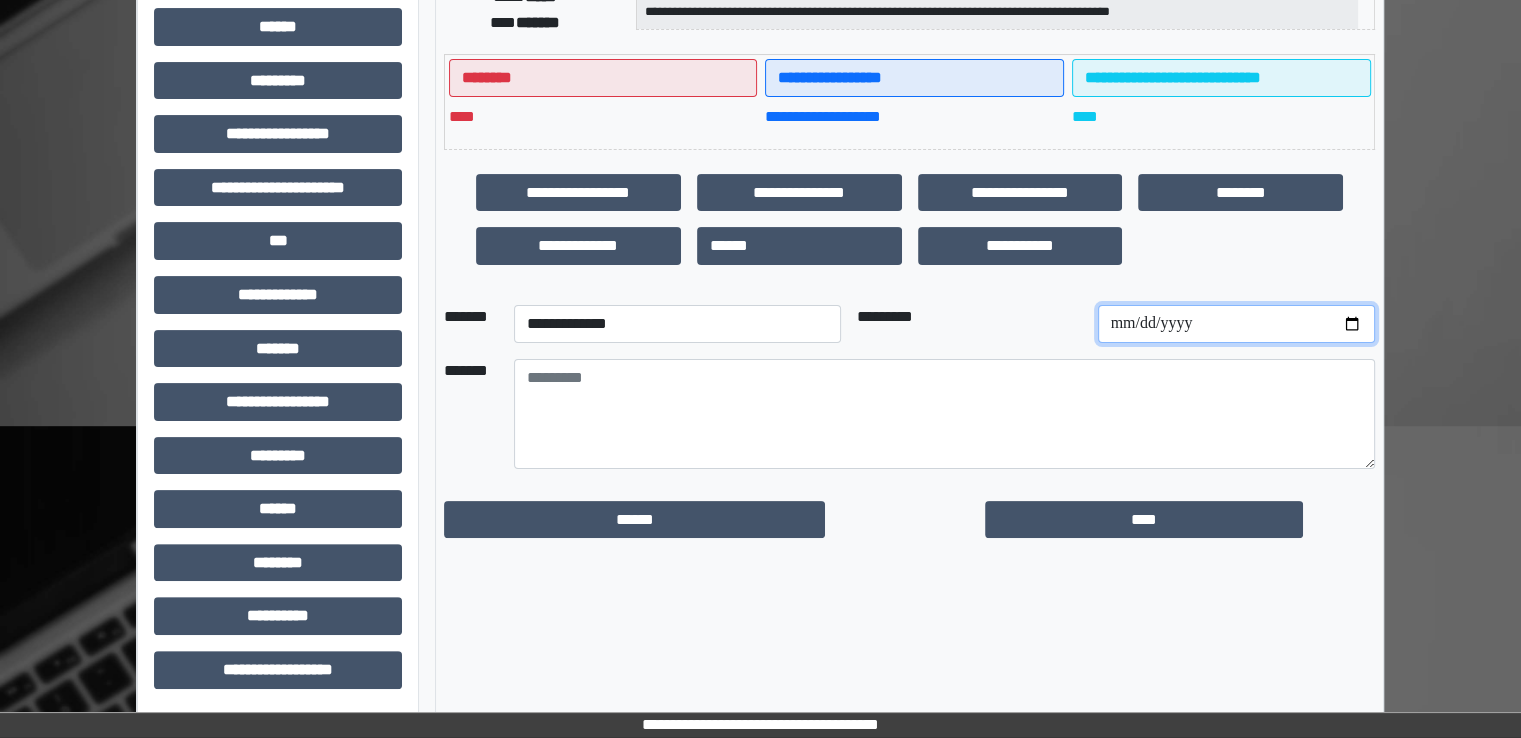 click at bounding box center [1236, 324] 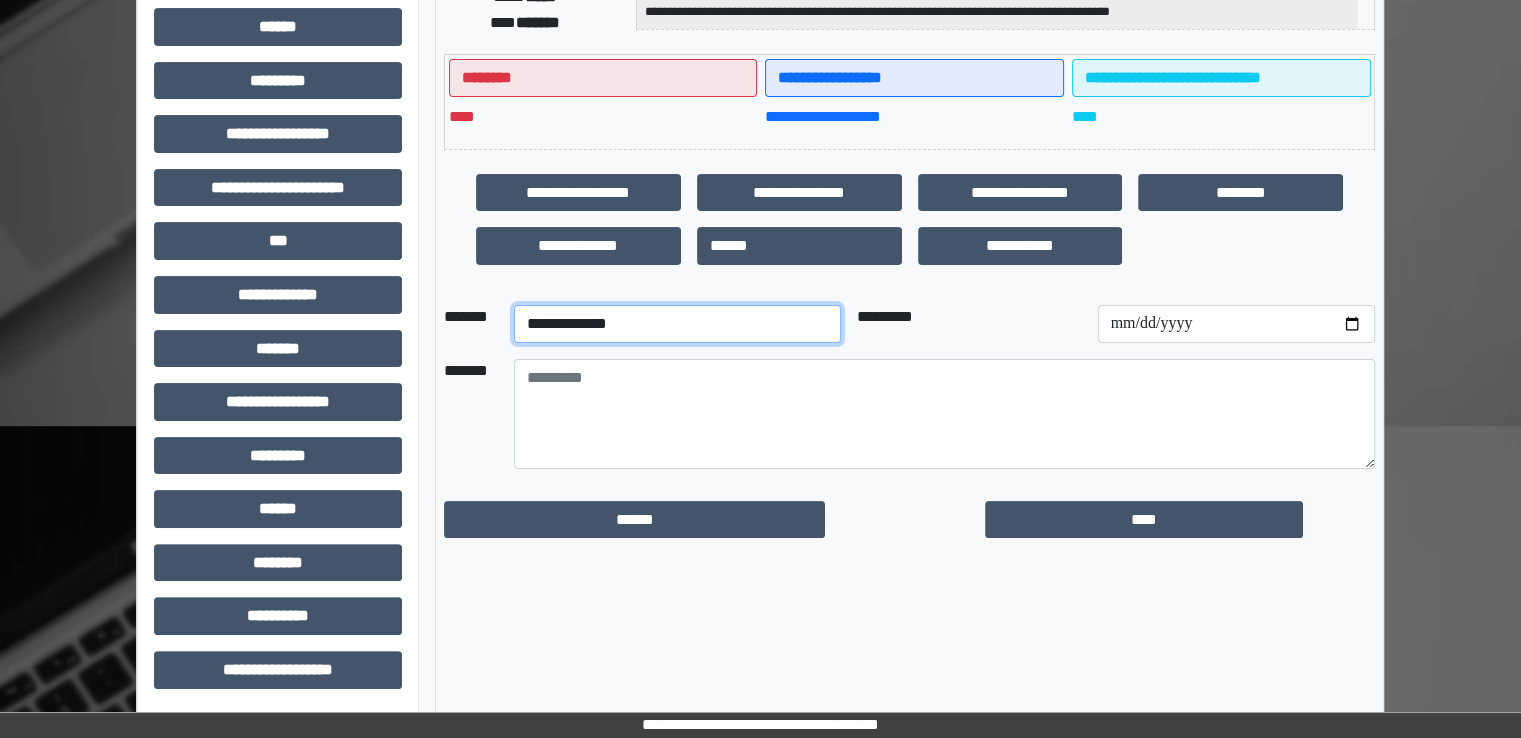 click on "**********" at bounding box center (677, 324) 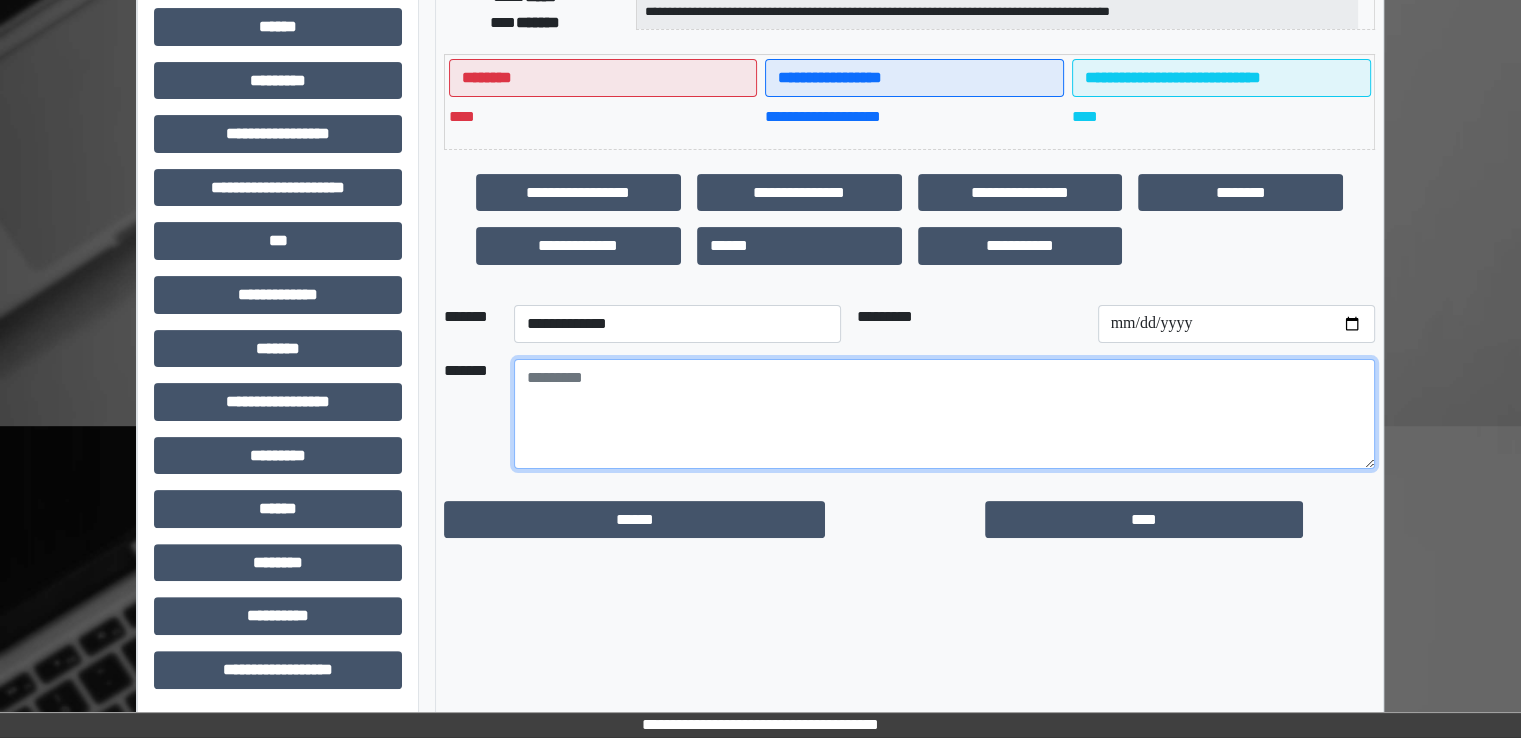 click at bounding box center (944, 414) 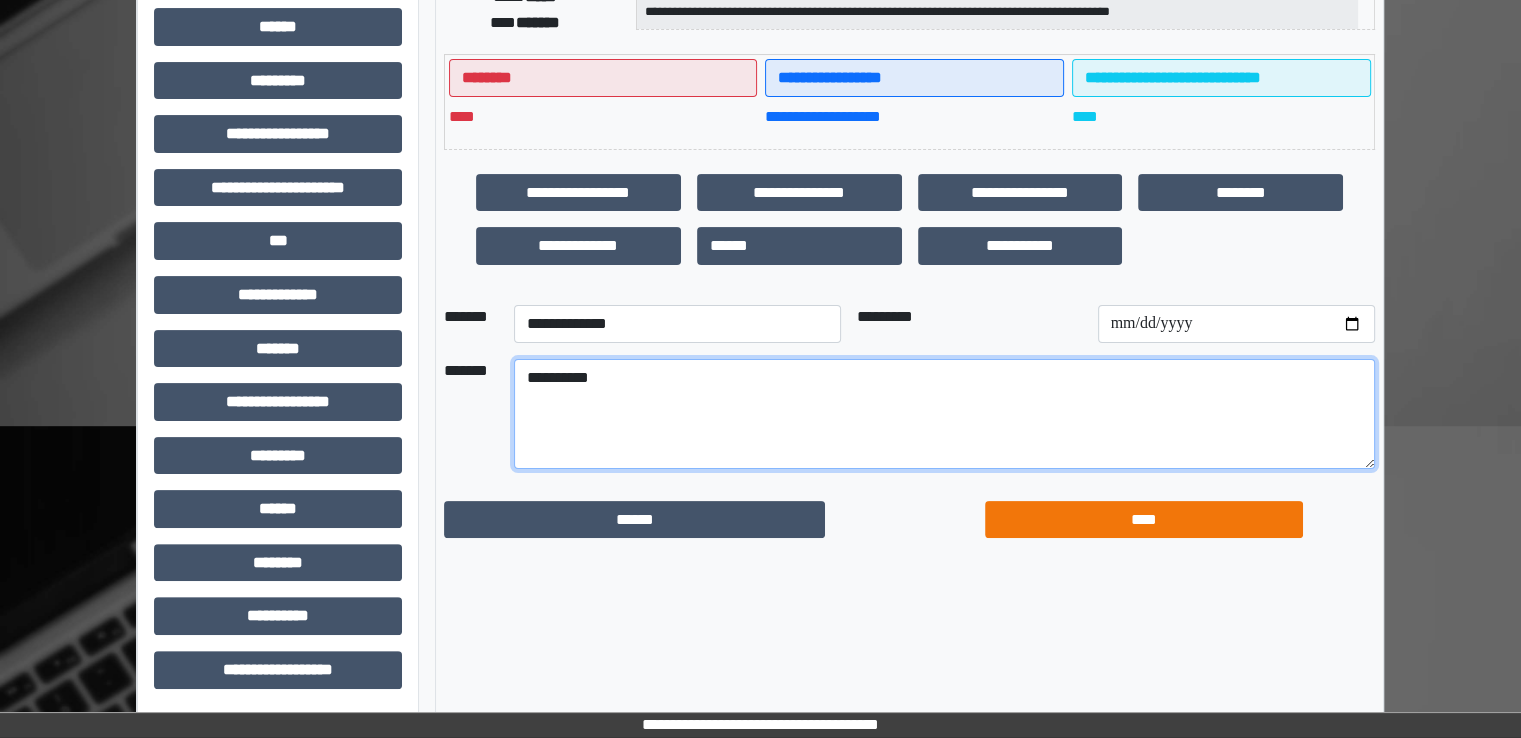 type on "**********" 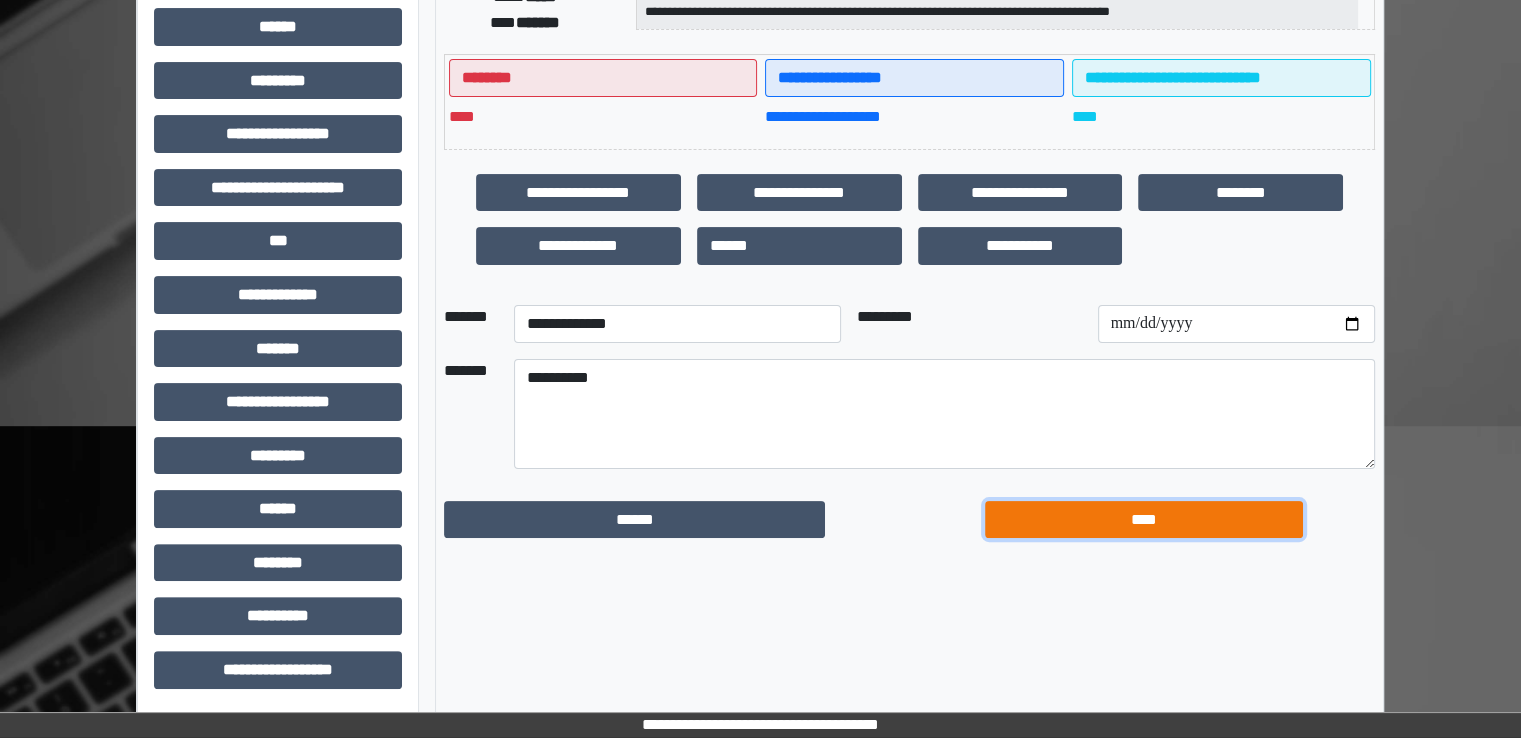 click on "****" at bounding box center (1144, 520) 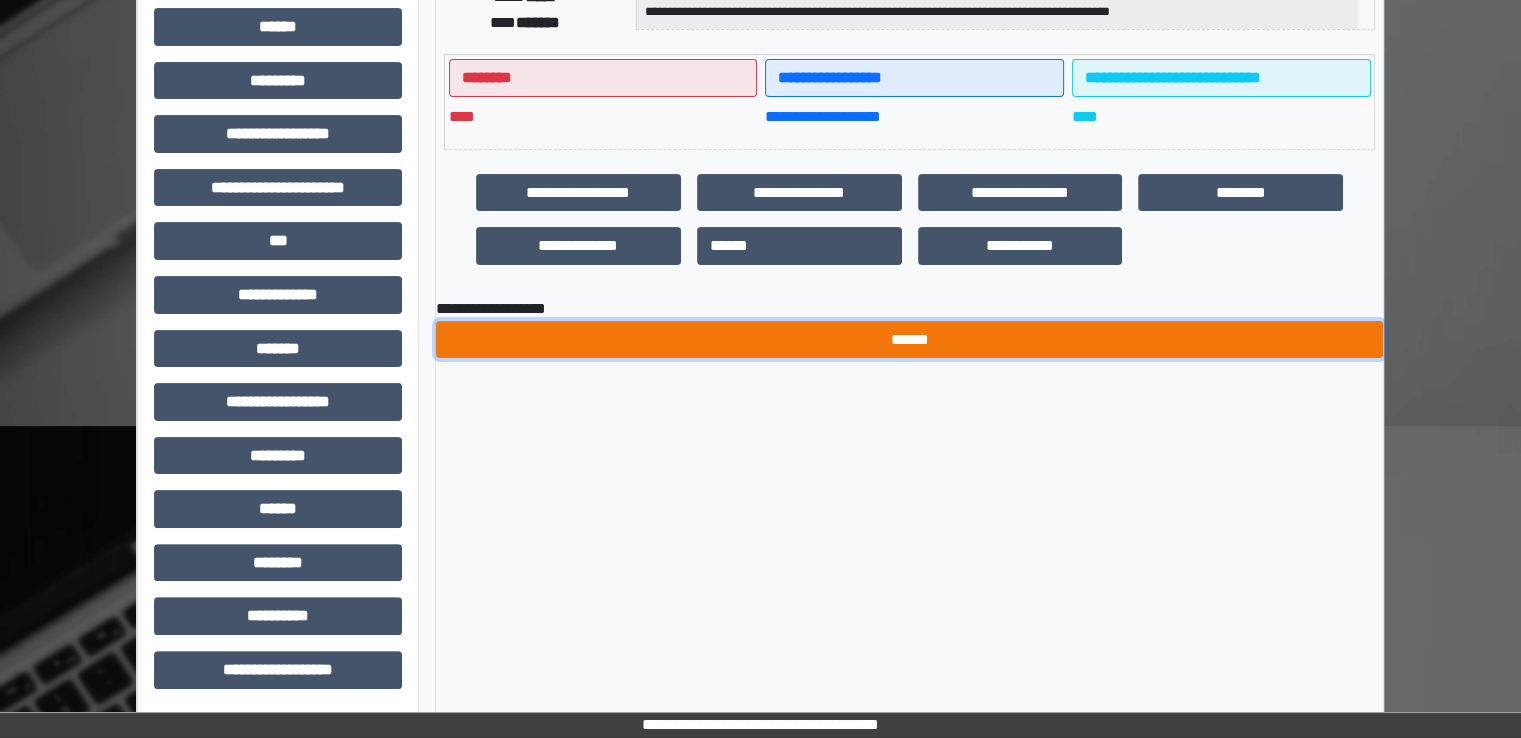 click on "******" at bounding box center (909, 340) 